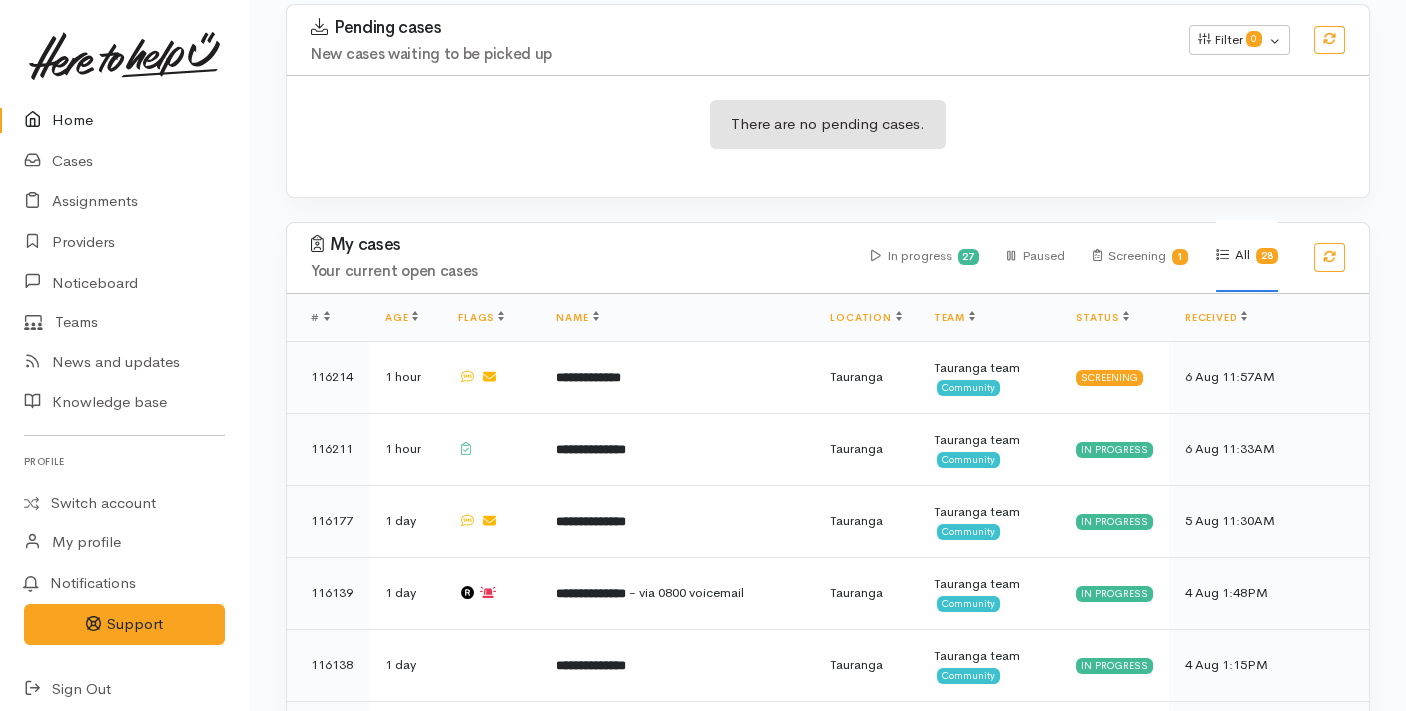 scroll, scrollTop: 317, scrollLeft: 0, axis: vertical 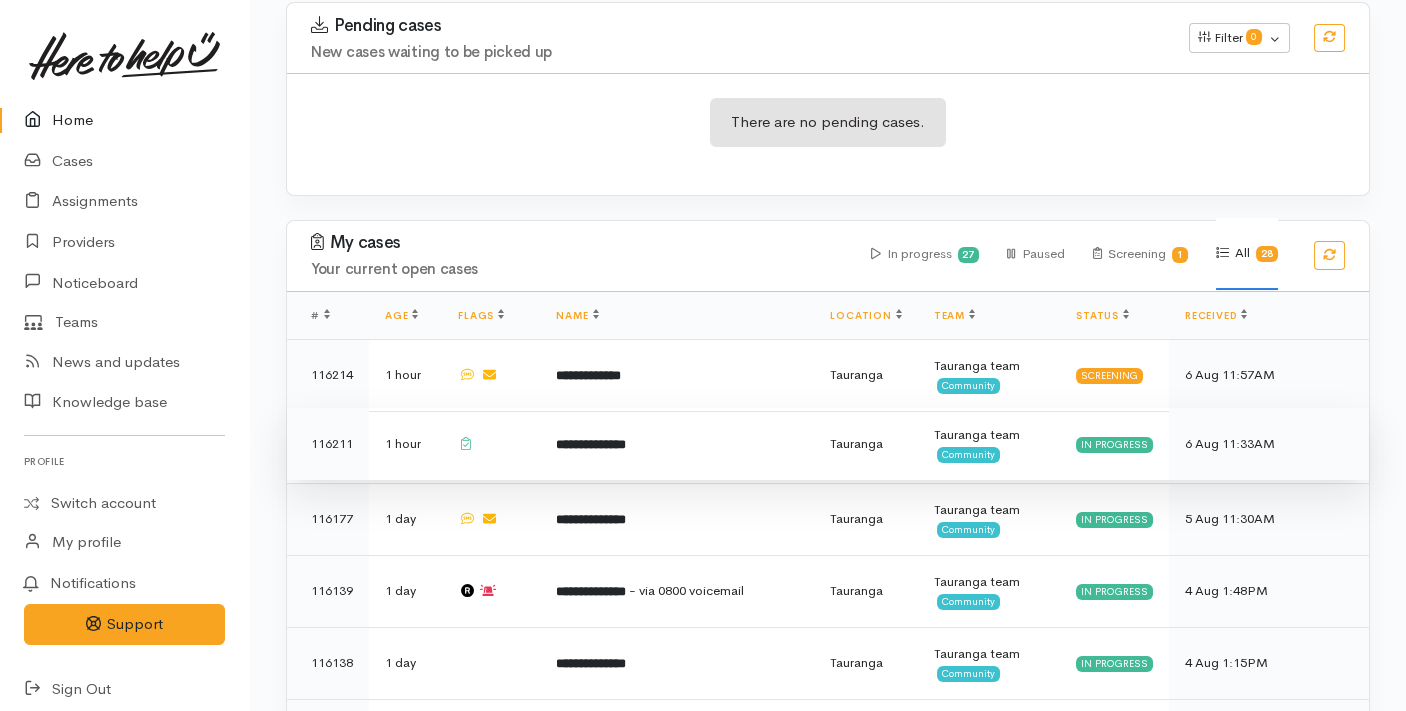 click on "**********" at bounding box center (677, 444) 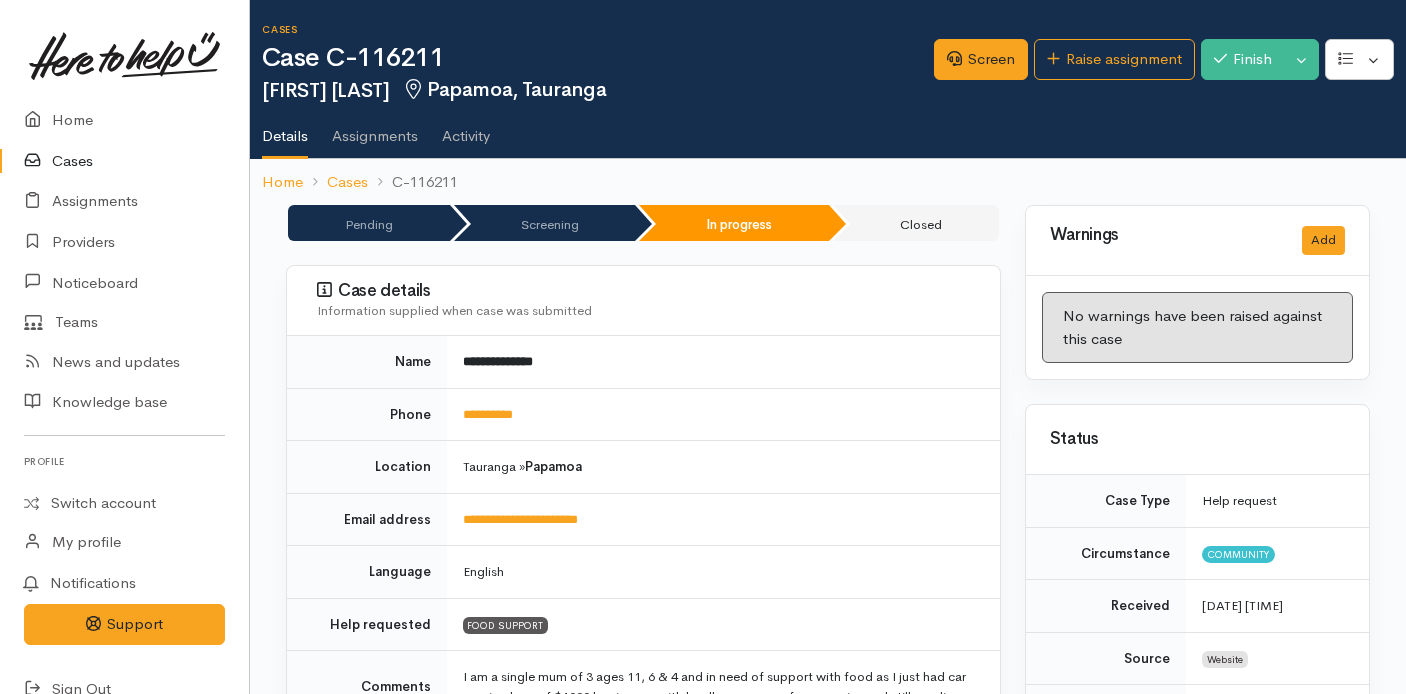 scroll, scrollTop: 0, scrollLeft: 0, axis: both 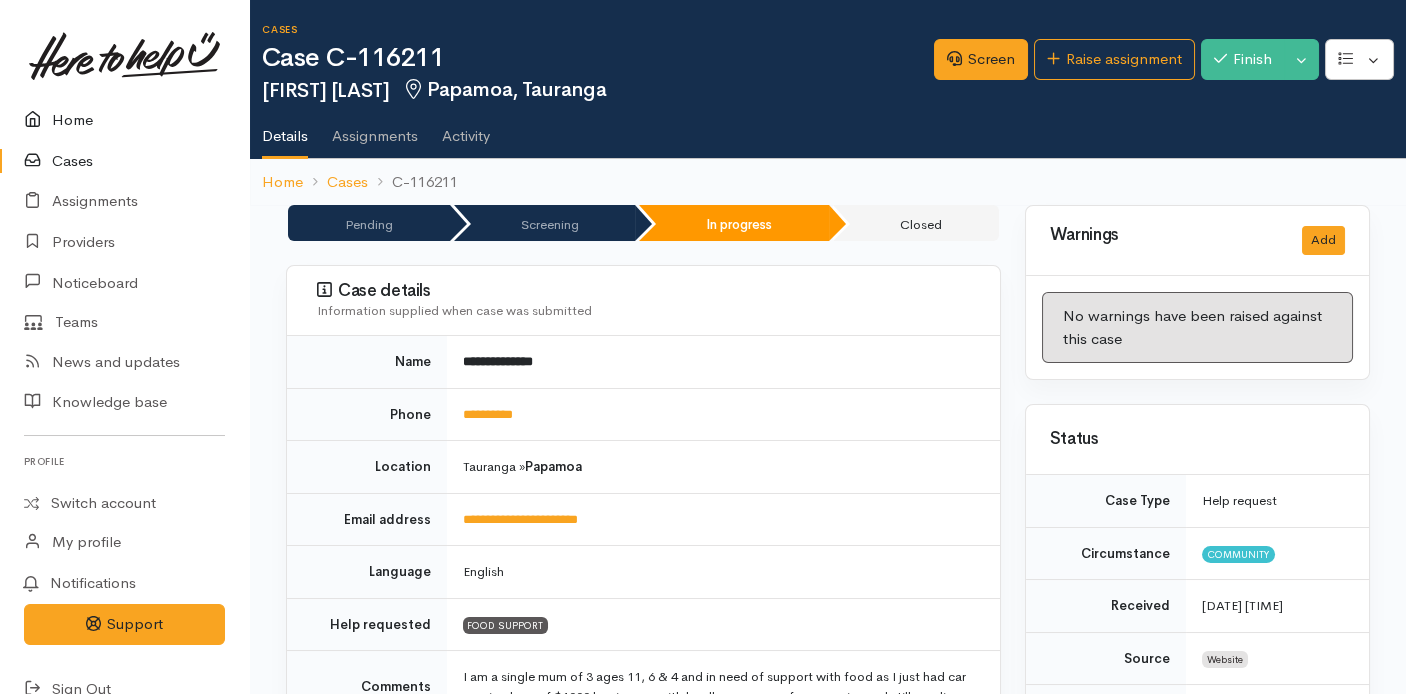click on "Home" at bounding box center [124, 120] 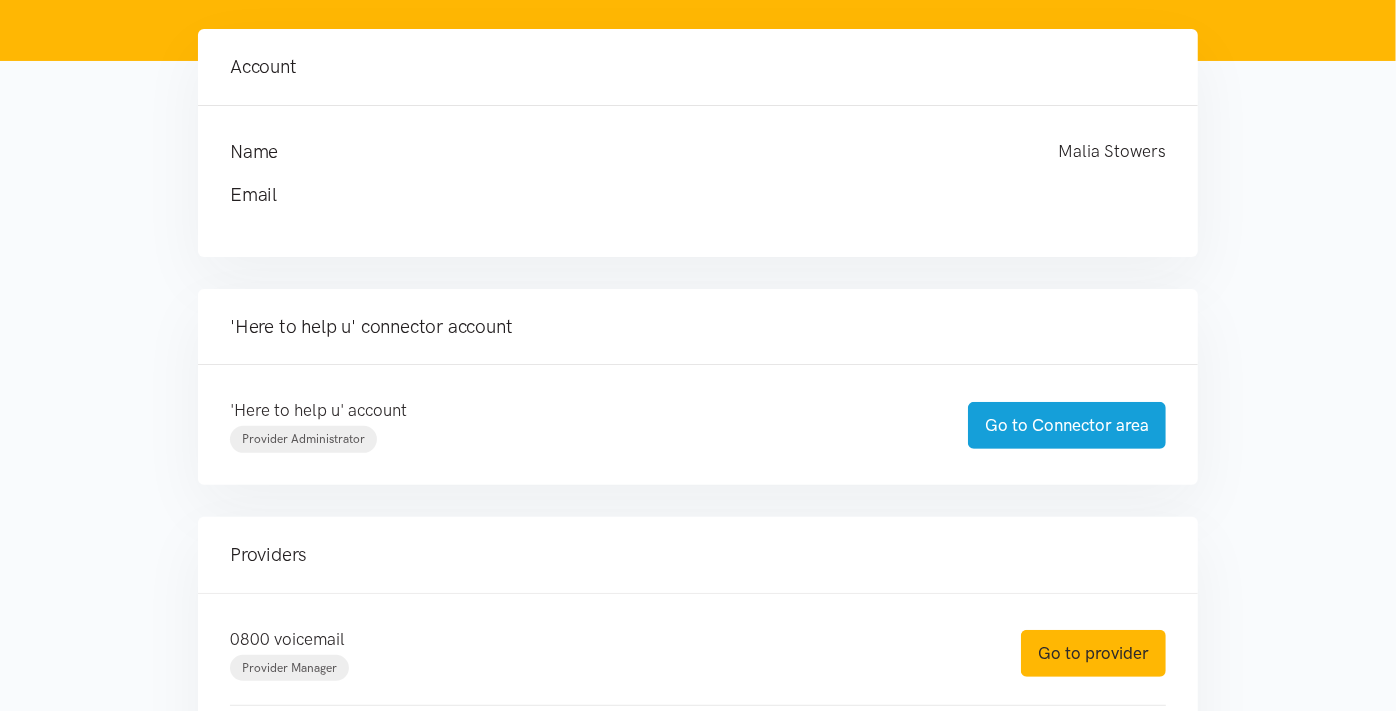 scroll, scrollTop: 232, scrollLeft: 0, axis: vertical 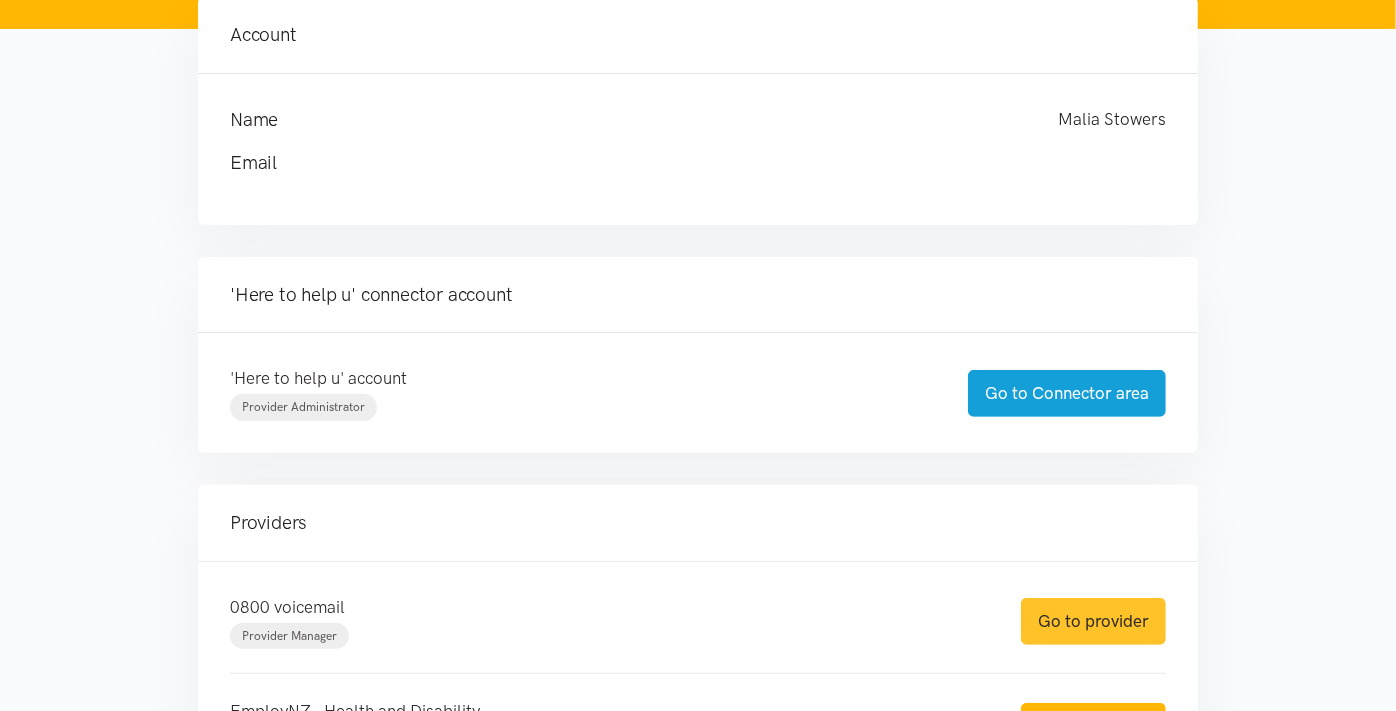 click on "Go to provider" at bounding box center (1093, 621) 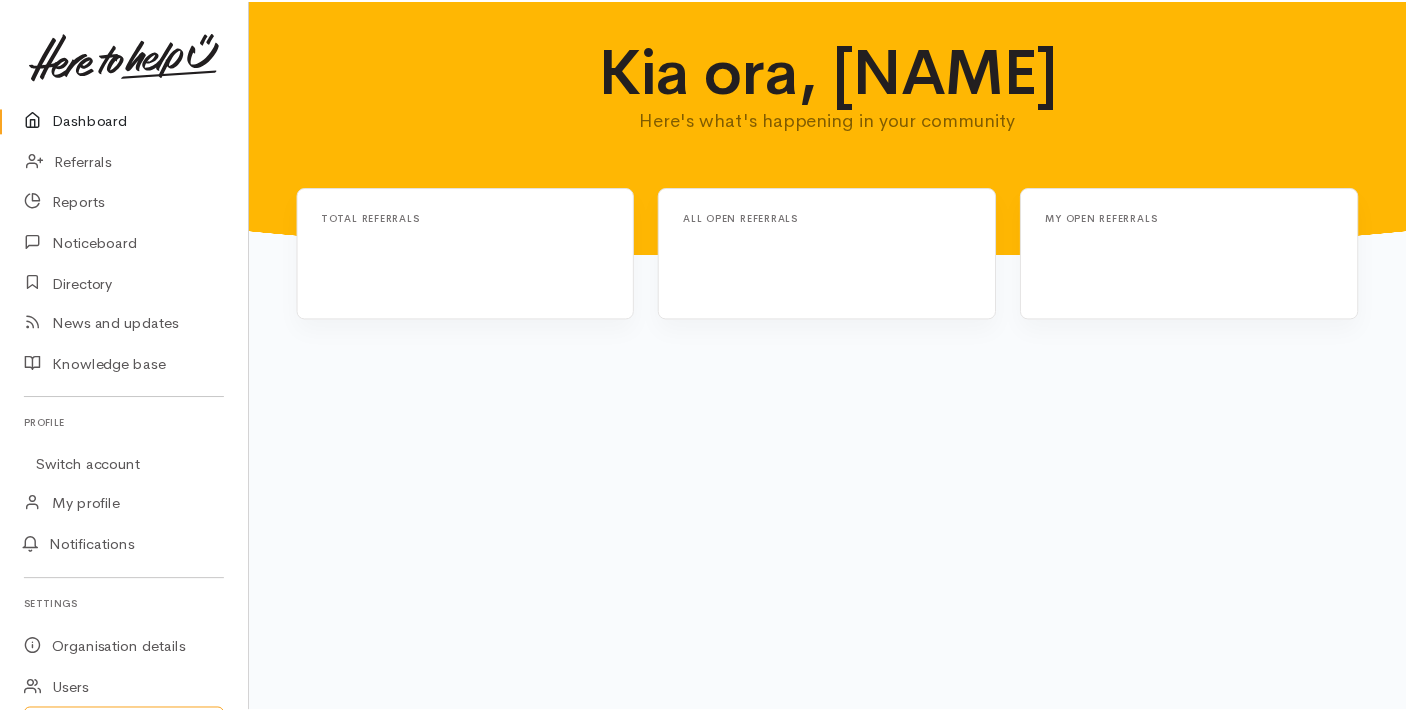 scroll, scrollTop: 0, scrollLeft: 0, axis: both 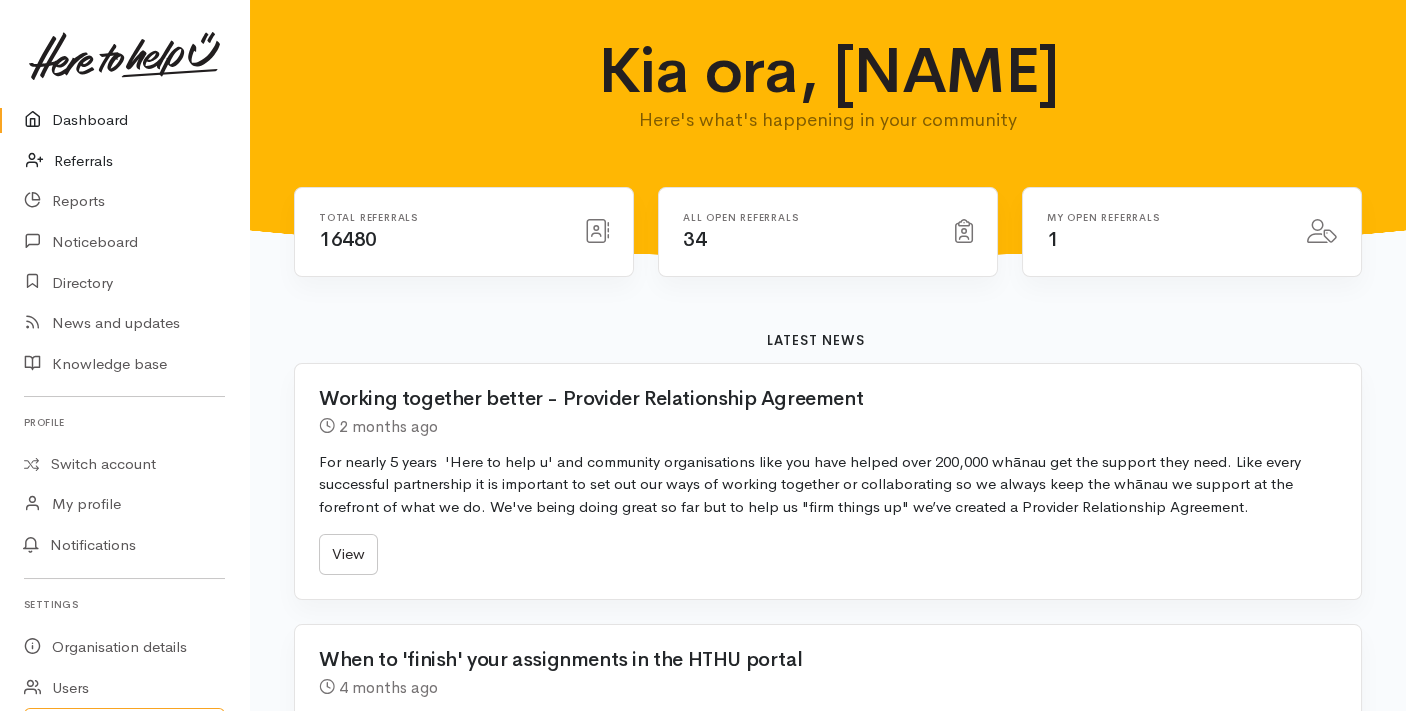 click on "Referrals" at bounding box center (124, 161) 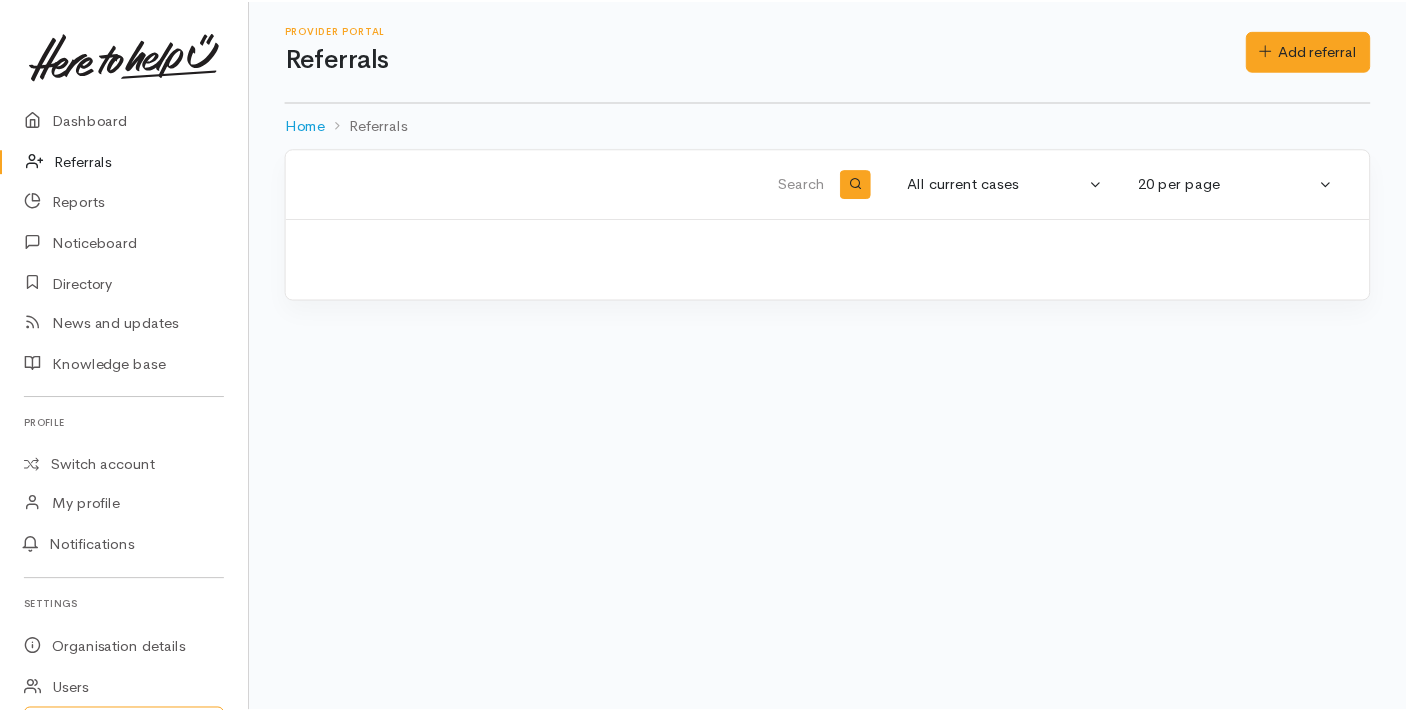 scroll, scrollTop: 0, scrollLeft: 0, axis: both 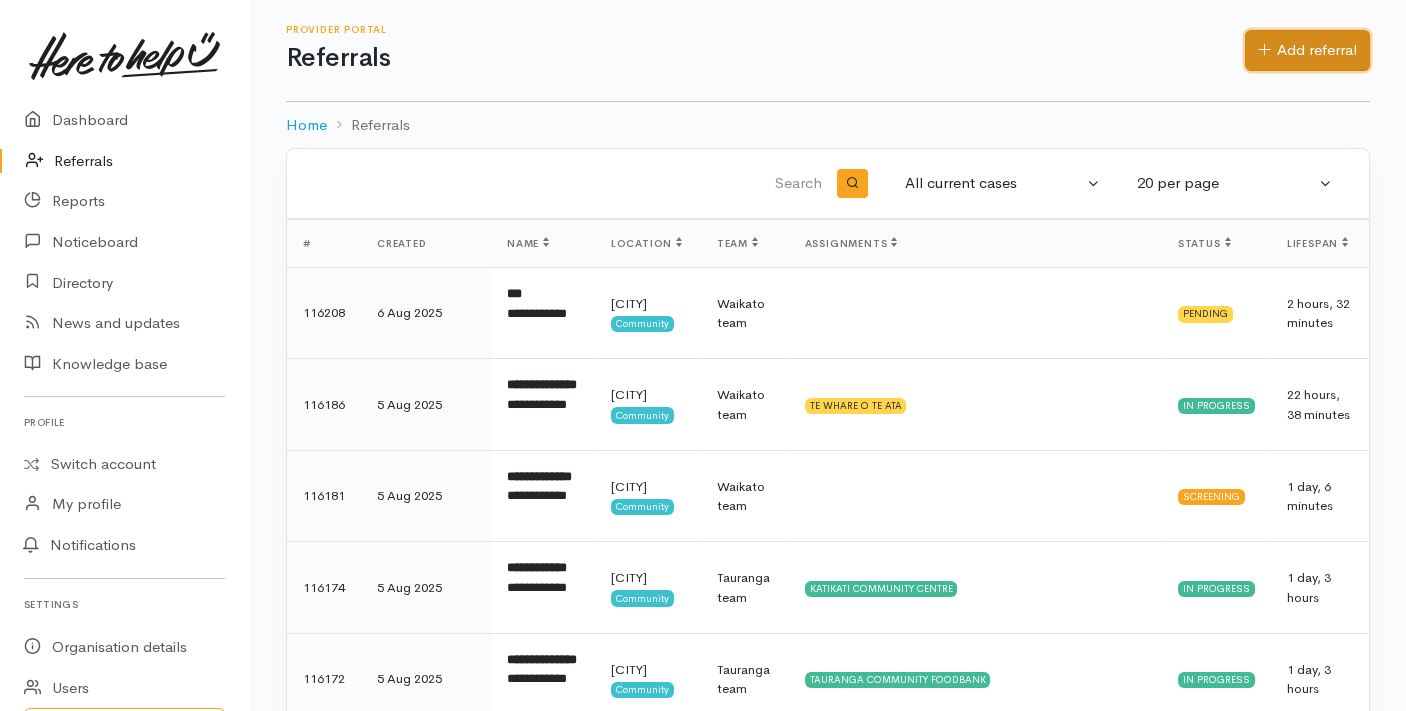 click on "Add referral" at bounding box center [1307, 50] 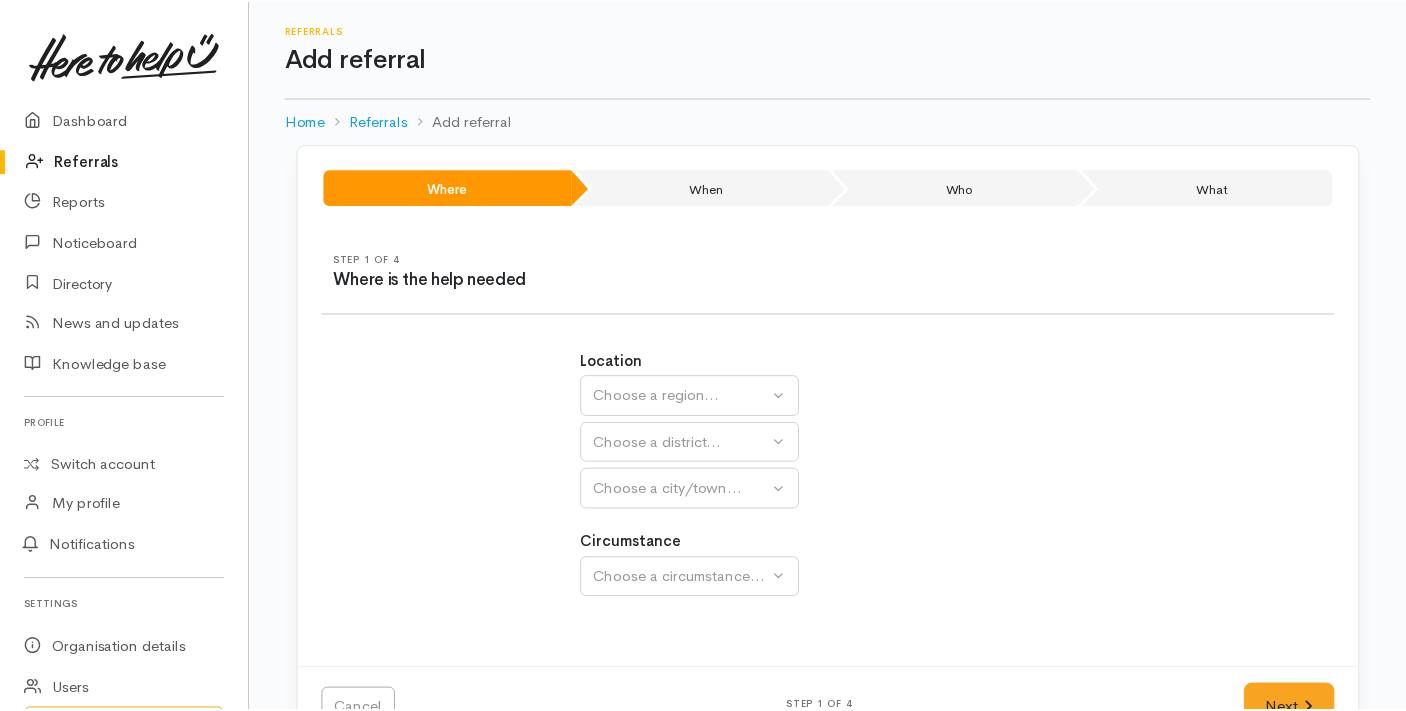 scroll, scrollTop: 0, scrollLeft: 0, axis: both 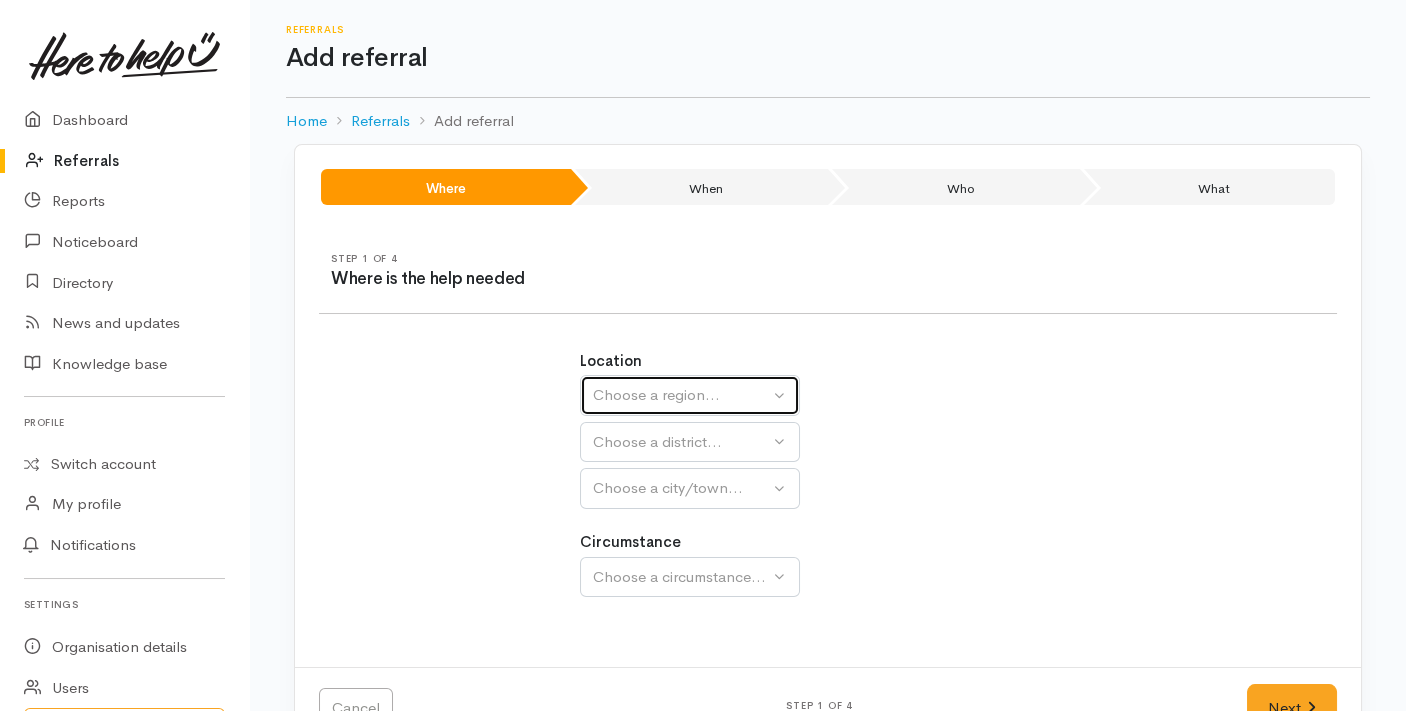 click on "Choose a region..." at bounding box center (681, 395) 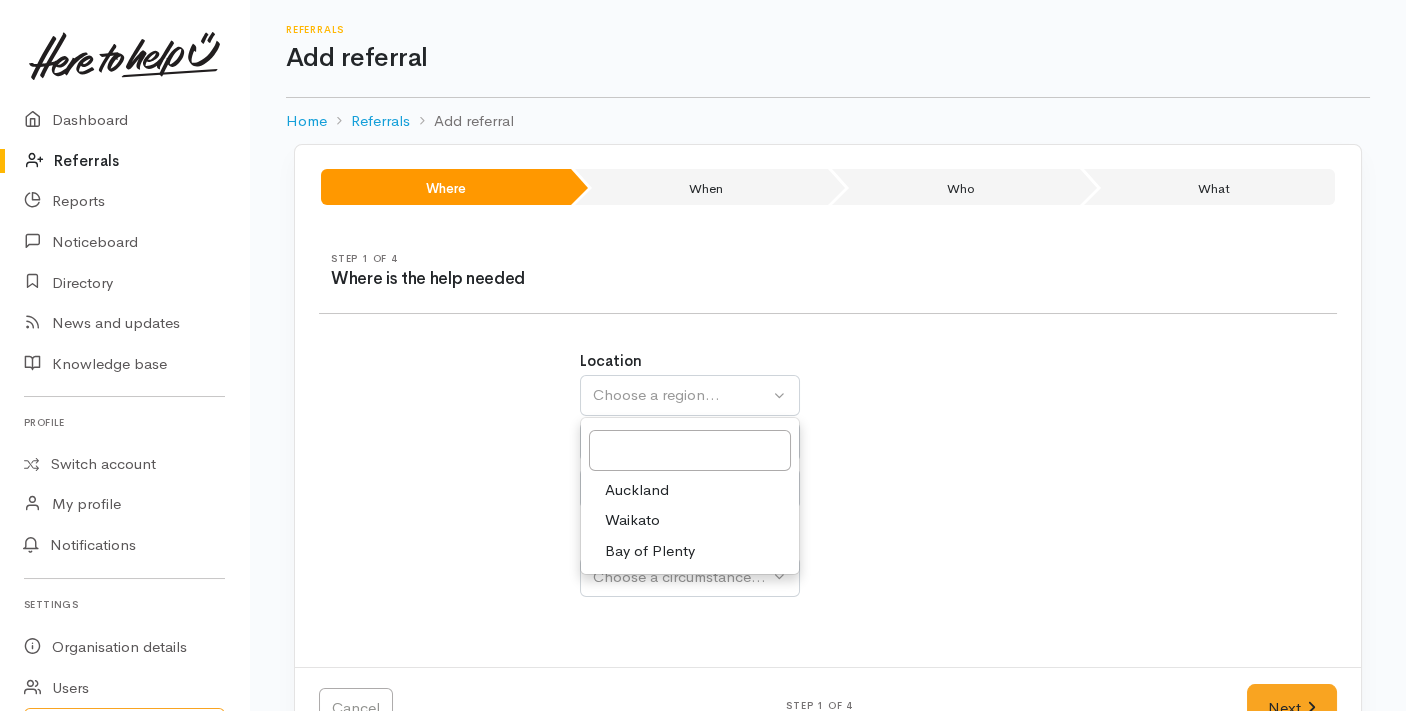 click on "Bay of Plenty" at bounding box center [650, 551] 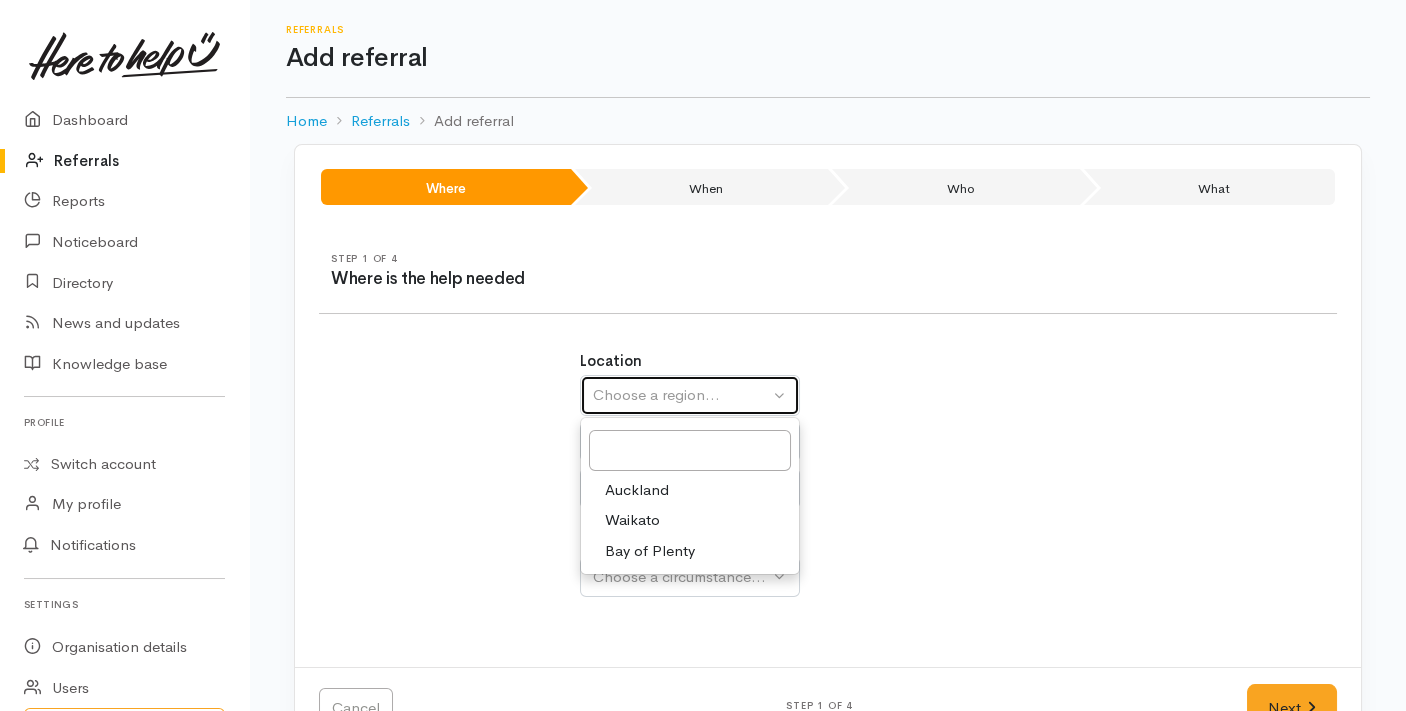 select on "4" 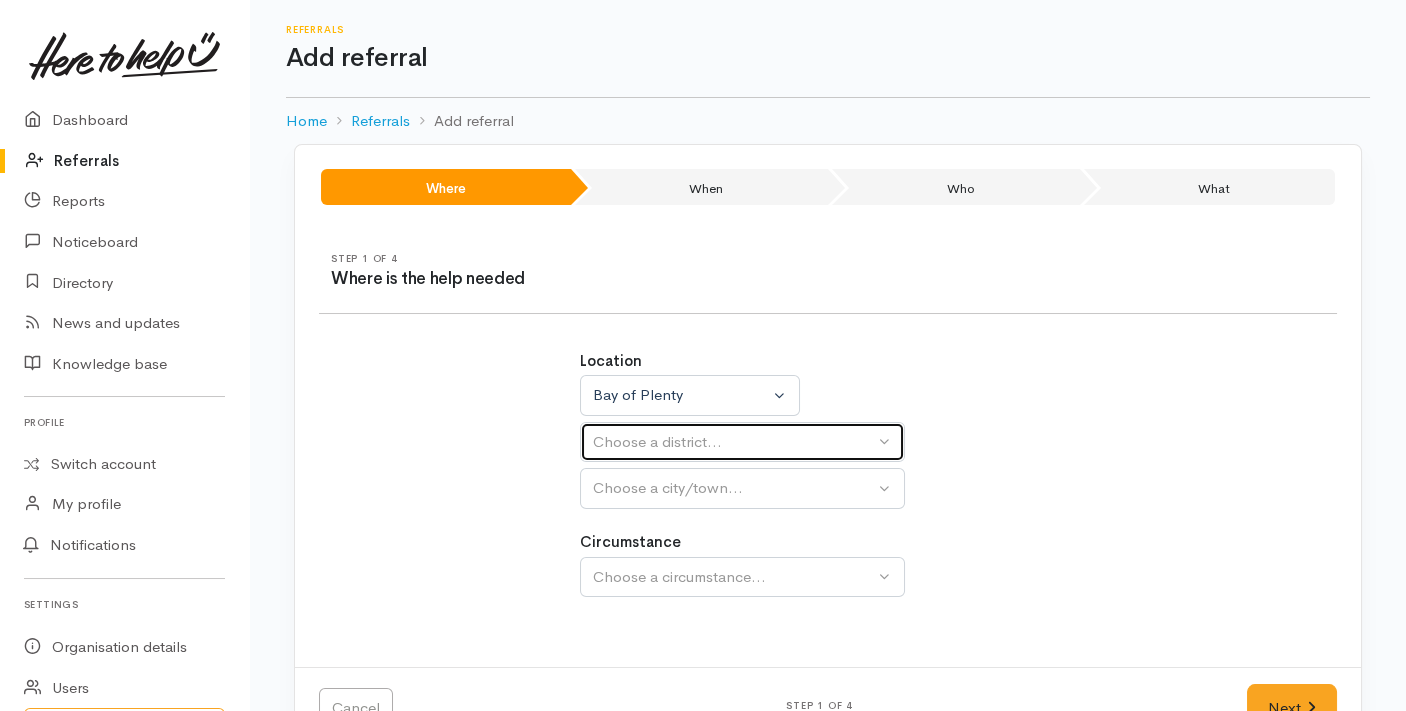 click on "Choose a district..." at bounding box center (742, 442) 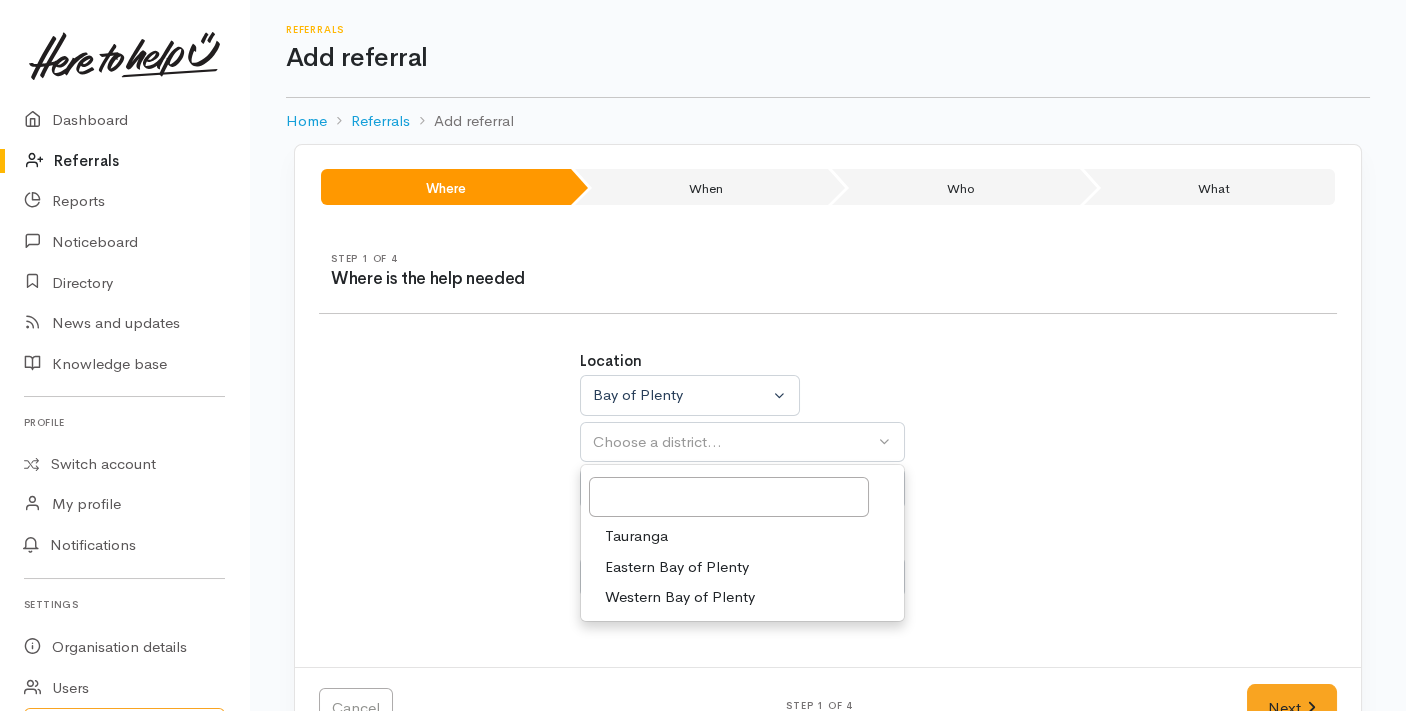 click on "Tauranga" at bounding box center [742, 536] 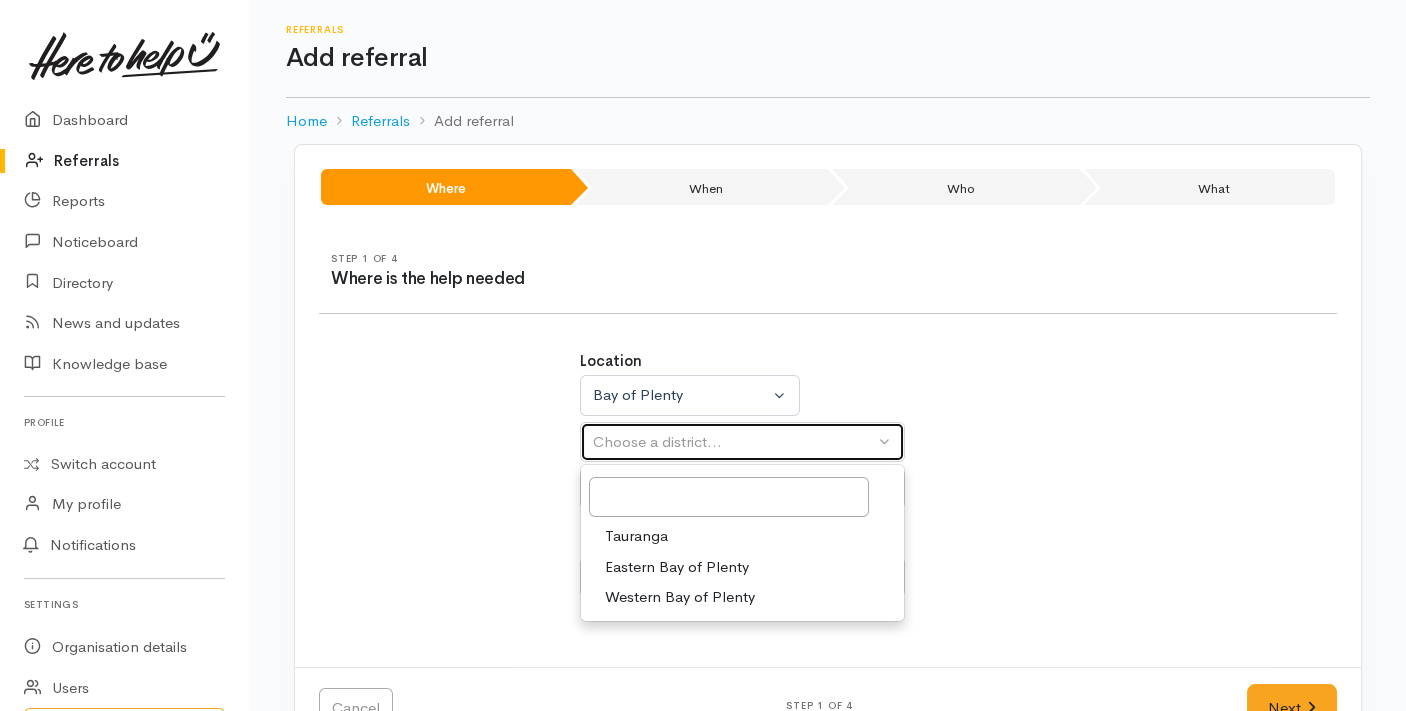 select on "6" 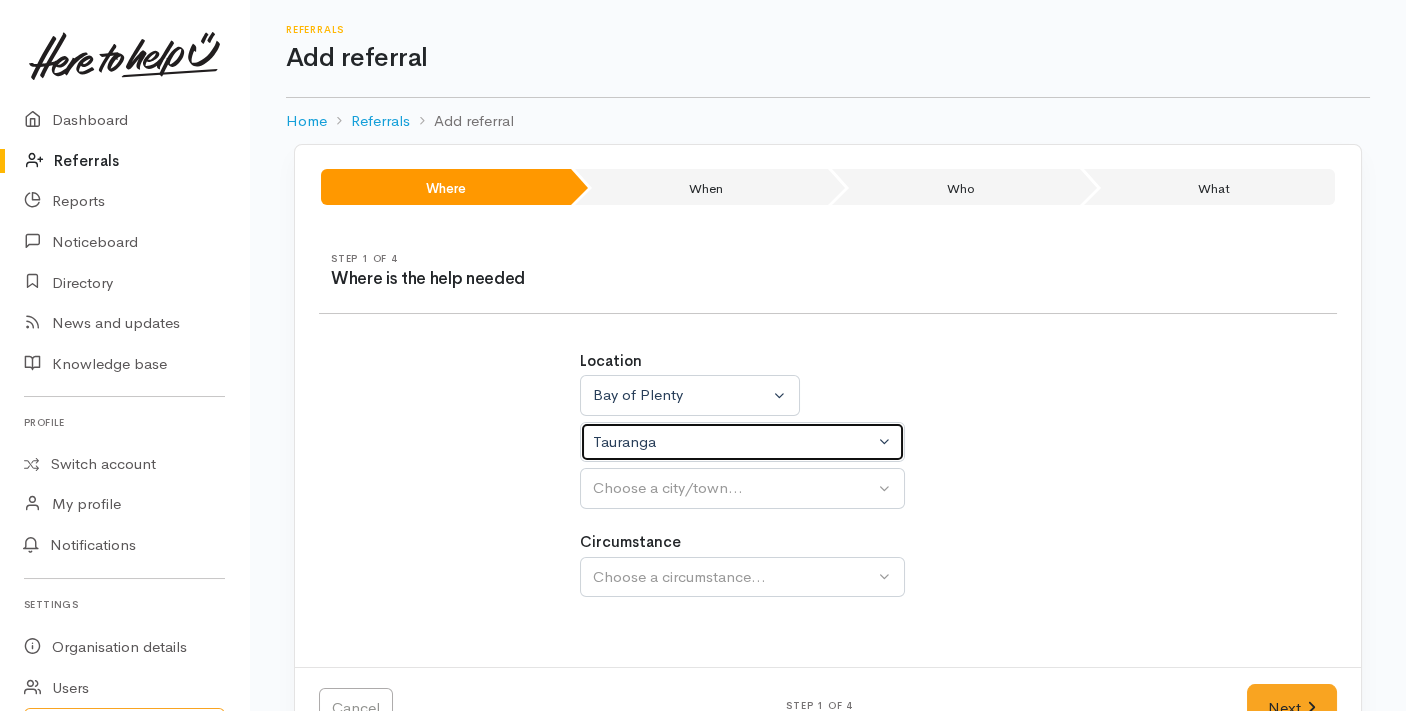 select 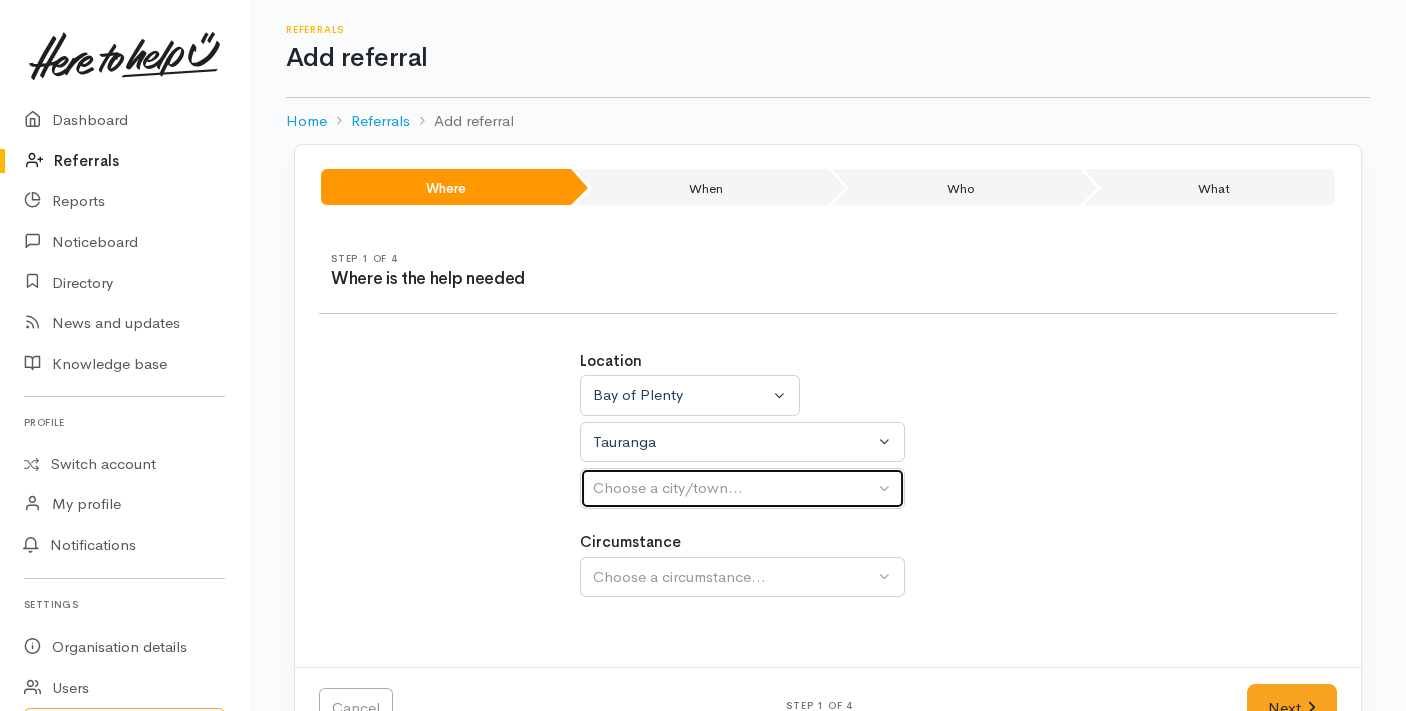 click on "Choose a city/town..." at bounding box center (733, 488) 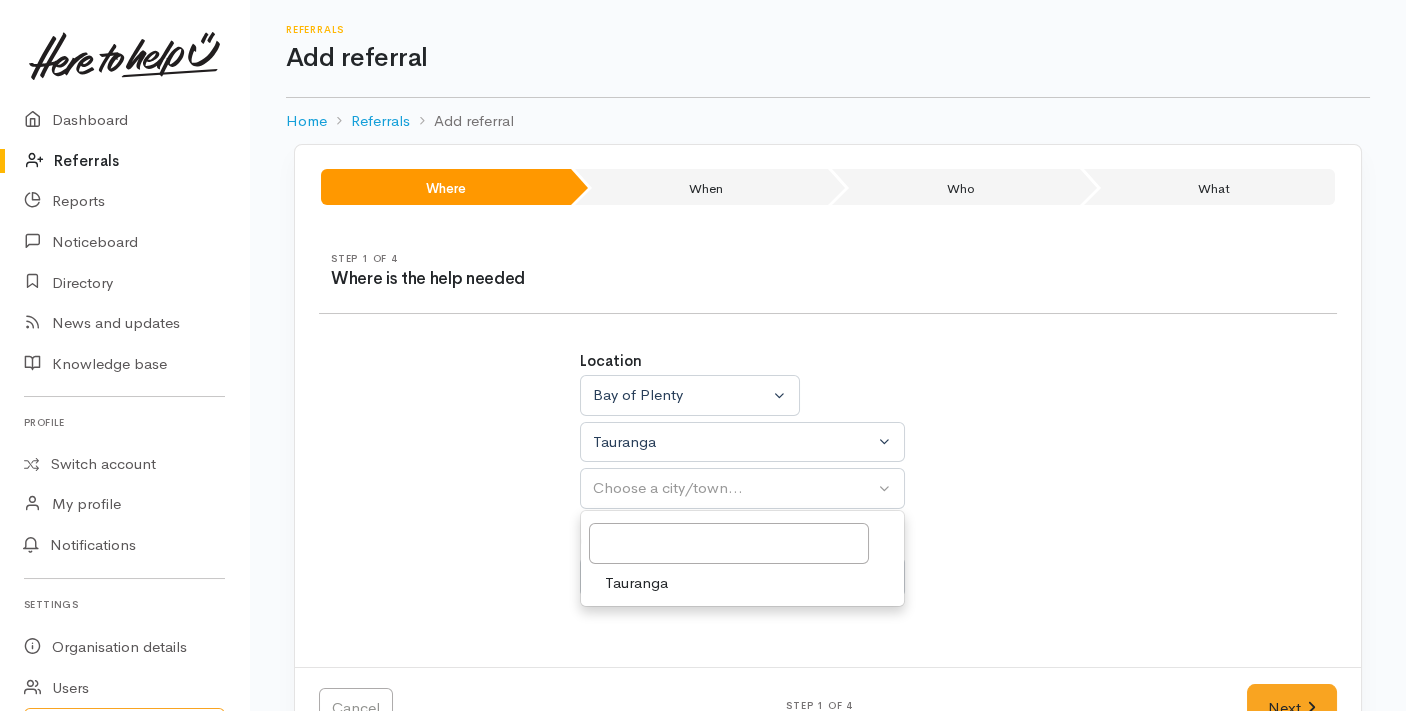 click on "Tauranga" at bounding box center (742, 583) 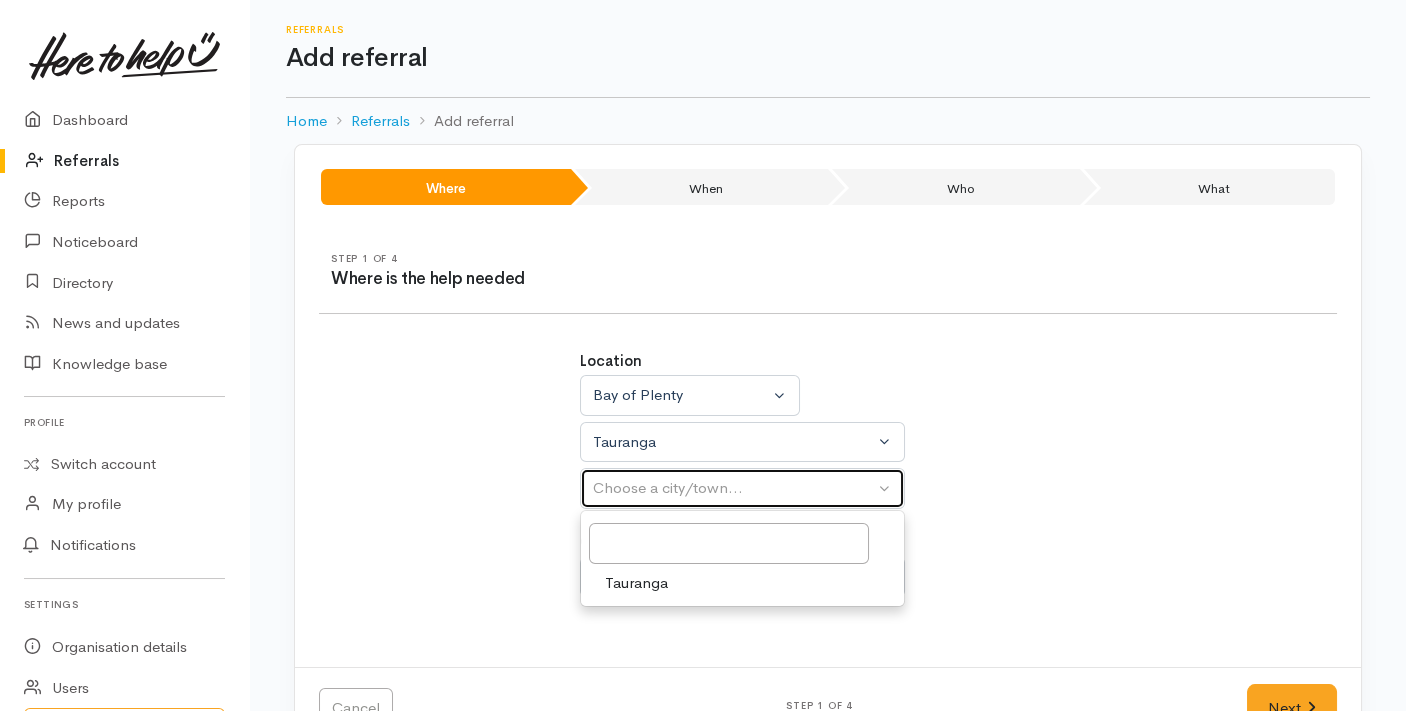 select on "4" 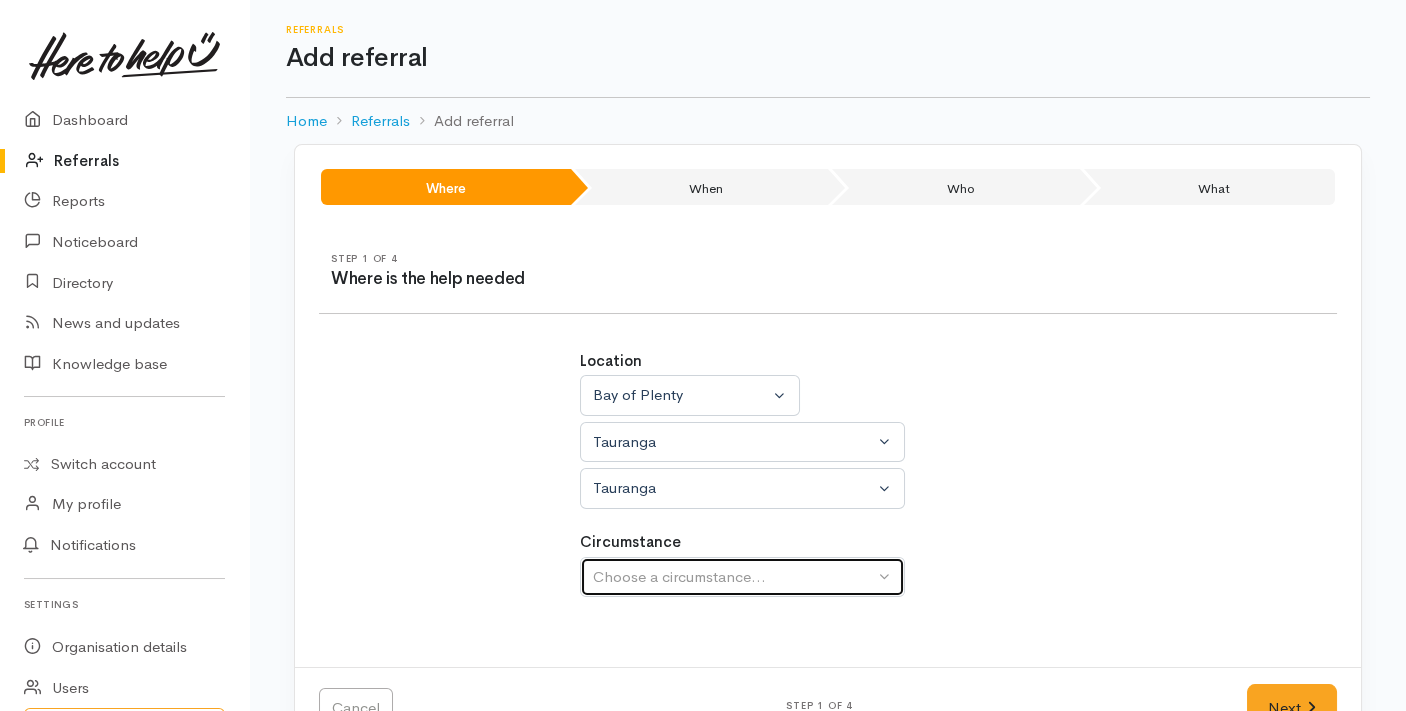 click on "Choose a circumstance..." at bounding box center (733, 577) 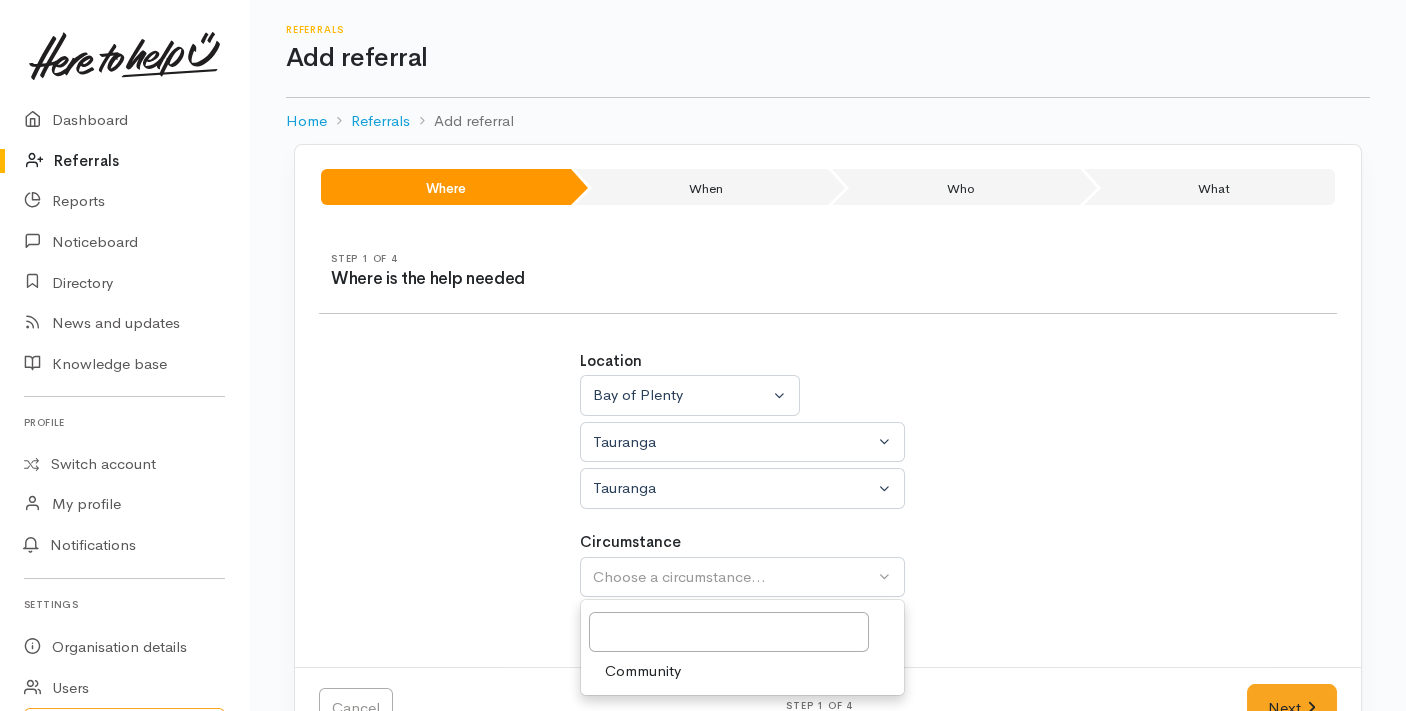 click on "Community" at bounding box center [643, 671] 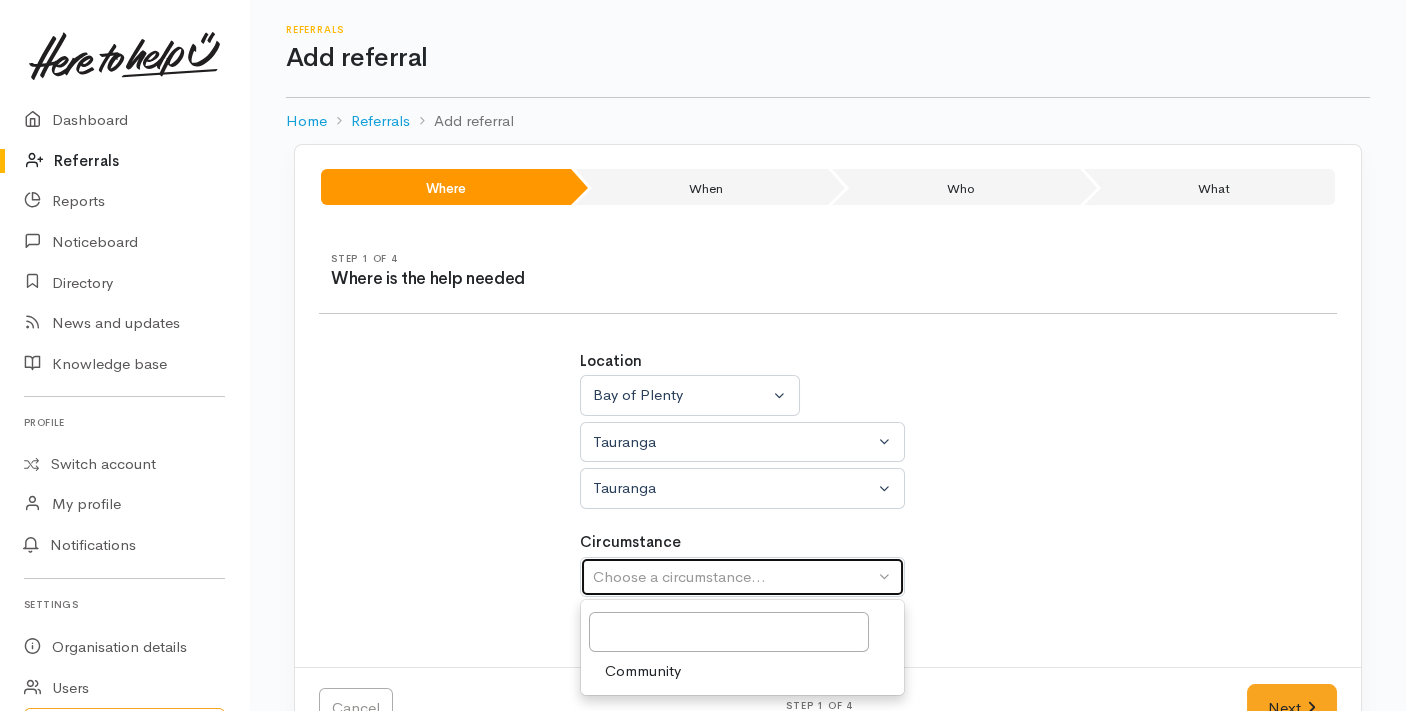 select on "2" 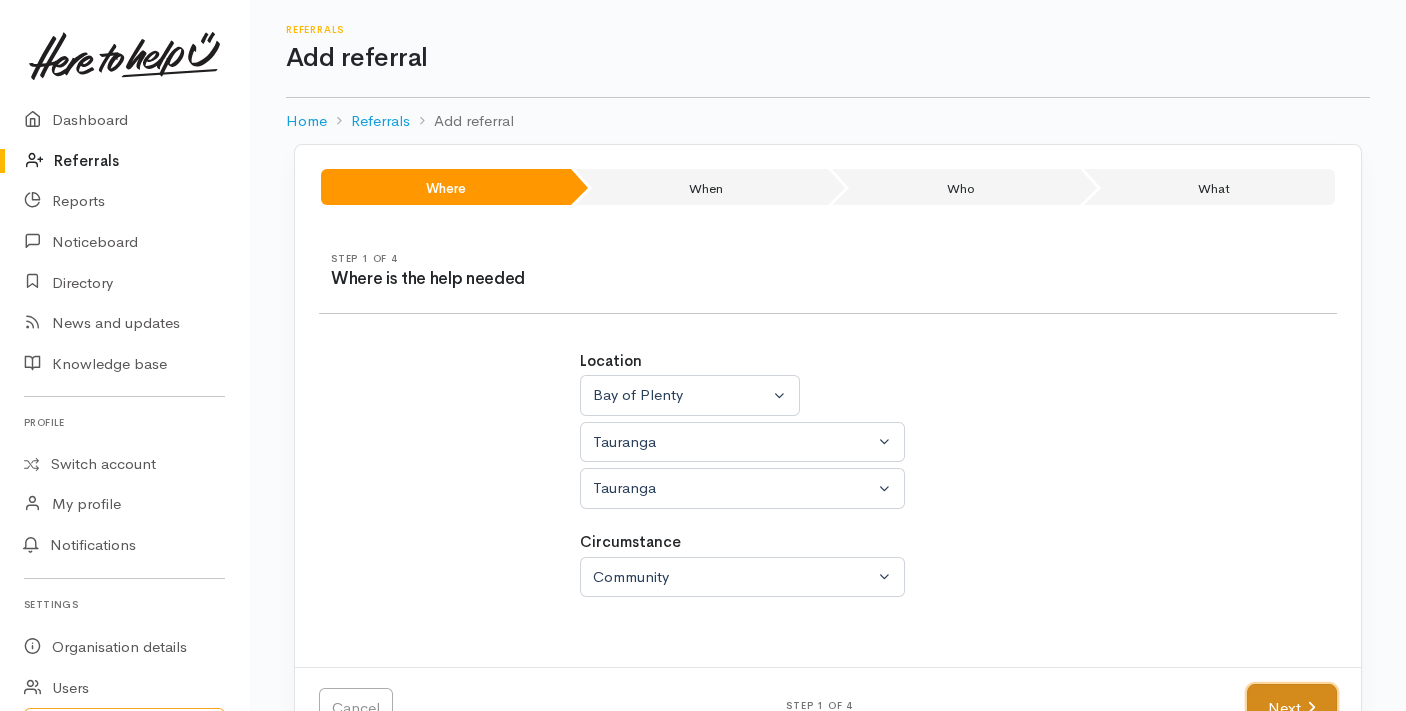 click on "Next" at bounding box center (1292, 708) 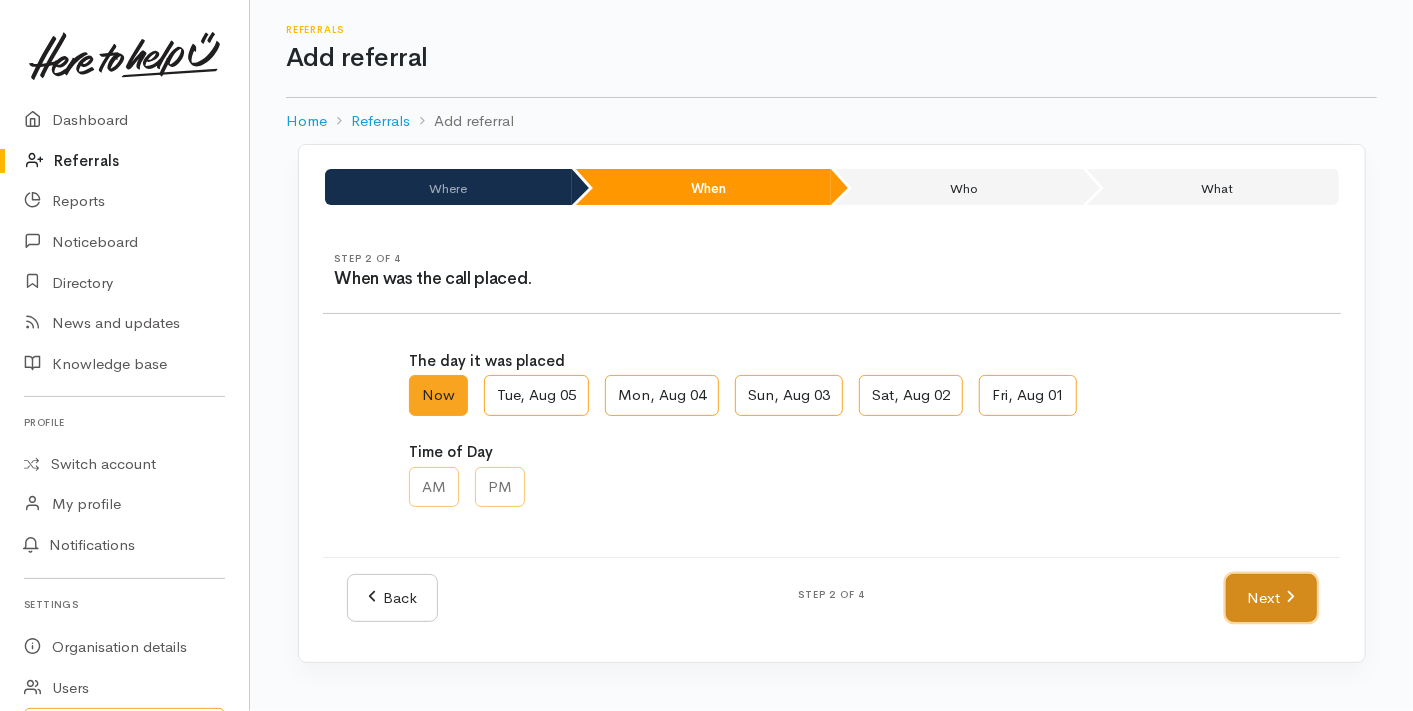 click on "Next" at bounding box center [1271, 598] 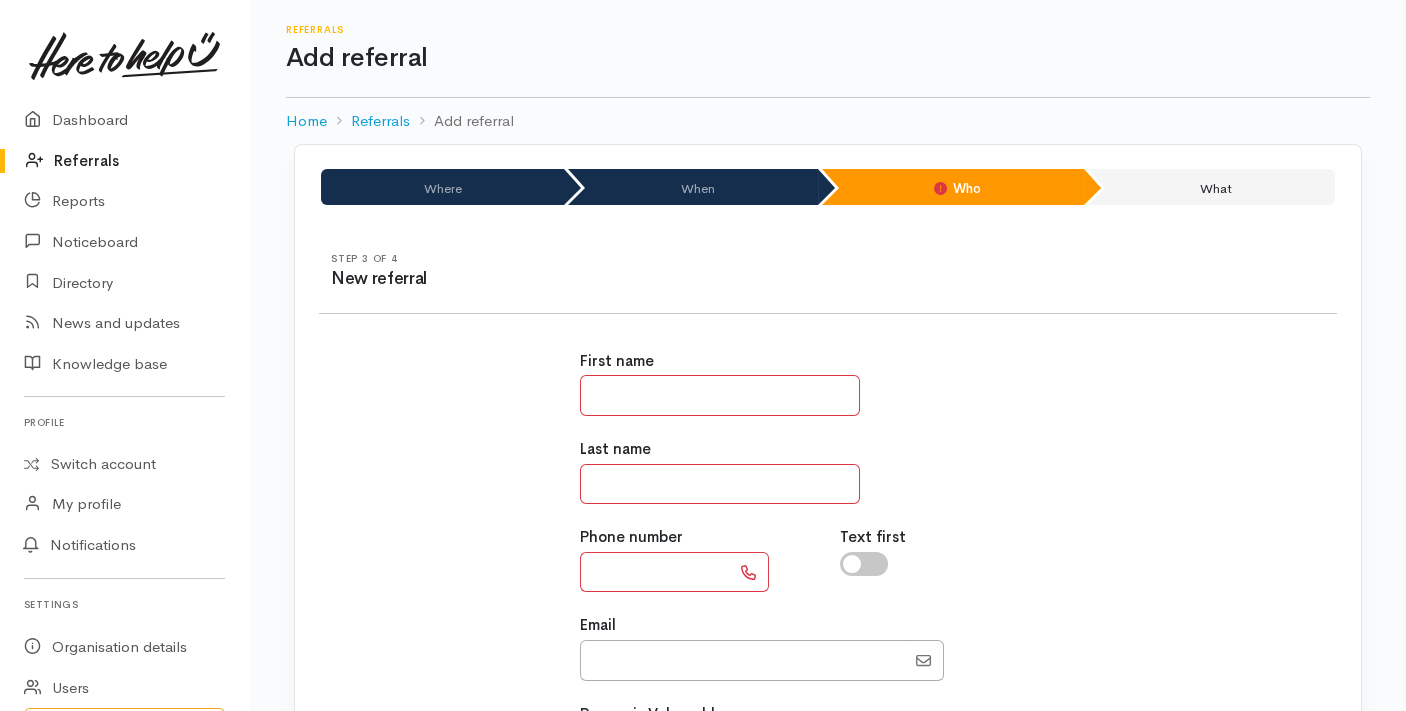 click at bounding box center [655, 572] 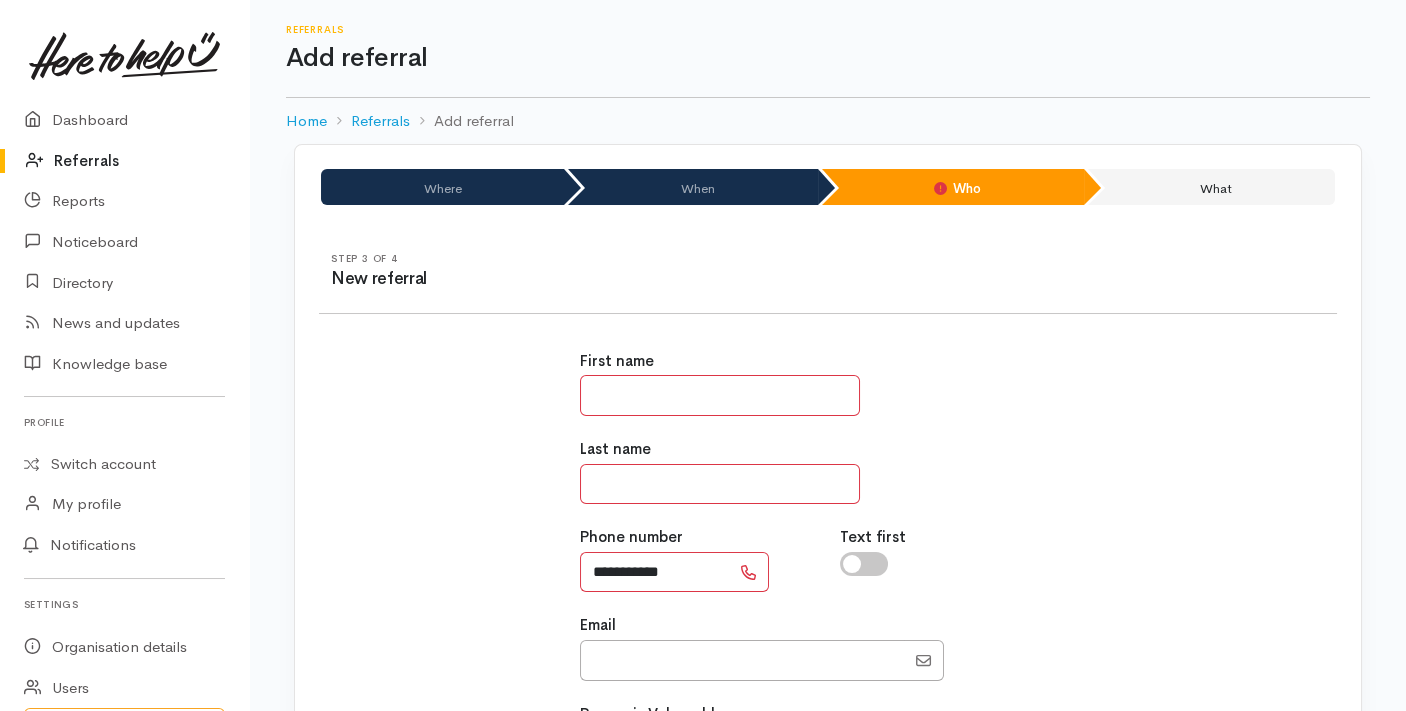 type on "**********" 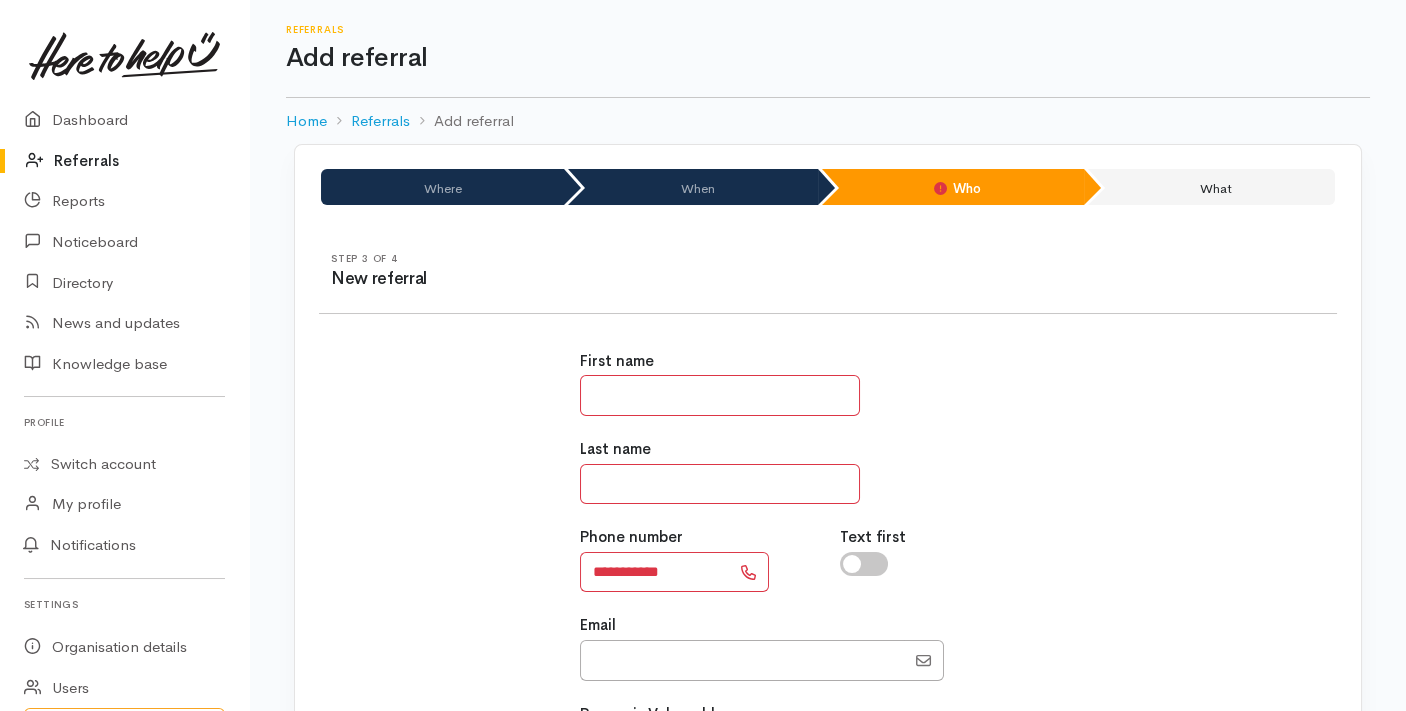 click at bounding box center [720, 395] 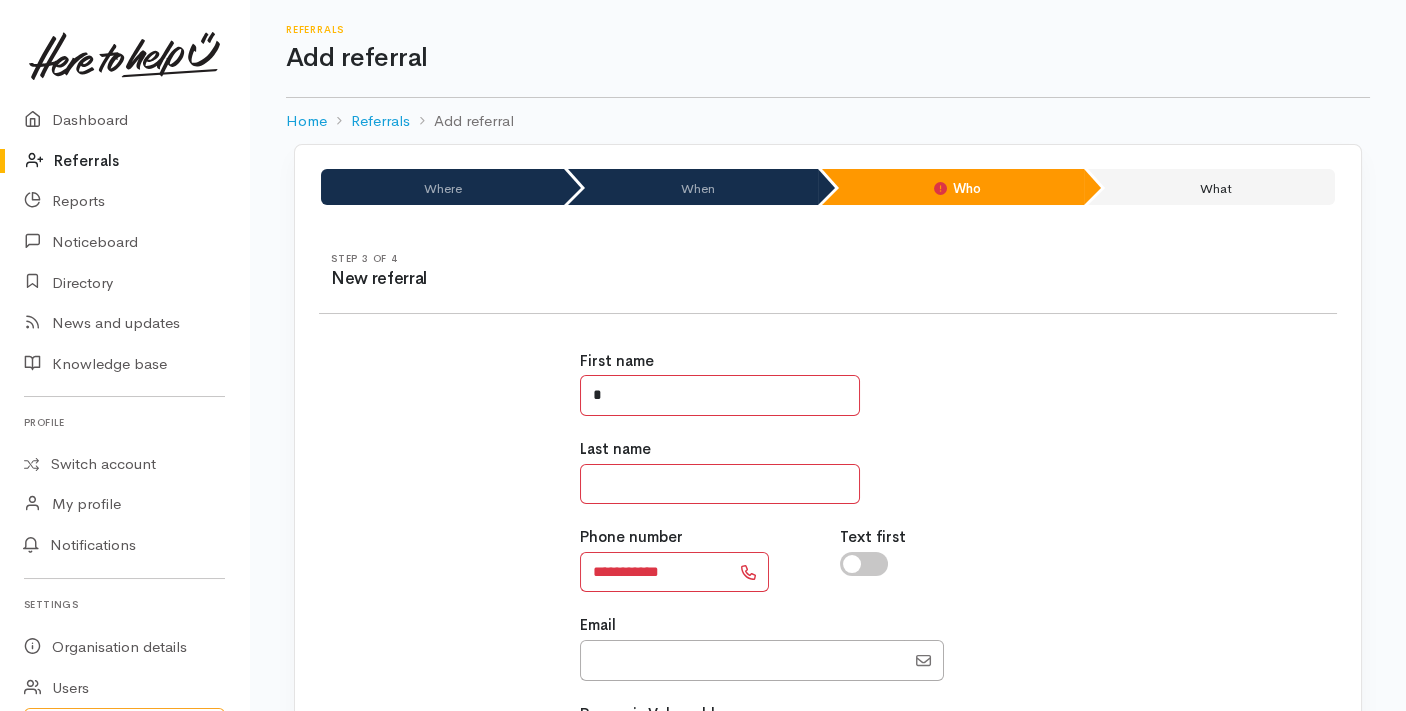 type on "*" 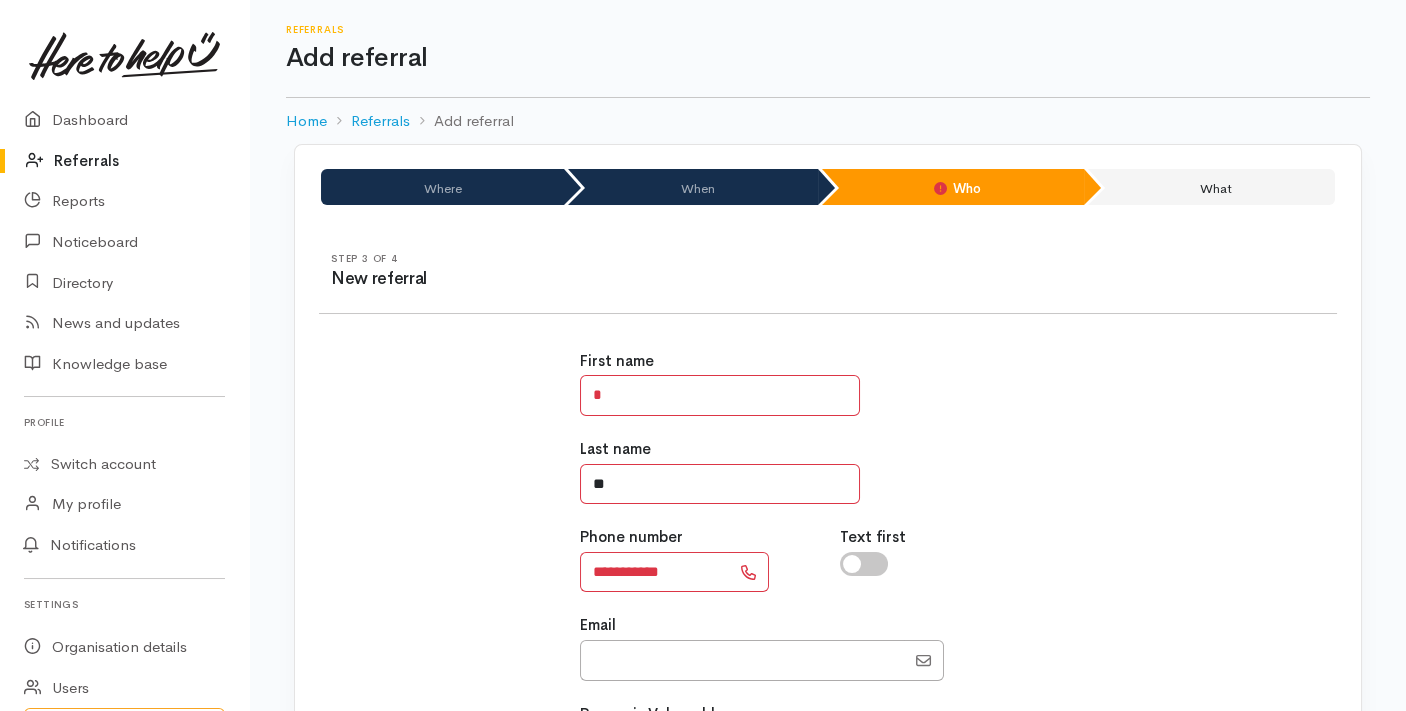 type on "*" 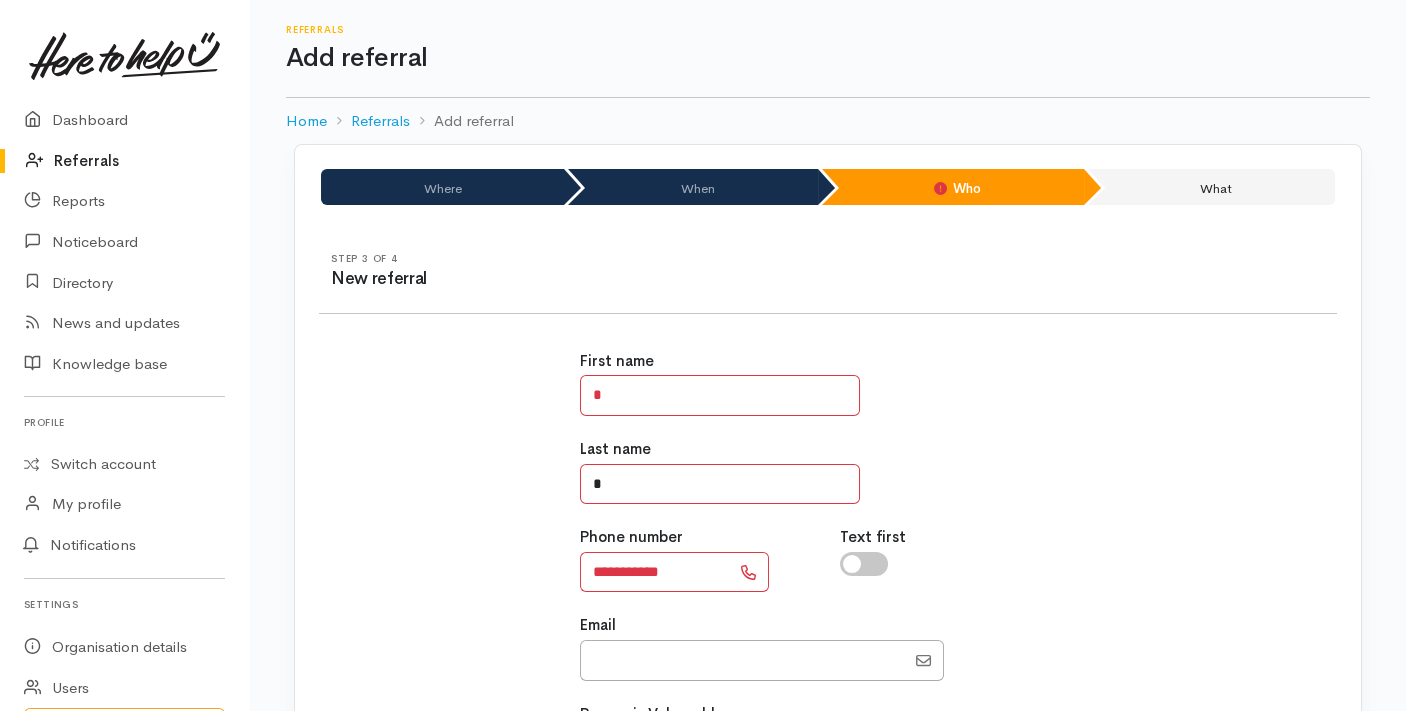 scroll, scrollTop: 294, scrollLeft: 0, axis: vertical 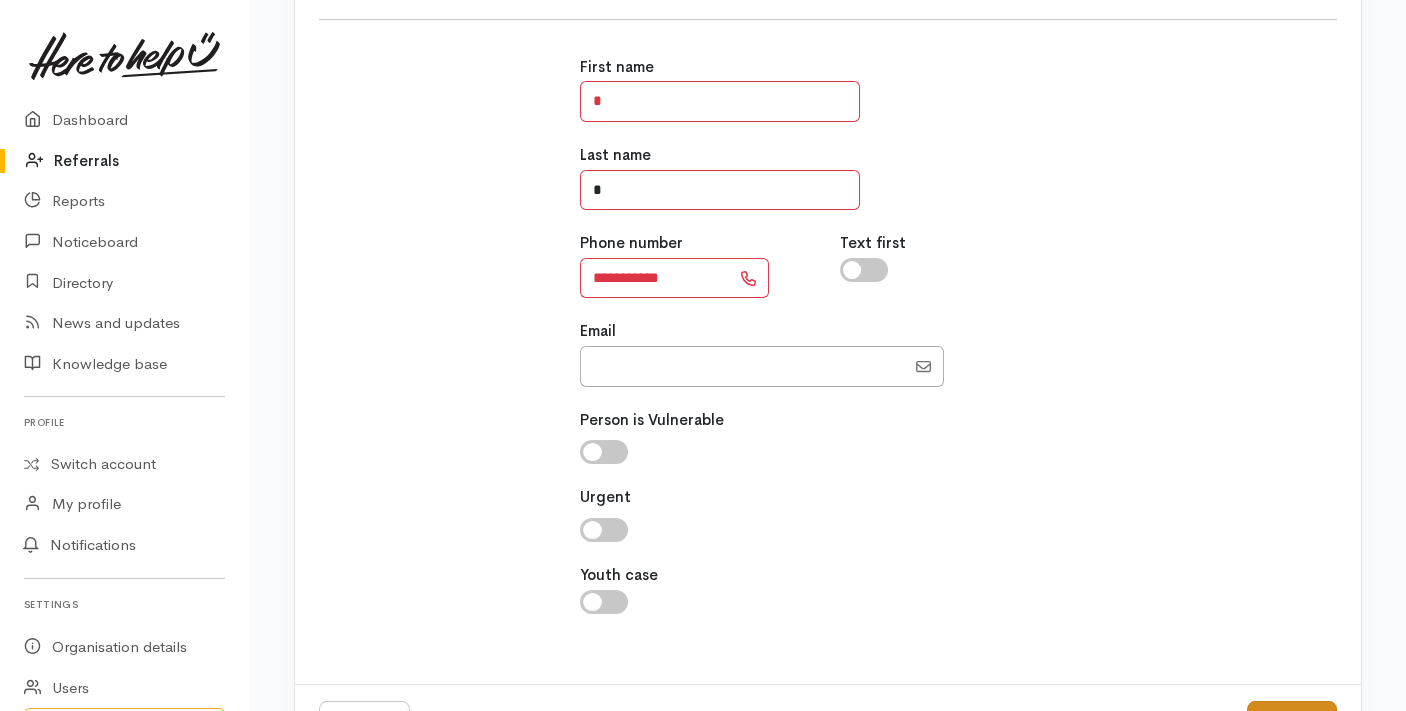type on "*" 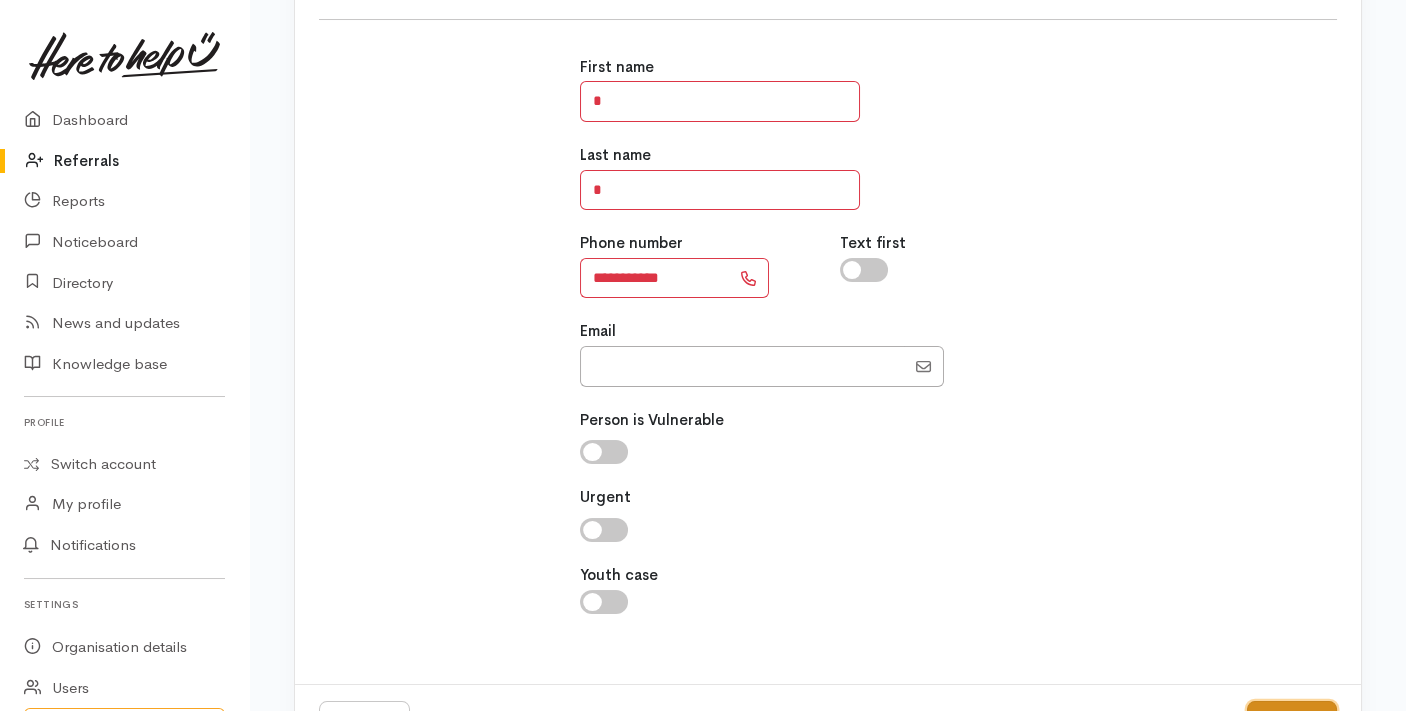 click on "Next" at bounding box center (1292, 725) 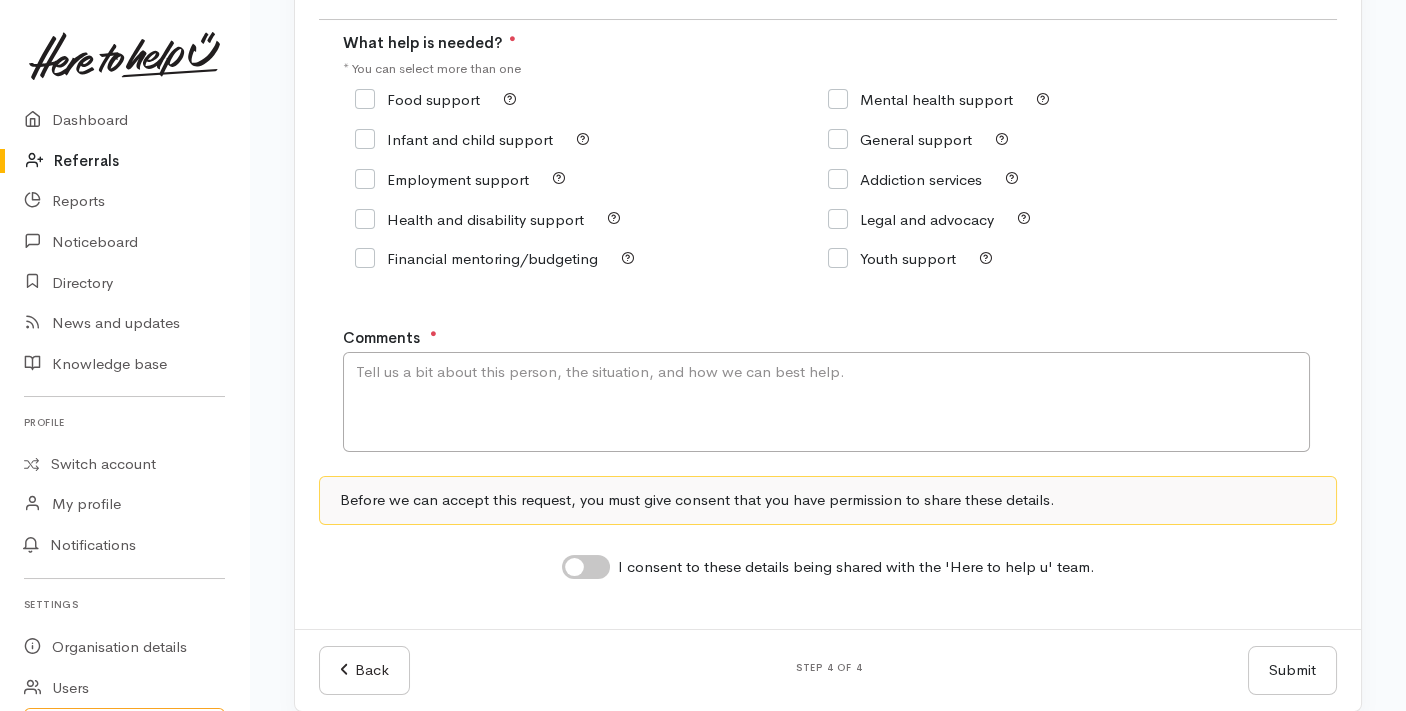 click on "Food support" at bounding box center [417, 99] 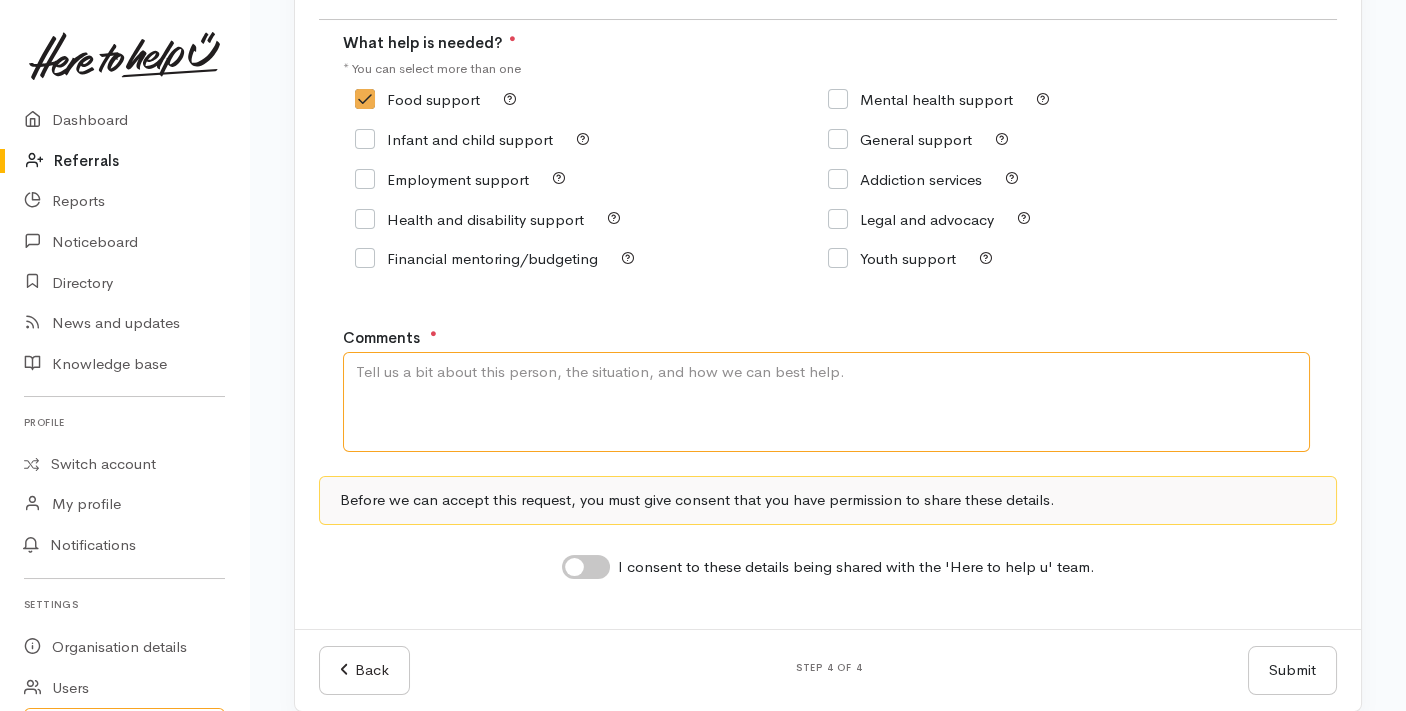 click on "Comments" at bounding box center (826, 402) 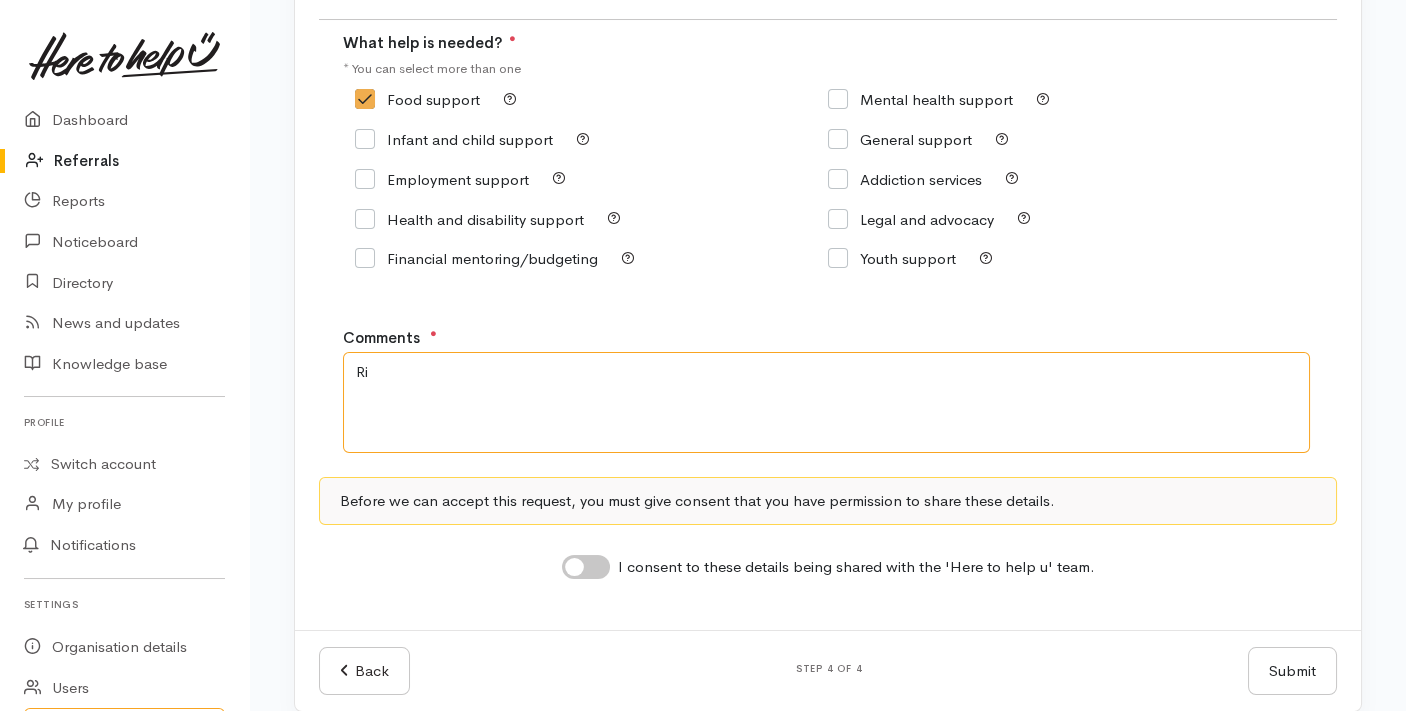 type on "R" 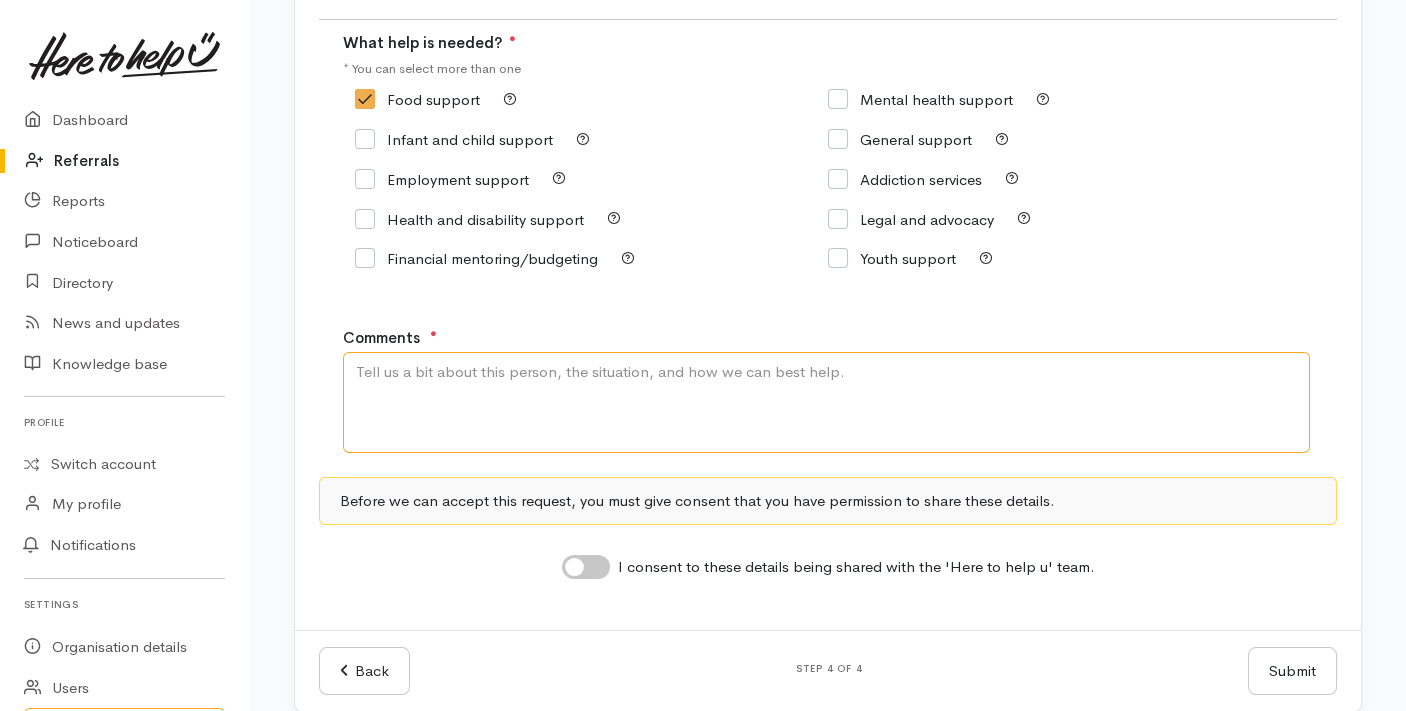 type on "D" 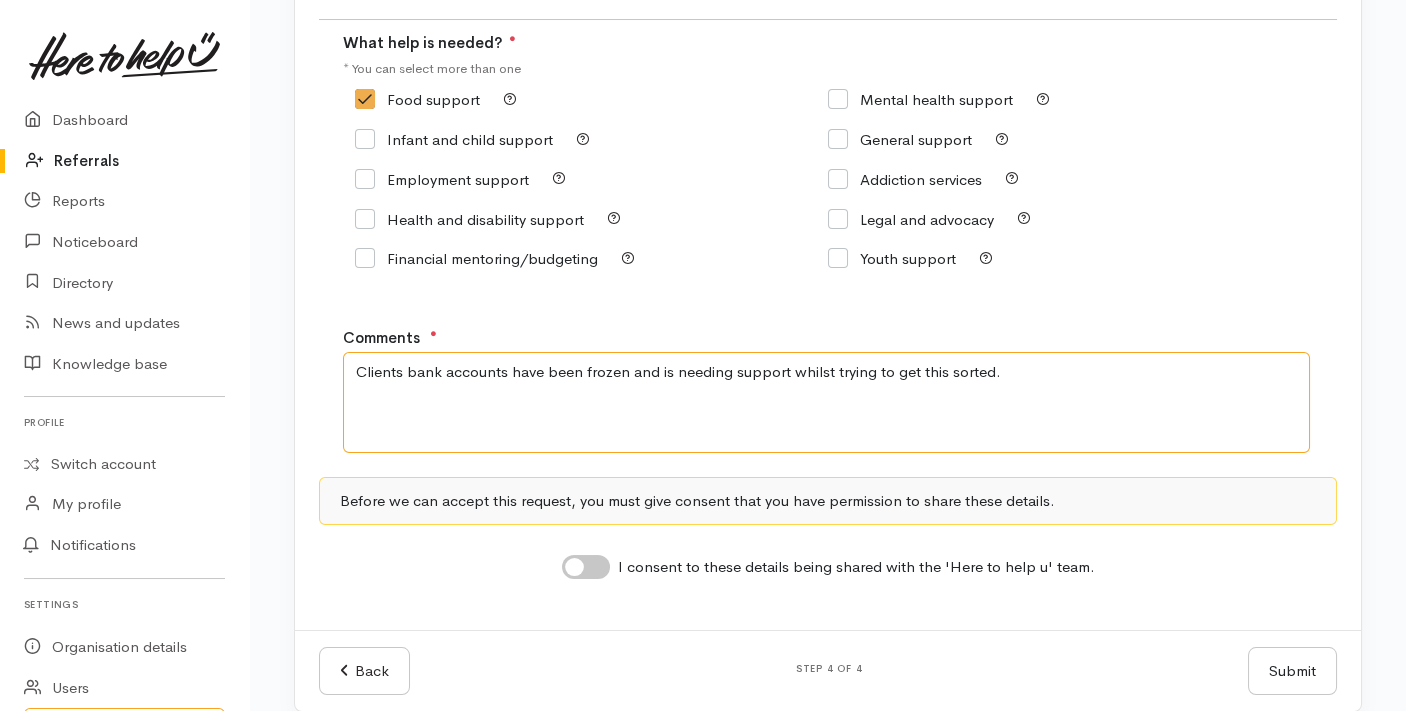 click on "Clients bank accounts have been frozen and is needing support whilst trying to get this sorted." at bounding box center (826, 402) 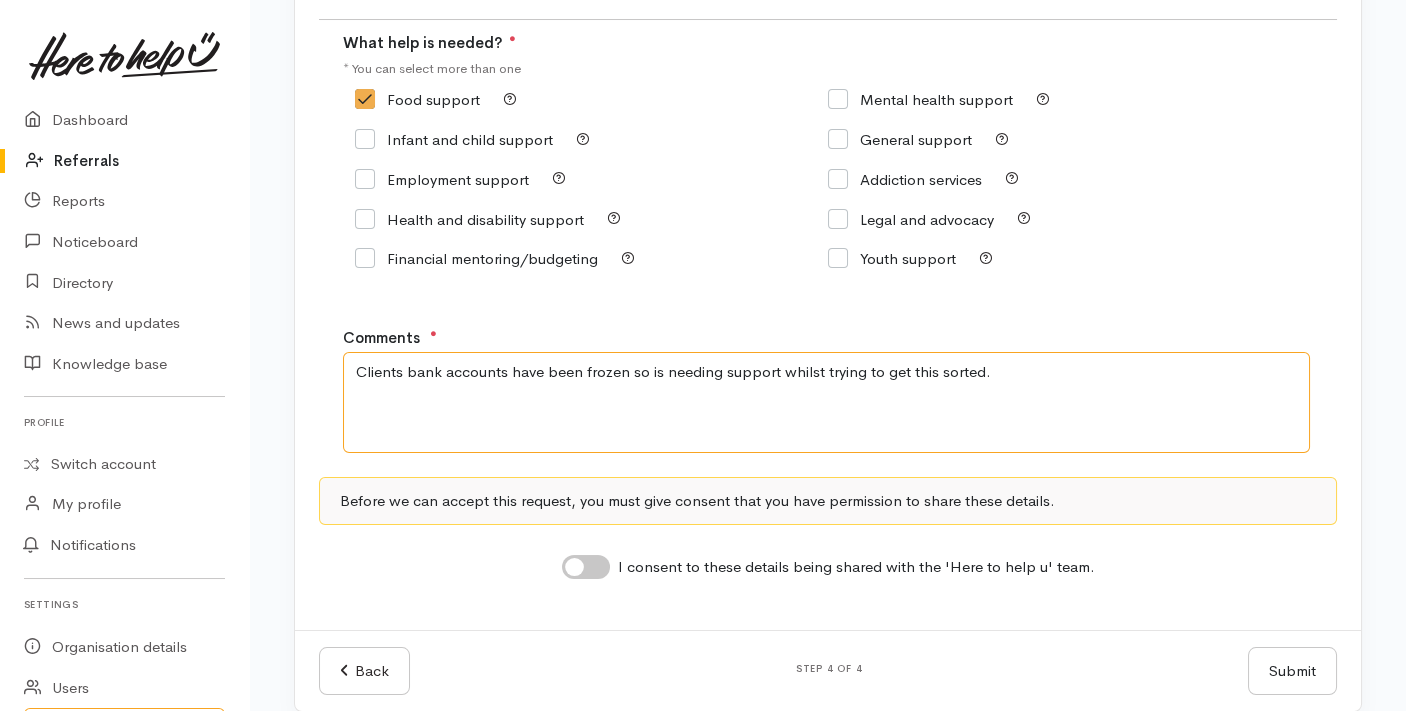click on "Clients bank accounts have been frozen so is needing support whilst trying to get this sorted." at bounding box center [826, 402] 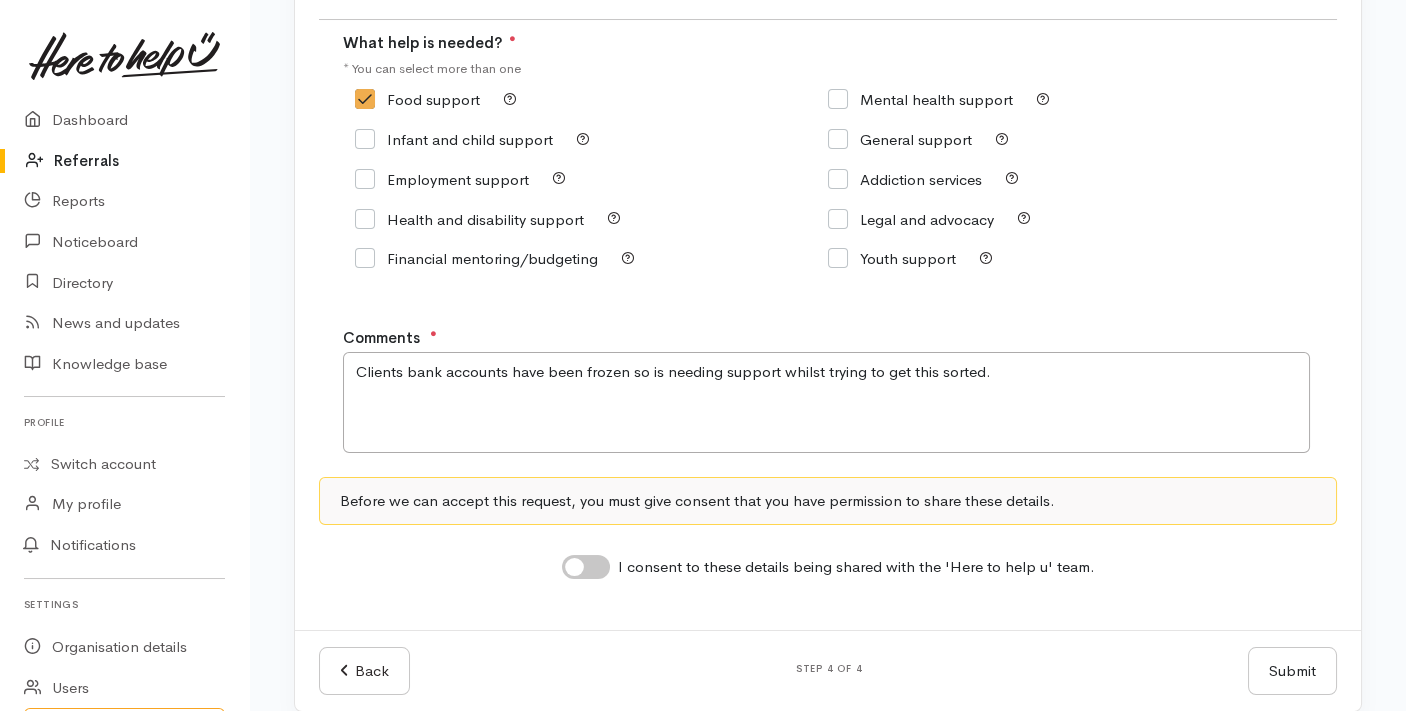 click on "Step 4 of 4
What help is needed
What help is needed?
●
* You can select more than one
Food support" at bounding box center [828, 282] 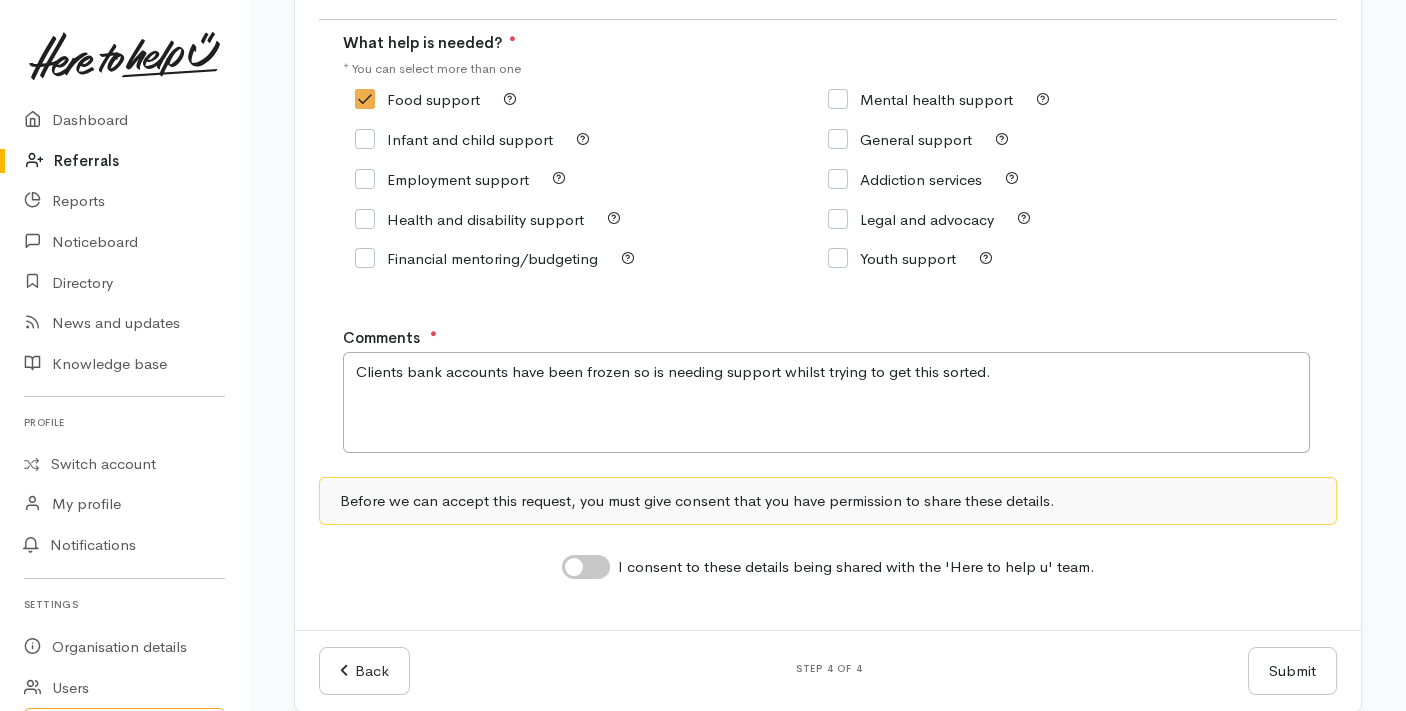 click on "I consent to these details being shared with the 'Here to help u' team." at bounding box center (586, 567) 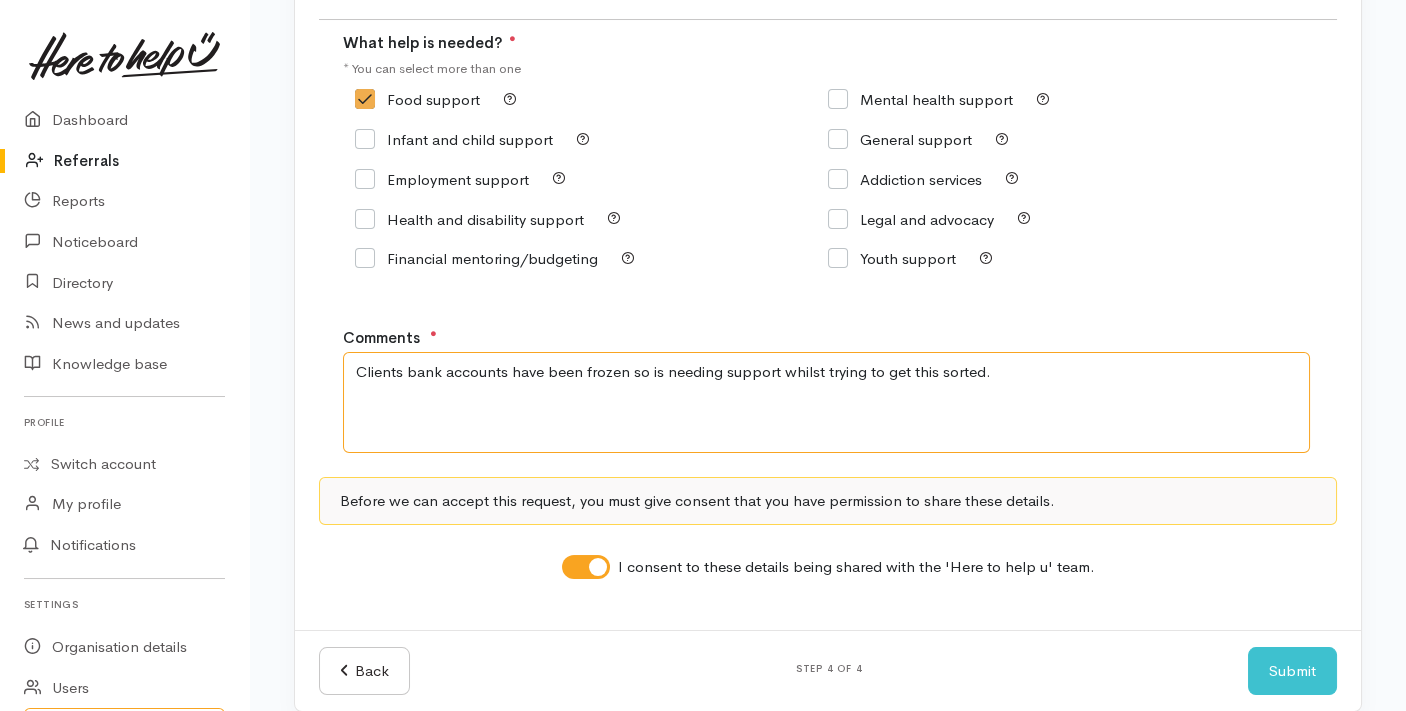 click on "Clients bank accounts have been frozen so is needing support whilst trying to get this sorted." at bounding box center (826, 402) 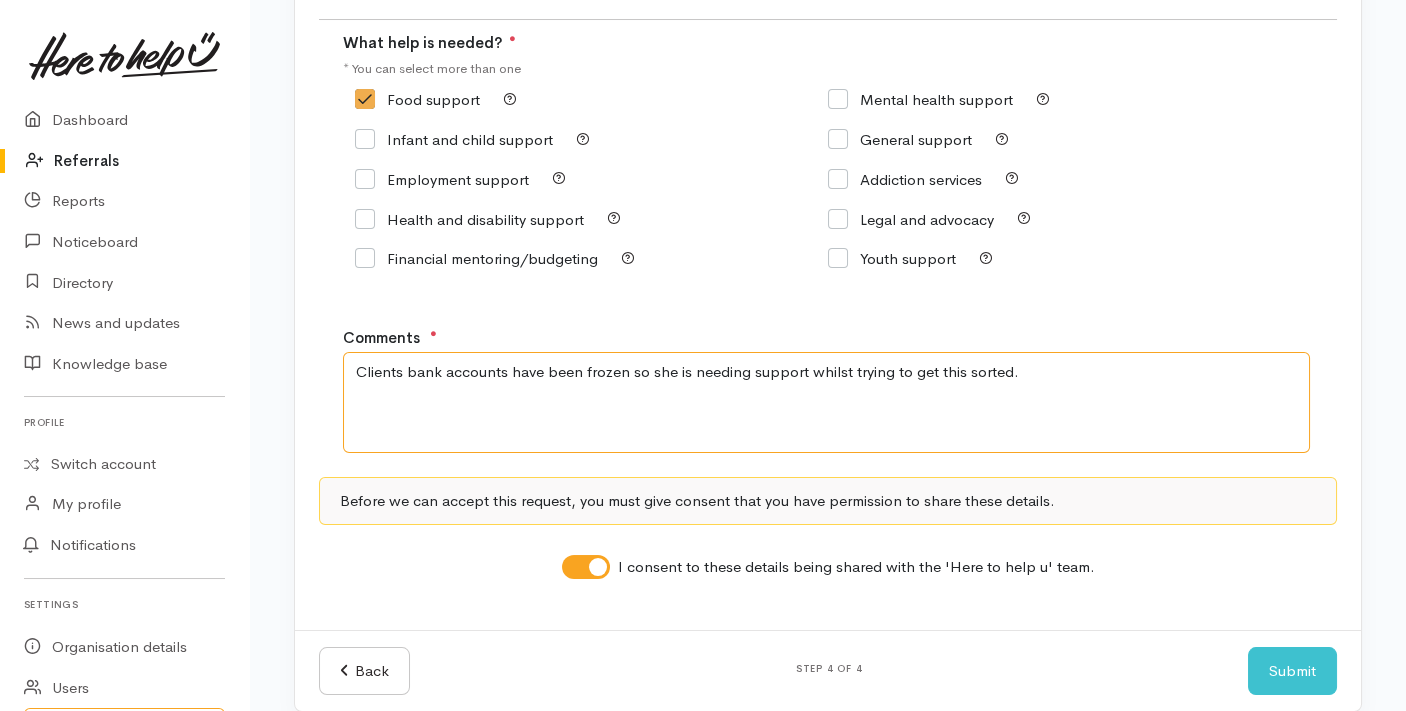 click on "Clients bank accounts have been frozen so she is needing support whilst trying to get this sorted." at bounding box center (826, 402) 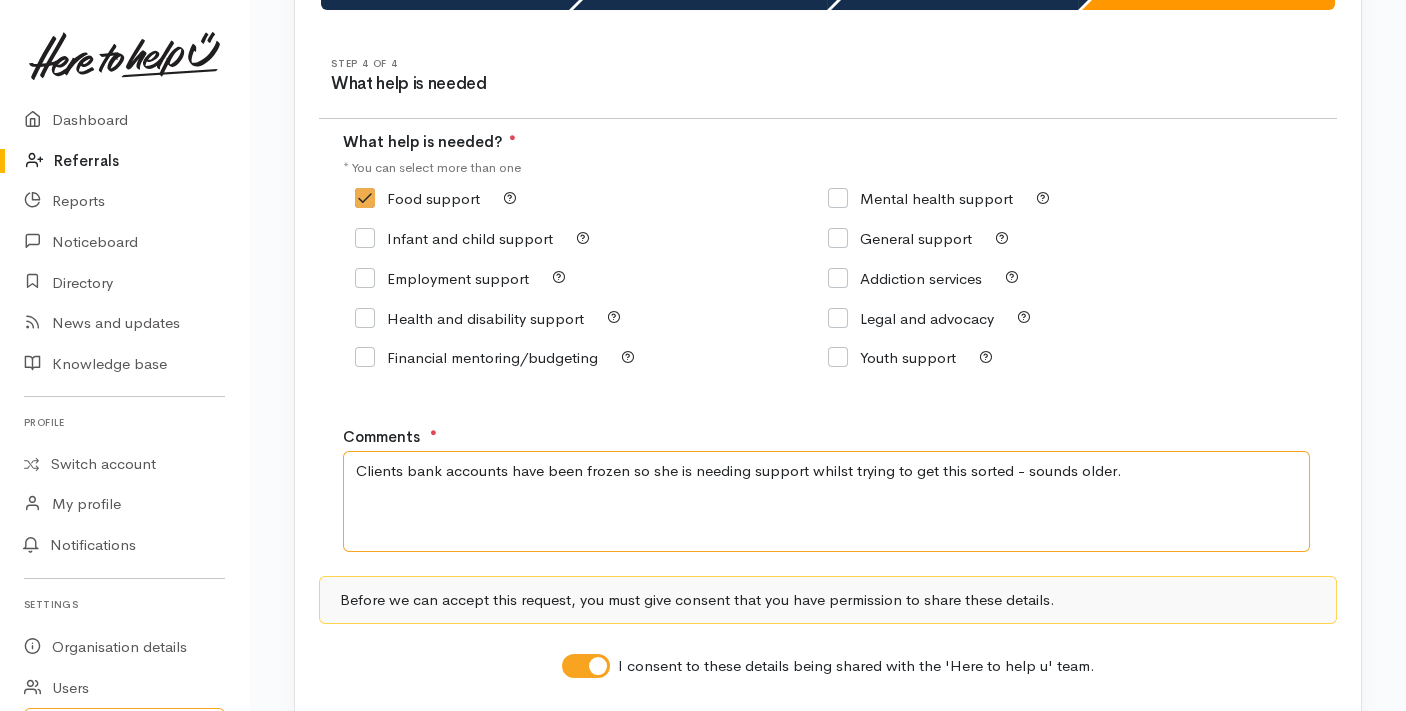scroll, scrollTop: 315, scrollLeft: 0, axis: vertical 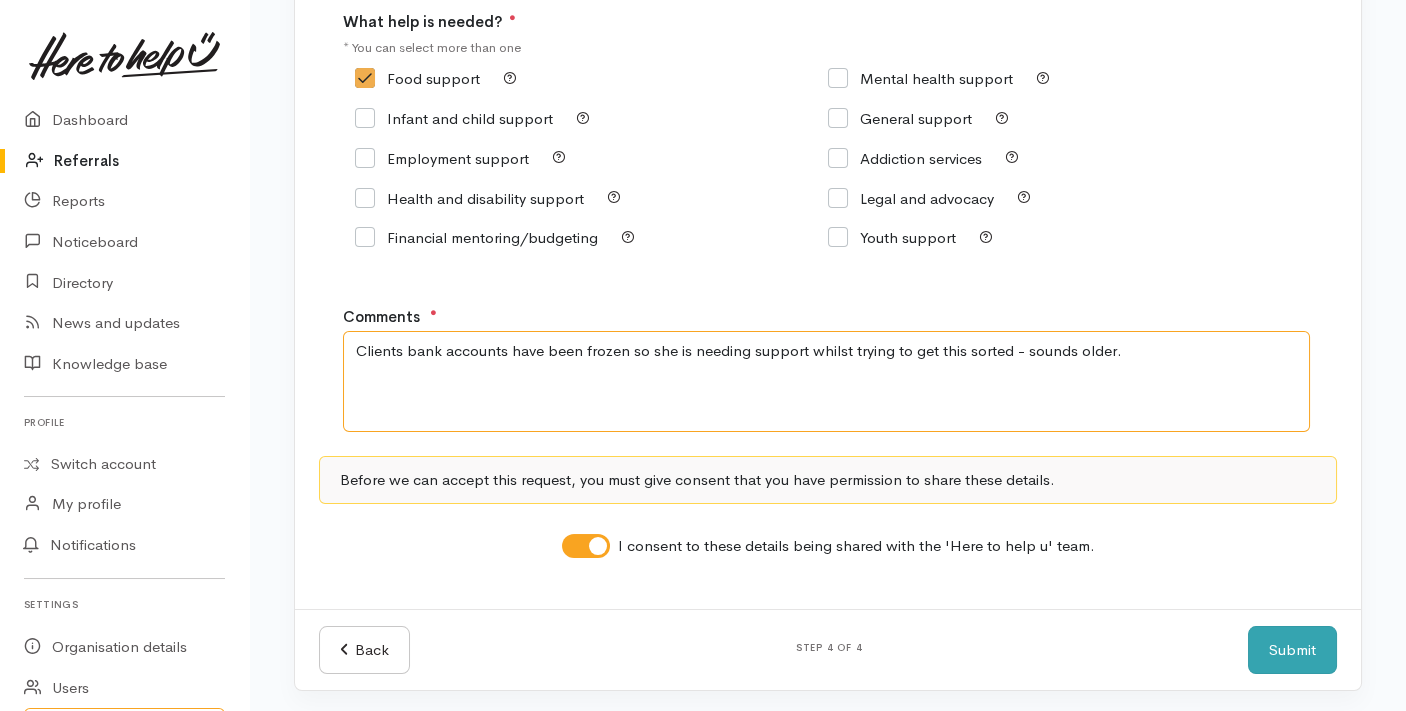 type on "Clients bank accounts have been frozen so she is needing support whilst trying to get this sorted - sounds older." 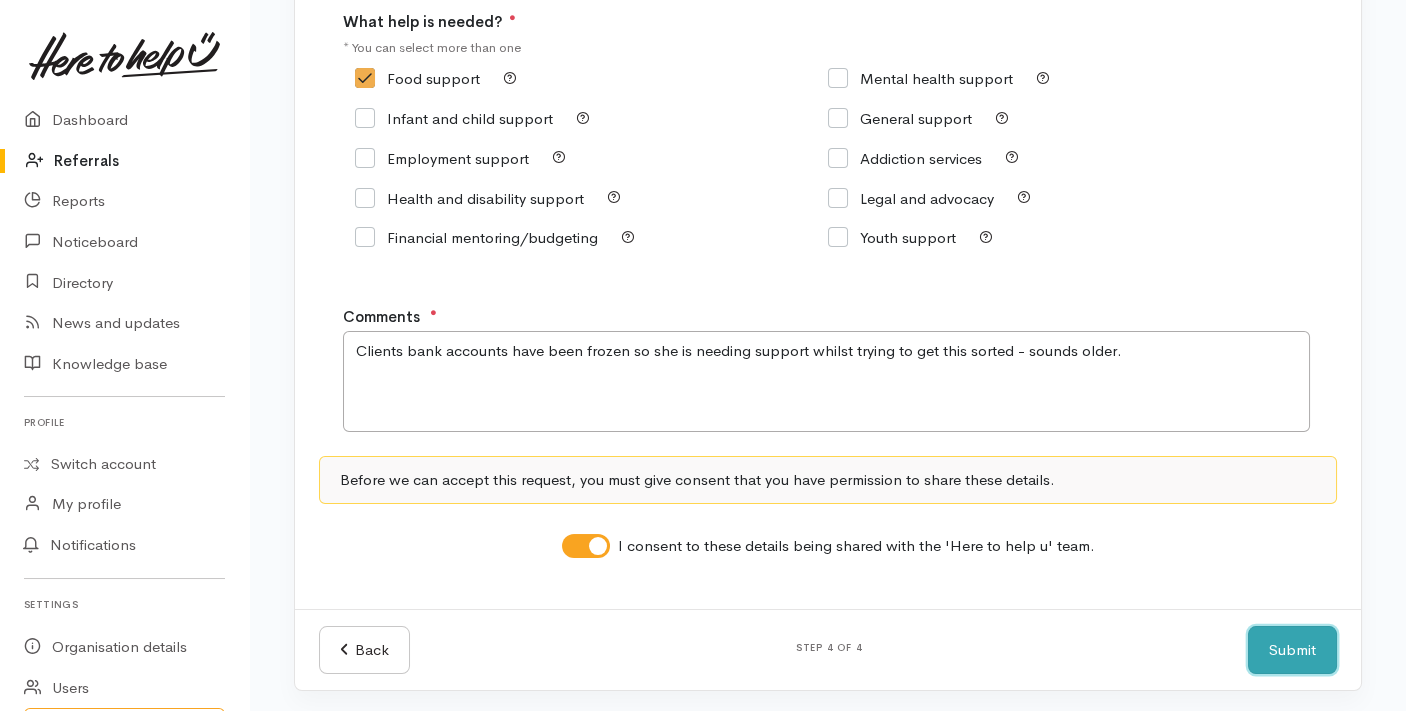 click on "Submit" at bounding box center [1292, 650] 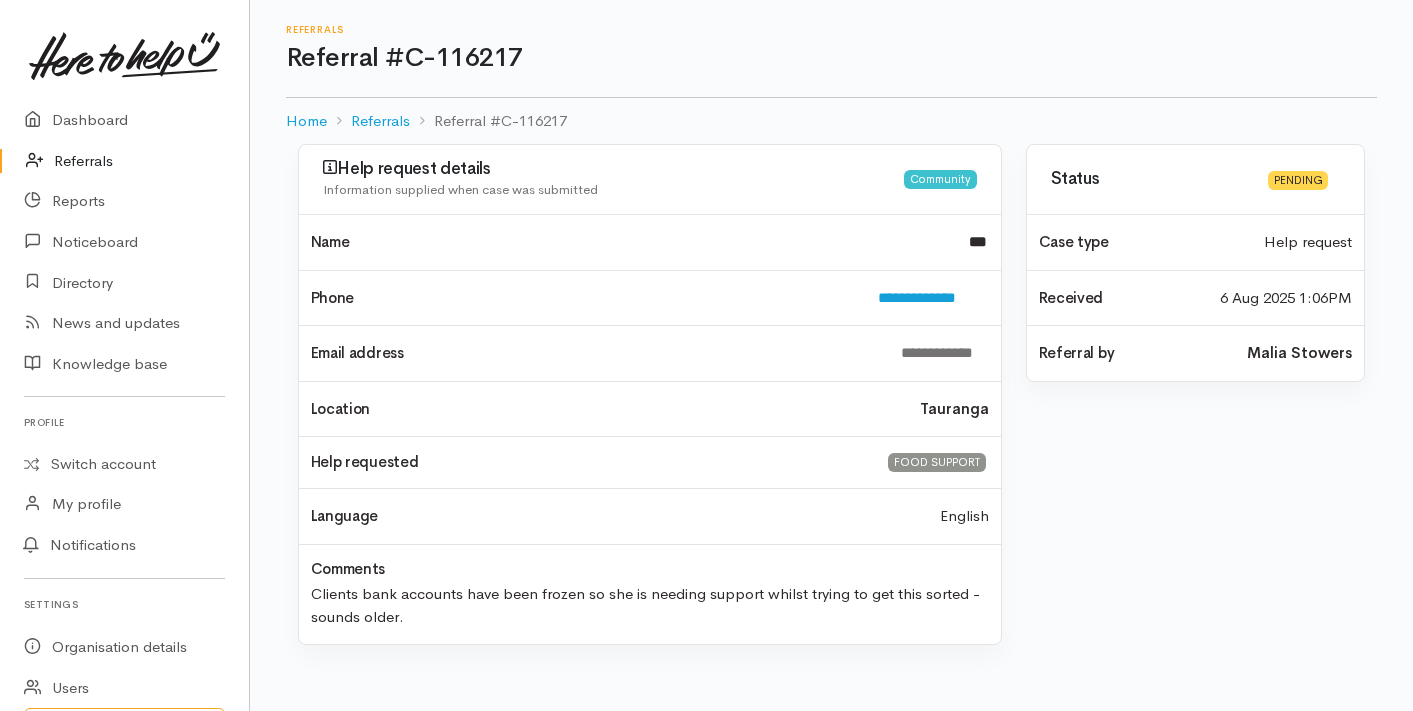 scroll, scrollTop: 0, scrollLeft: 0, axis: both 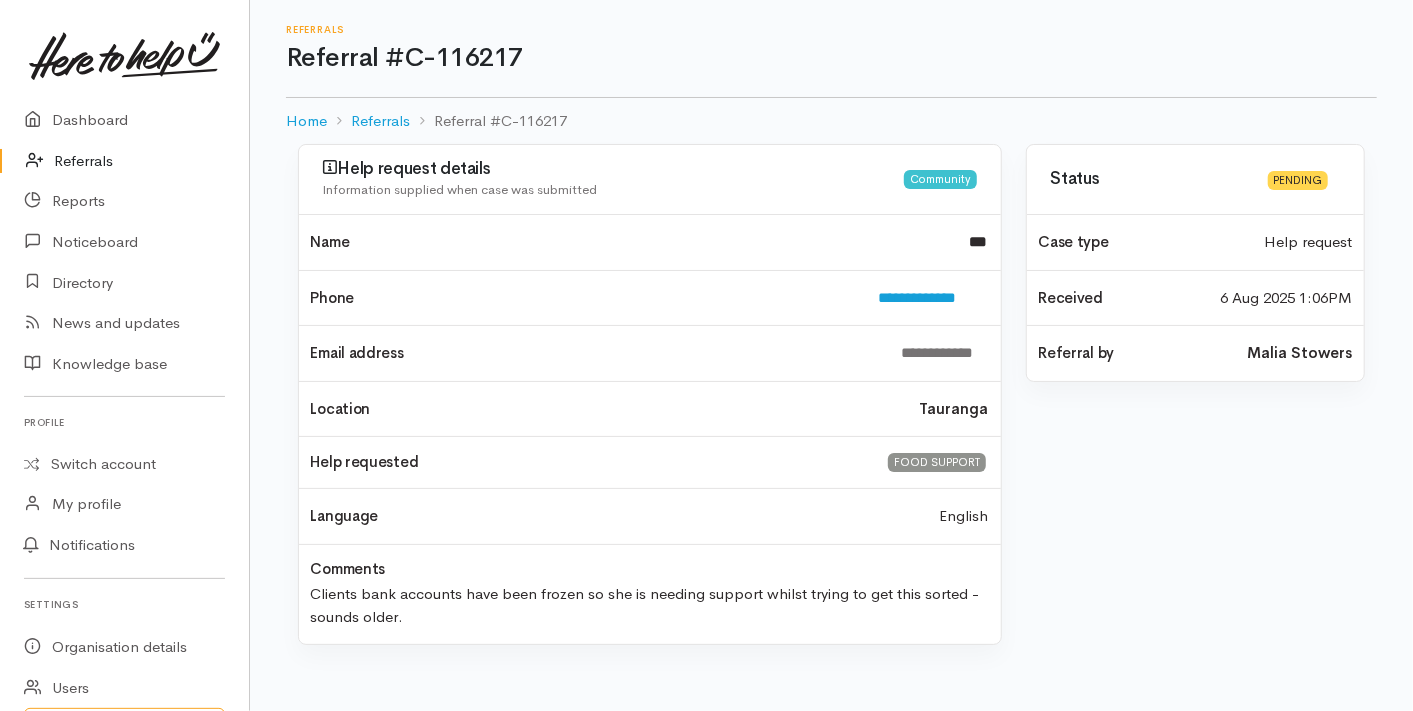 click on "Referrals" at bounding box center (124, 161) 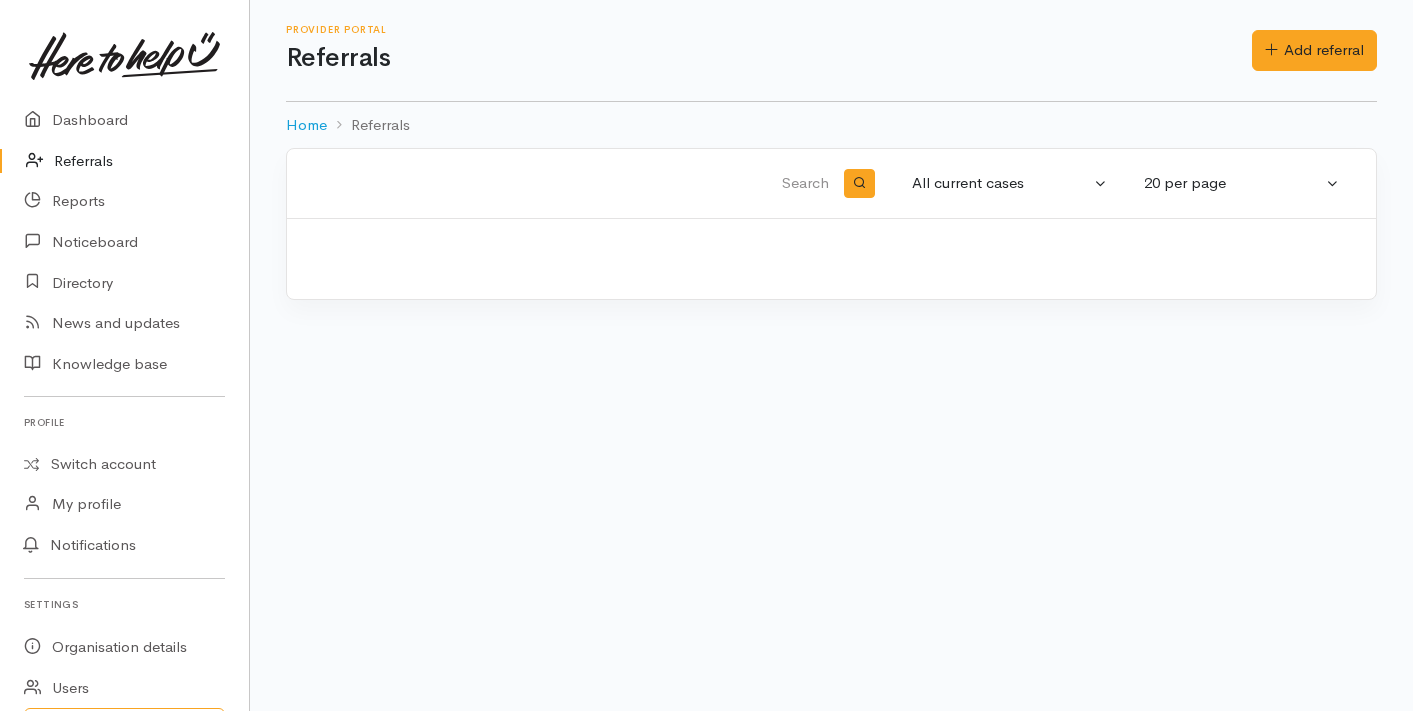 scroll, scrollTop: 0, scrollLeft: 0, axis: both 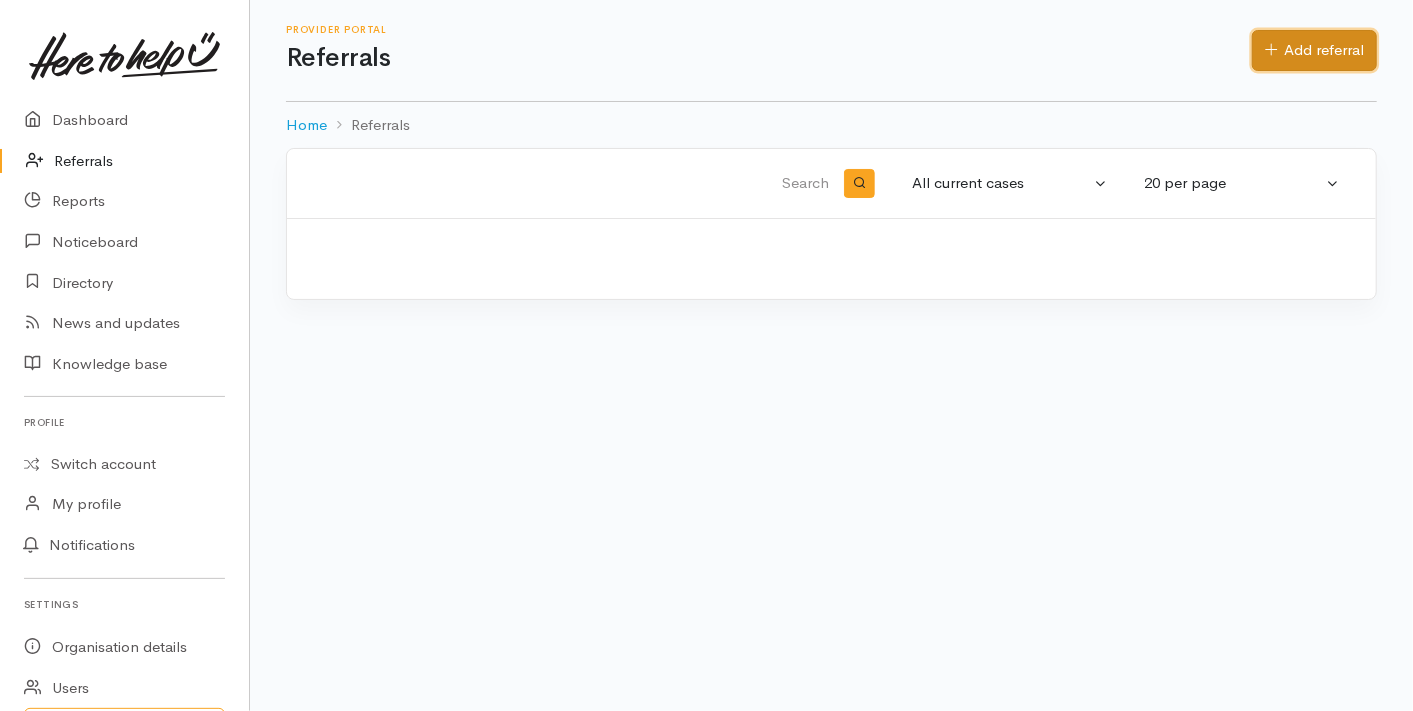 click on "Add referral" at bounding box center [1314, 50] 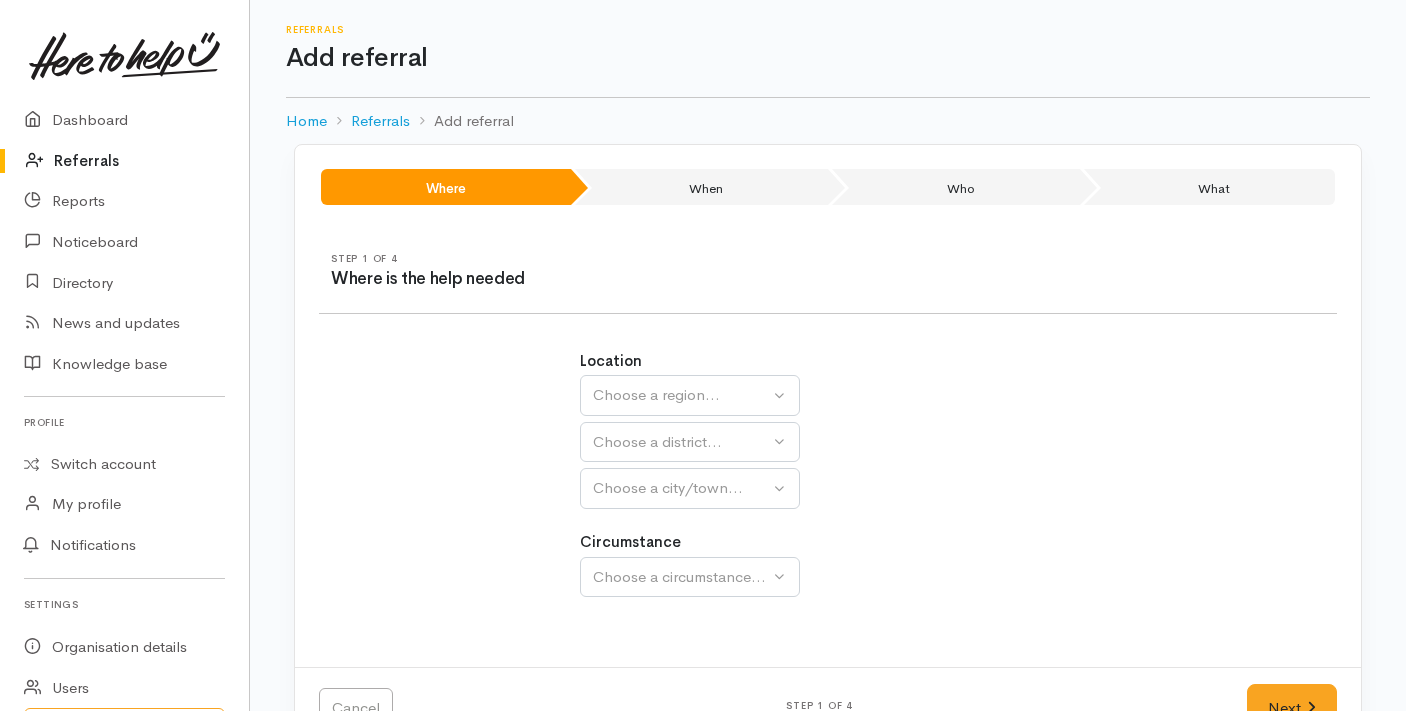 scroll, scrollTop: 0, scrollLeft: 0, axis: both 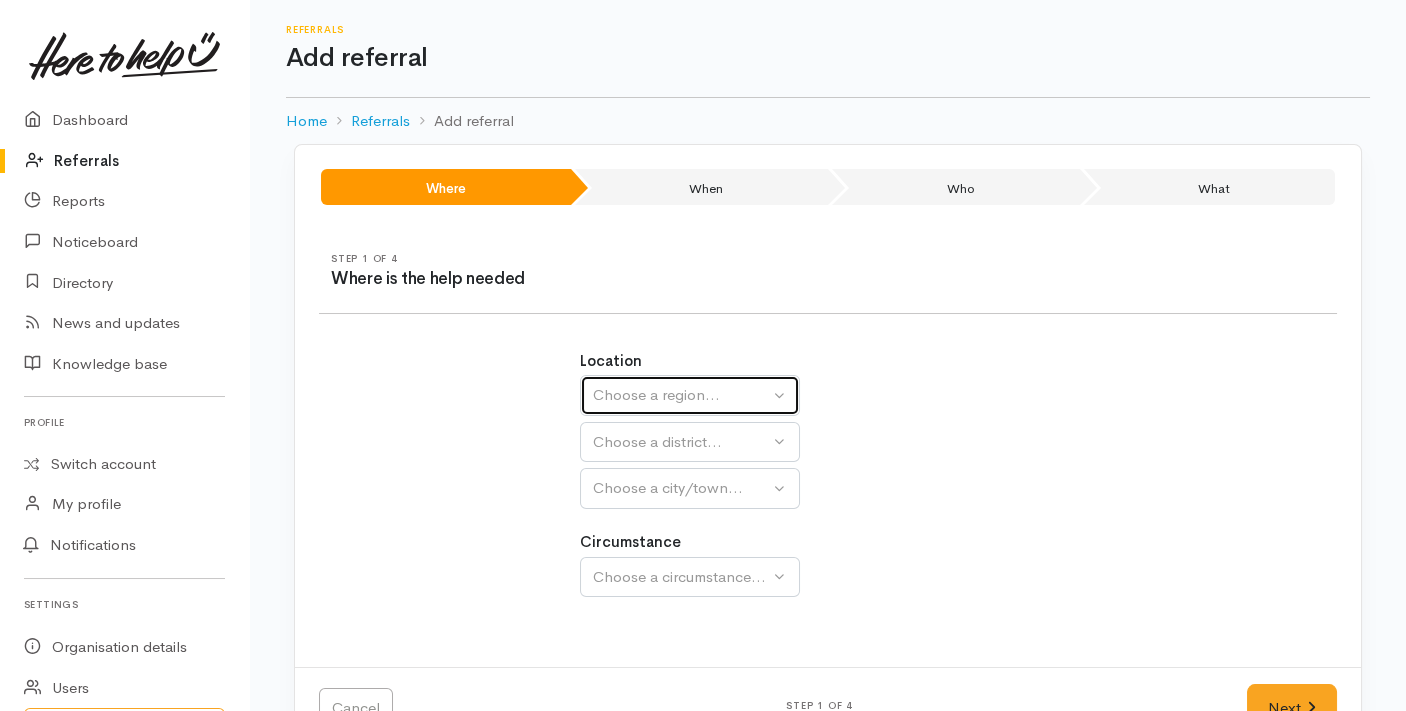 click on "Choose a region..." at bounding box center (690, 395) 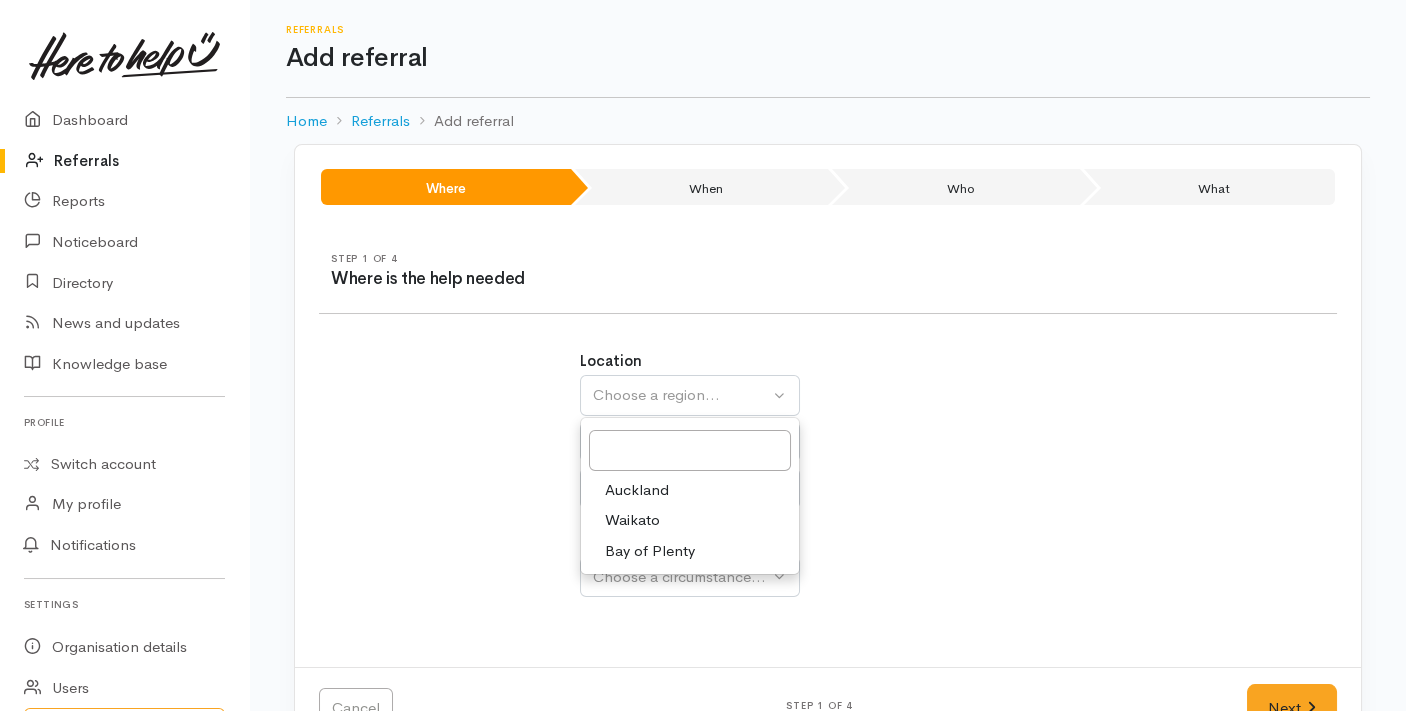 click on "Bay of Plenty" at bounding box center [650, 551] 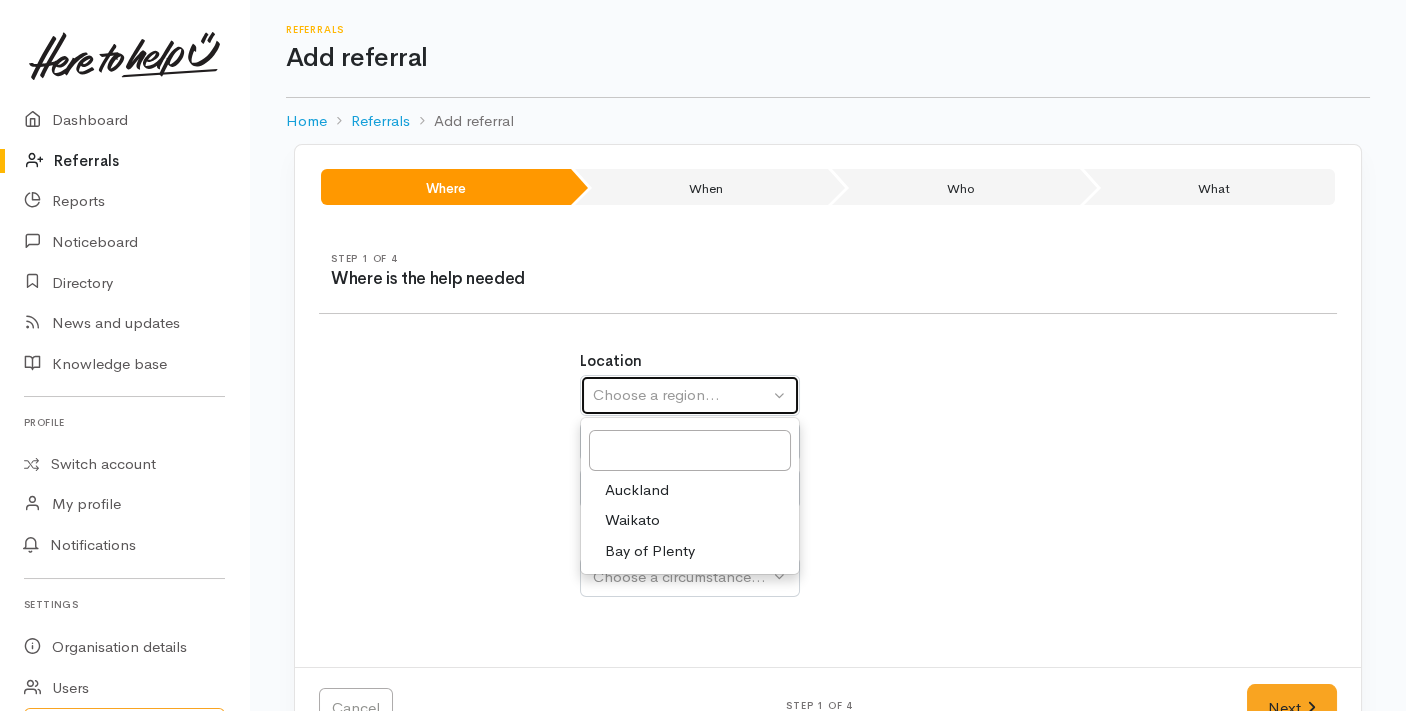 select 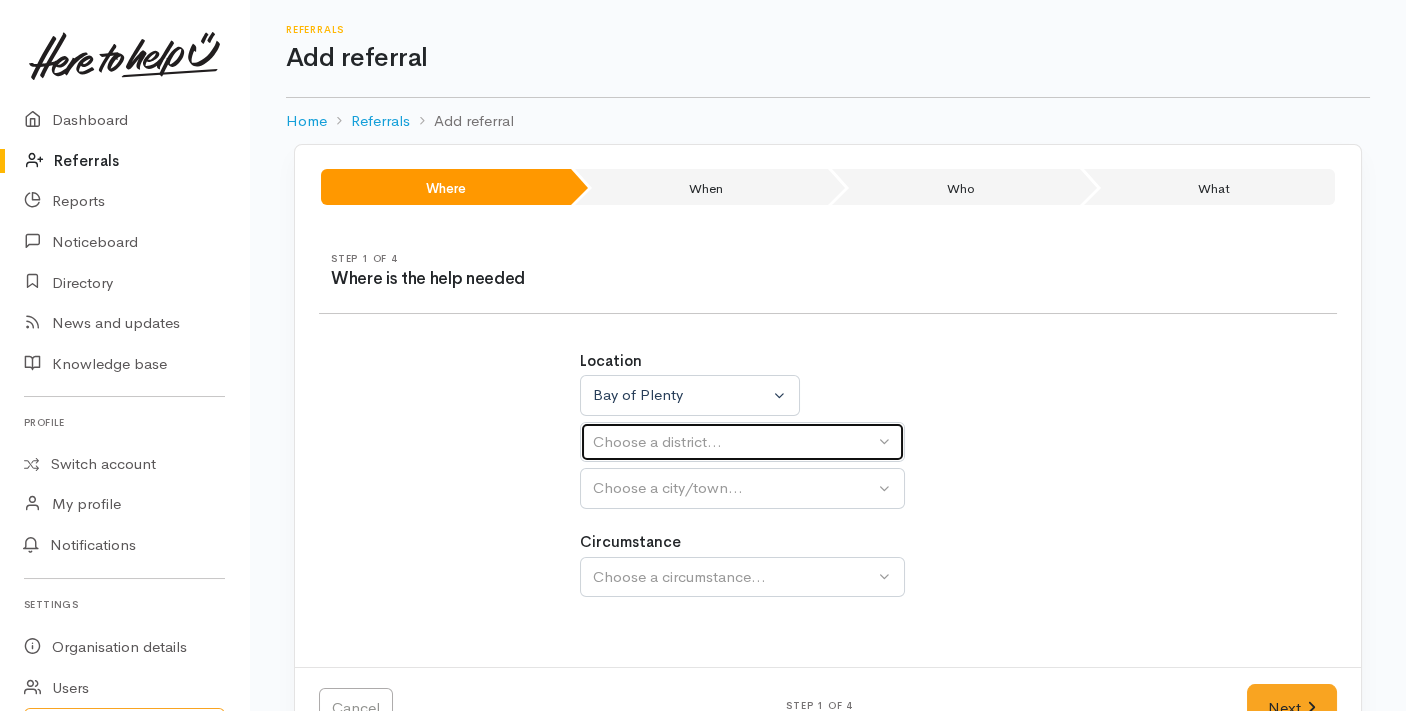 click on "Choose a district..." at bounding box center (733, 442) 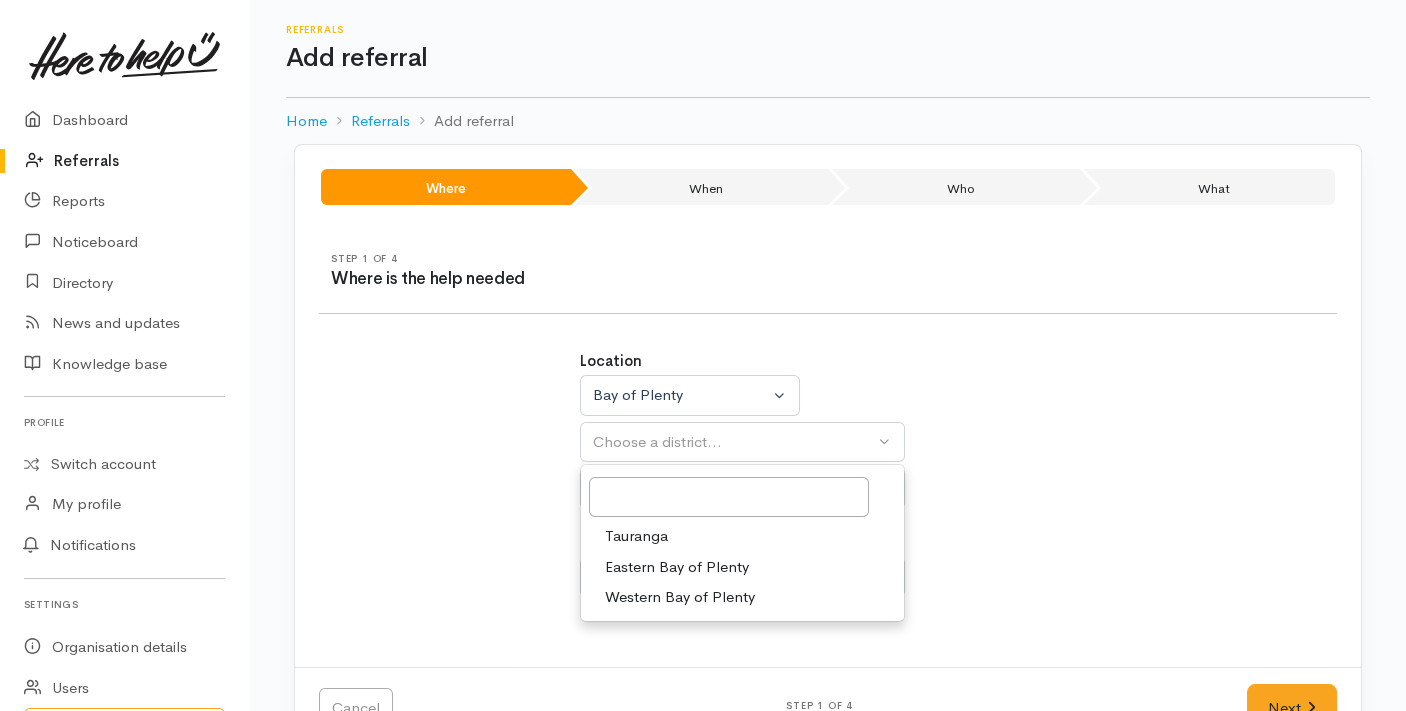 click on "Tauranga" at bounding box center [742, 536] 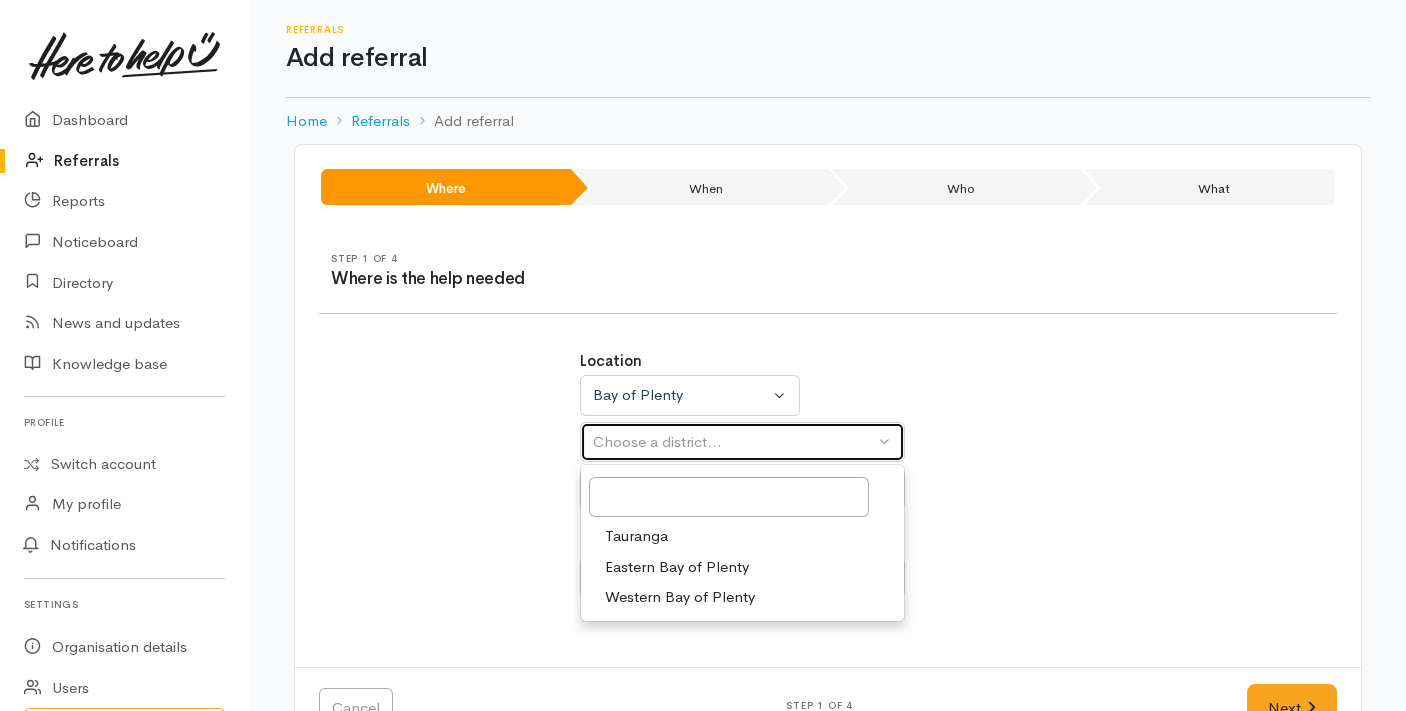 select on "6" 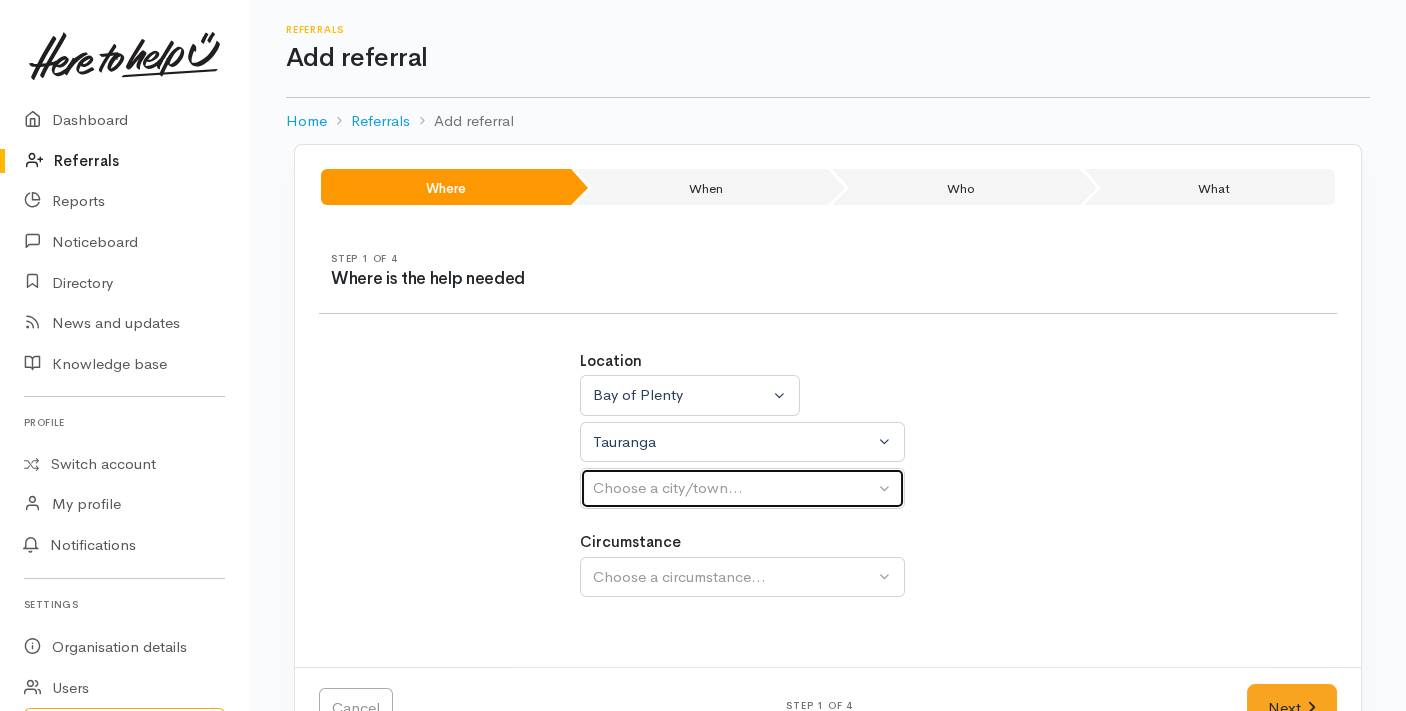 click on "Choose a city/town..." at bounding box center (733, 488) 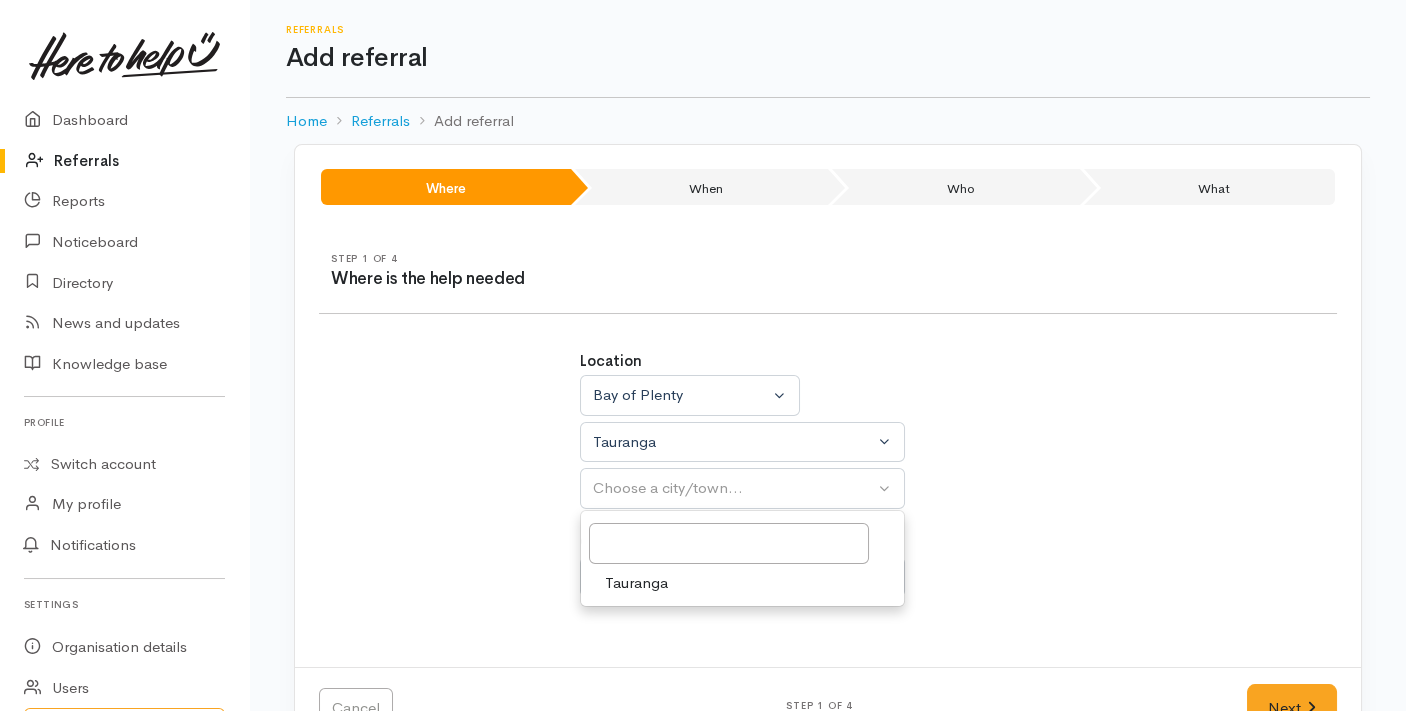 click on "Tauranga" at bounding box center (742, 583) 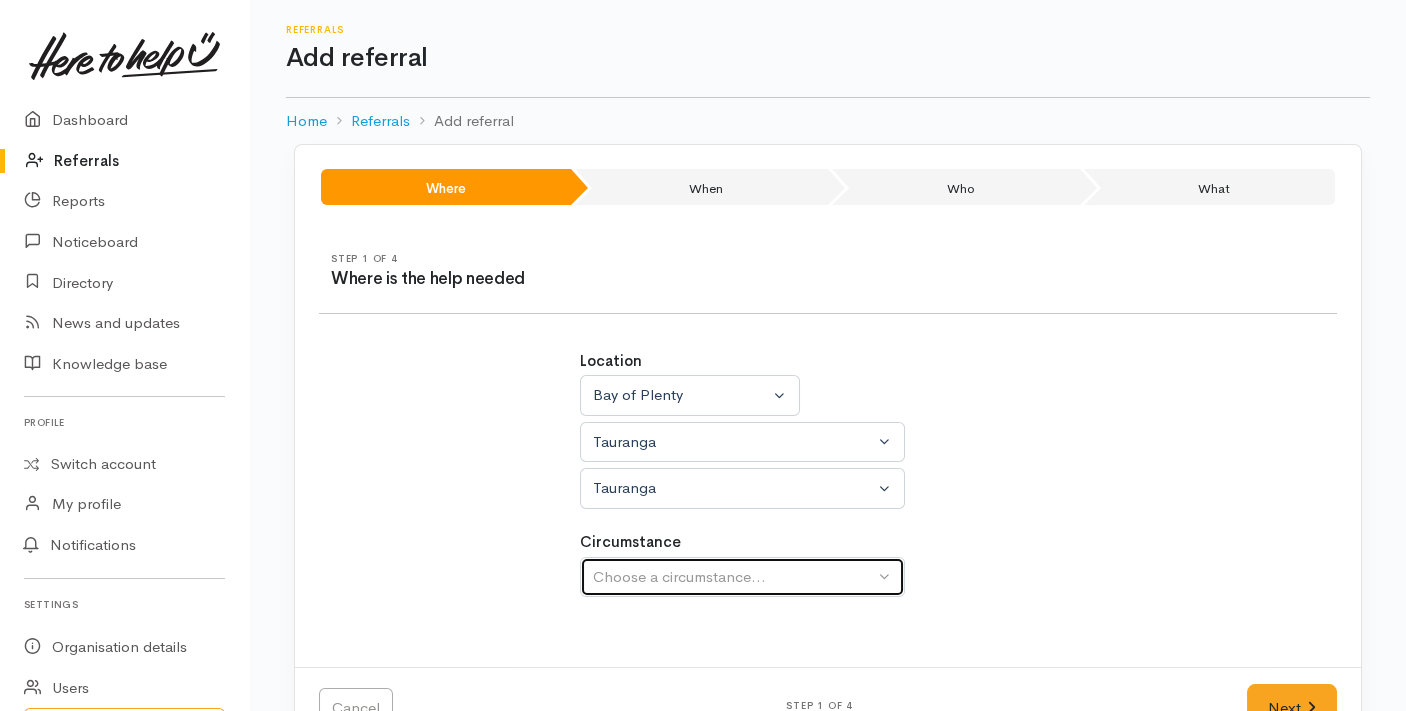 click on "Choose a circumstance..." at bounding box center (733, 577) 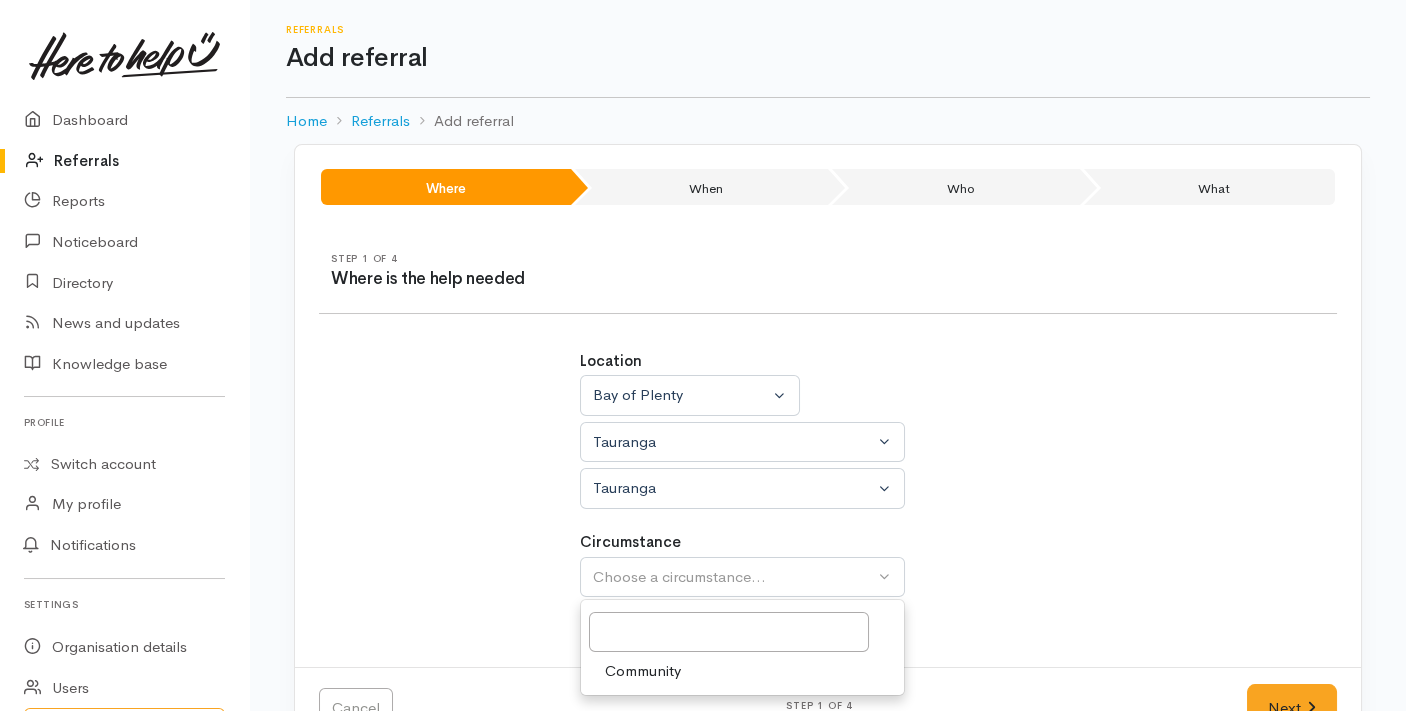 click on "Community" at bounding box center [643, 671] 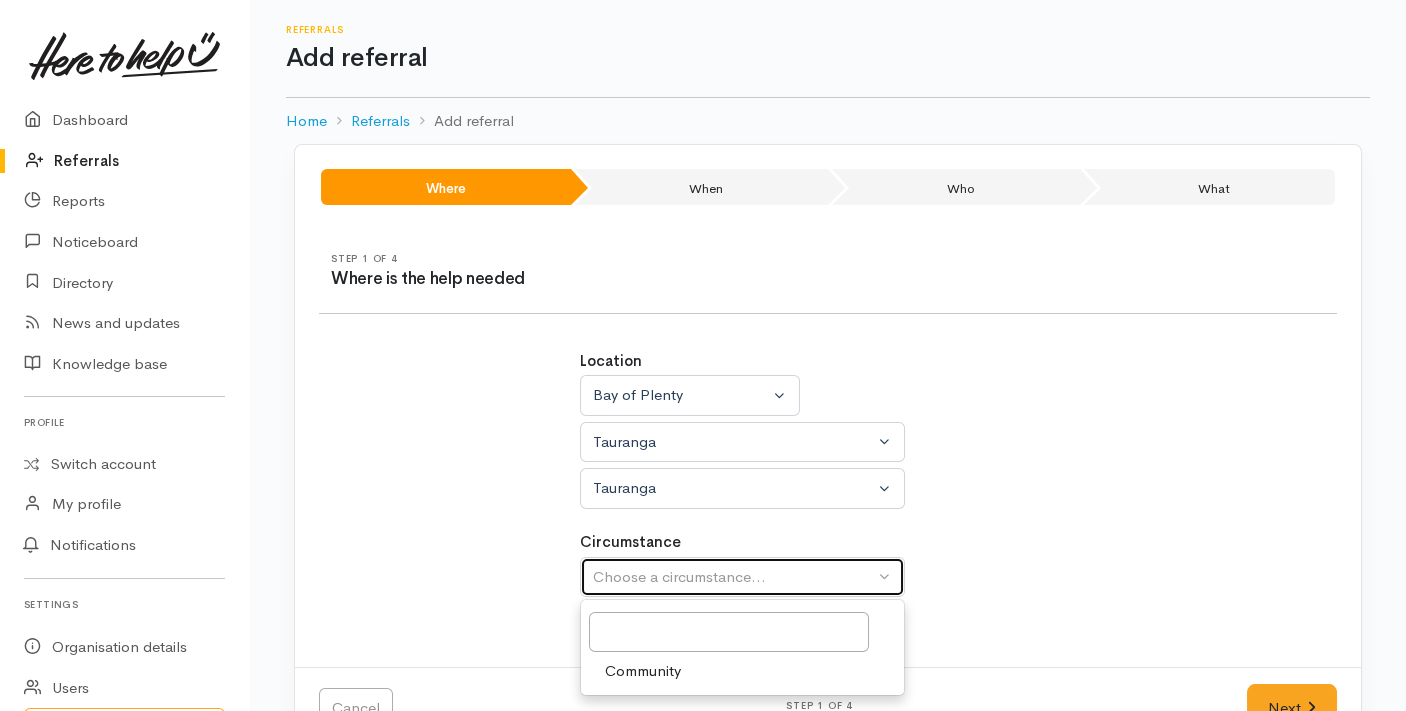select on "2" 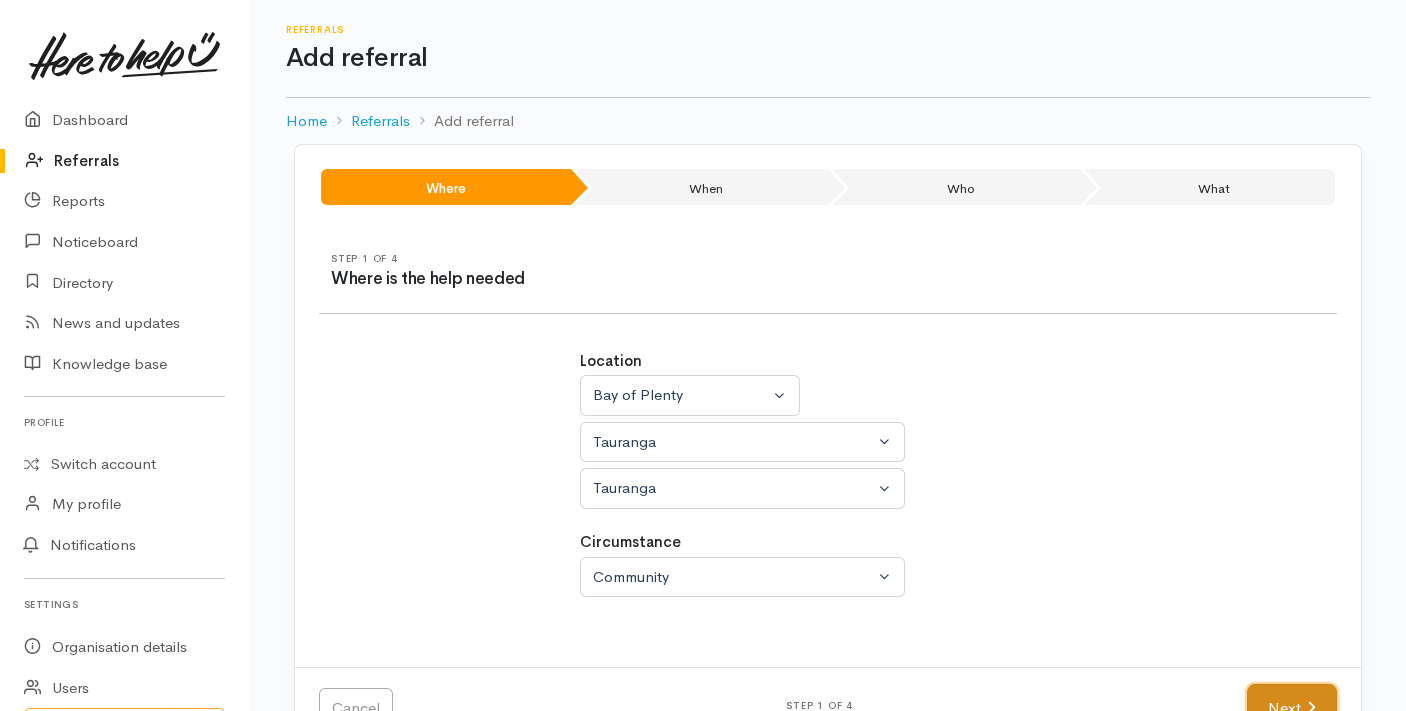 click on "Next" at bounding box center [1292, 708] 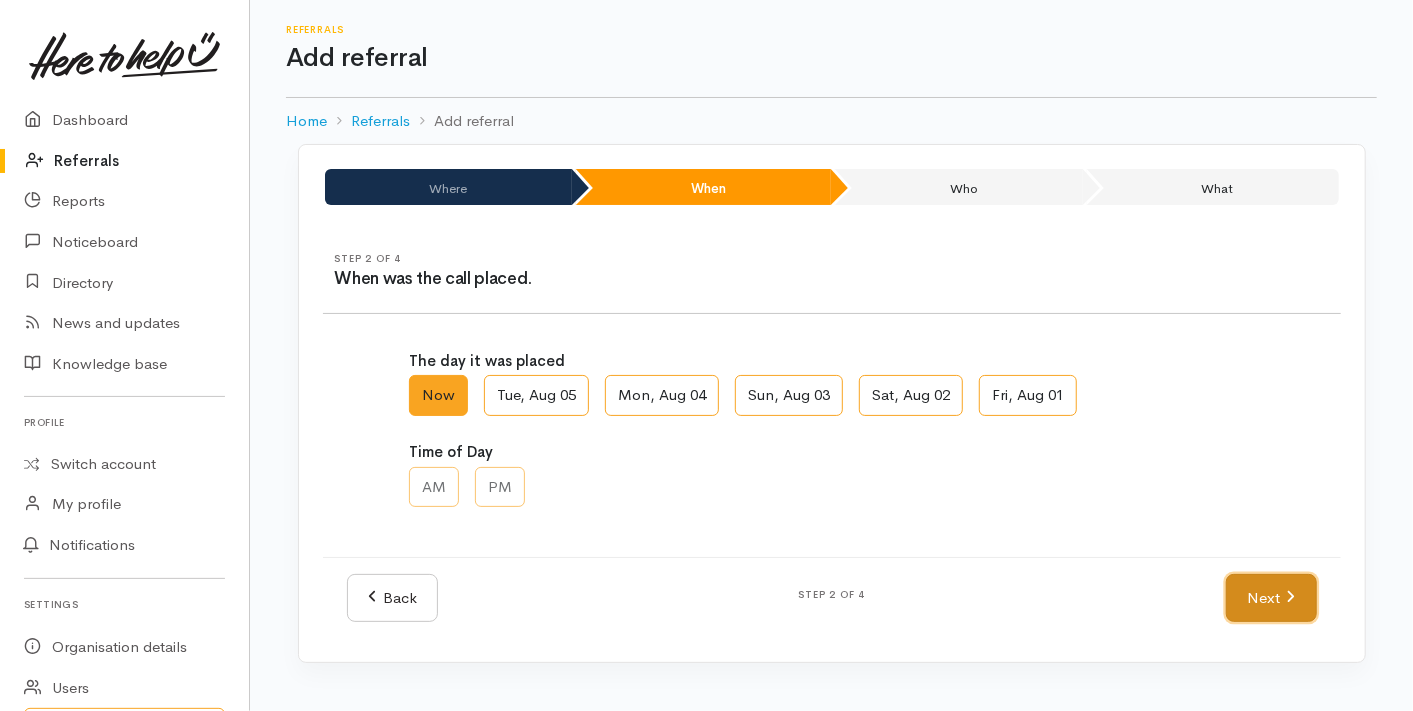 click on "Next" at bounding box center [1271, 598] 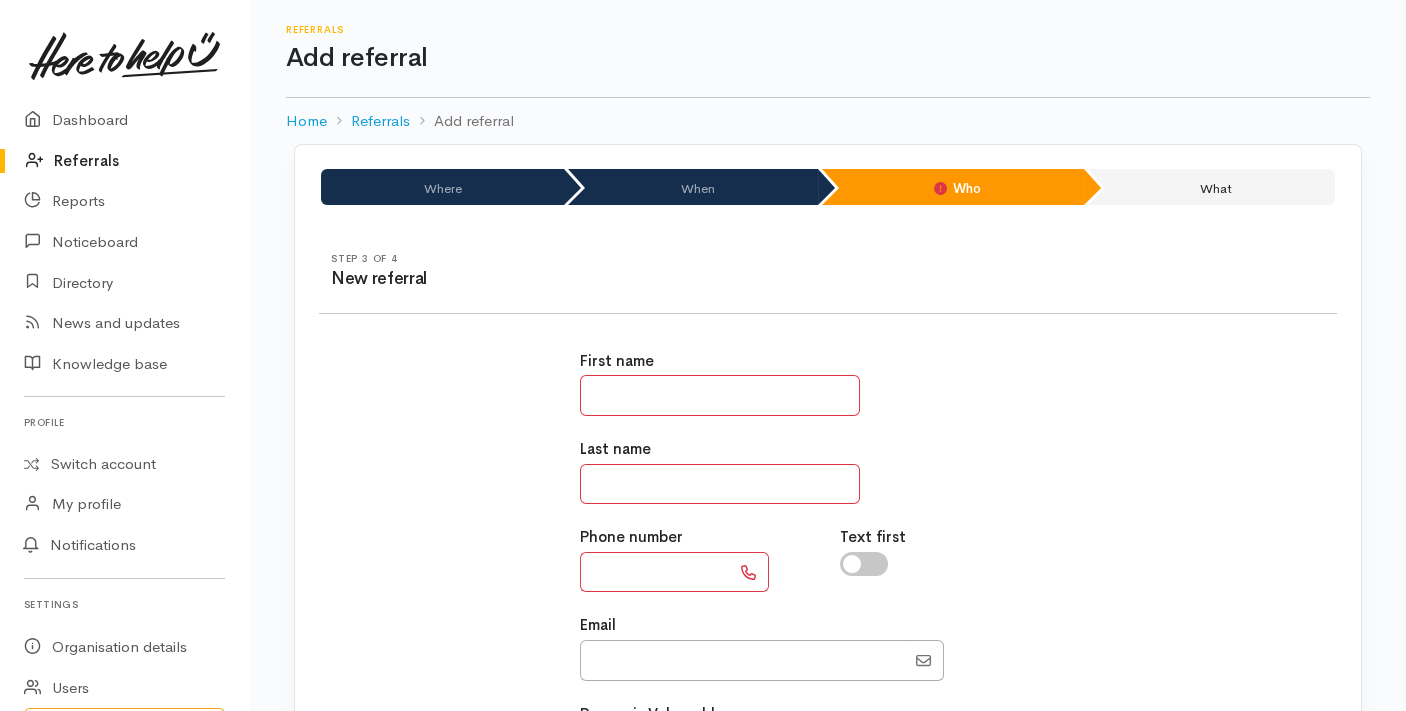 click at bounding box center [720, 395] 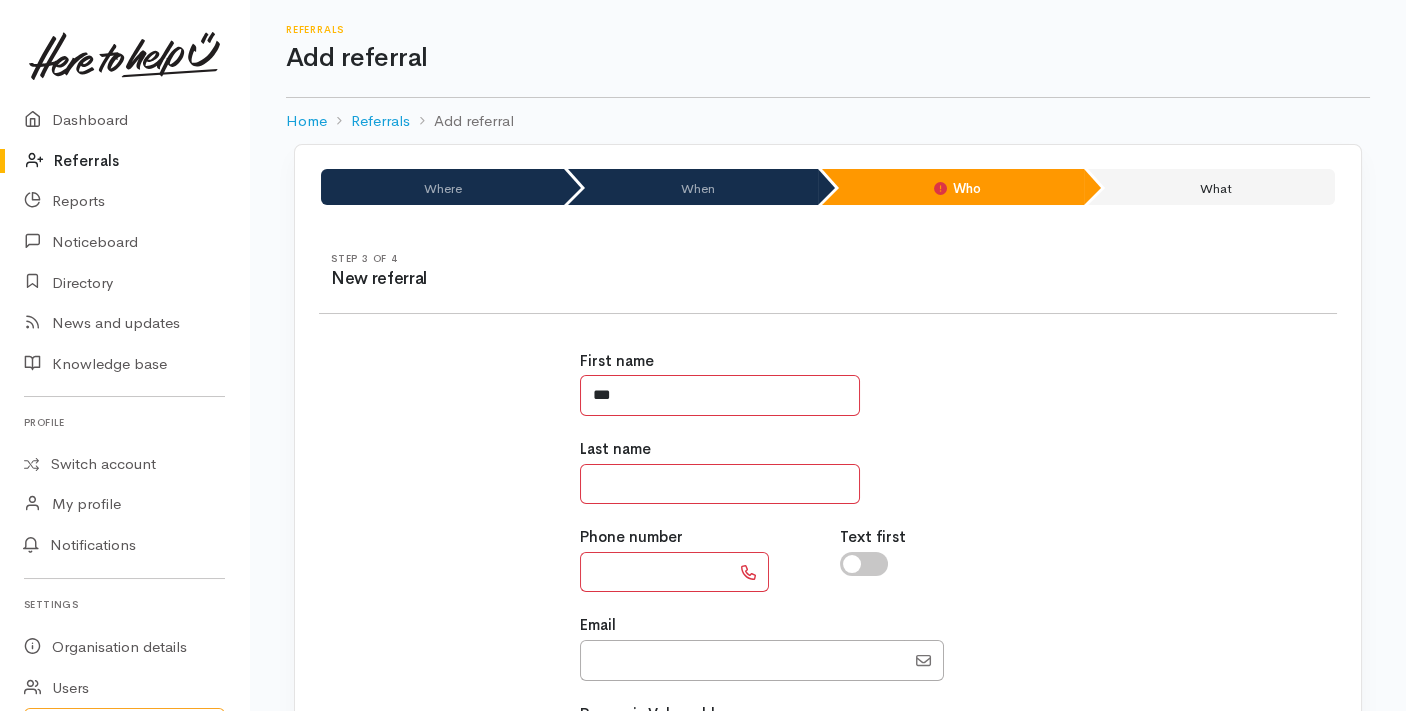 type on "***" 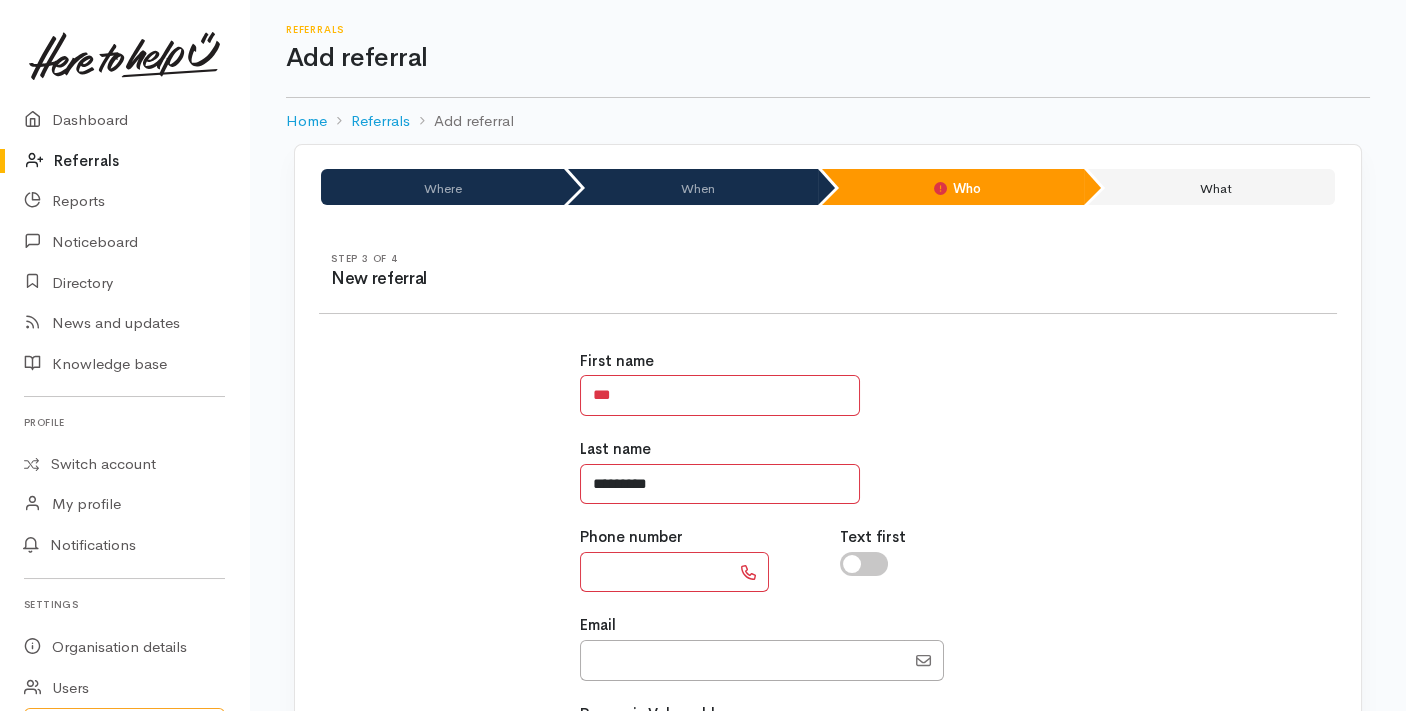 type on "*********" 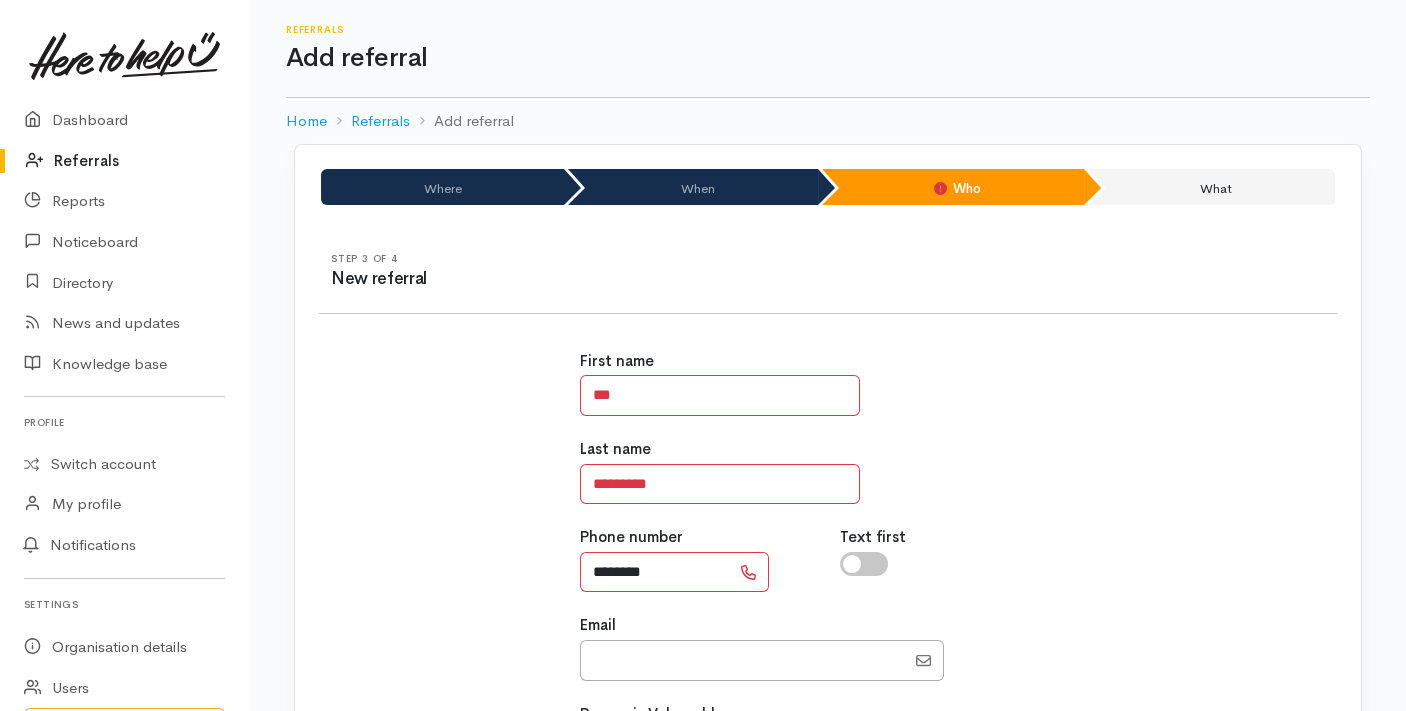click on "********" at bounding box center (655, 572) 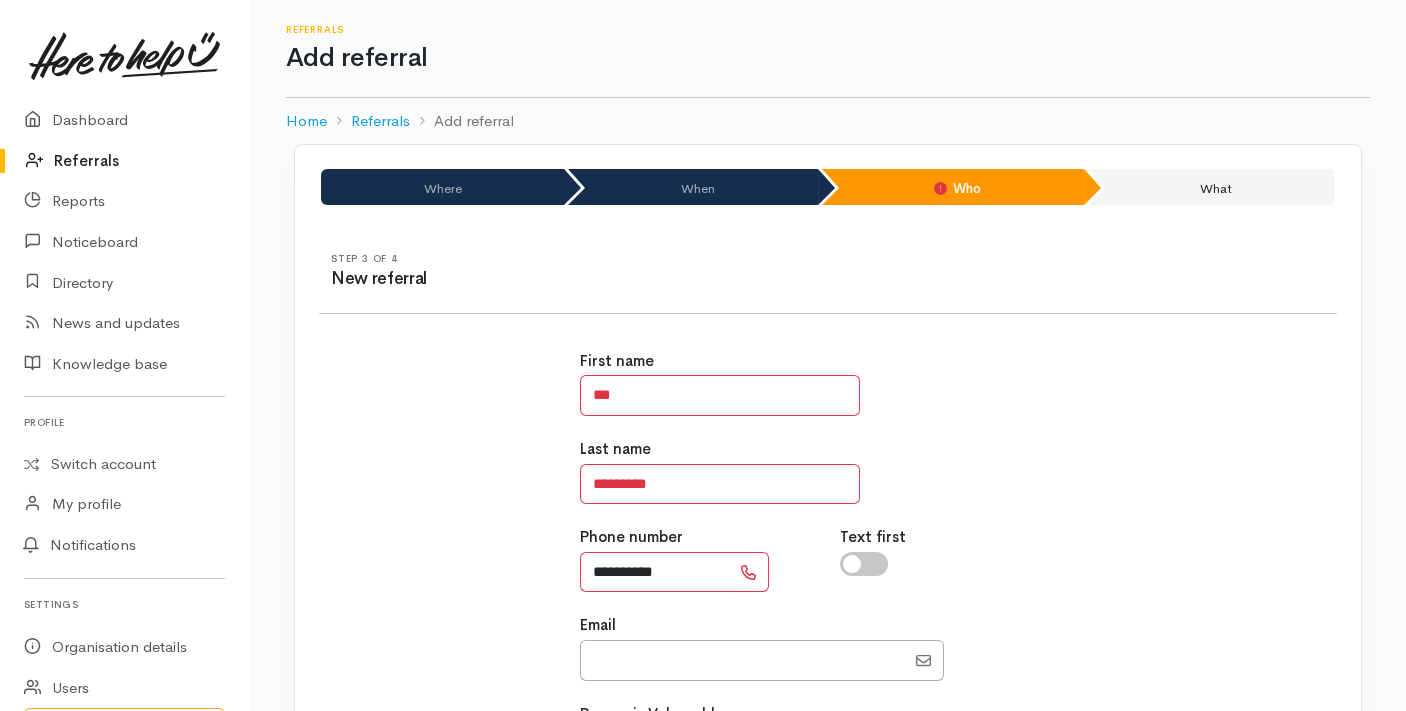 type on "**********" 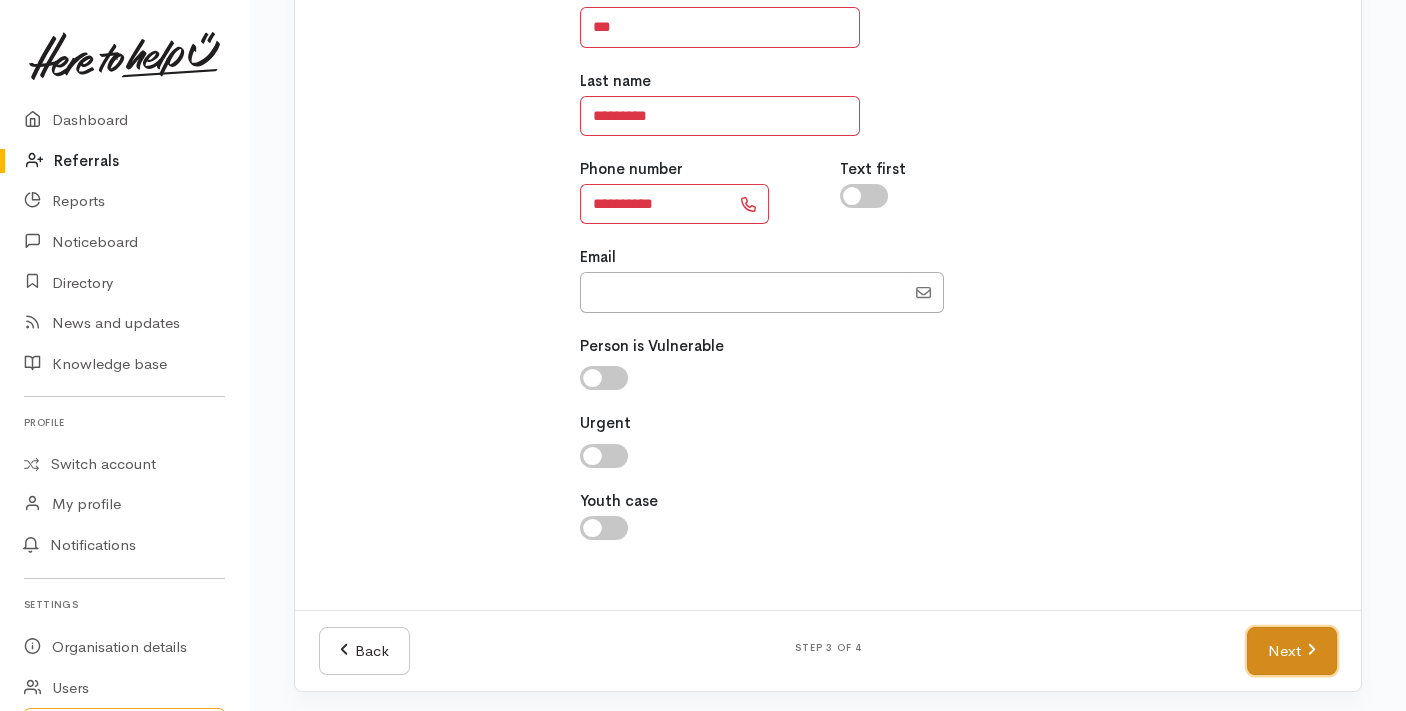 click on "Next" at bounding box center (1292, 651) 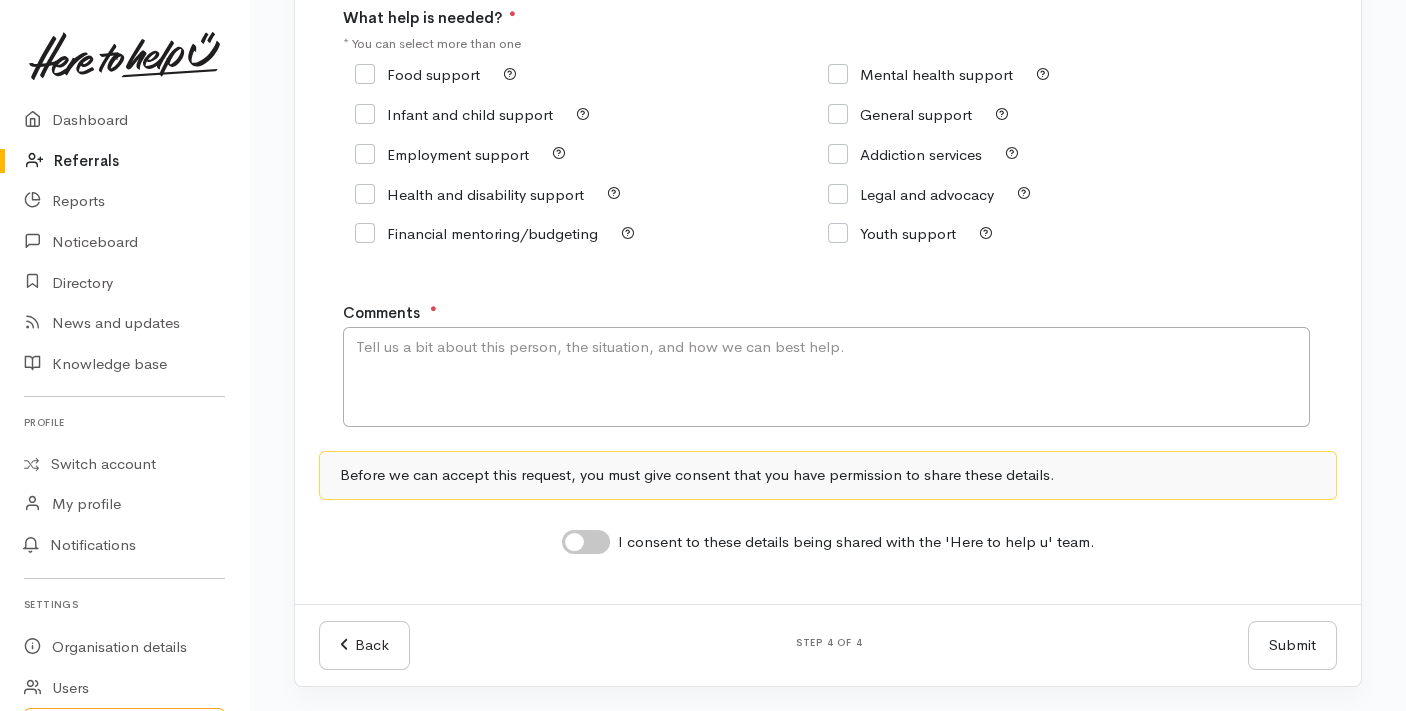 scroll, scrollTop: 314, scrollLeft: 0, axis: vertical 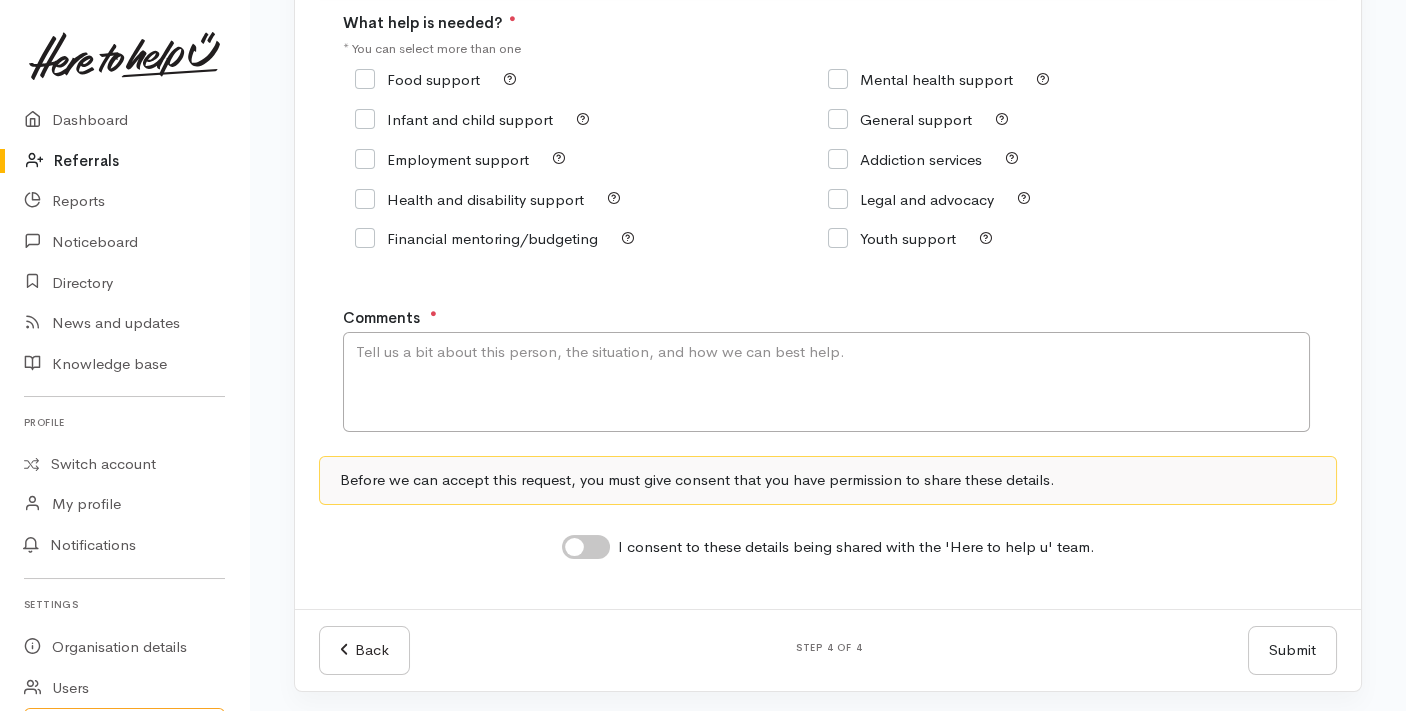 click on "General support" at bounding box center [900, 119] 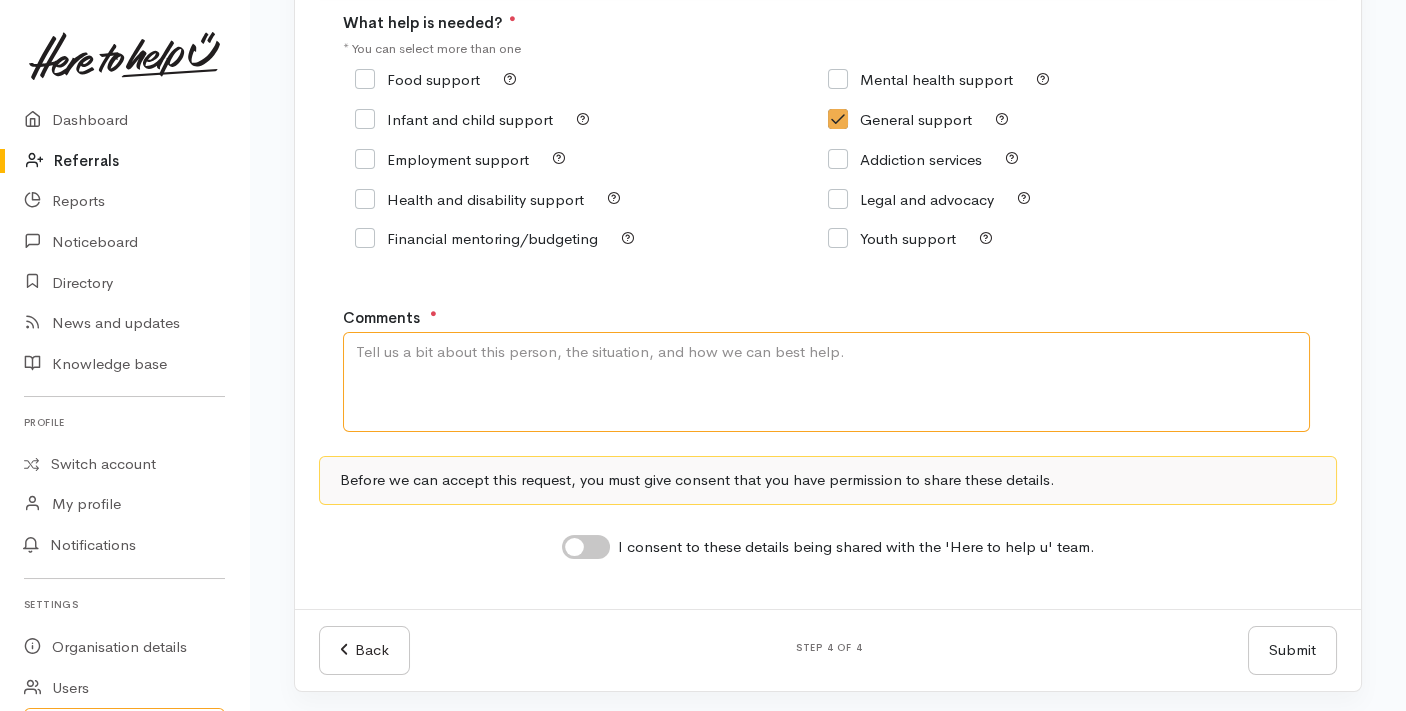 click on "Comments" at bounding box center (826, 382) 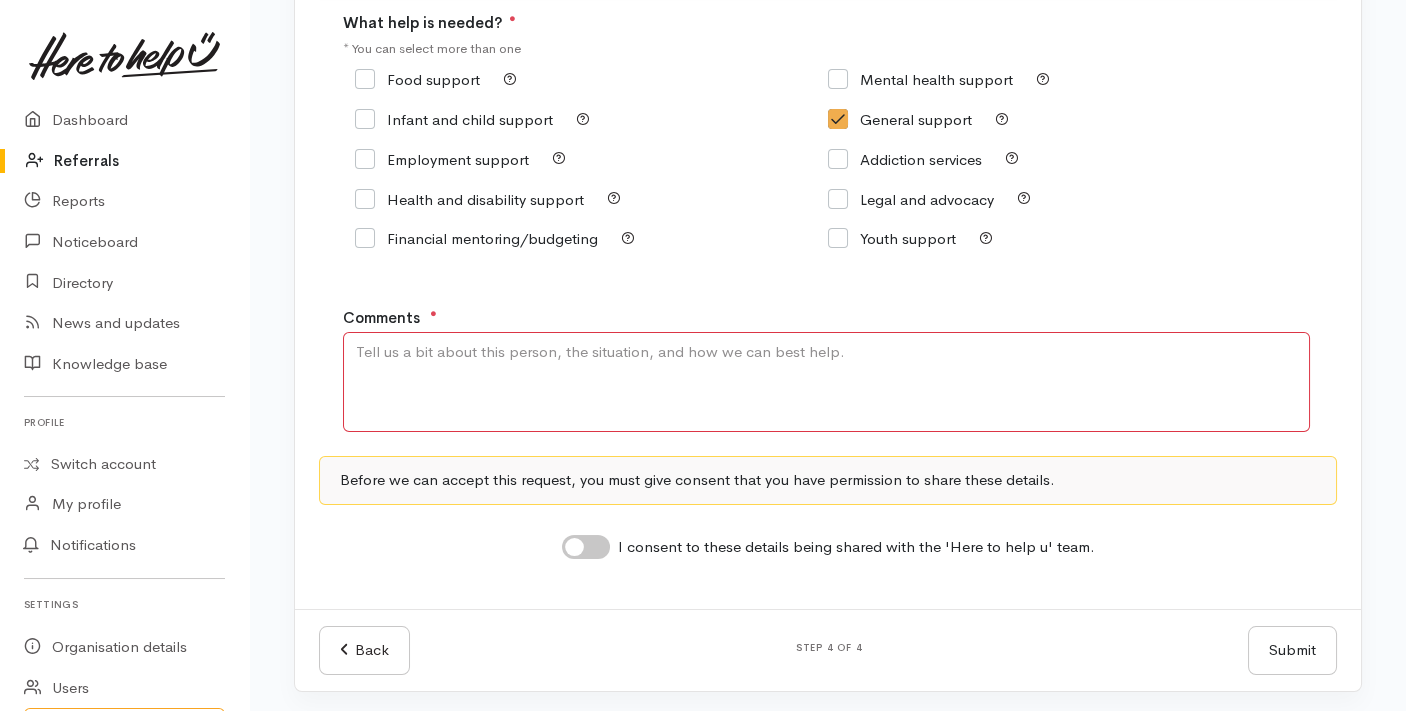 click on "Comments" at bounding box center (826, 382) 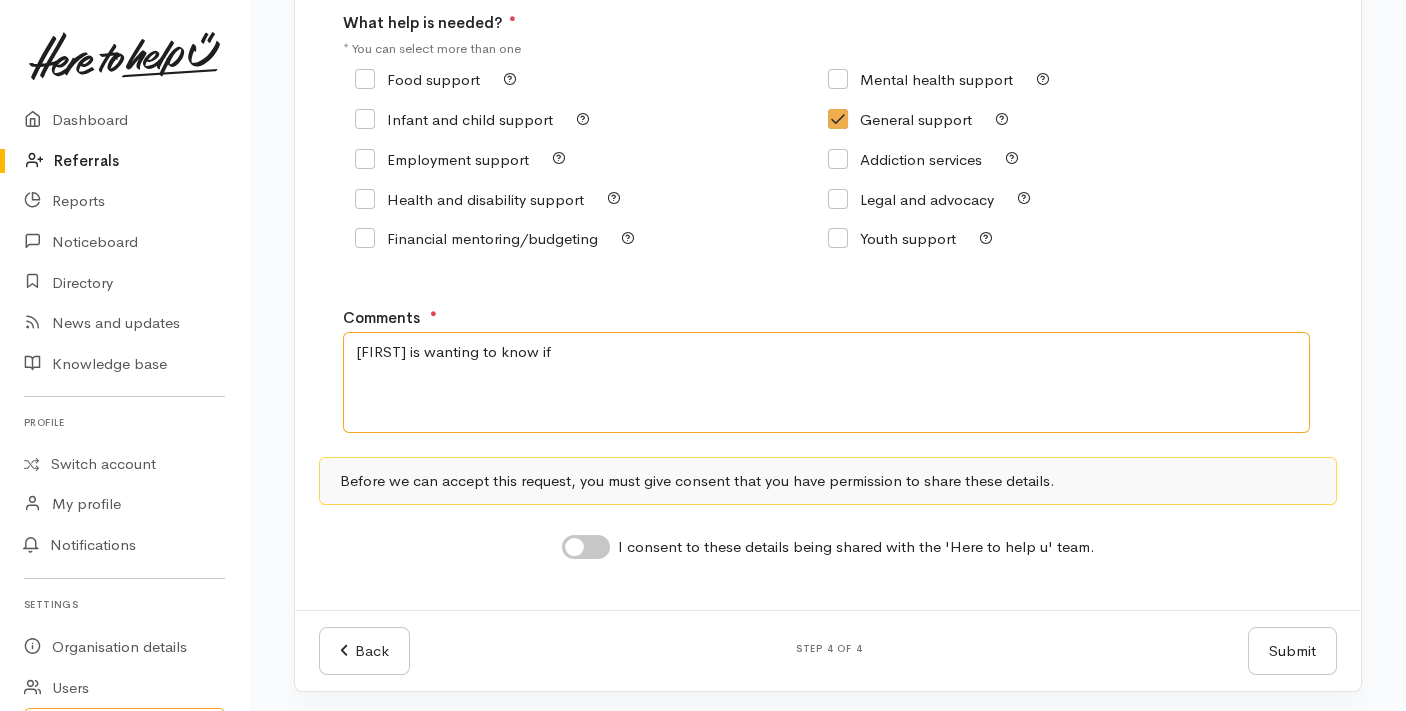 click on "Liz is wanting to know if" at bounding box center [826, 382] 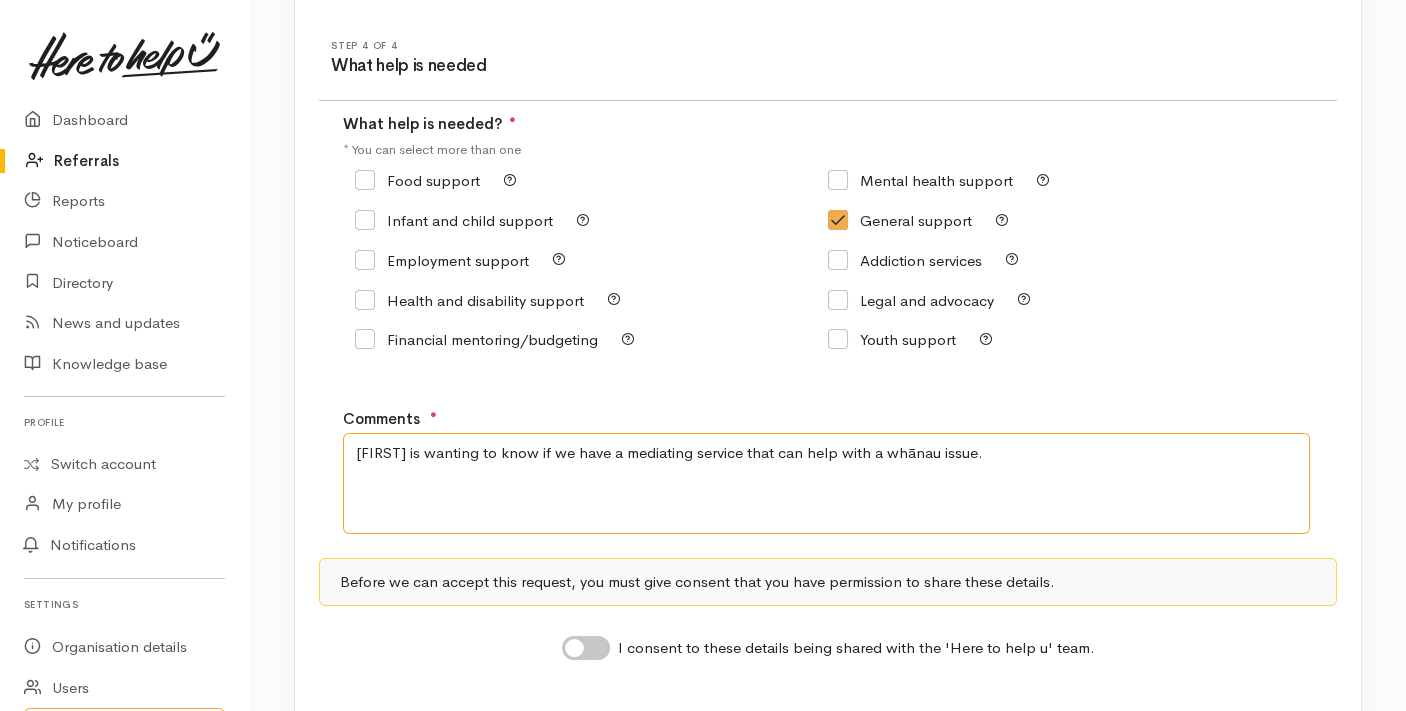 scroll, scrollTop: 315, scrollLeft: 0, axis: vertical 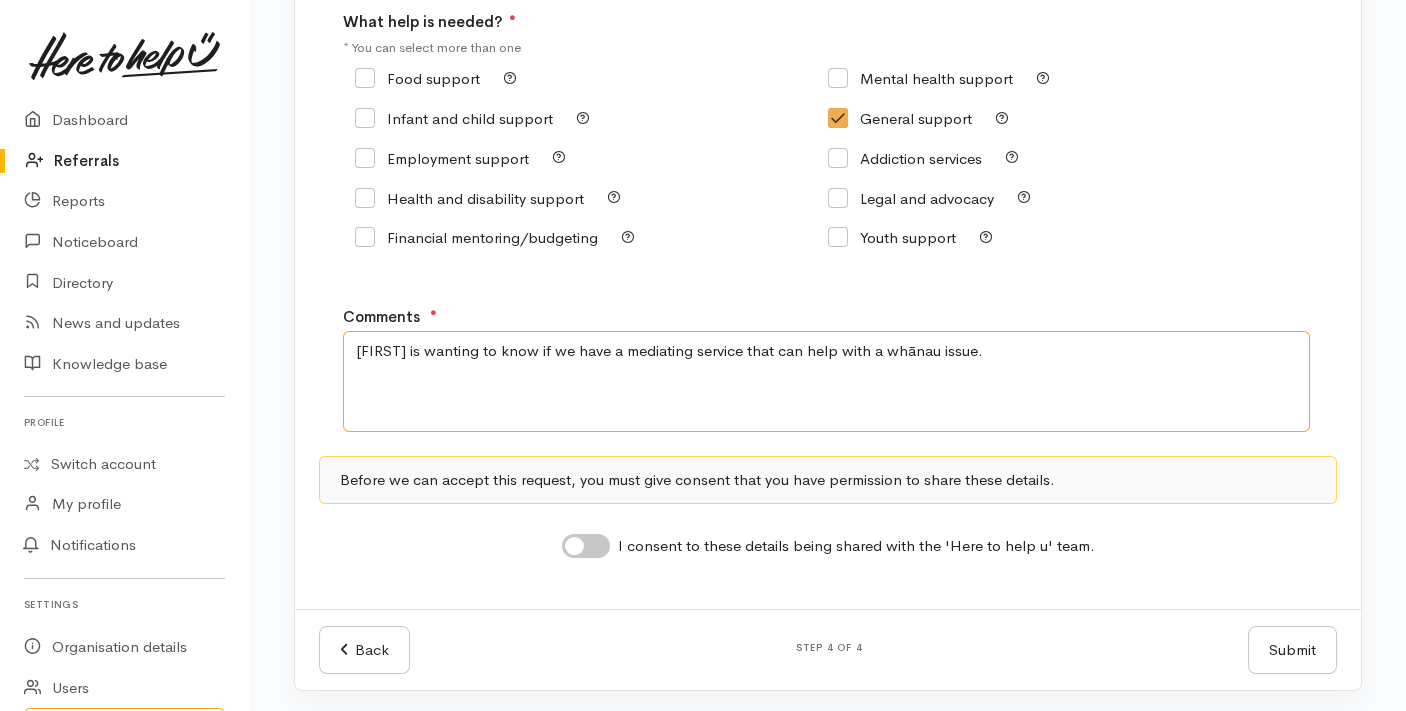 type on "Liz is wanting to know if we have a mediating service that can help with a whānau issue." 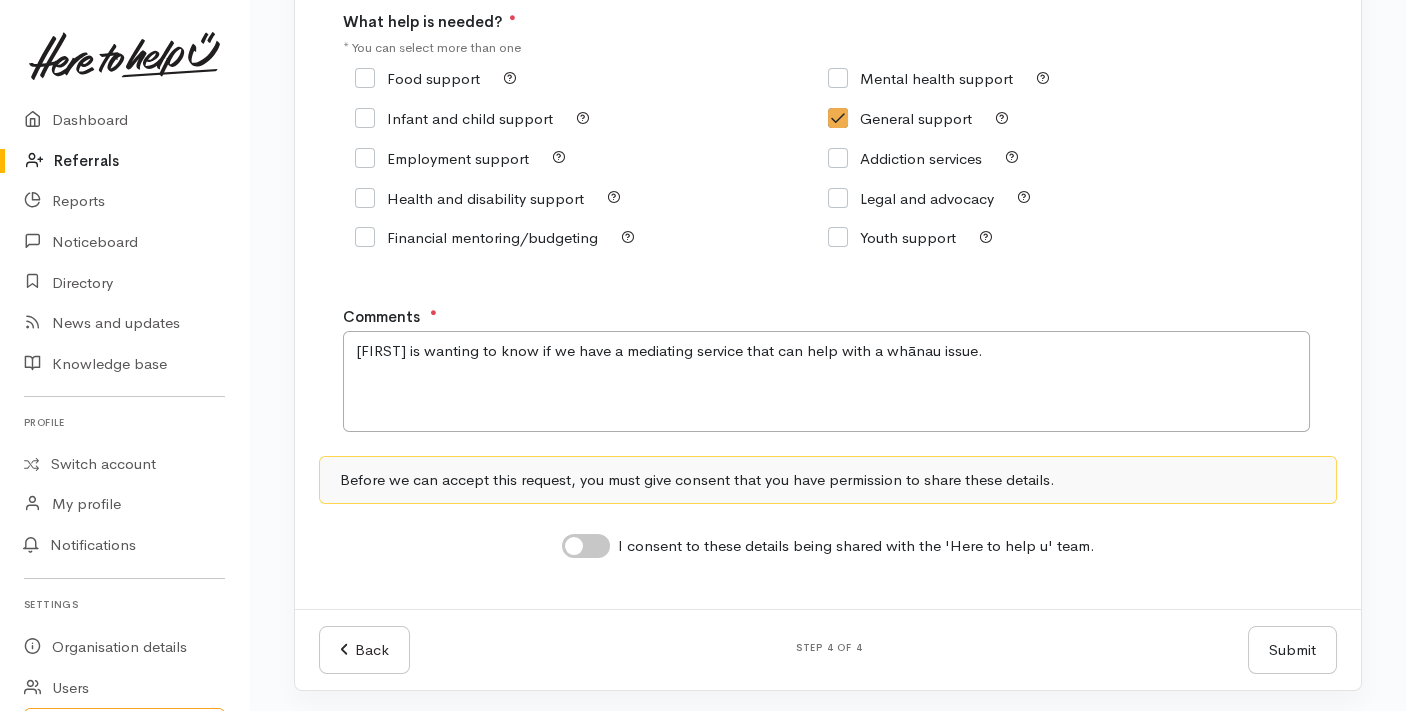 click on "I consent to these details being shared with the 'Here to help u' team." at bounding box center [586, 546] 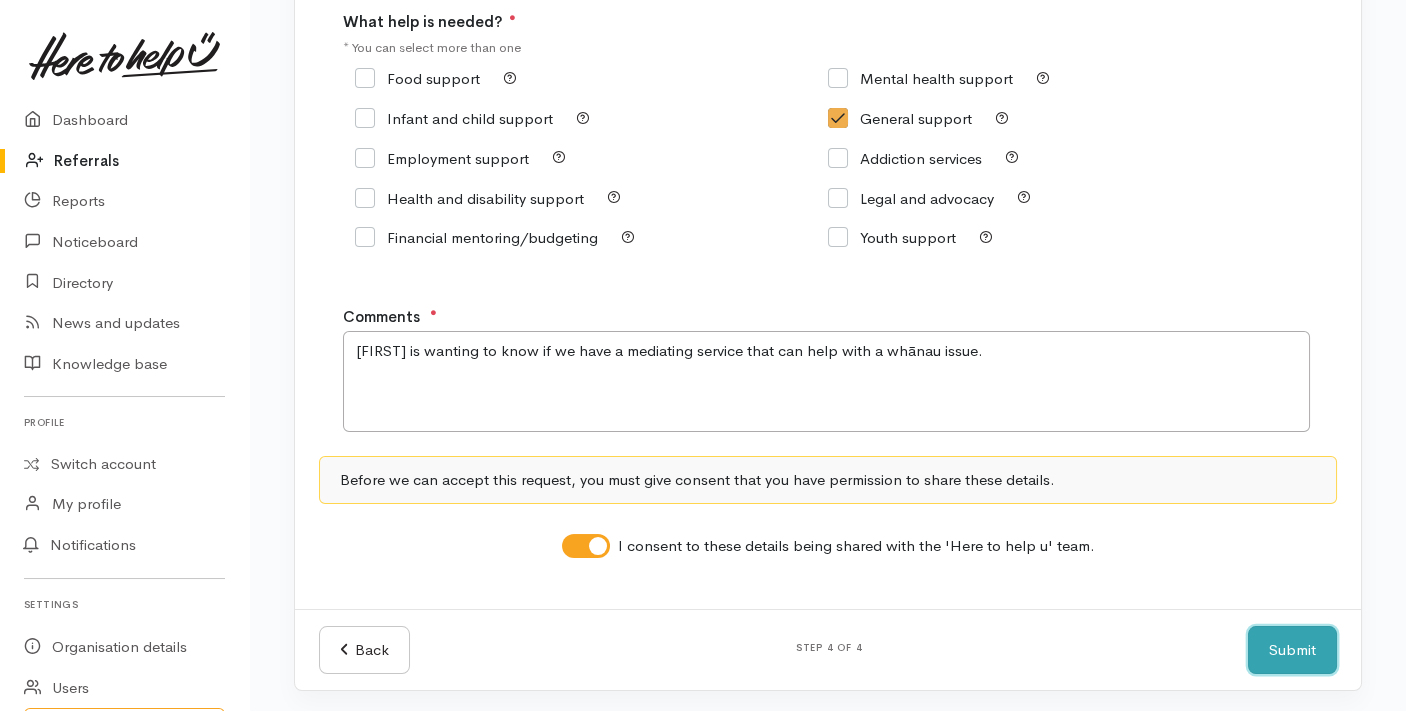 click on "Submit" at bounding box center [1292, 650] 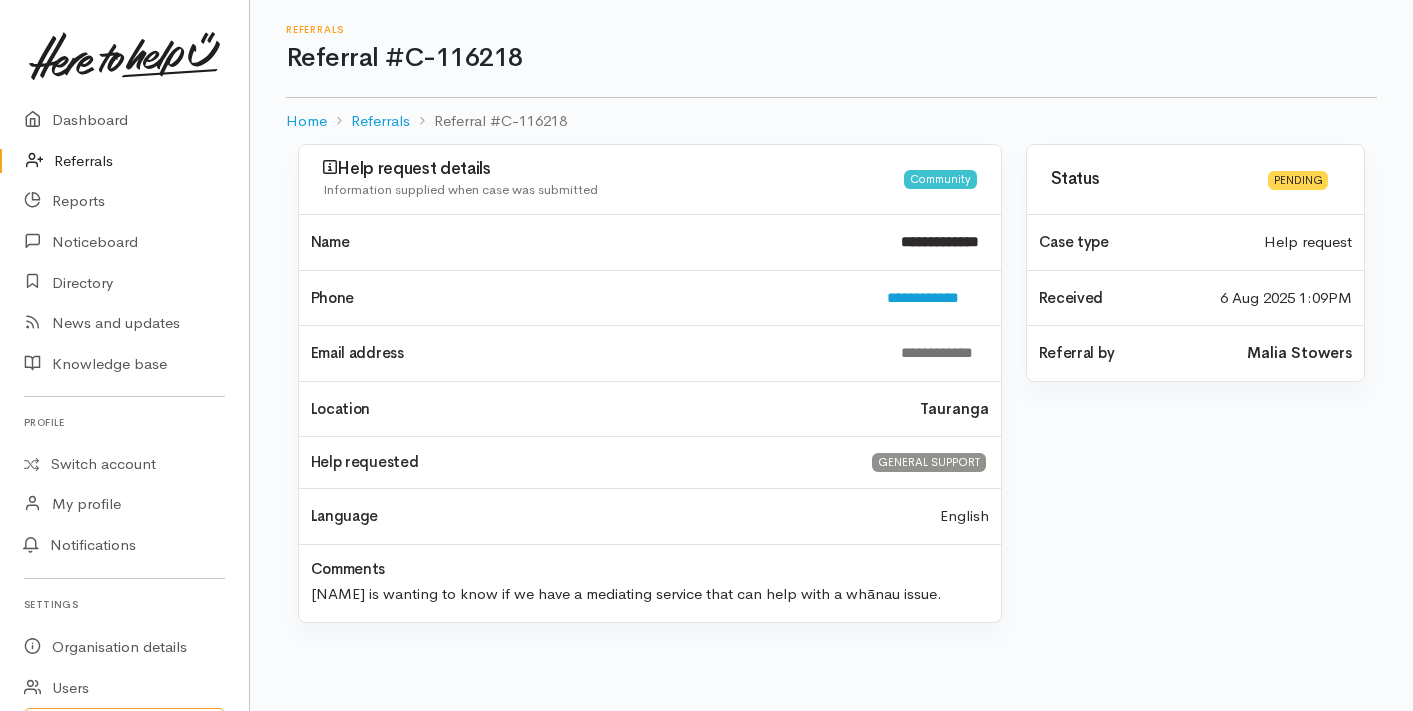 scroll, scrollTop: 0, scrollLeft: 0, axis: both 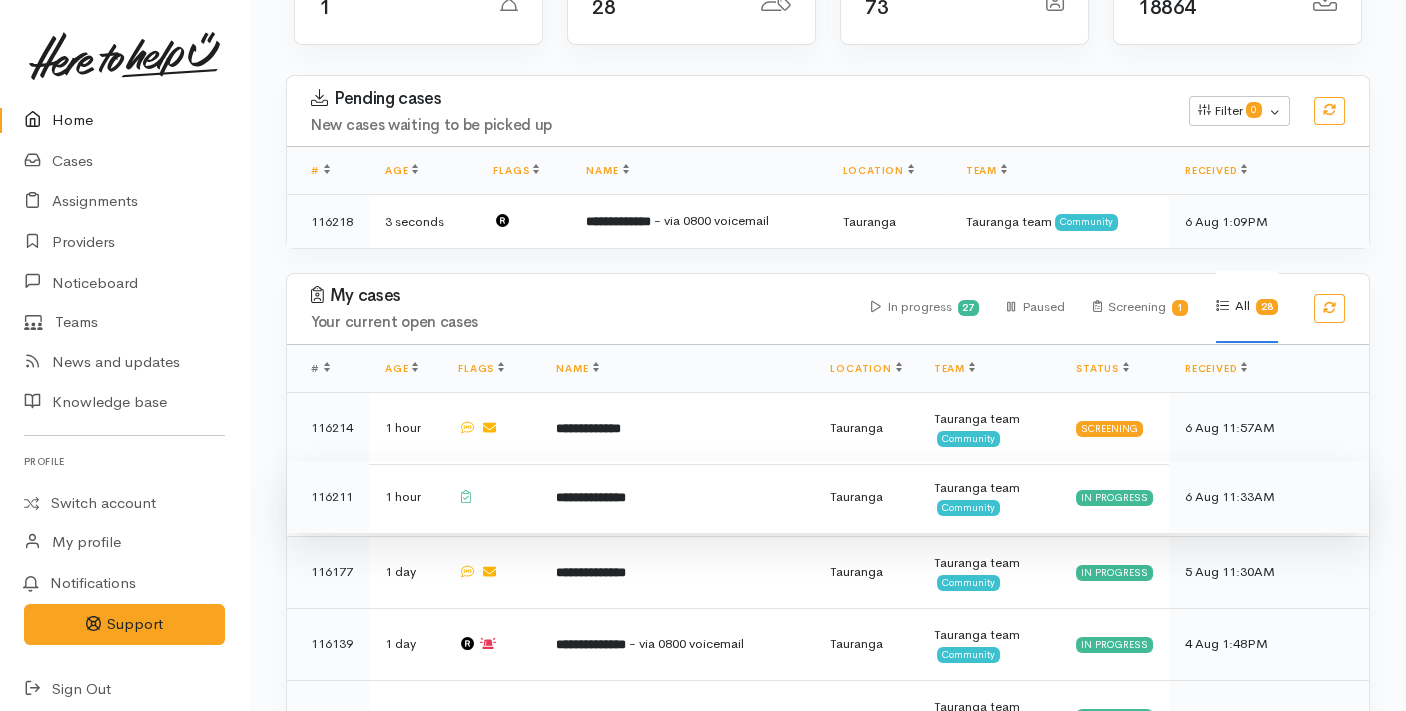 click on "**********" at bounding box center (677, 497) 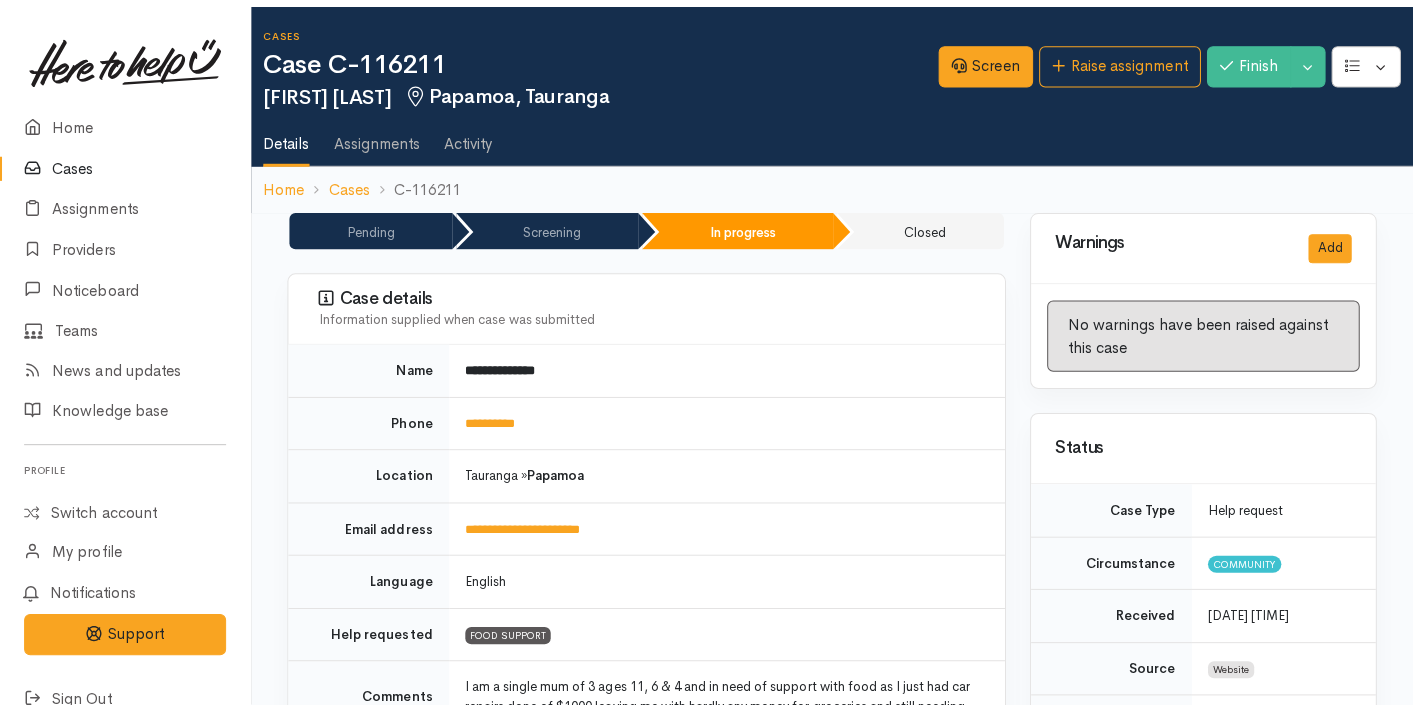 scroll, scrollTop: 0, scrollLeft: 0, axis: both 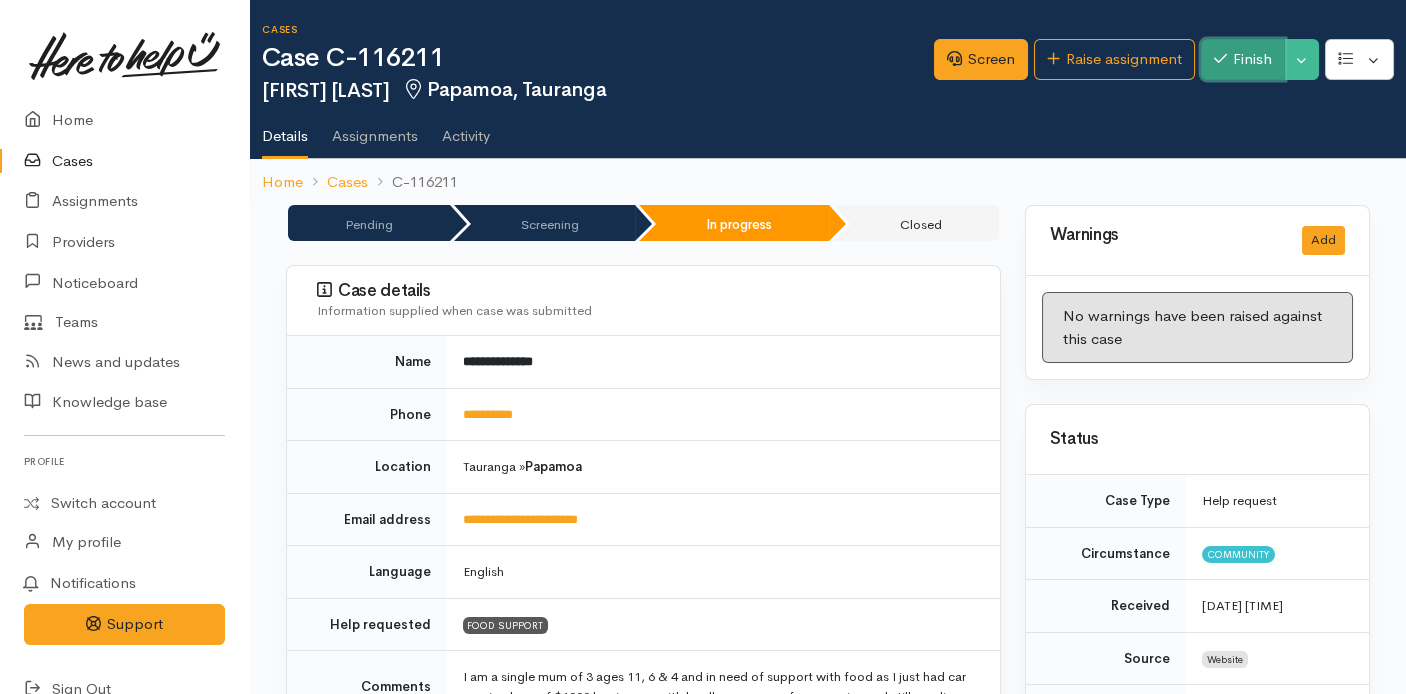 click on "Finish" at bounding box center (1243, 59) 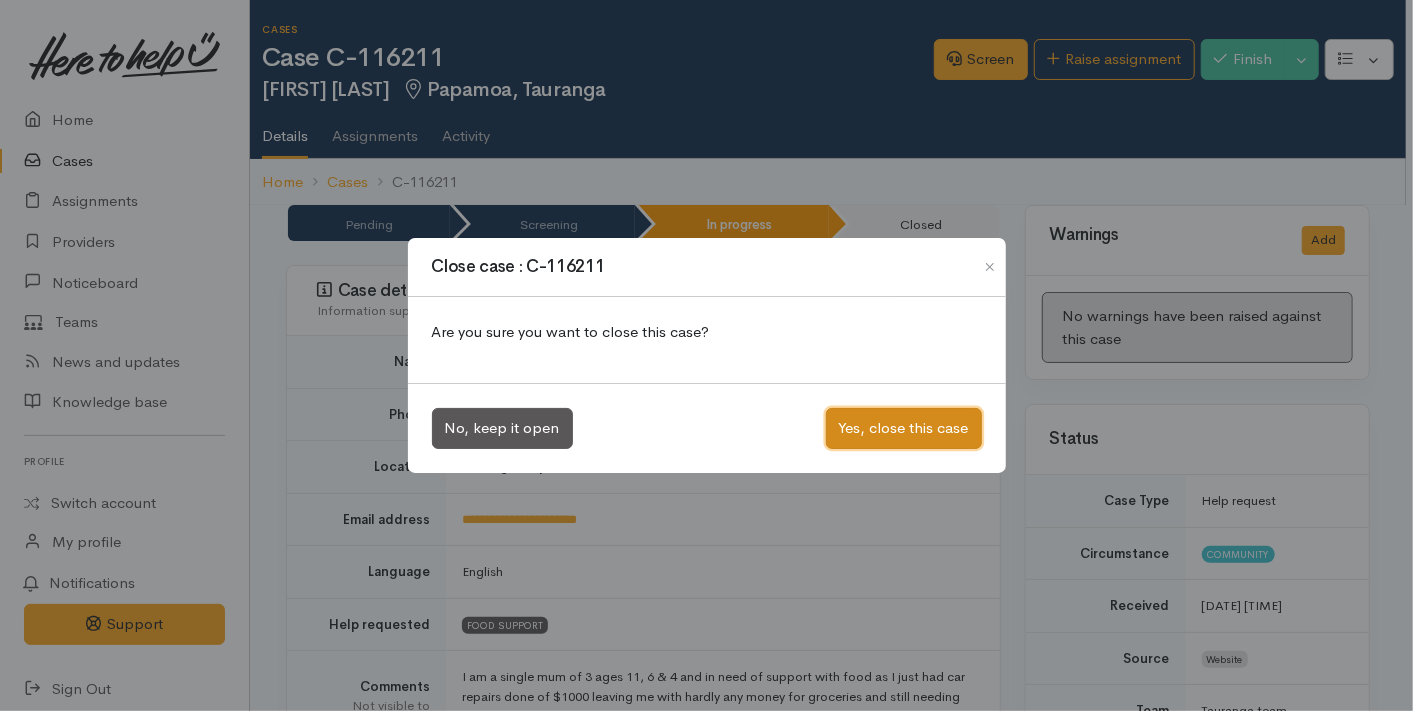 click on "Yes, close this case" at bounding box center (904, 428) 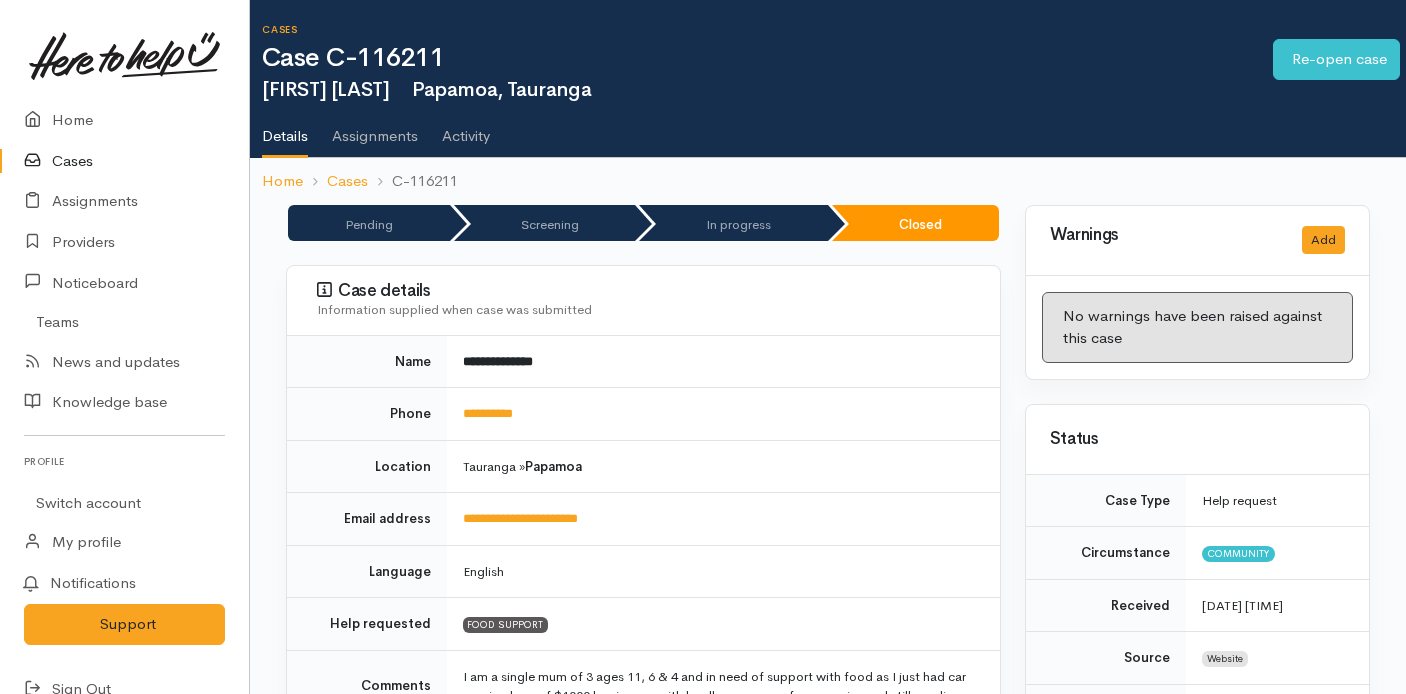 scroll, scrollTop: 0, scrollLeft: 0, axis: both 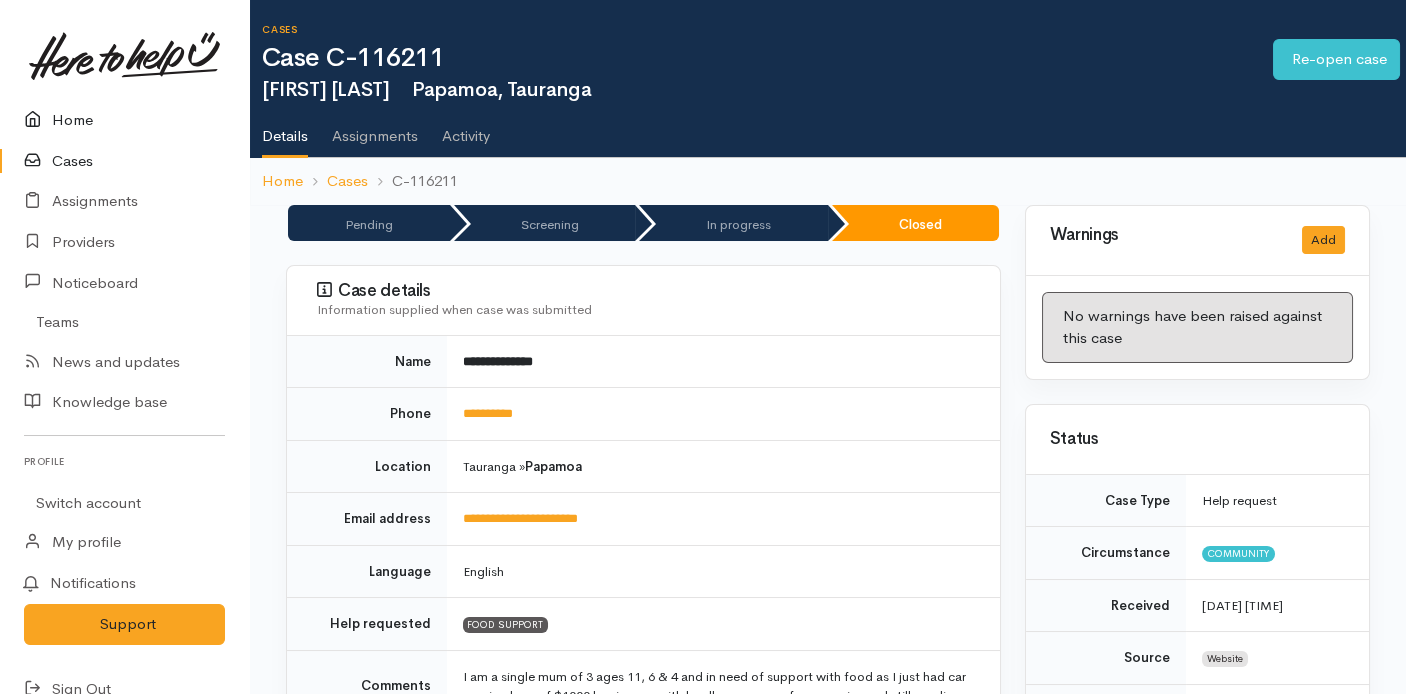 click on "Home" at bounding box center [124, 120] 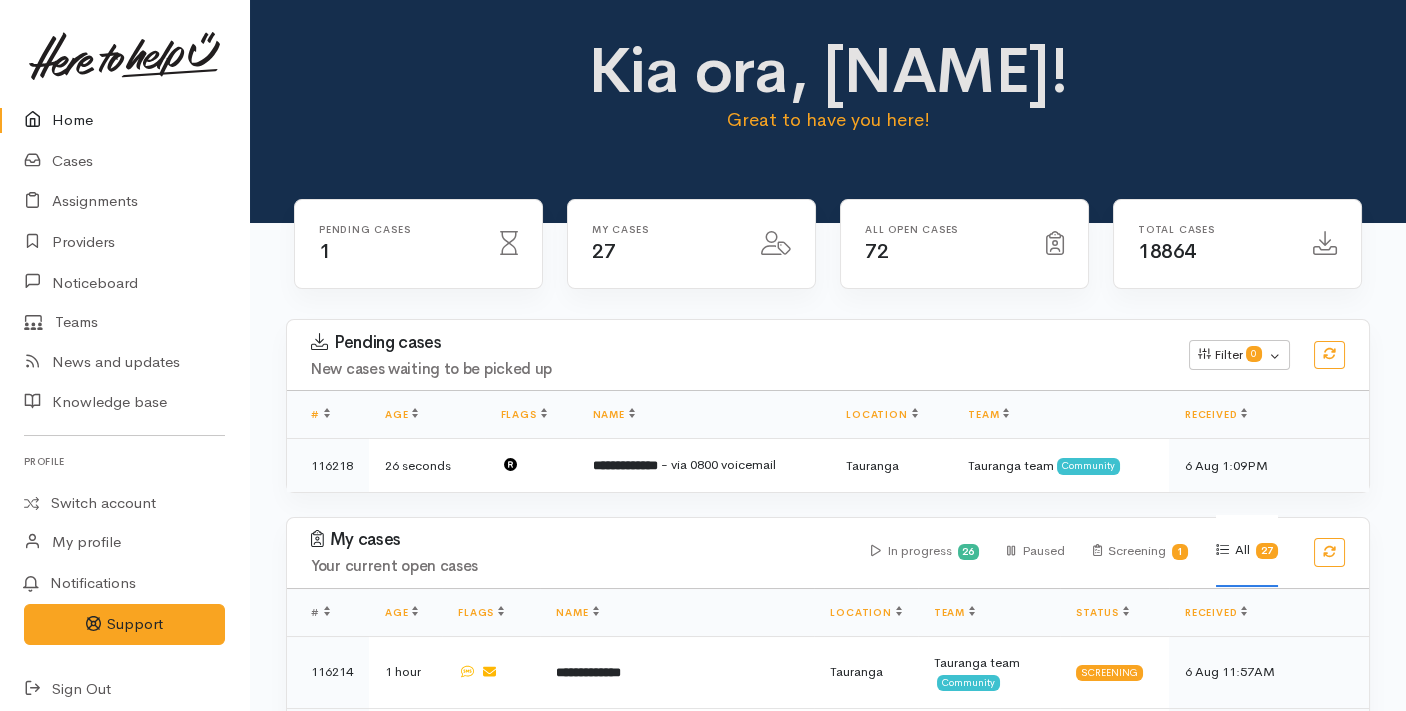 scroll, scrollTop: 148, scrollLeft: 0, axis: vertical 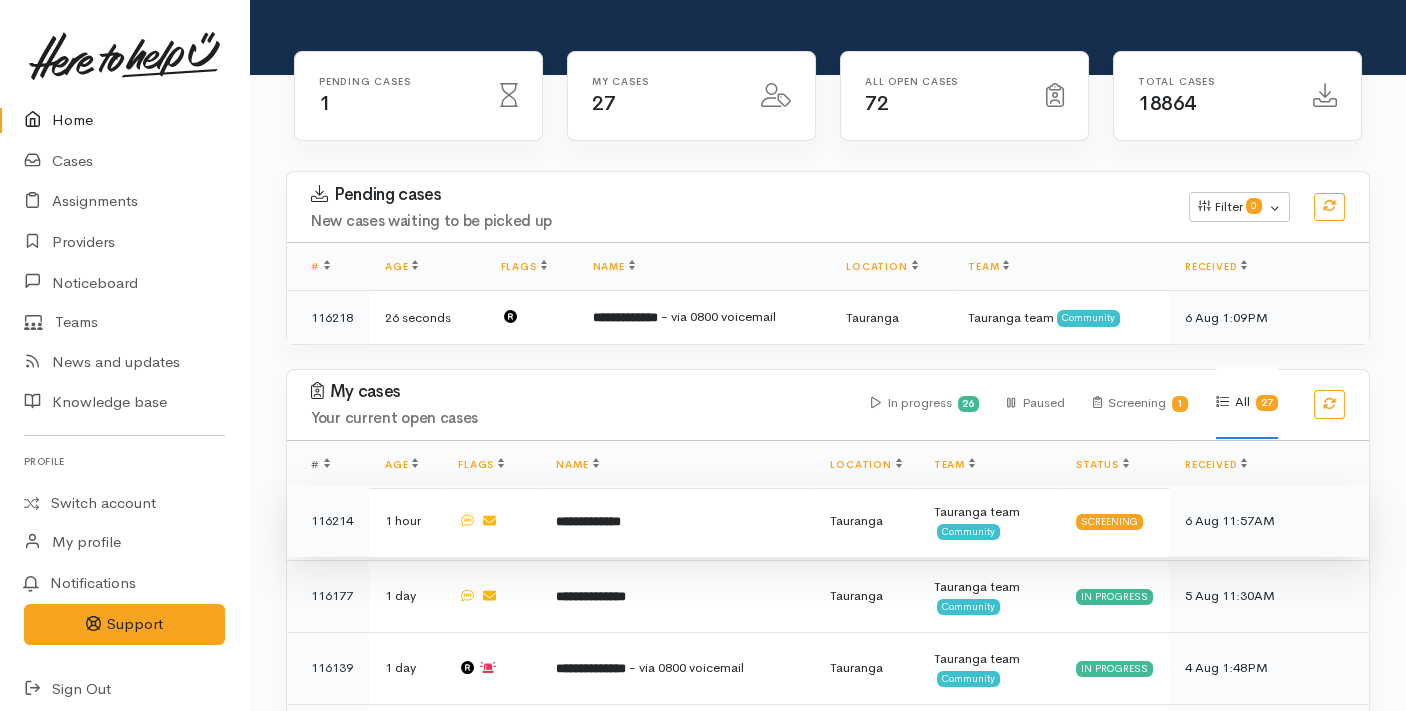 click on "**********" at bounding box center (677, 521) 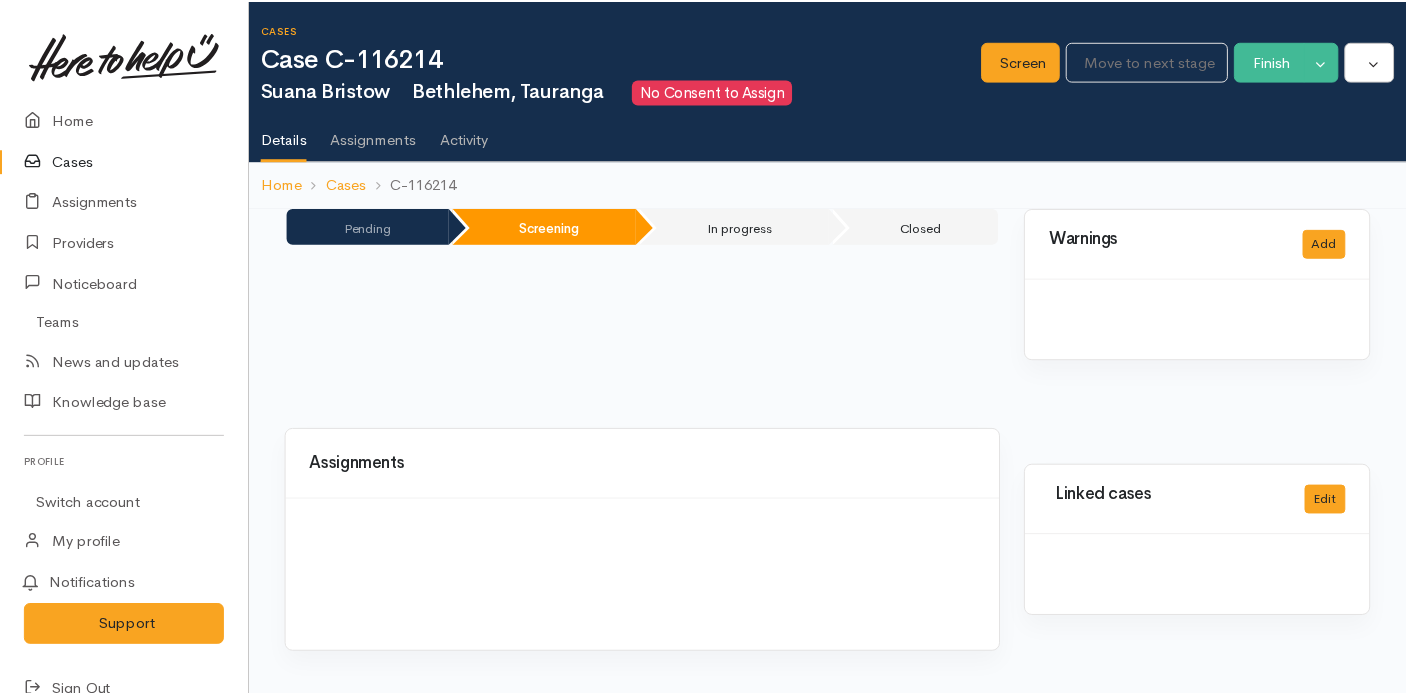 scroll, scrollTop: 0, scrollLeft: 0, axis: both 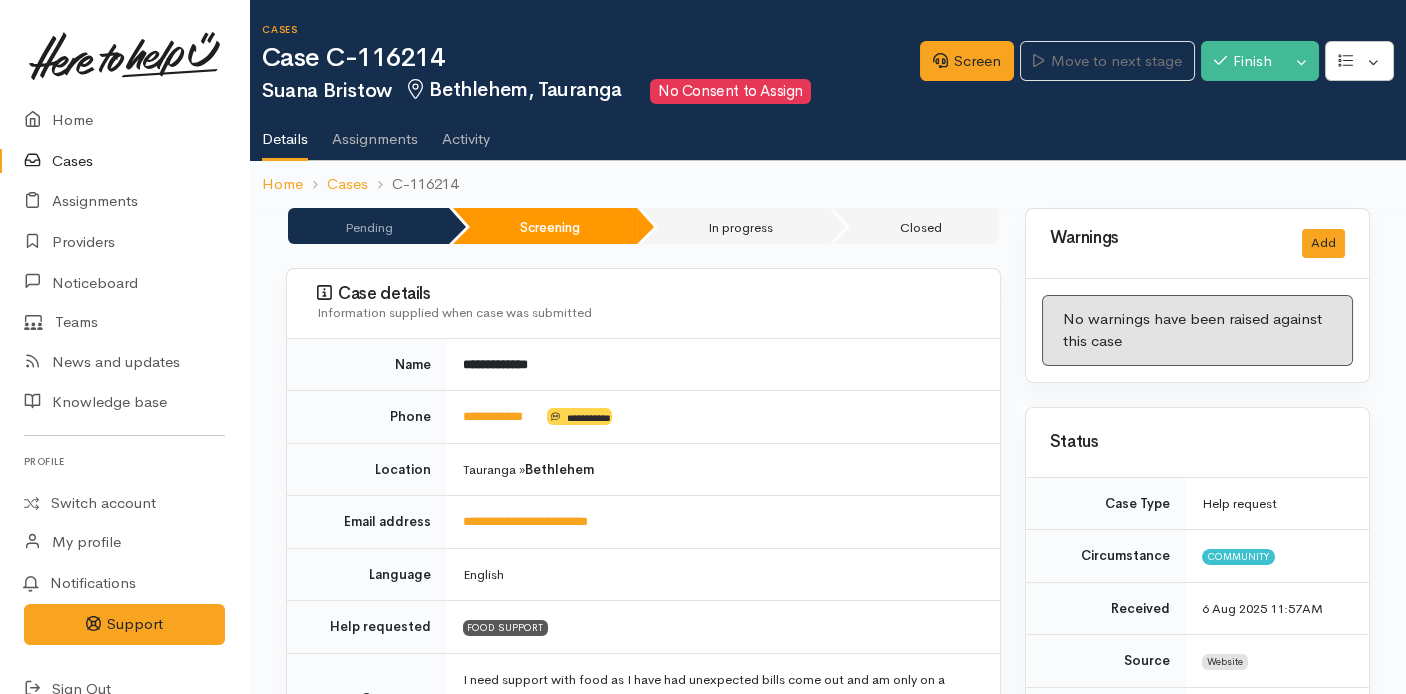 click on "Cases" at bounding box center [124, 161] 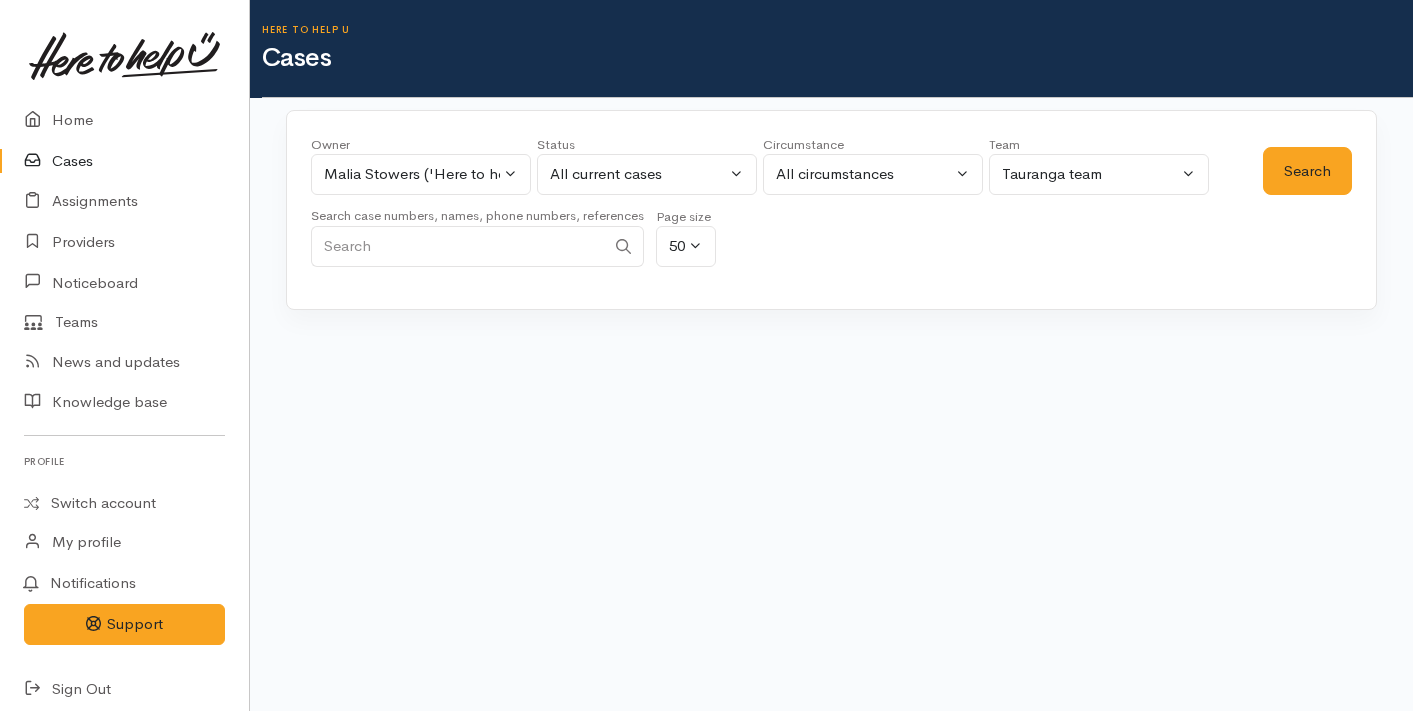scroll, scrollTop: 0, scrollLeft: 0, axis: both 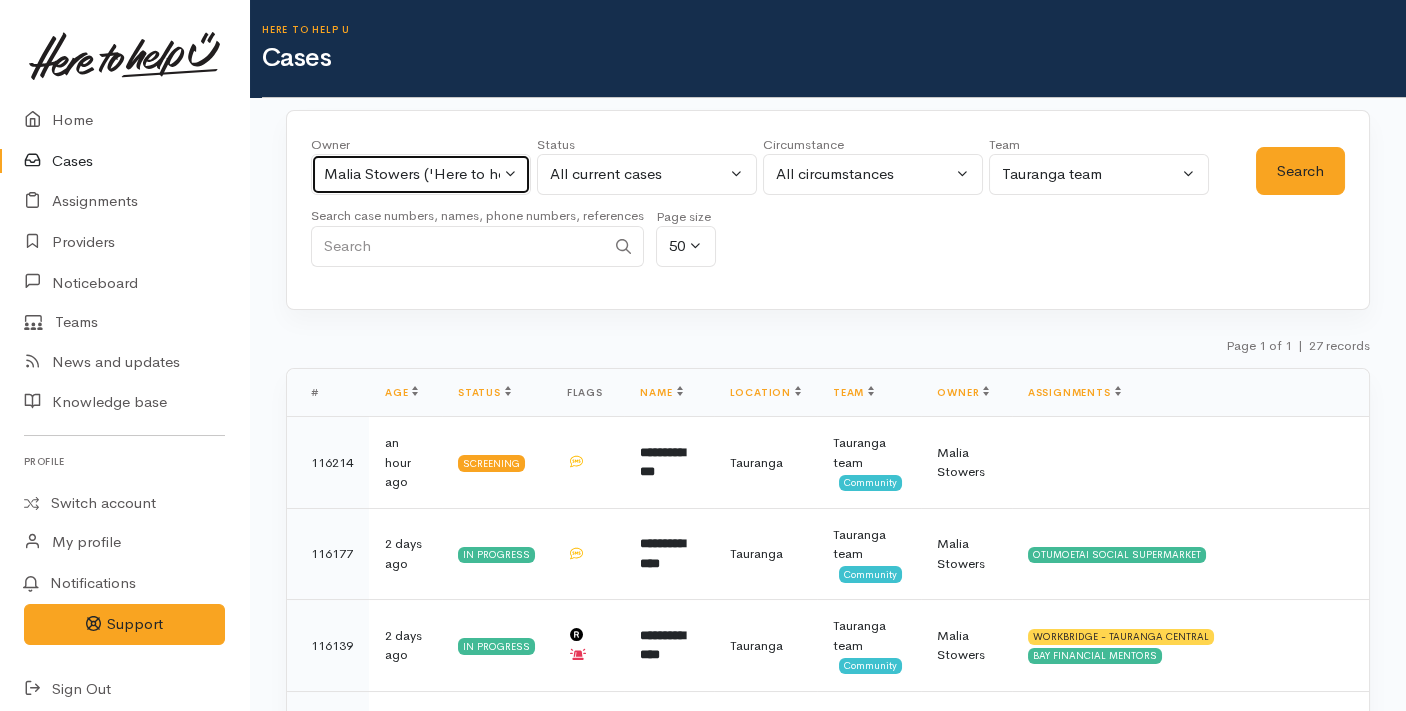 click on "Malia Stowers ('Here to help u')" at bounding box center (412, 174) 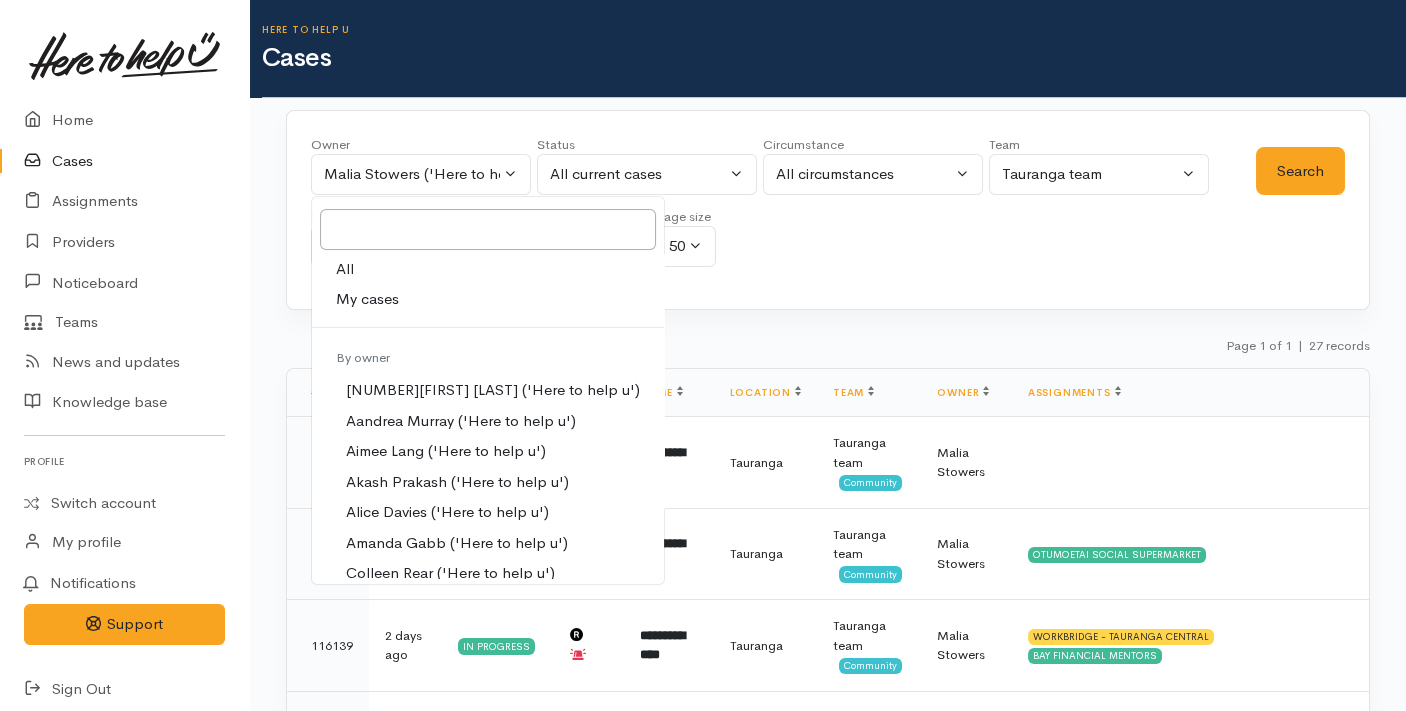 click on "All" at bounding box center [488, 269] 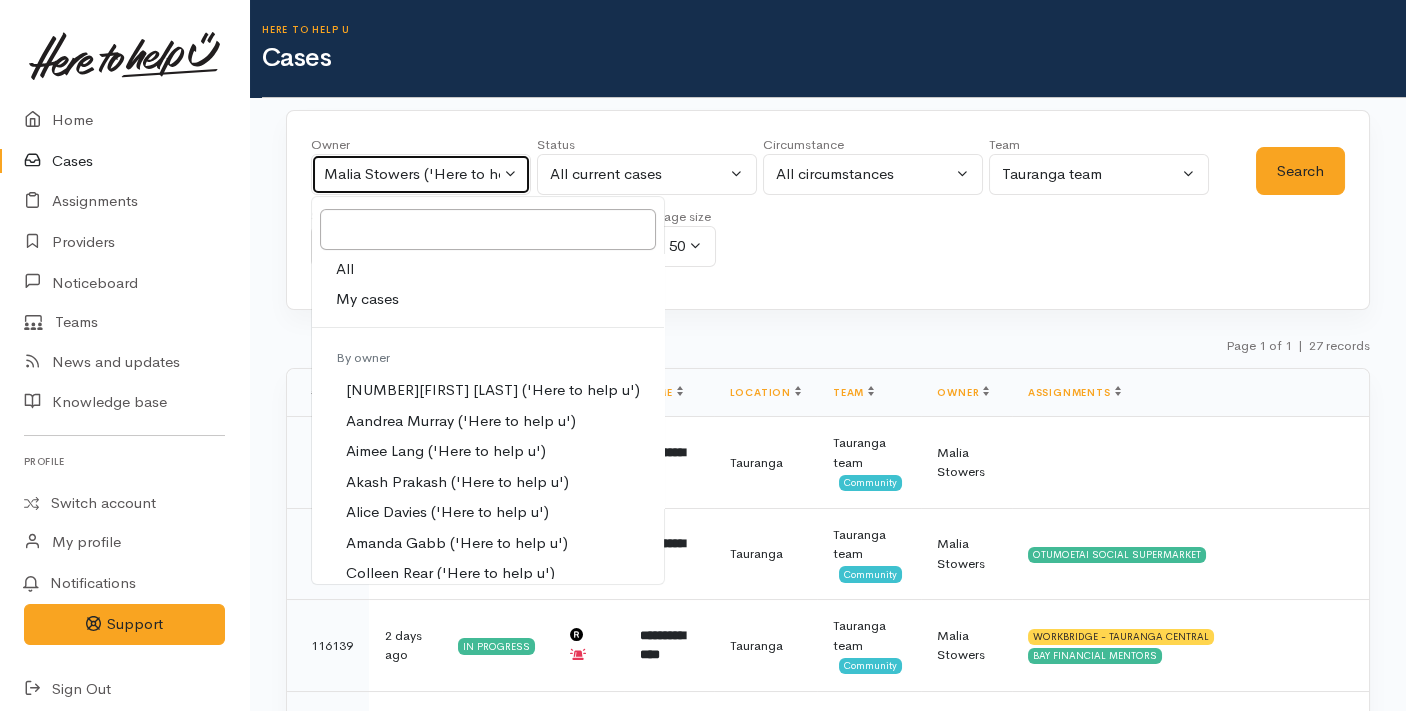 select on "-1" 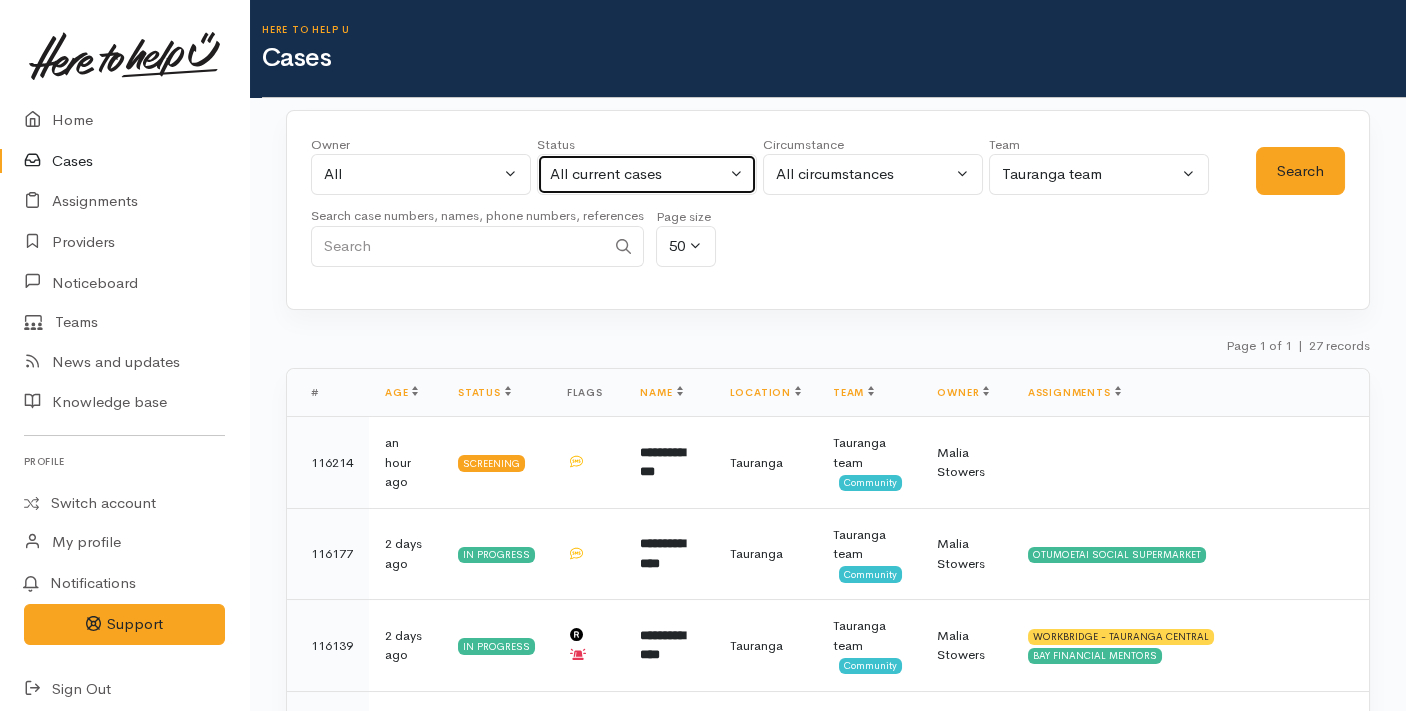 click on "All current cases" at bounding box center [638, 174] 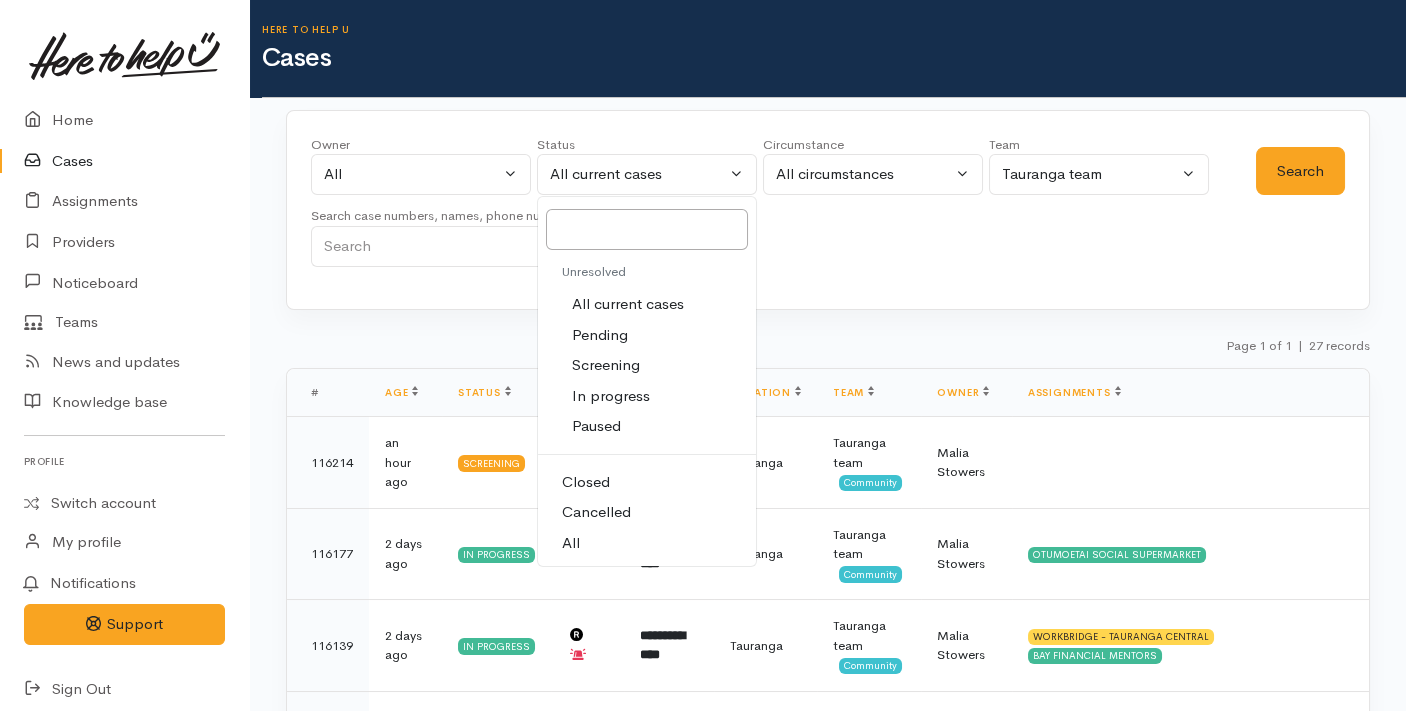 click on "All" at bounding box center [647, 543] 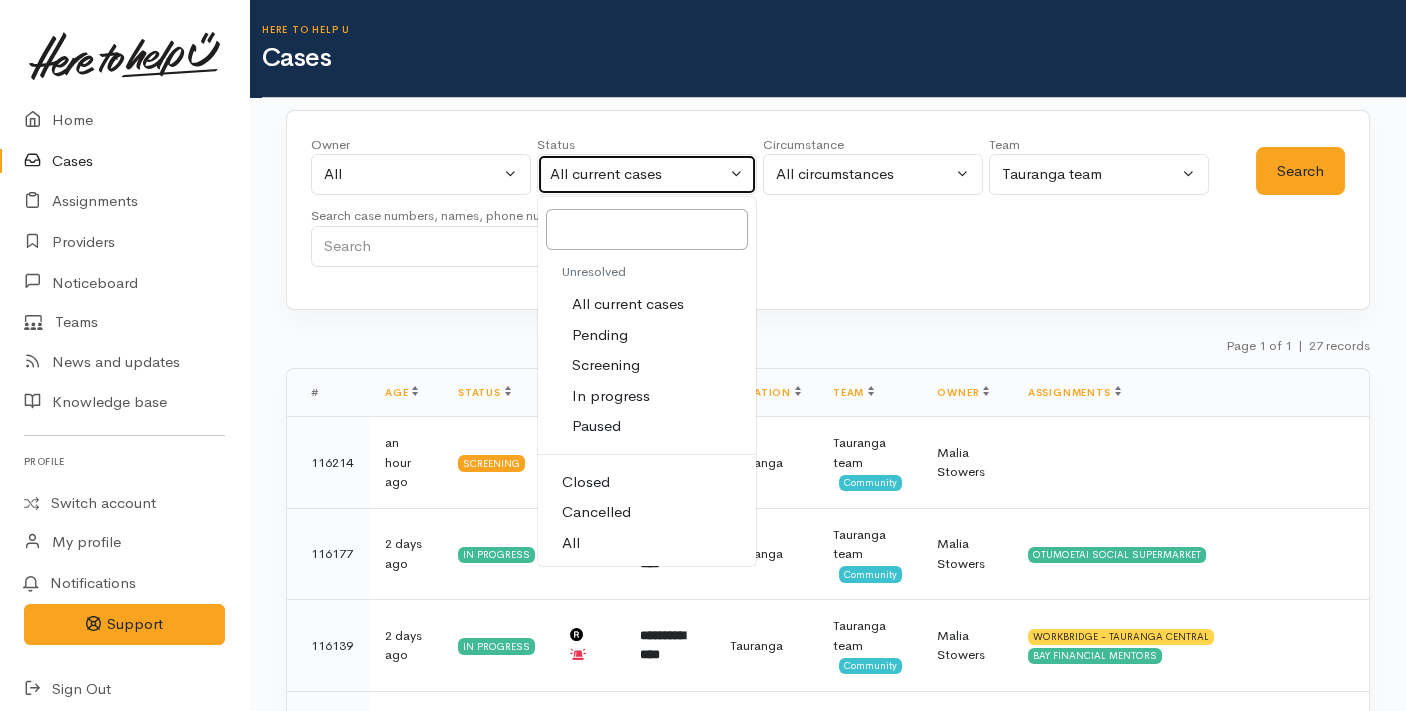 select on "All" 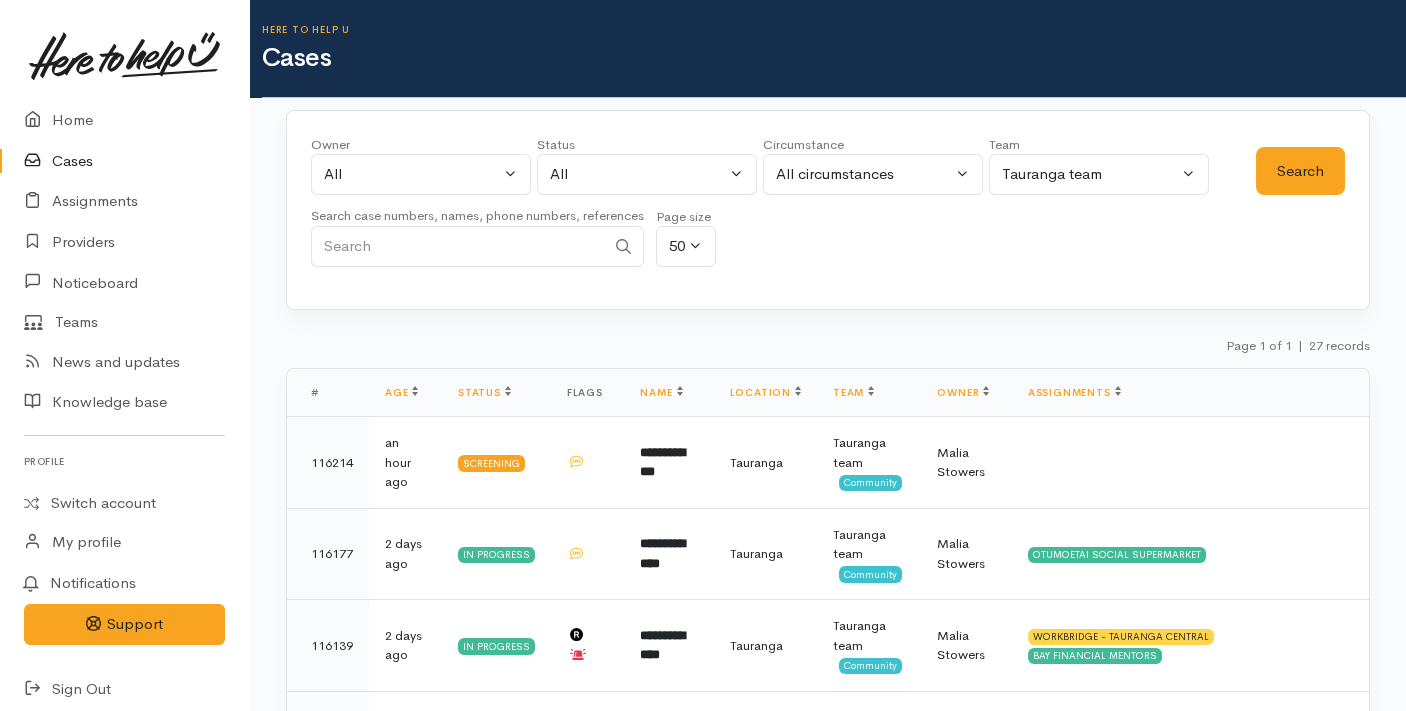 click at bounding box center [458, 246] 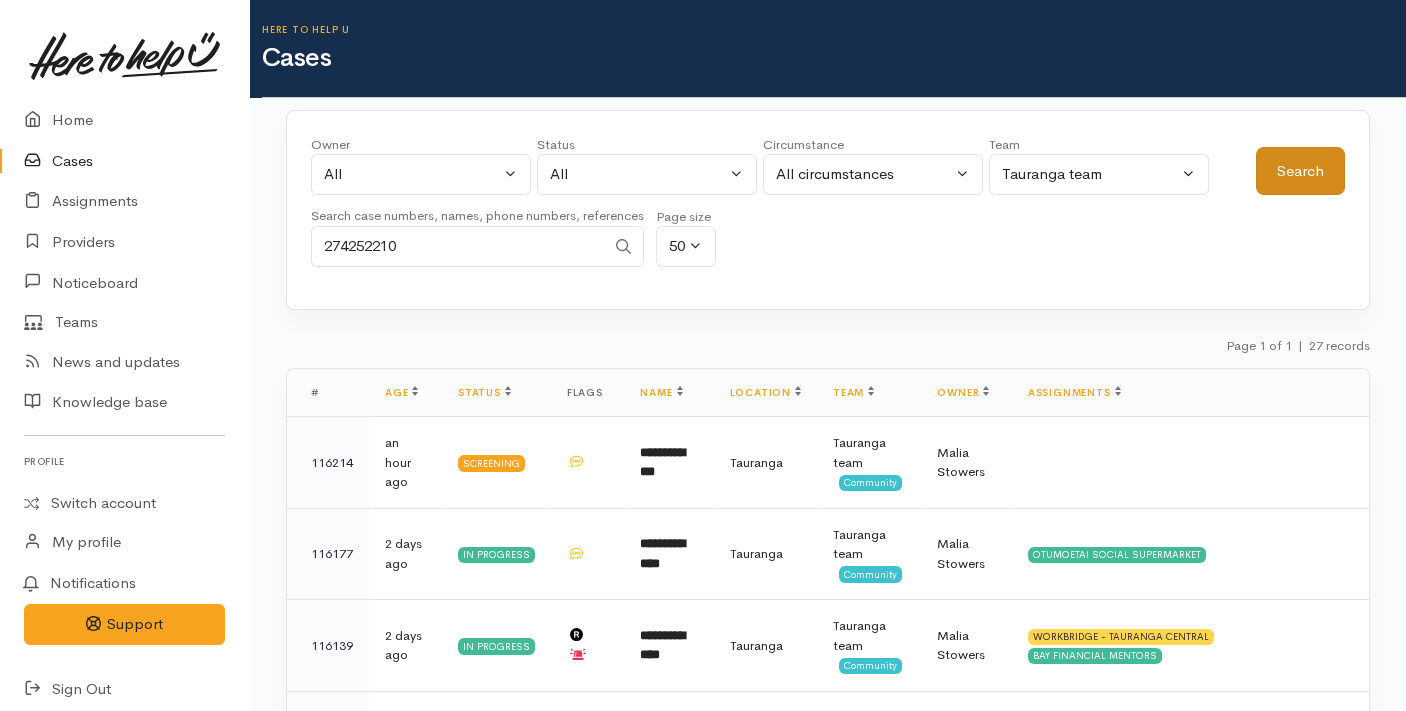 type on "274252210" 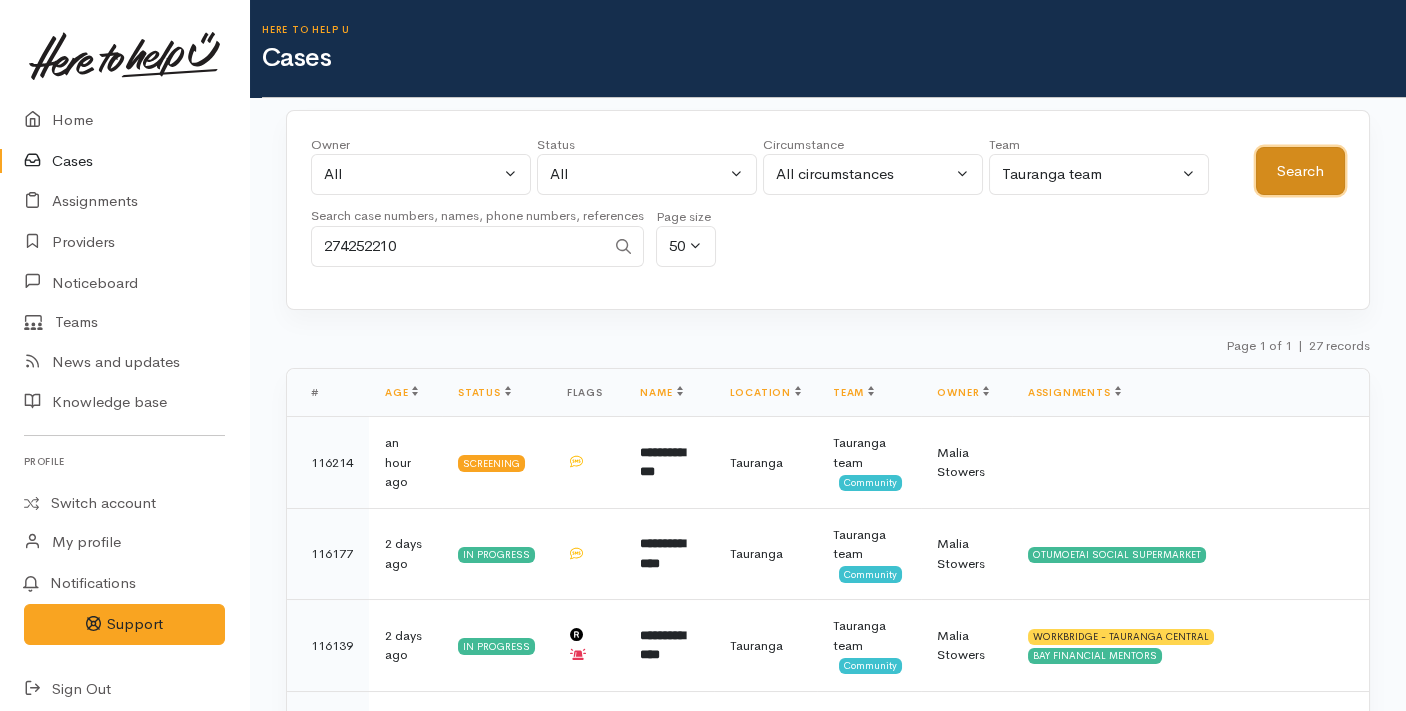 click on "Search" at bounding box center [1300, 171] 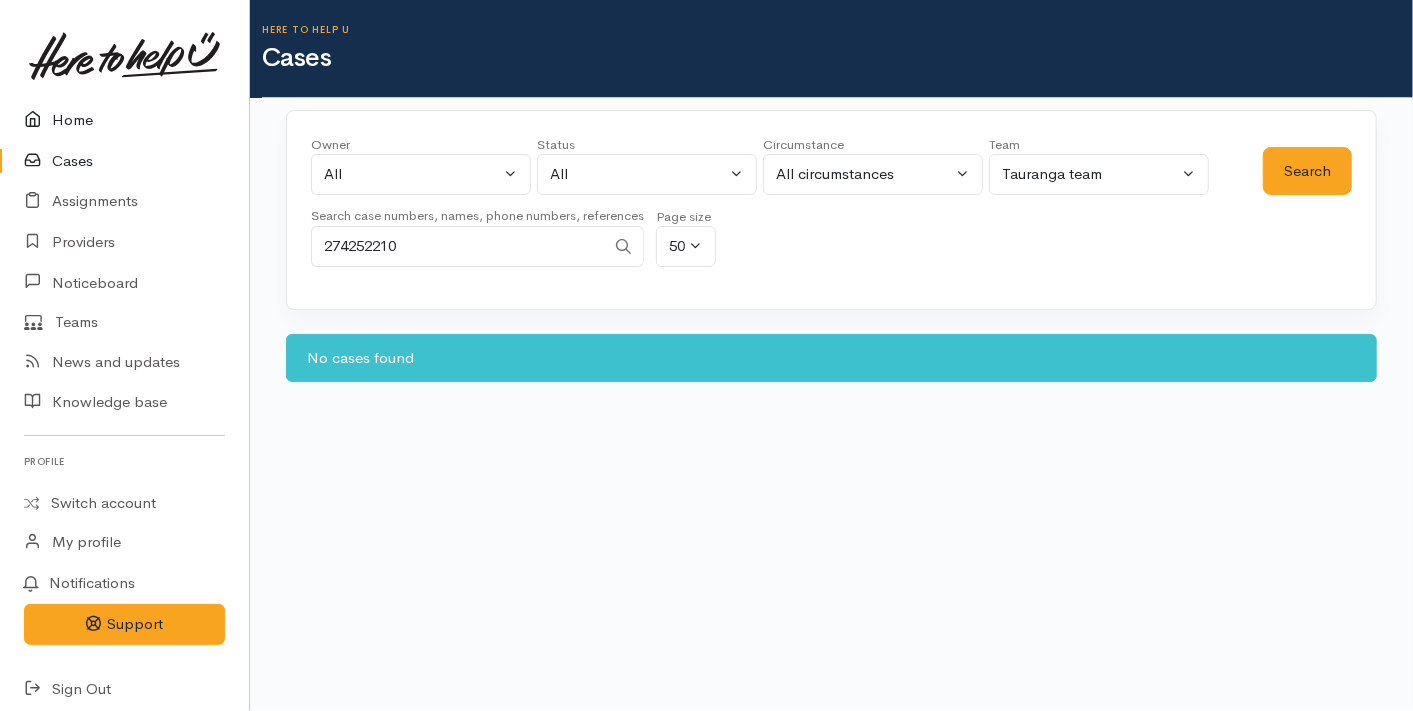 click on "Home" at bounding box center [124, 120] 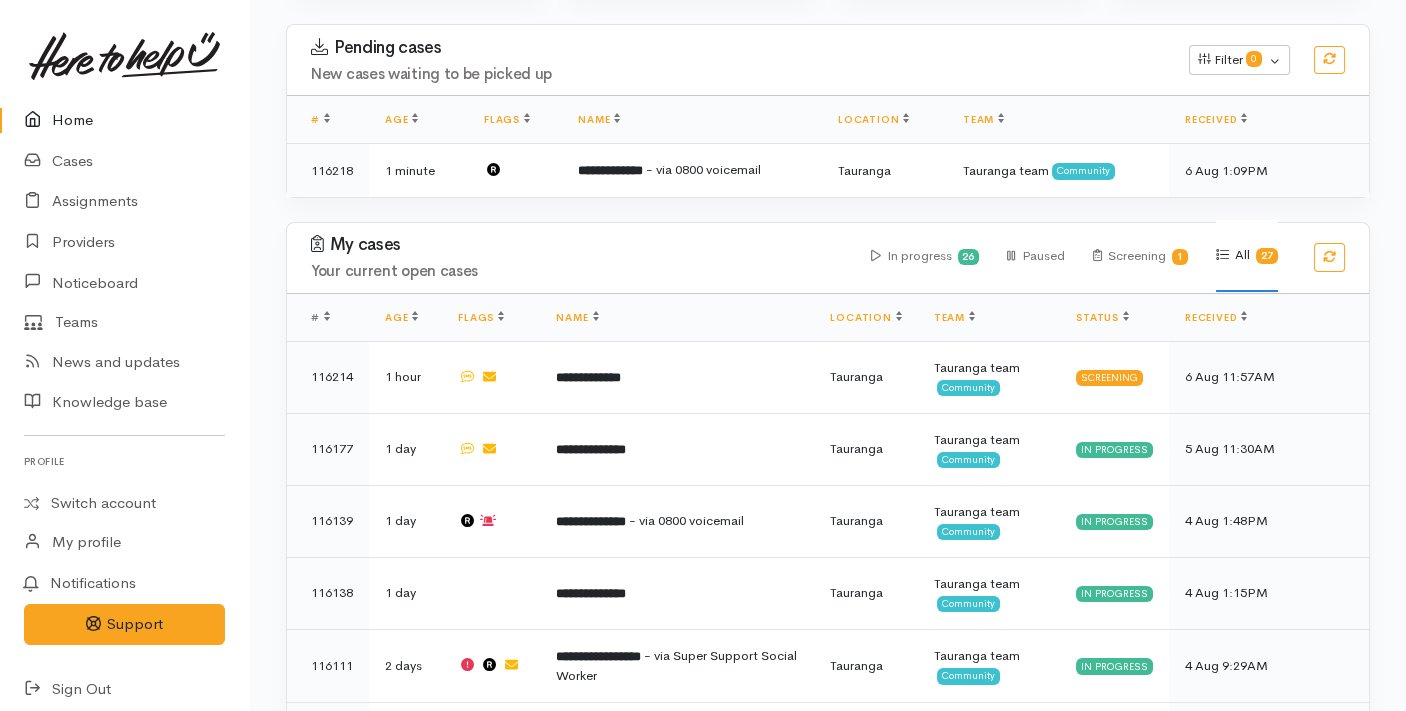 scroll, scrollTop: 299, scrollLeft: 0, axis: vertical 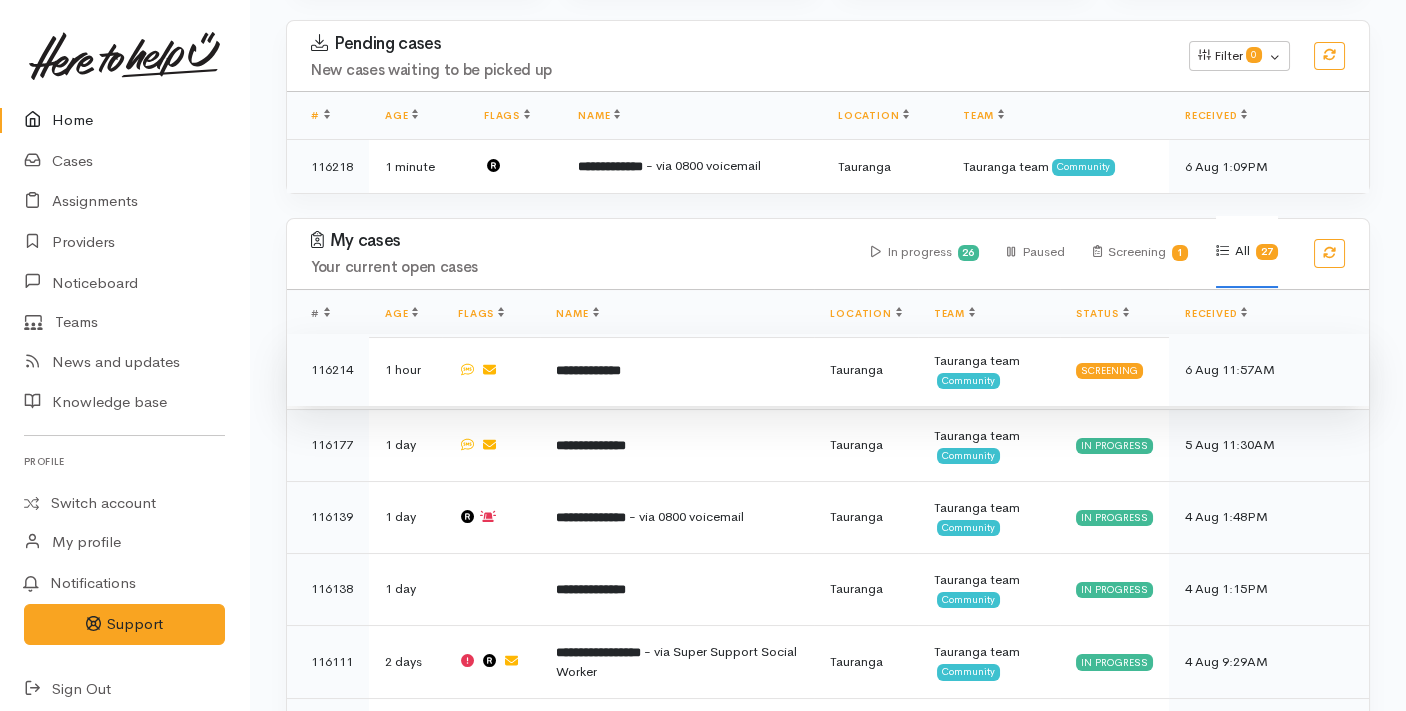 click on "**********" at bounding box center (677, 370) 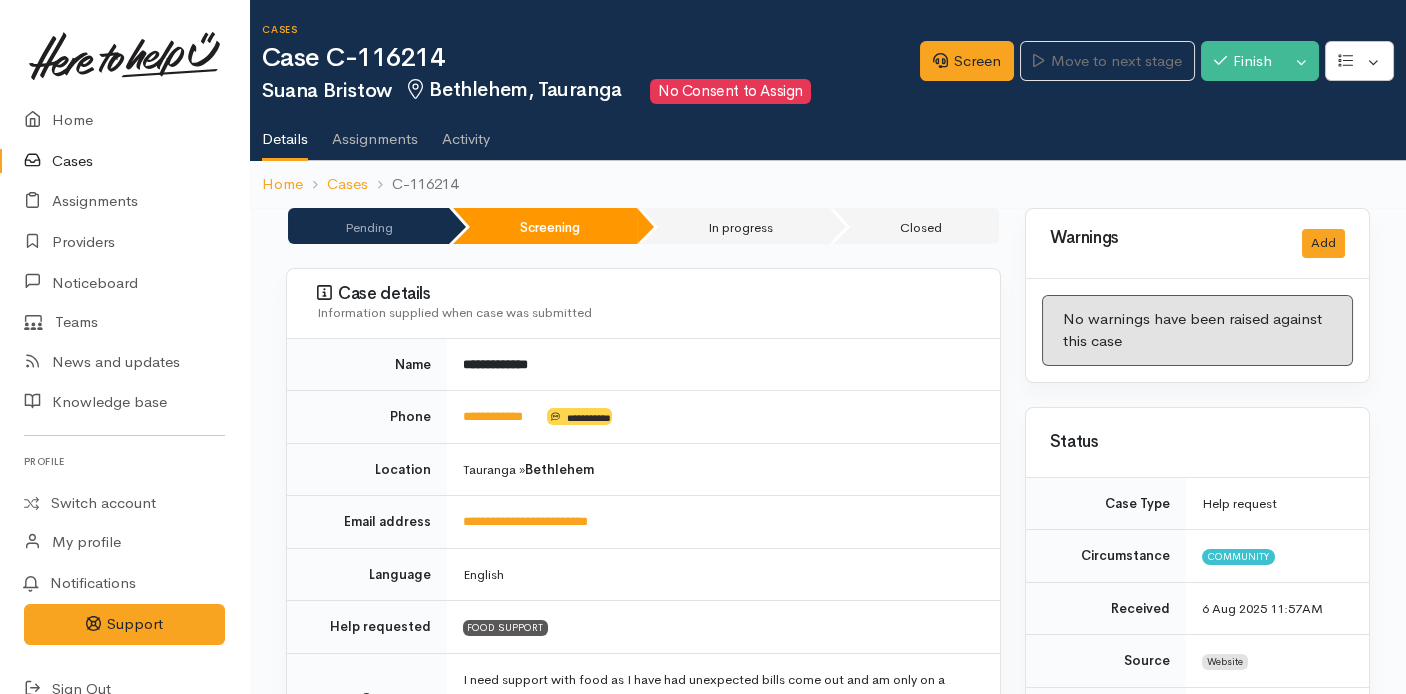 scroll, scrollTop: 111, scrollLeft: 0, axis: vertical 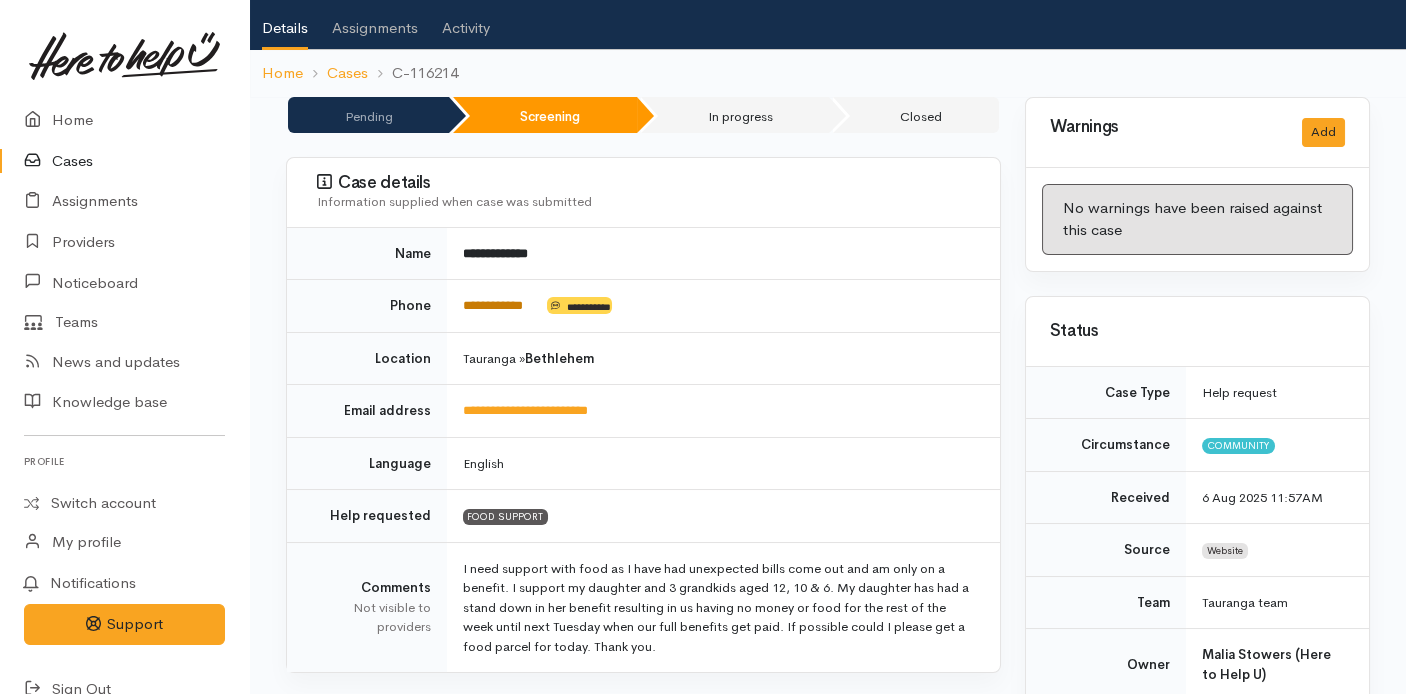 click on "**********" at bounding box center (493, 305) 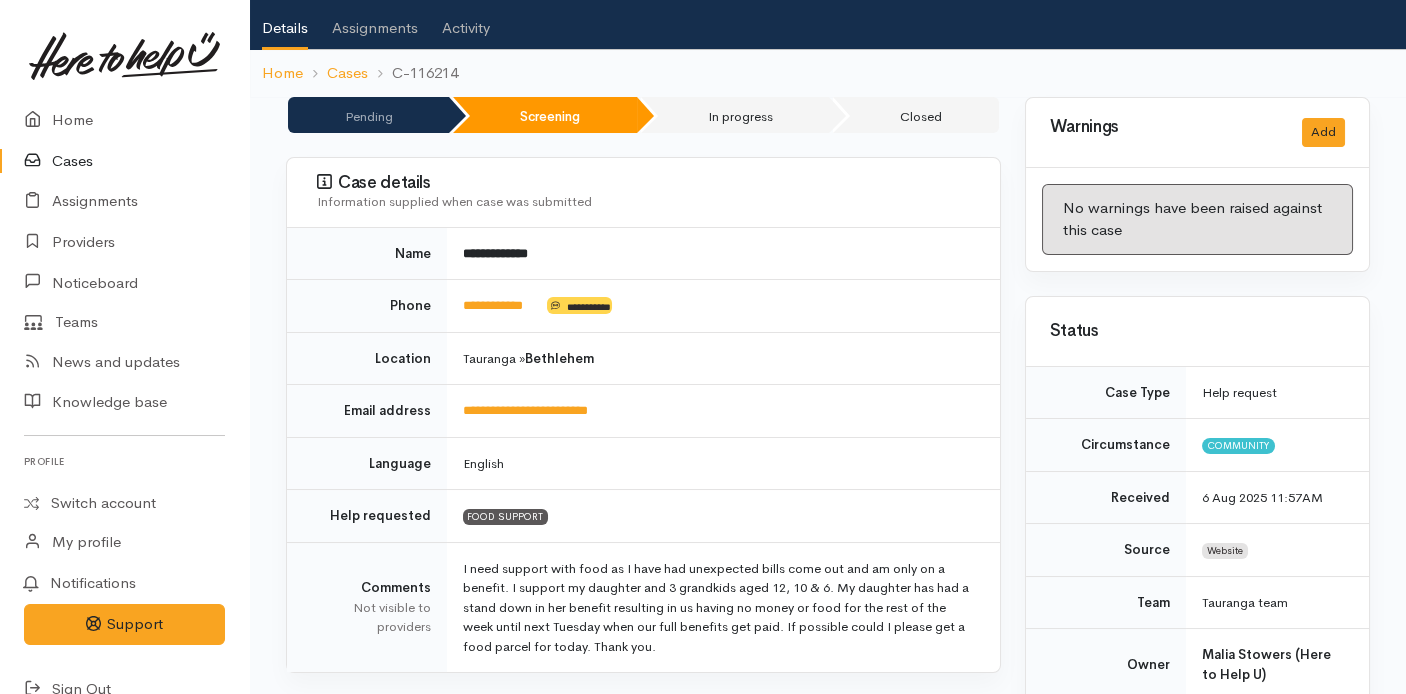 scroll, scrollTop: 0, scrollLeft: 0, axis: both 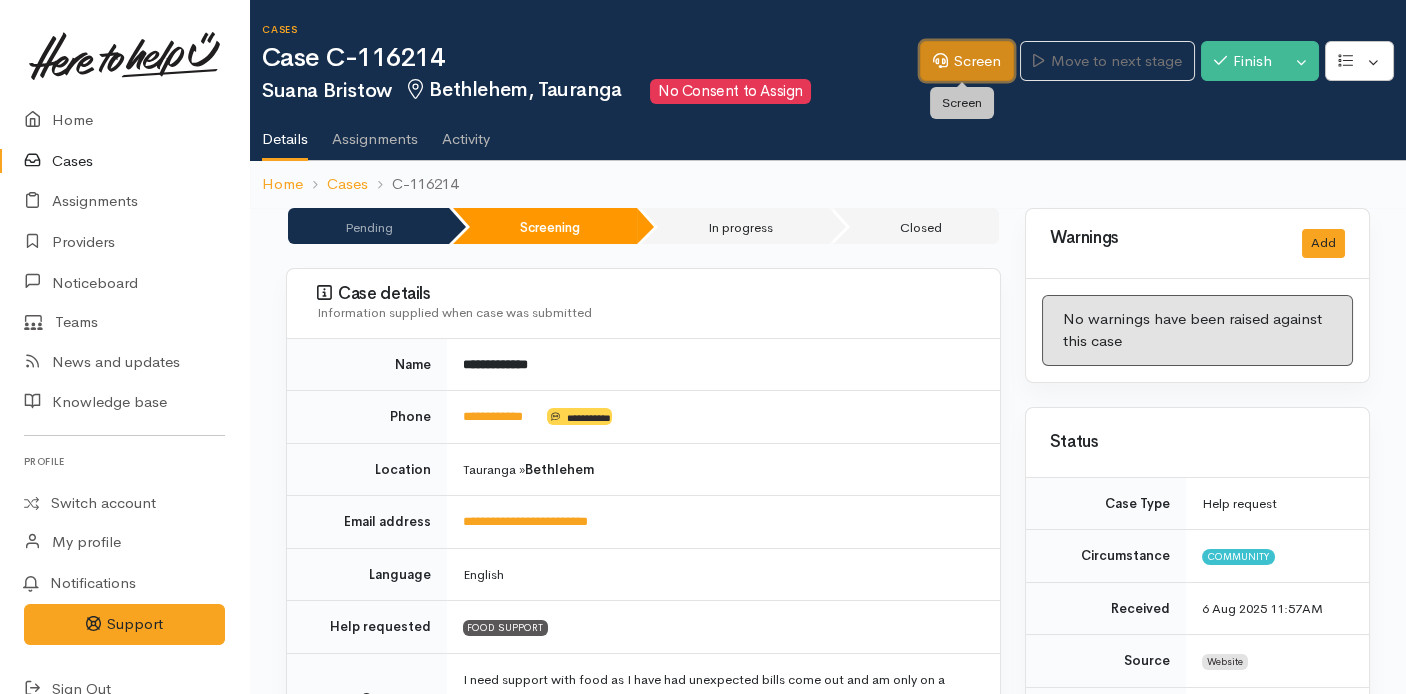 click on "Screen" at bounding box center [967, 61] 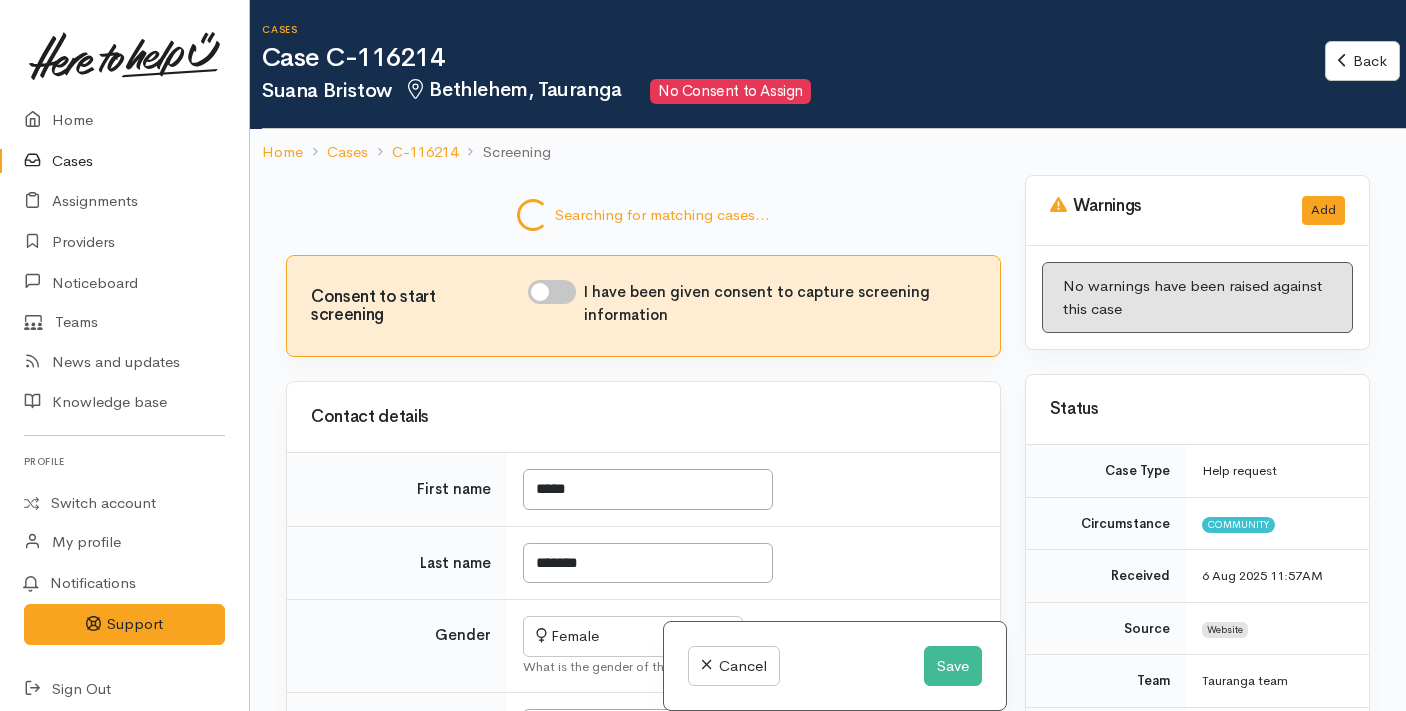 scroll, scrollTop: 0, scrollLeft: 0, axis: both 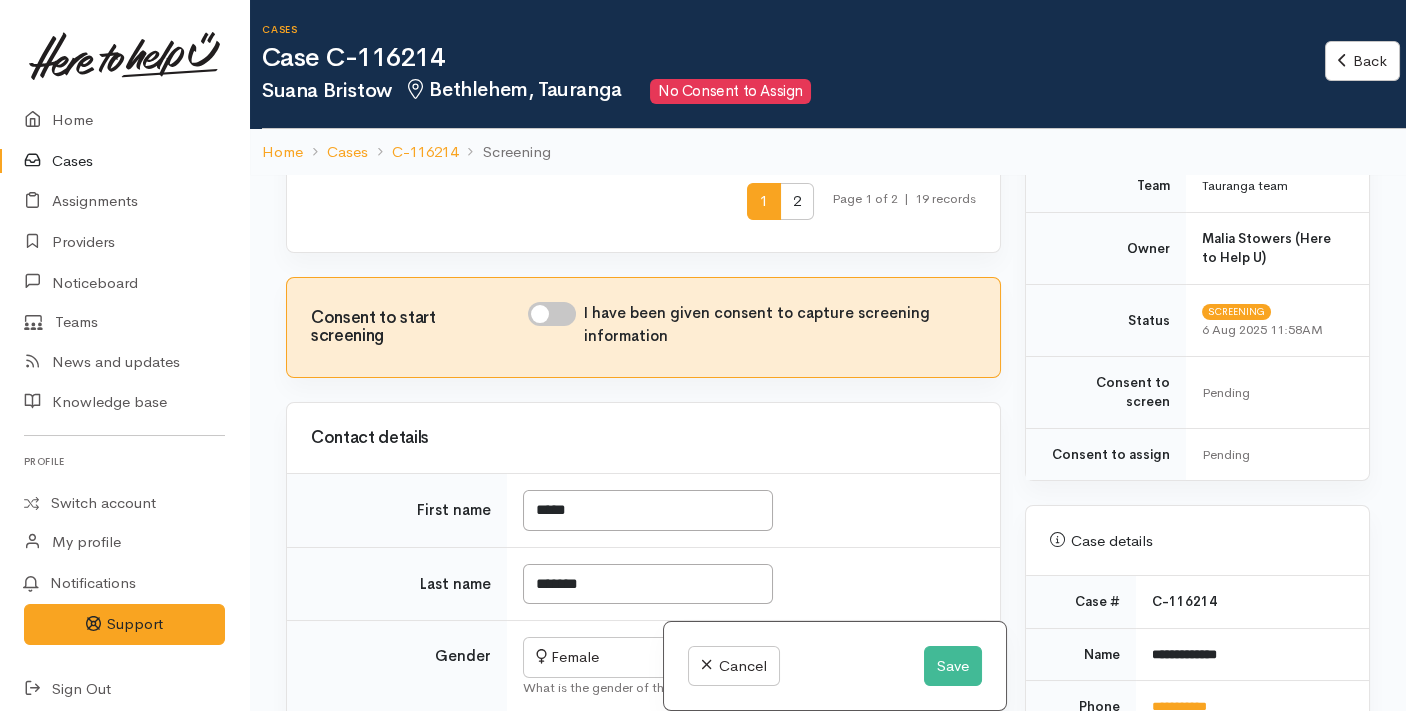 click on "I have been given consent to capture screening information" at bounding box center (552, 314) 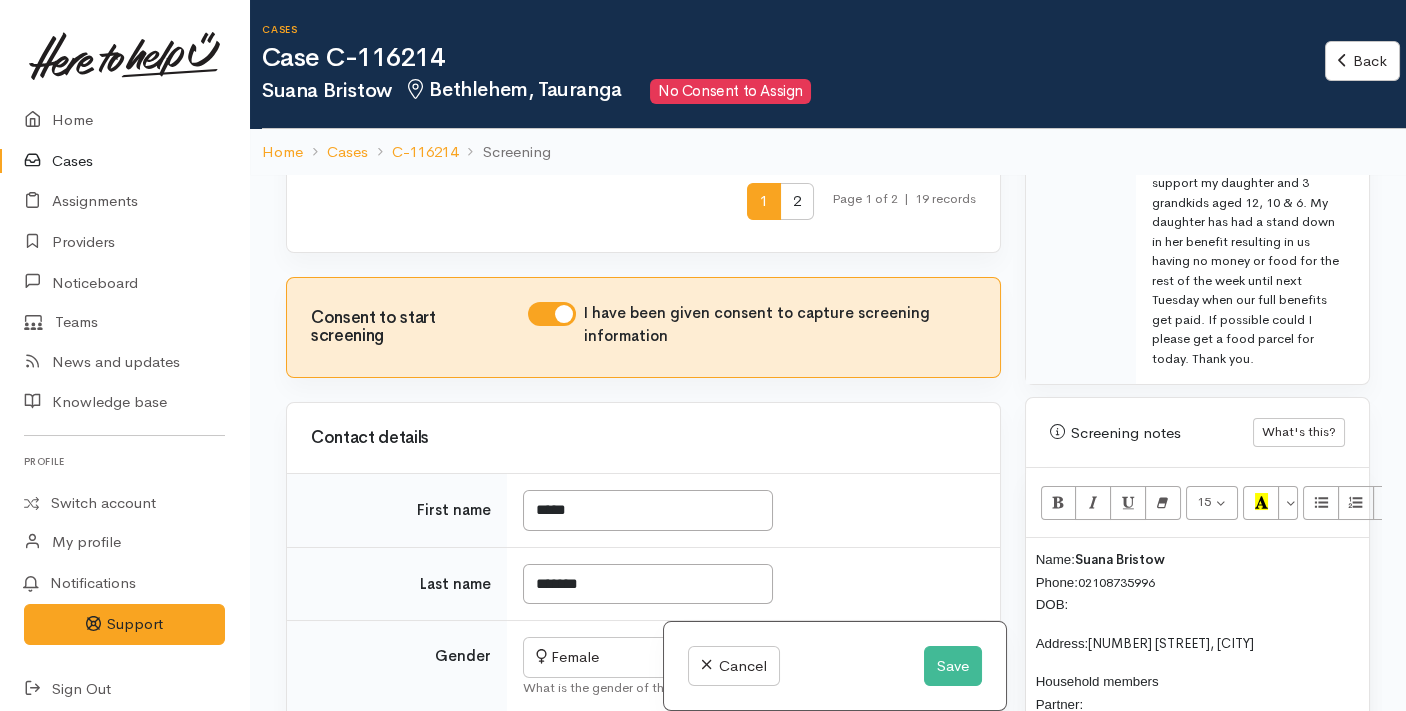 scroll, scrollTop: 1328, scrollLeft: 0, axis: vertical 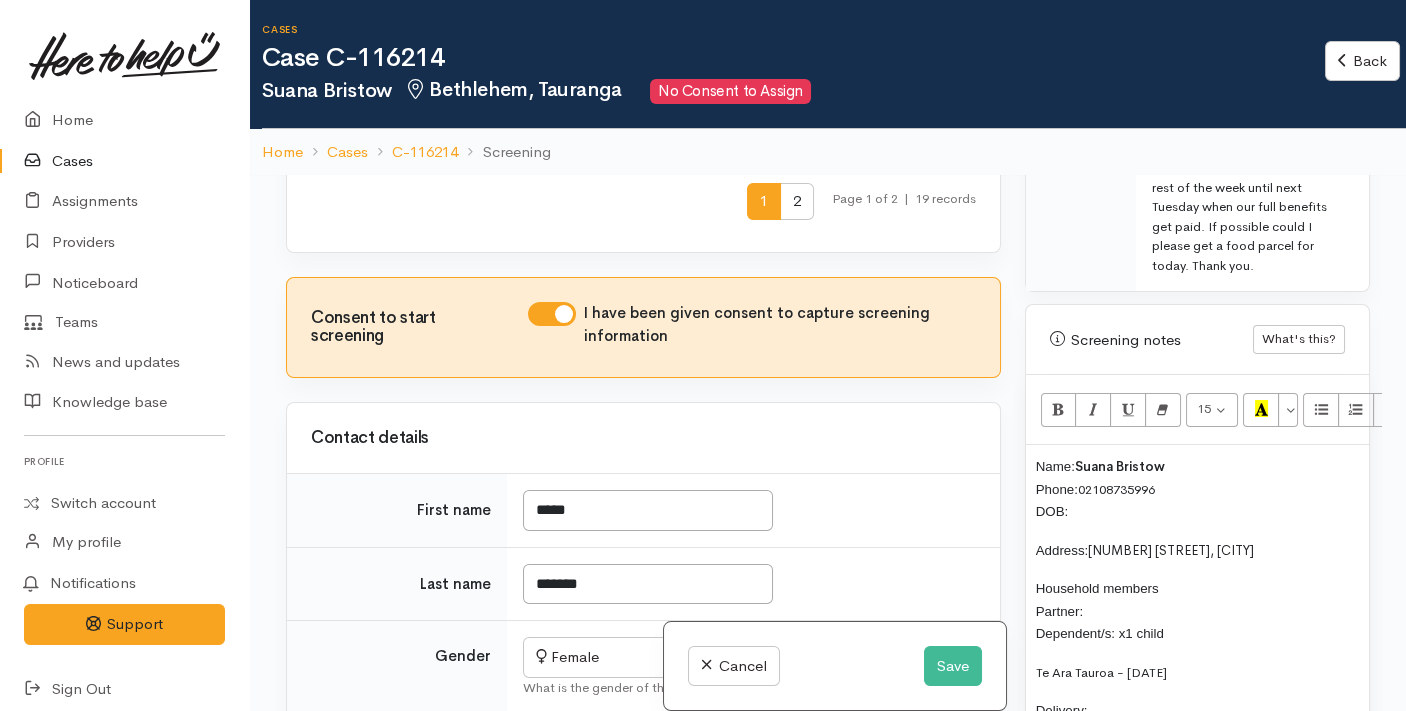 click on "Name:  Suana Bristow
Phone:  02108735996
DOB:" at bounding box center [1197, 489] 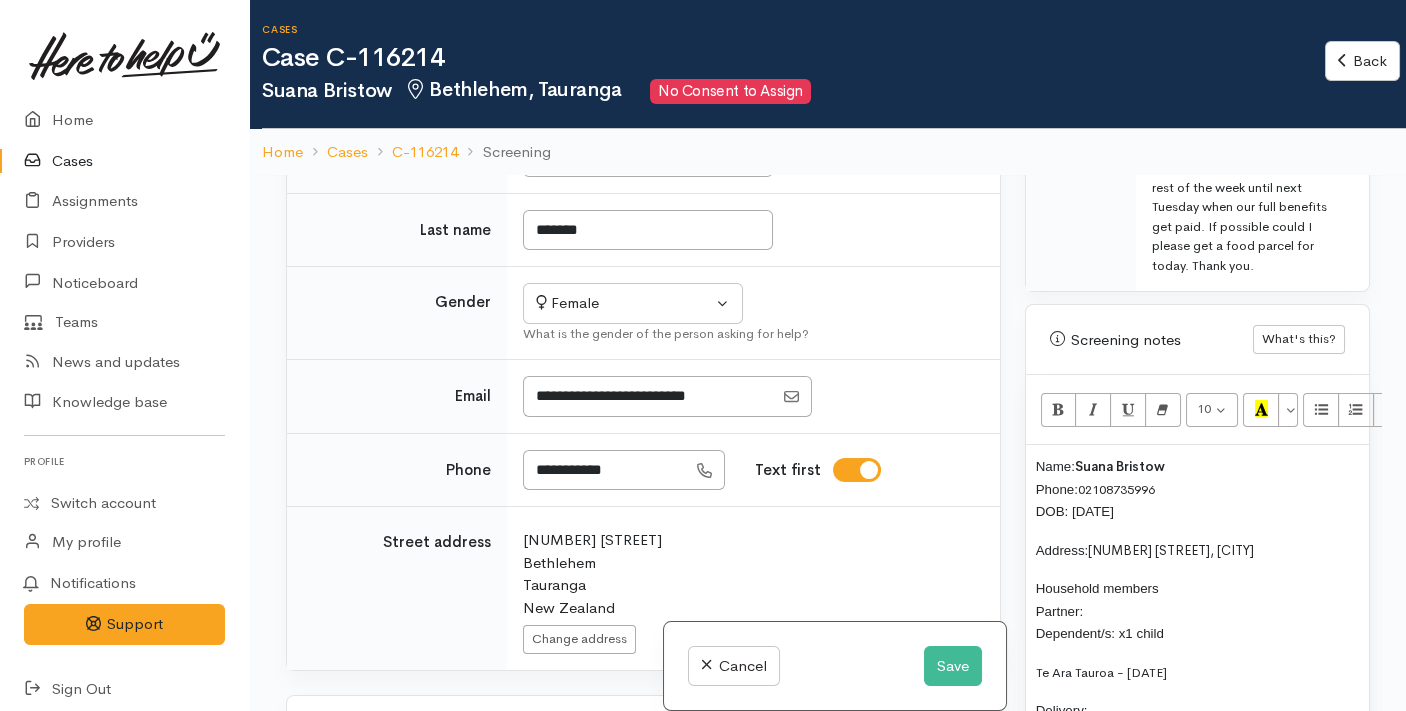 scroll, scrollTop: 1906, scrollLeft: 0, axis: vertical 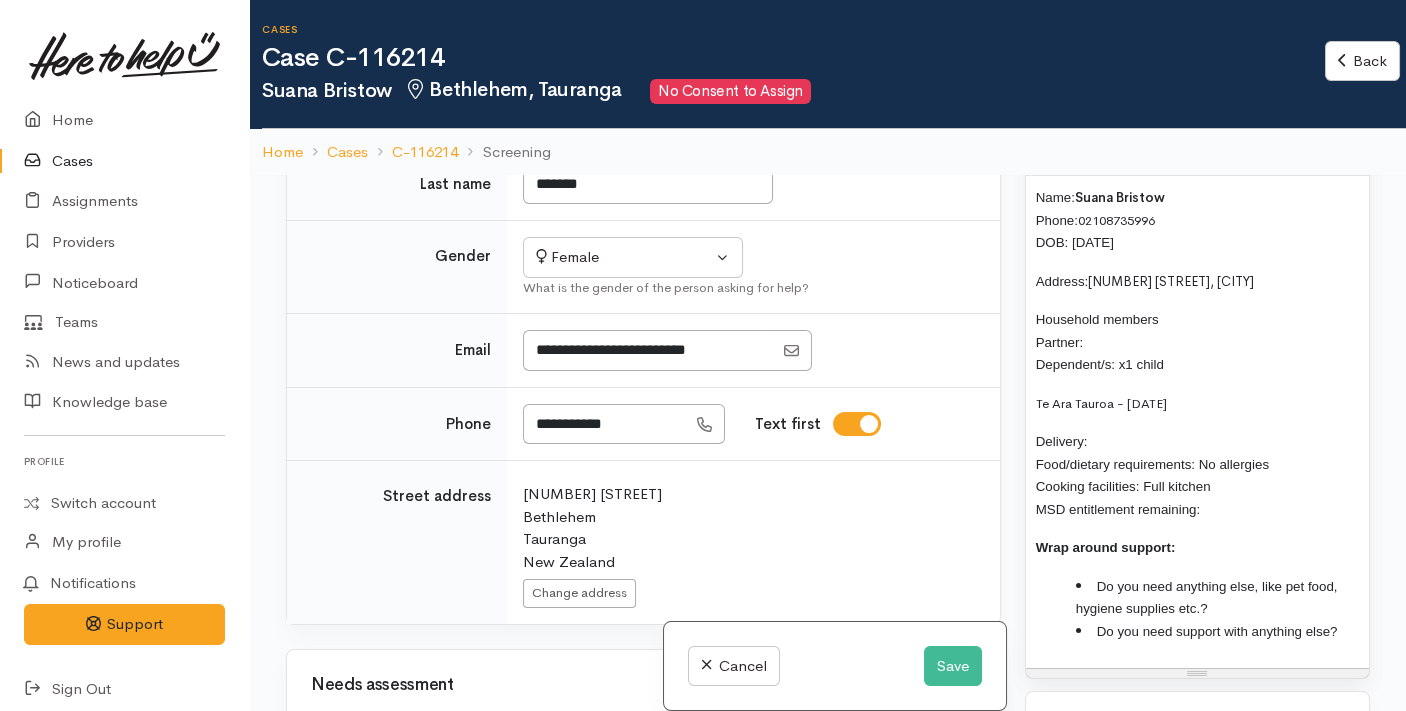 click on "Household members
Partner:
Dependent/s: x1 child" at bounding box center [1197, 342] 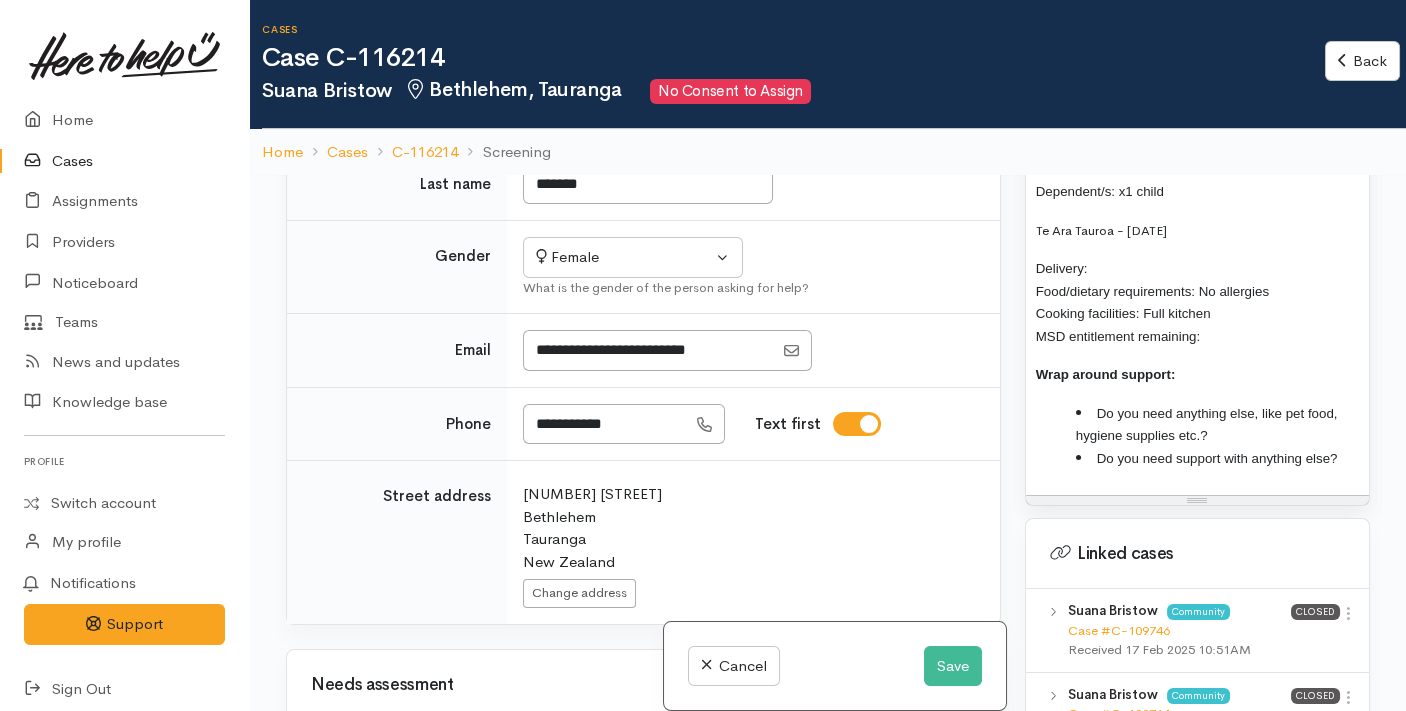 scroll, scrollTop: 1725, scrollLeft: 0, axis: vertical 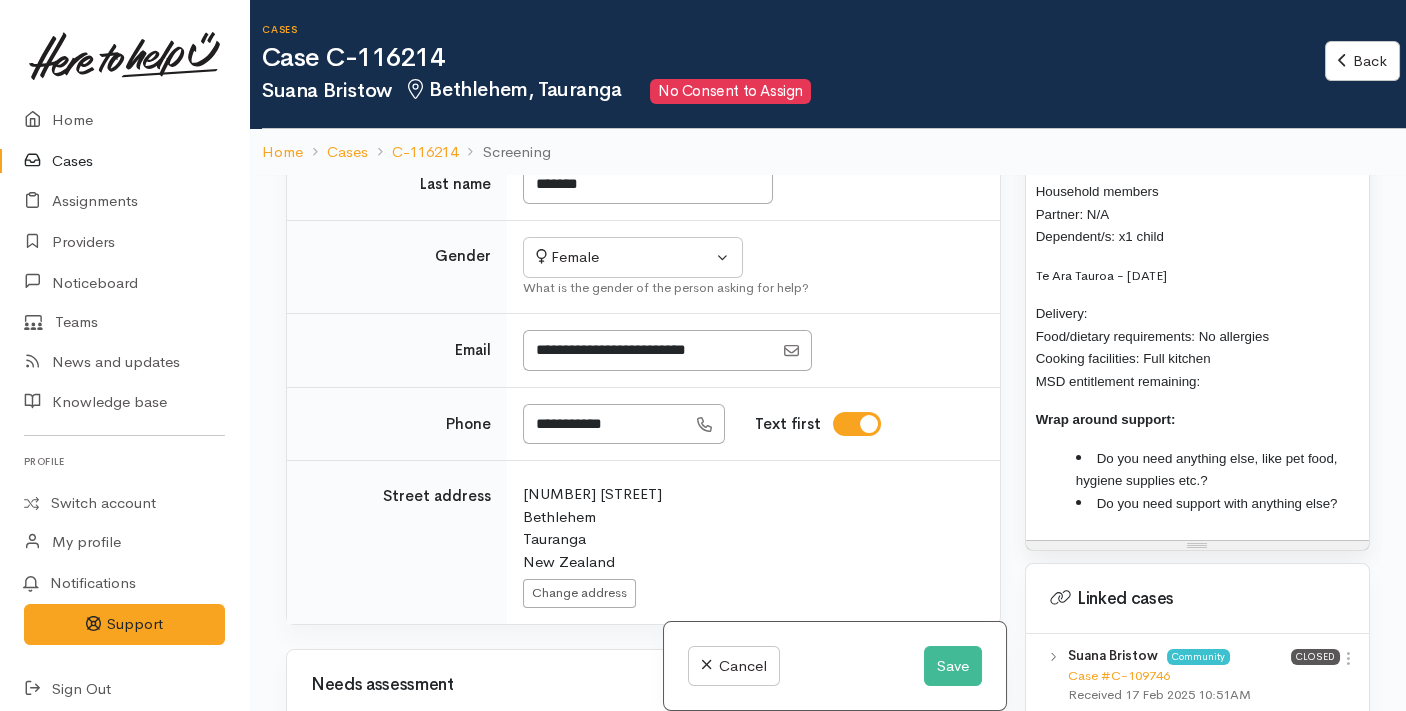 click on "Delivery:
Food/dietary requirements: No allergies
Cooking facilities: Full kitchen
MSD entitlement remaining:" at bounding box center (1197, 347) 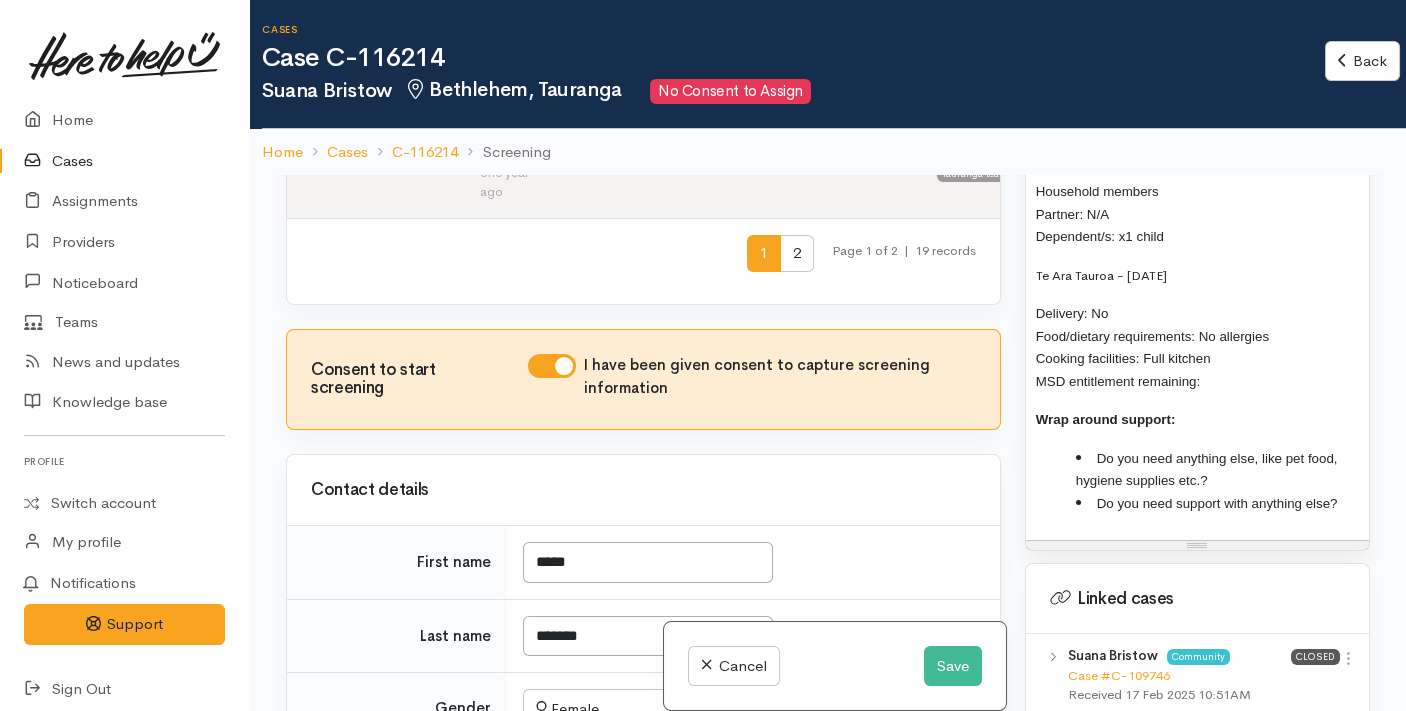 scroll, scrollTop: 1453, scrollLeft: 0, axis: vertical 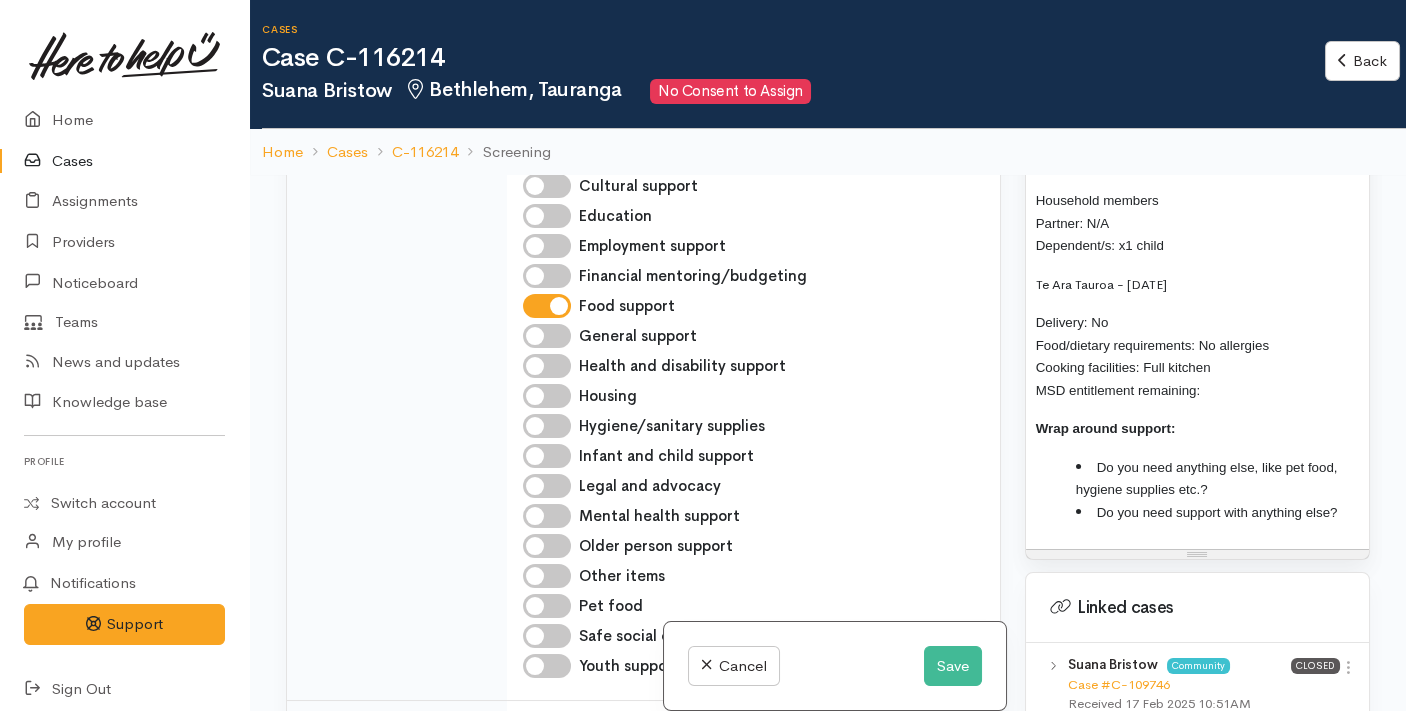 drag, startPoint x: 1224, startPoint y: 243, endPoint x: 1121, endPoint y: 222, distance: 105.11898 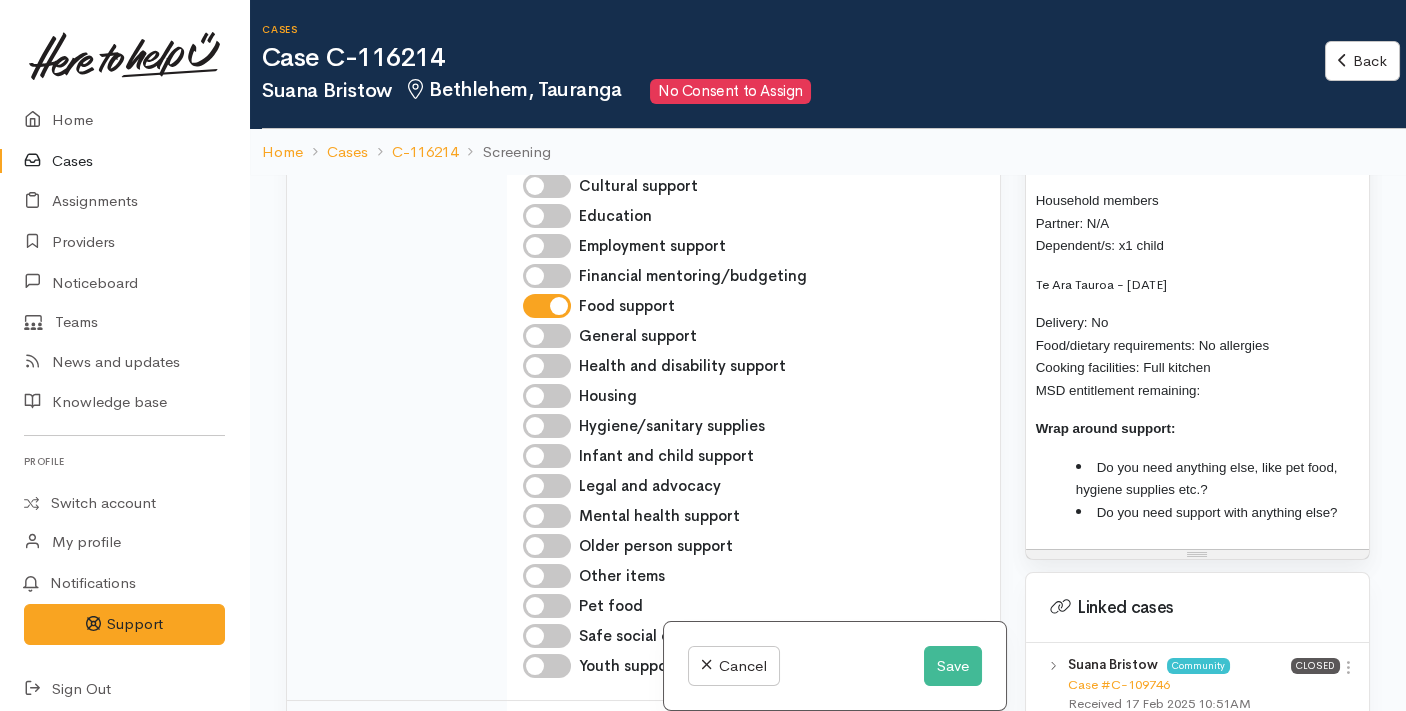click on "Te Ara Tauroa - 15/12/2015" at bounding box center (1197, 284) 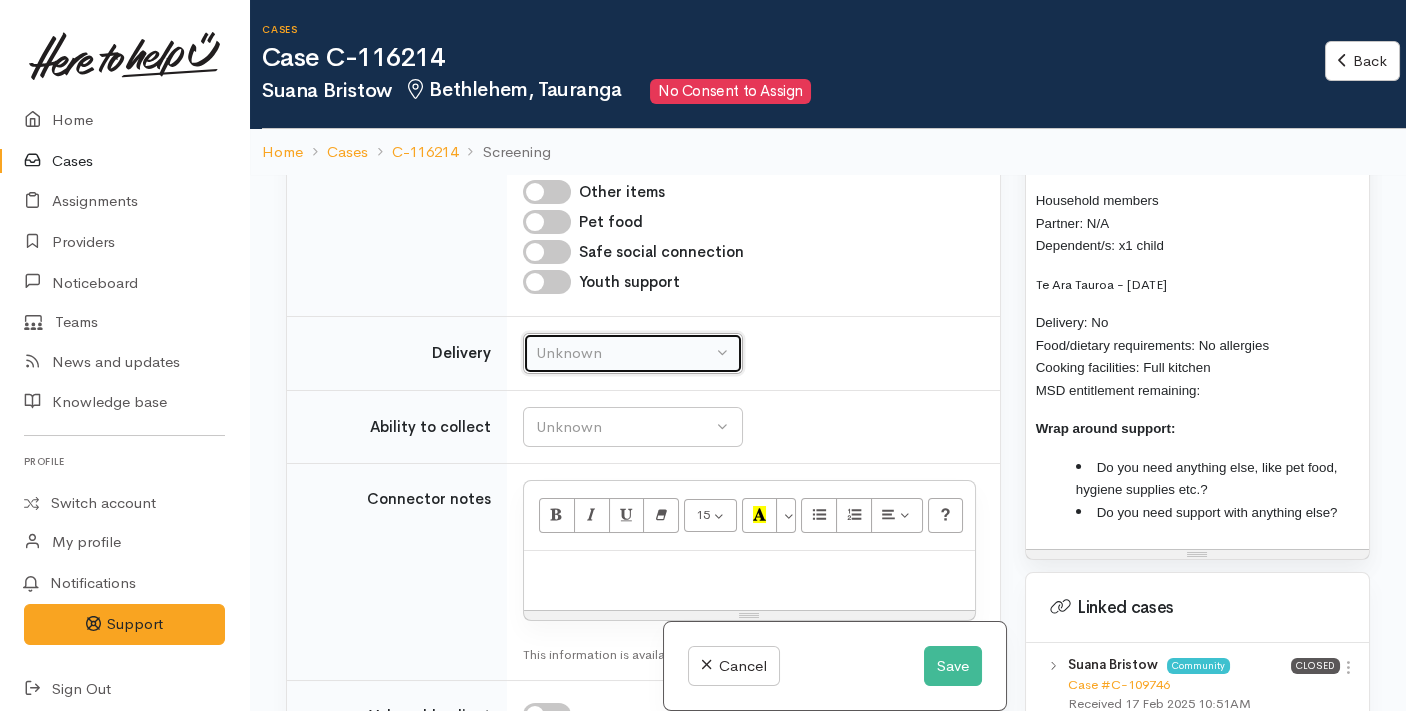 click on "Unknown" at bounding box center (624, 353) 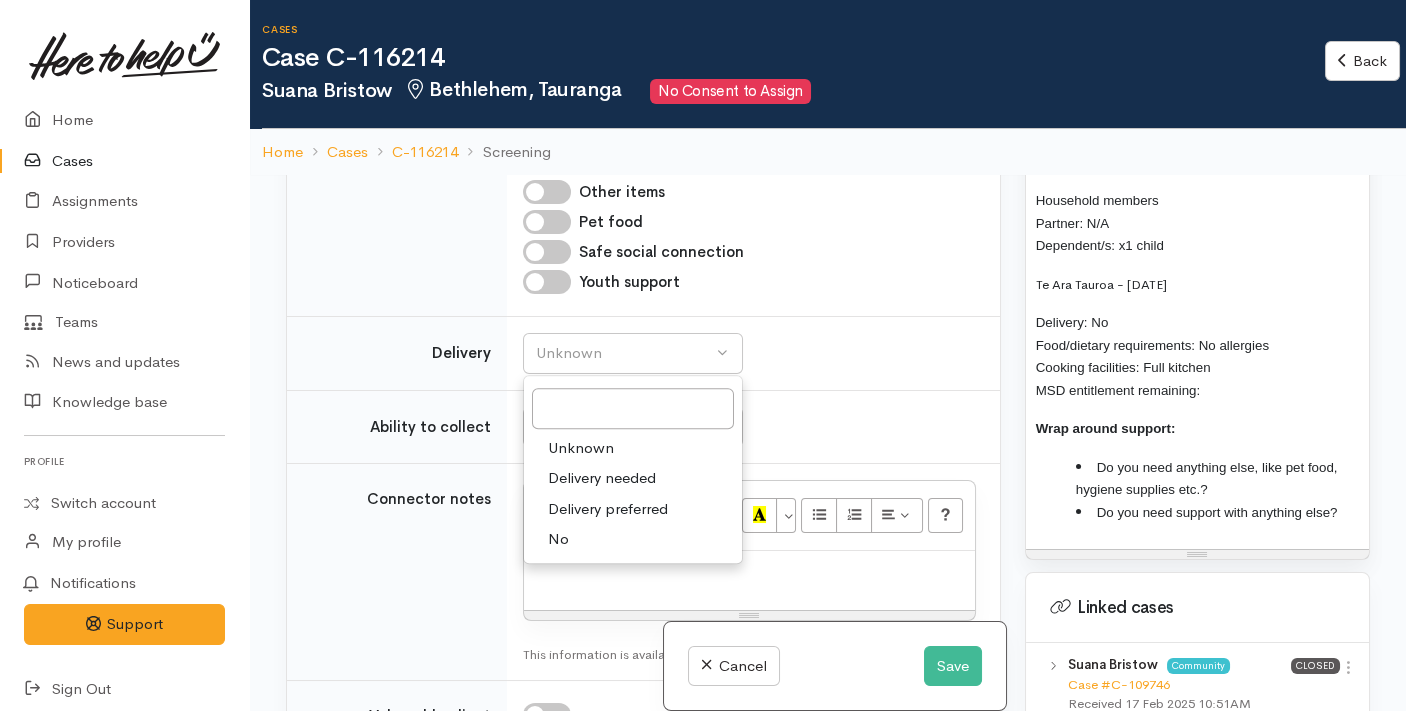 click on "No" at bounding box center (633, 539) 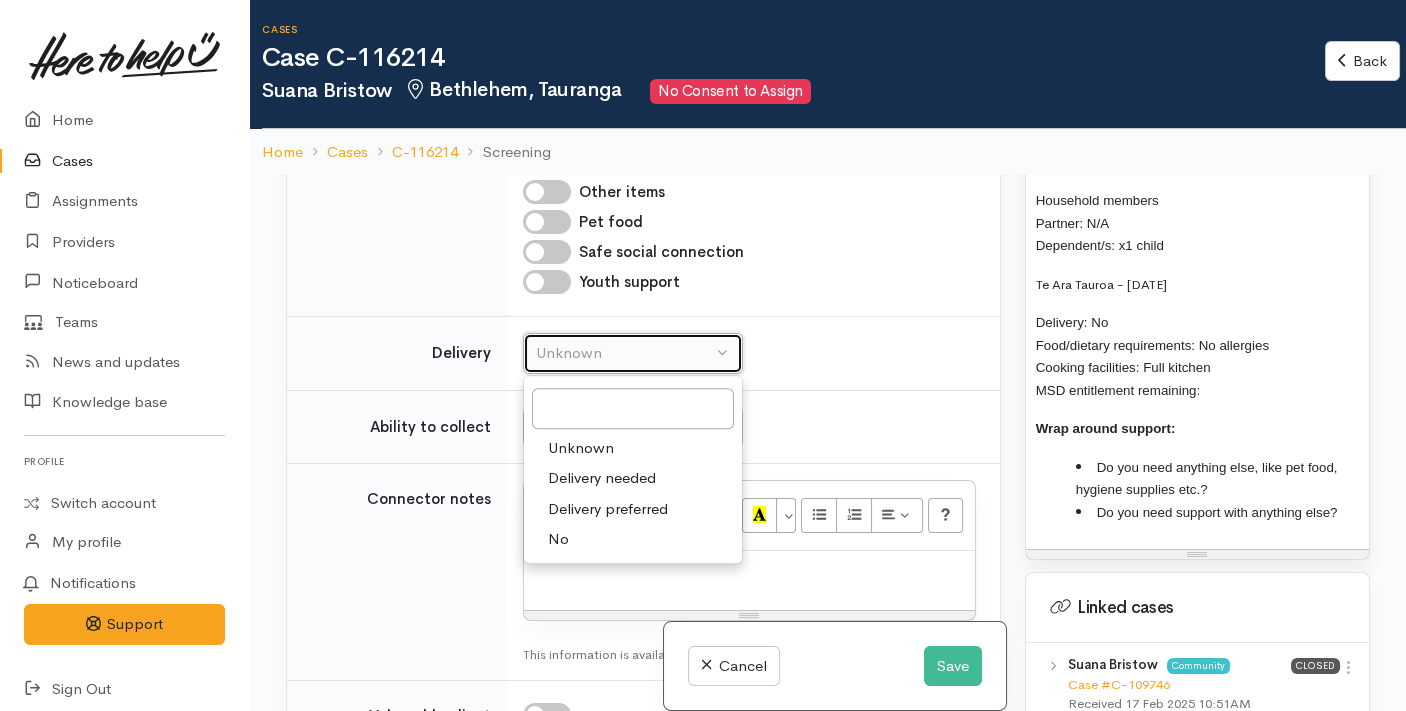 select on "1" 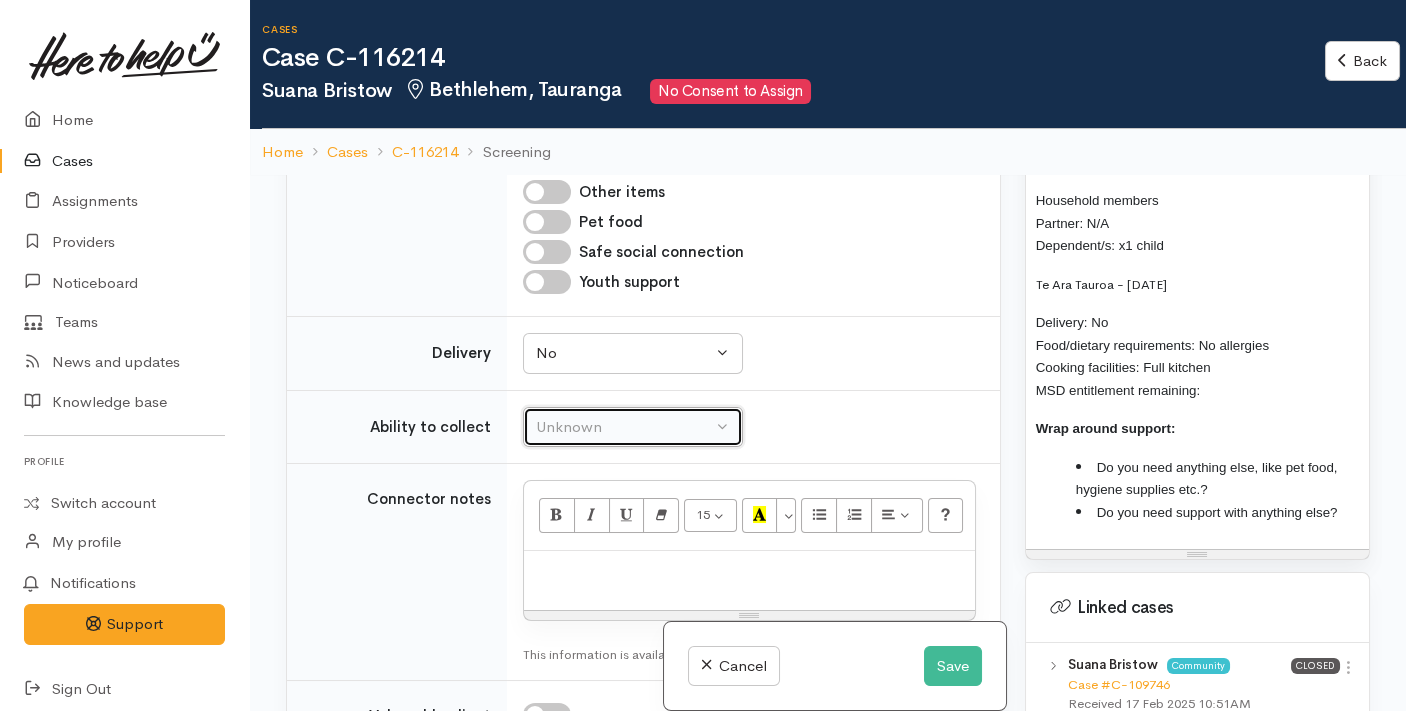 click on "Unknown" at bounding box center (624, 427) 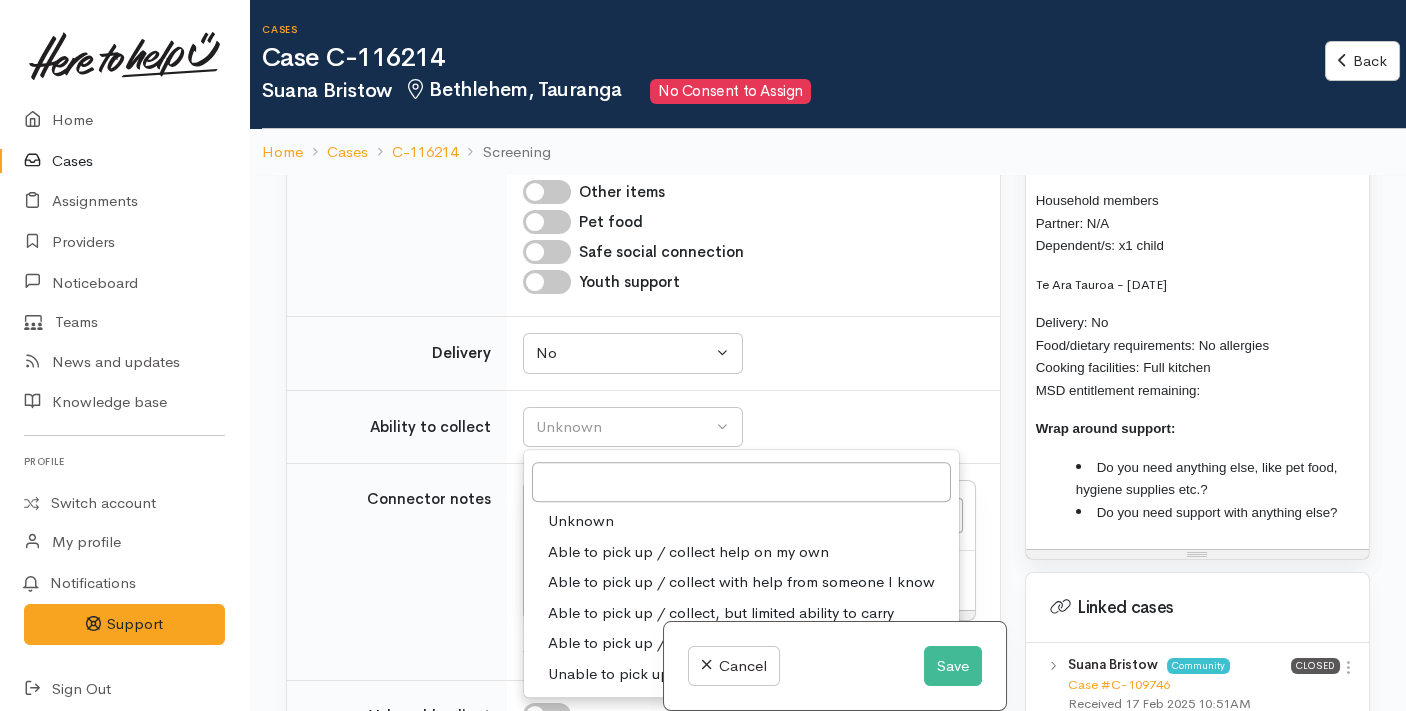 click on "Able to pick up / collect help on my own" at bounding box center (688, 552) 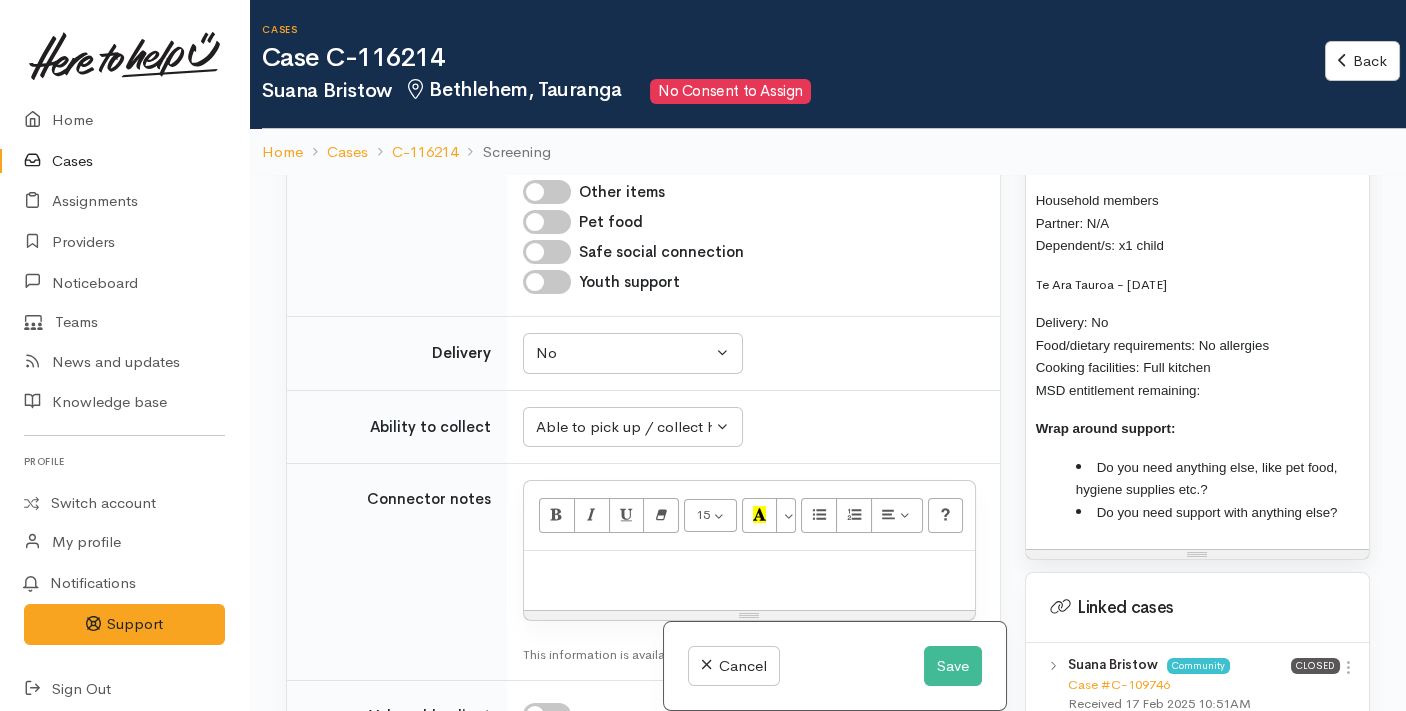 click on "Delivery: No
Food/dietary requirements: No allergies
Cooking facilities: Full kitchen
MSD entitlement remaining:" at bounding box center [1197, 356] 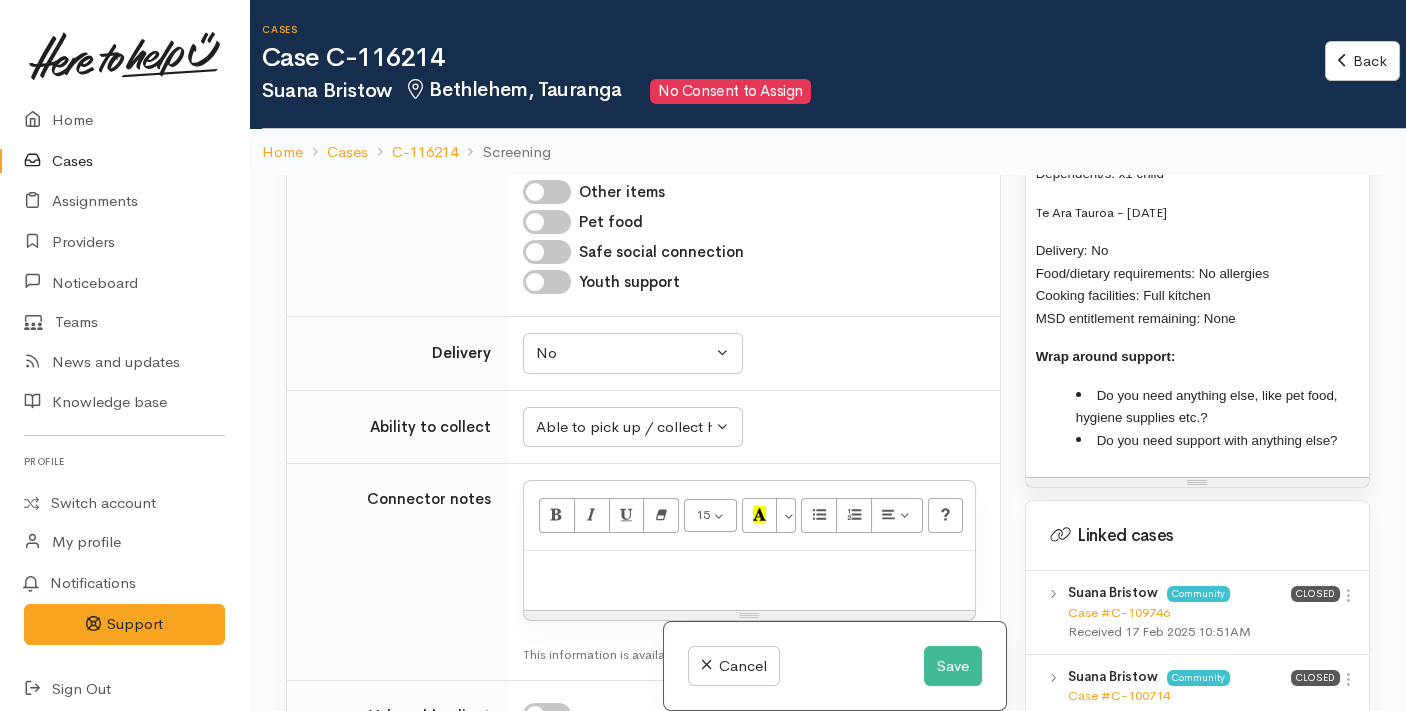 scroll, scrollTop: 1789, scrollLeft: 0, axis: vertical 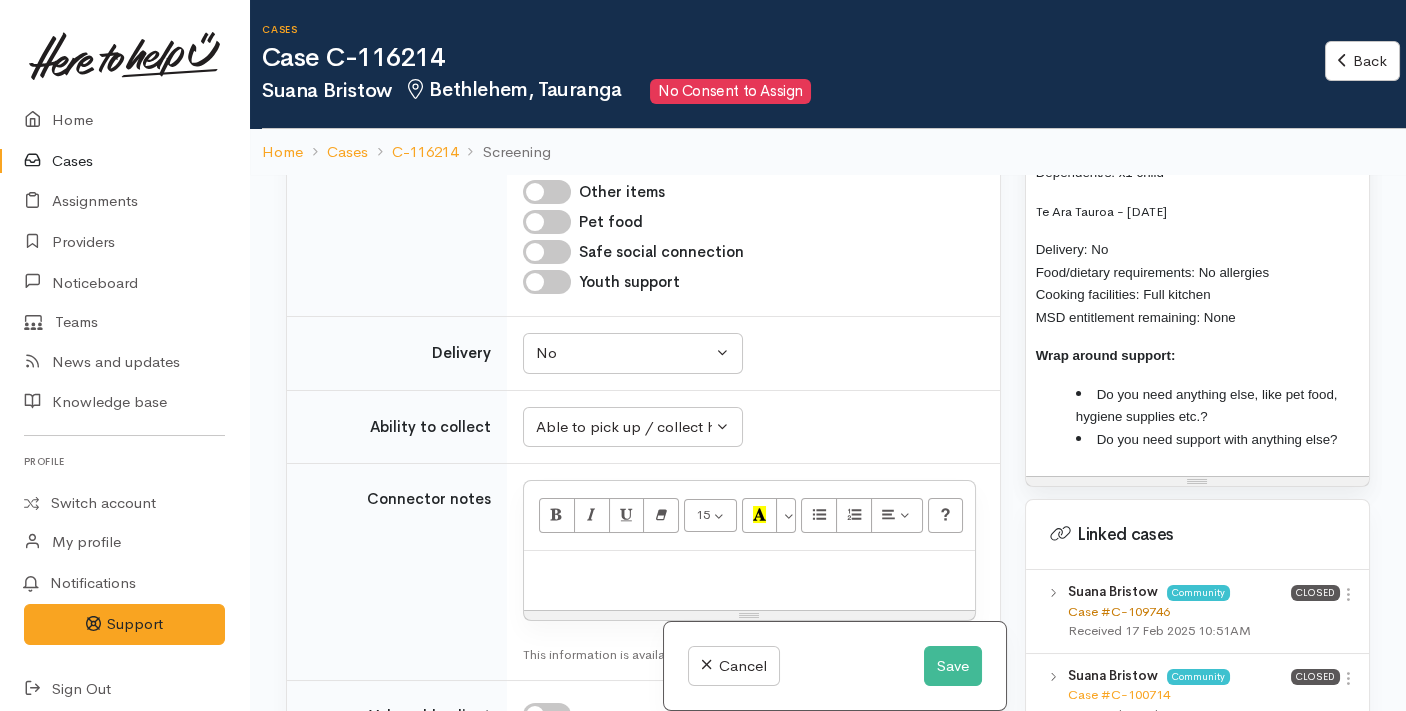 click on "Case #C-109746" at bounding box center (1119, 611) 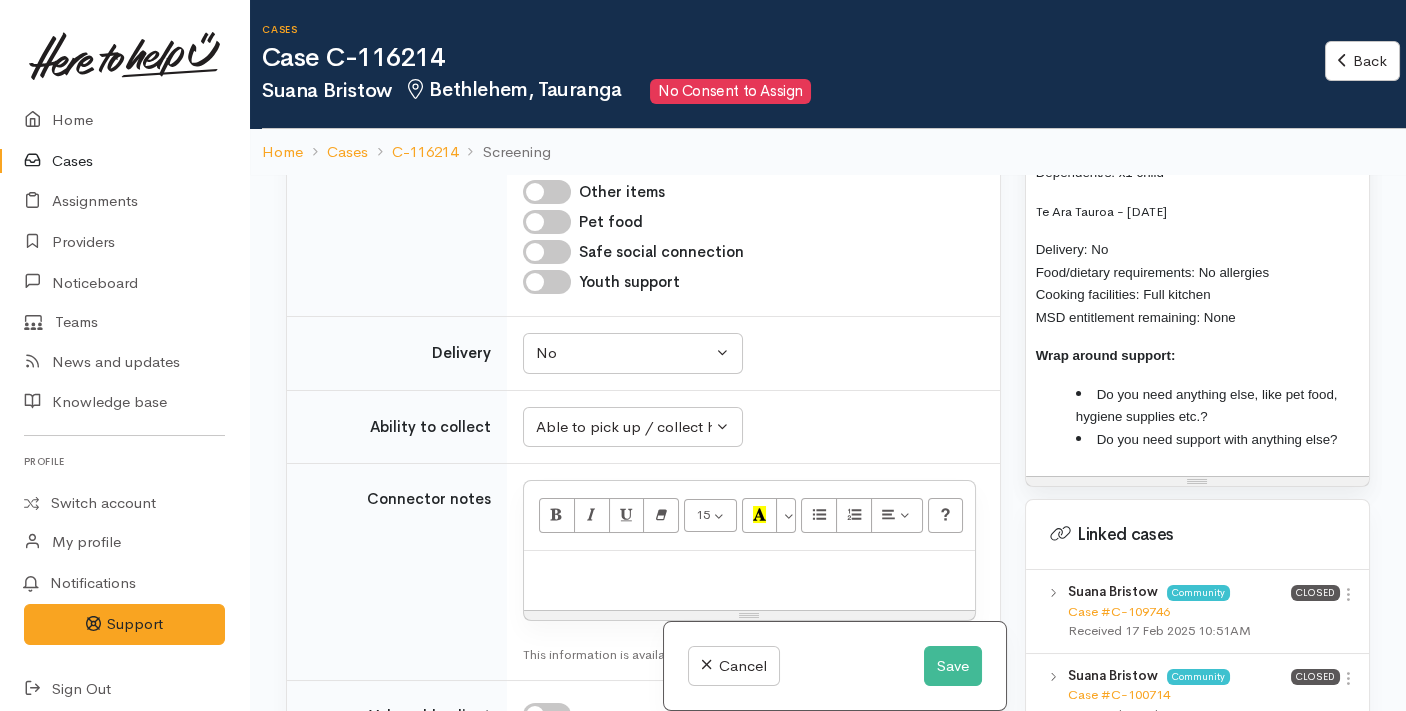 scroll, scrollTop: 1680, scrollLeft: 0, axis: vertical 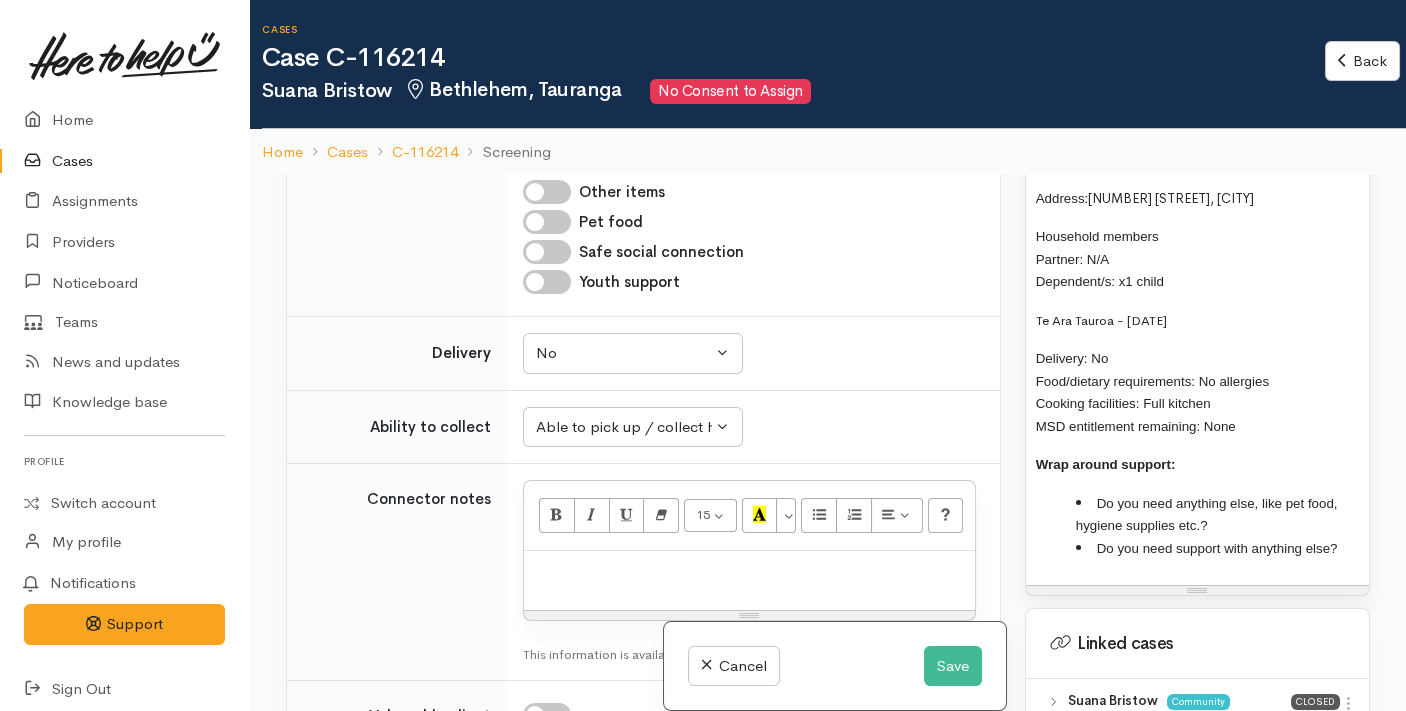 click on "Do you need anything else,
like pet food, hygiene supplies etc.?" at bounding box center [1217, 514] 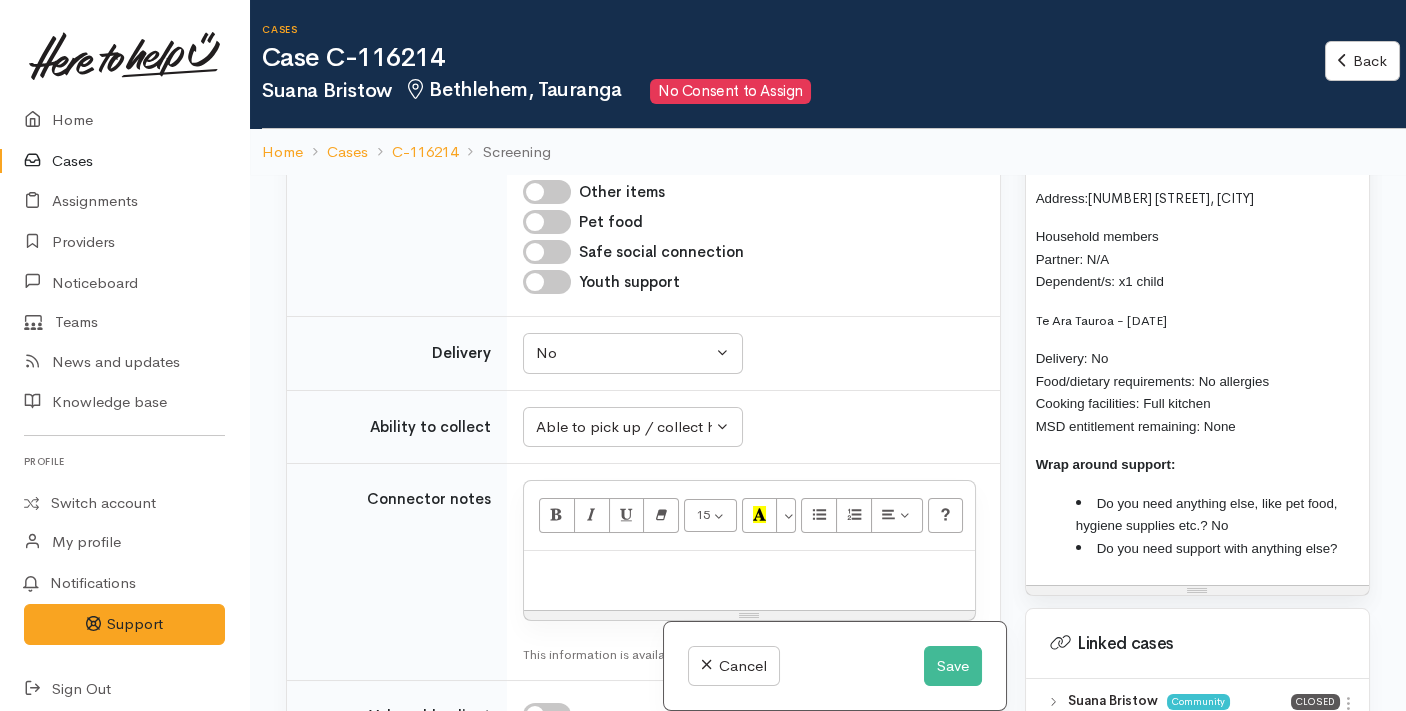 click on "Do you need support with
anything else?" at bounding box center [1217, 548] 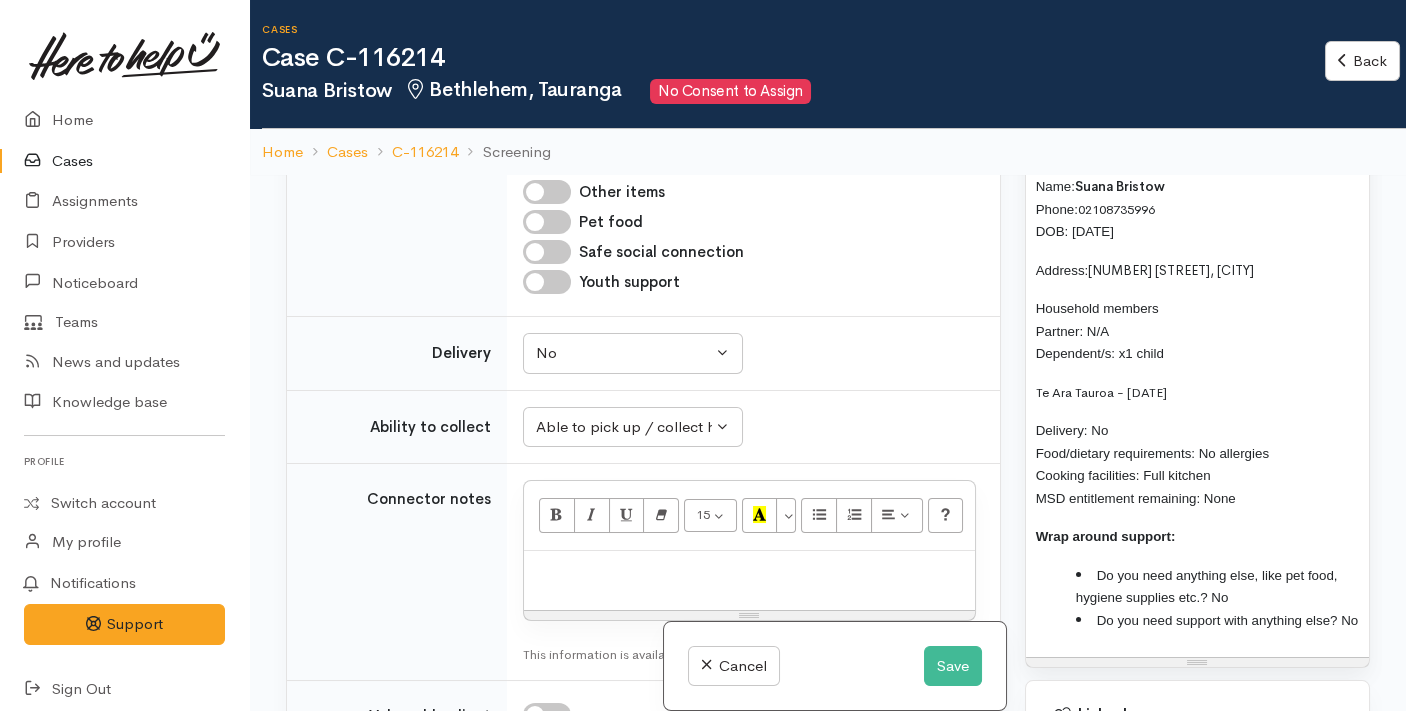 scroll, scrollTop: 1598, scrollLeft: 0, axis: vertical 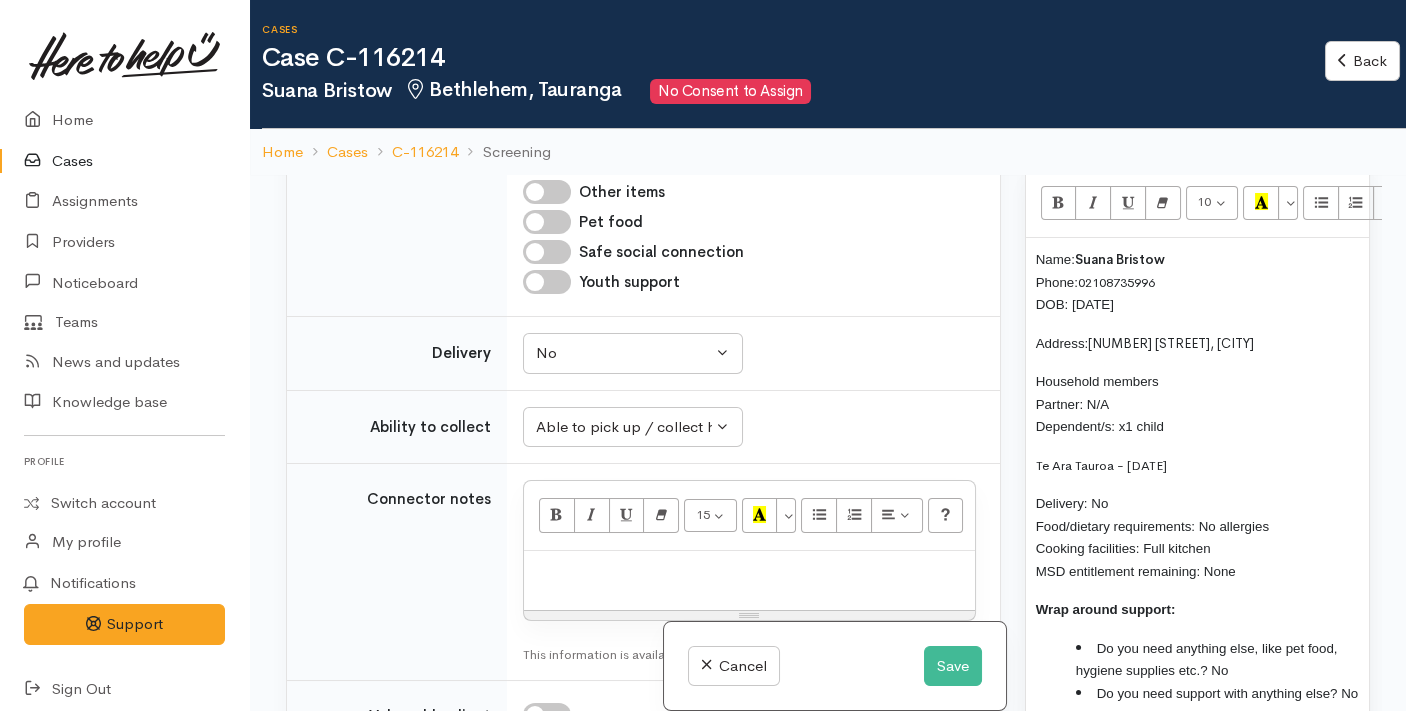drag, startPoint x: 1258, startPoint y: 488, endPoint x: 1037, endPoint y: 238, distance: 333.67798 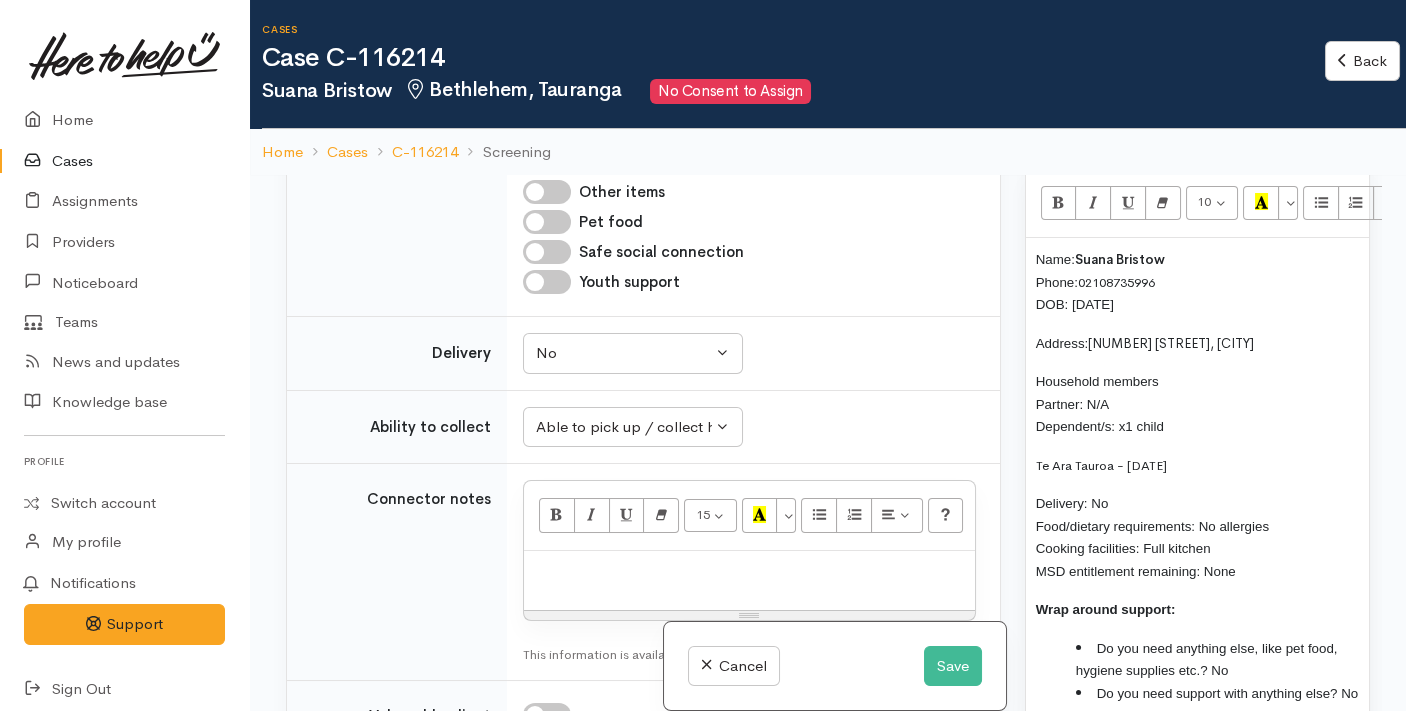 click at bounding box center [749, 580] 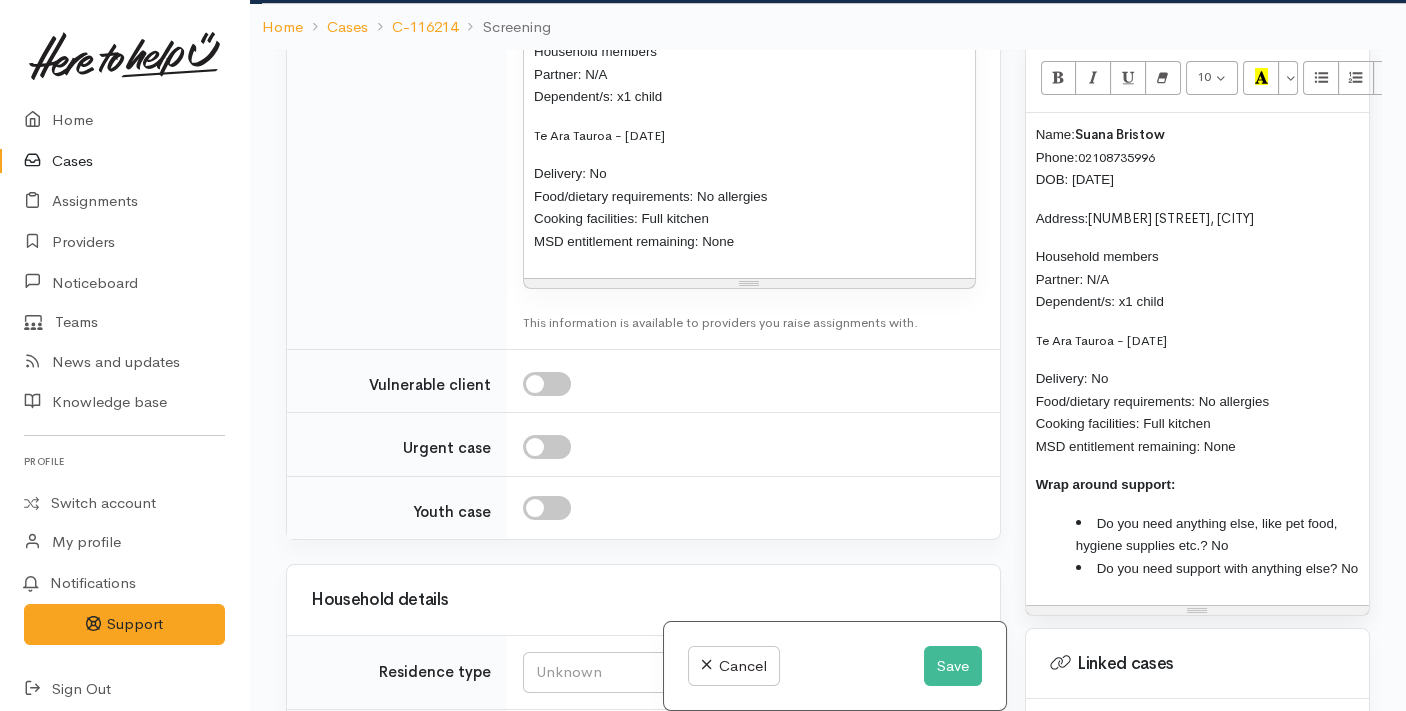 scroll, scrollTop: 3820, scrollLeft: 0, axis: vertical 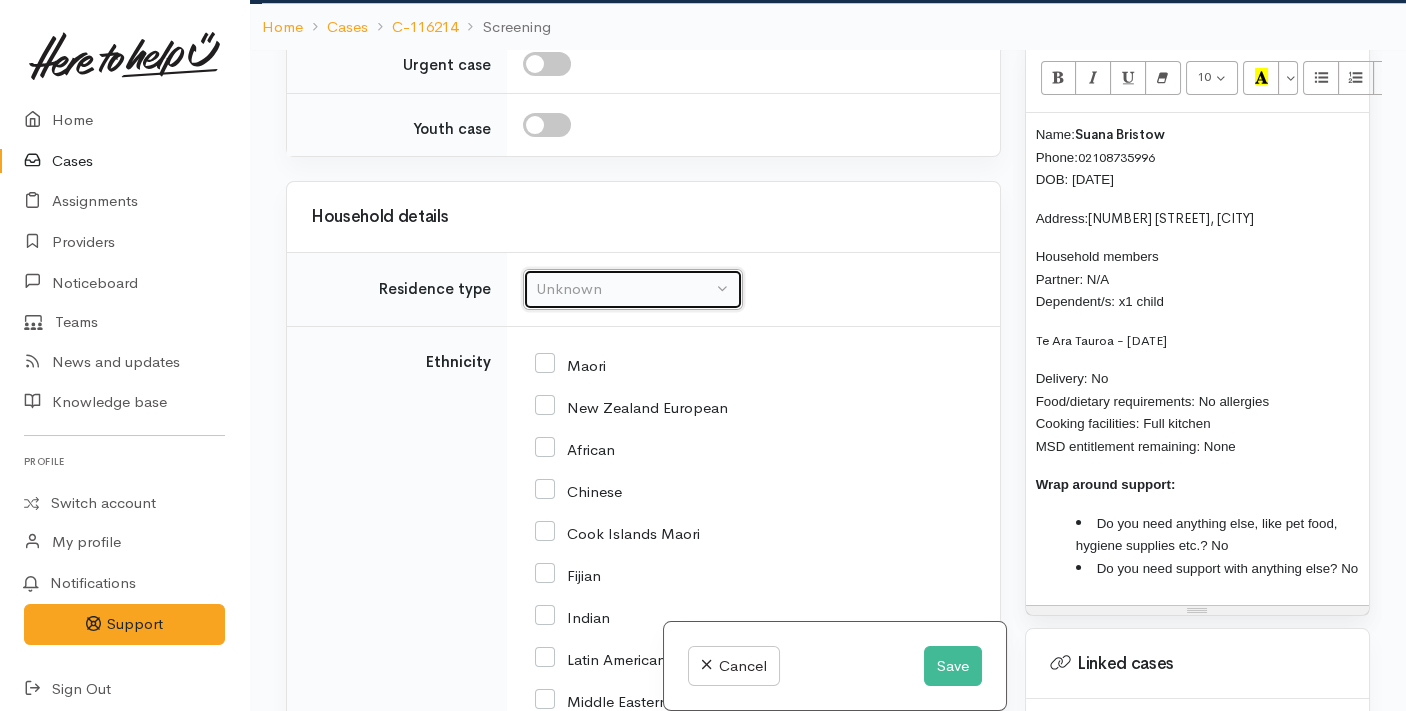 click on "Unknown" at bounding box center (624, 289) 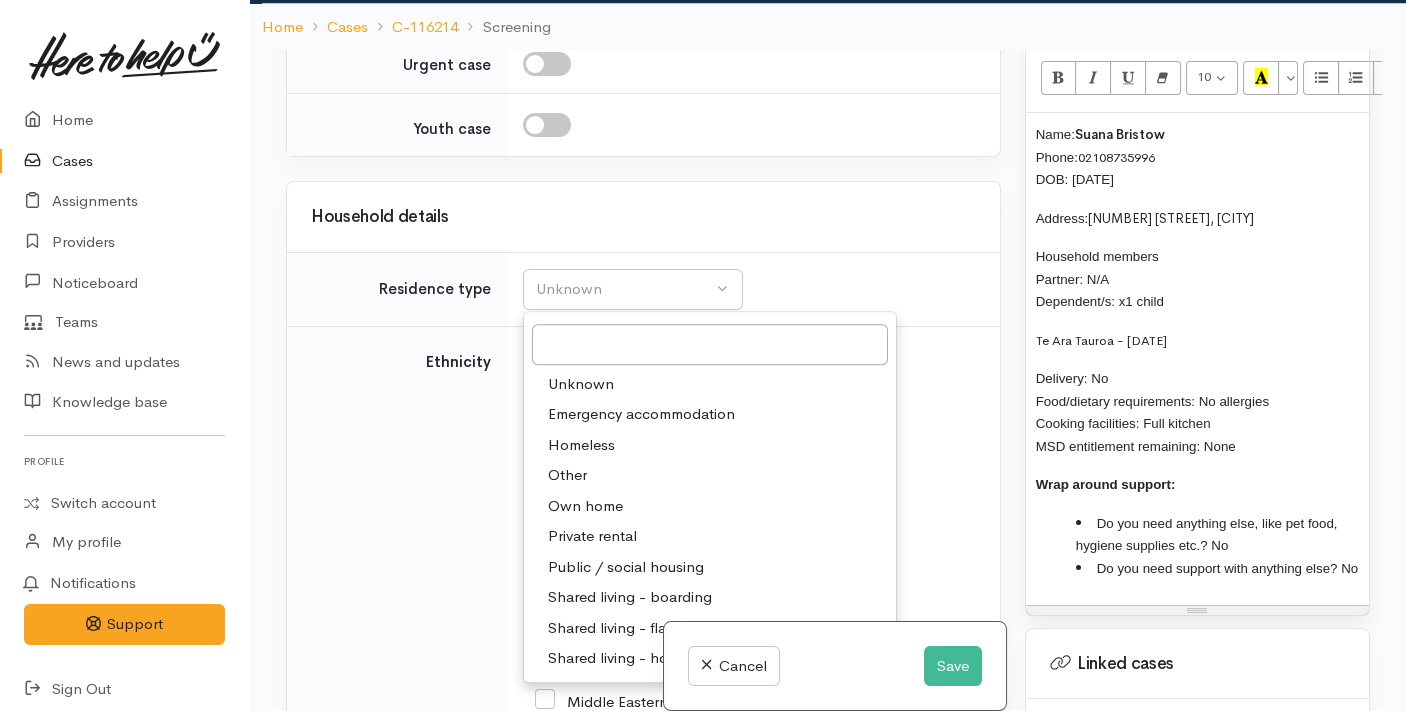 click on "Private rental" at bounding box center [592, 536] 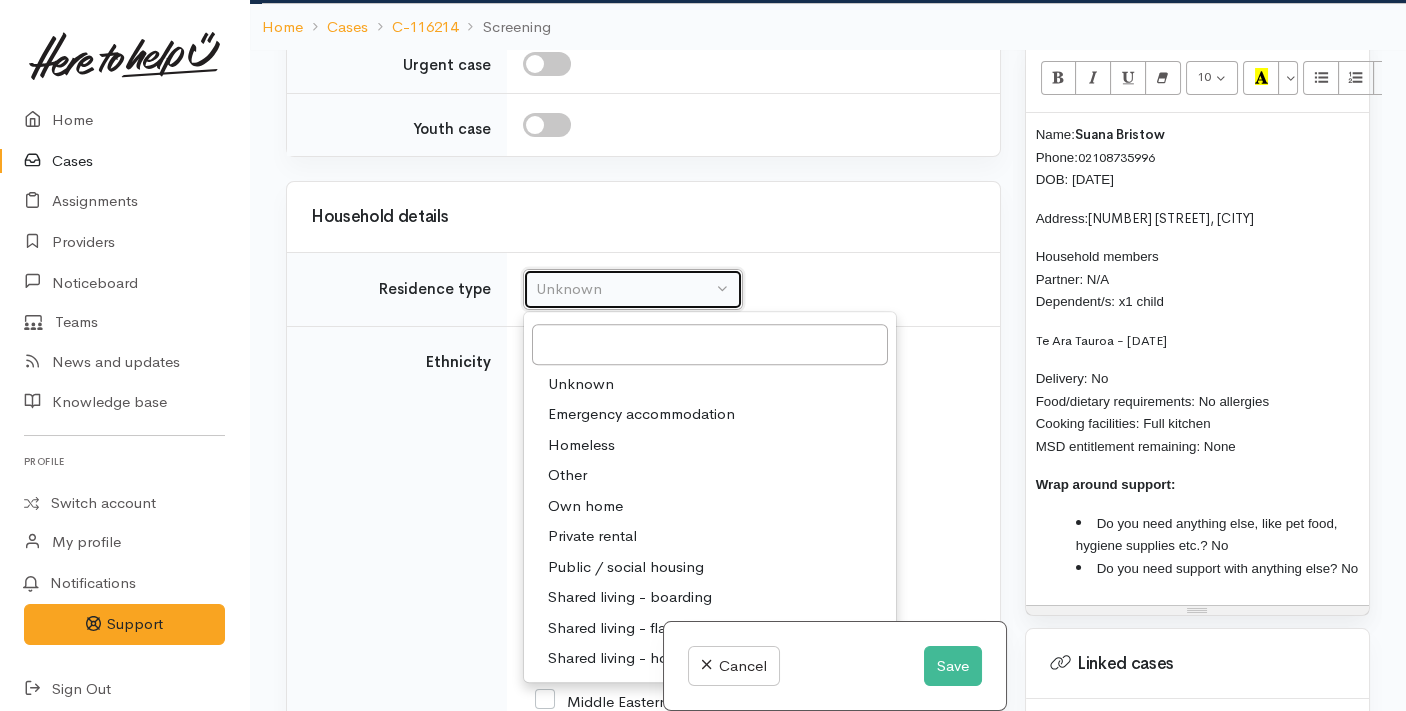 select on "2" 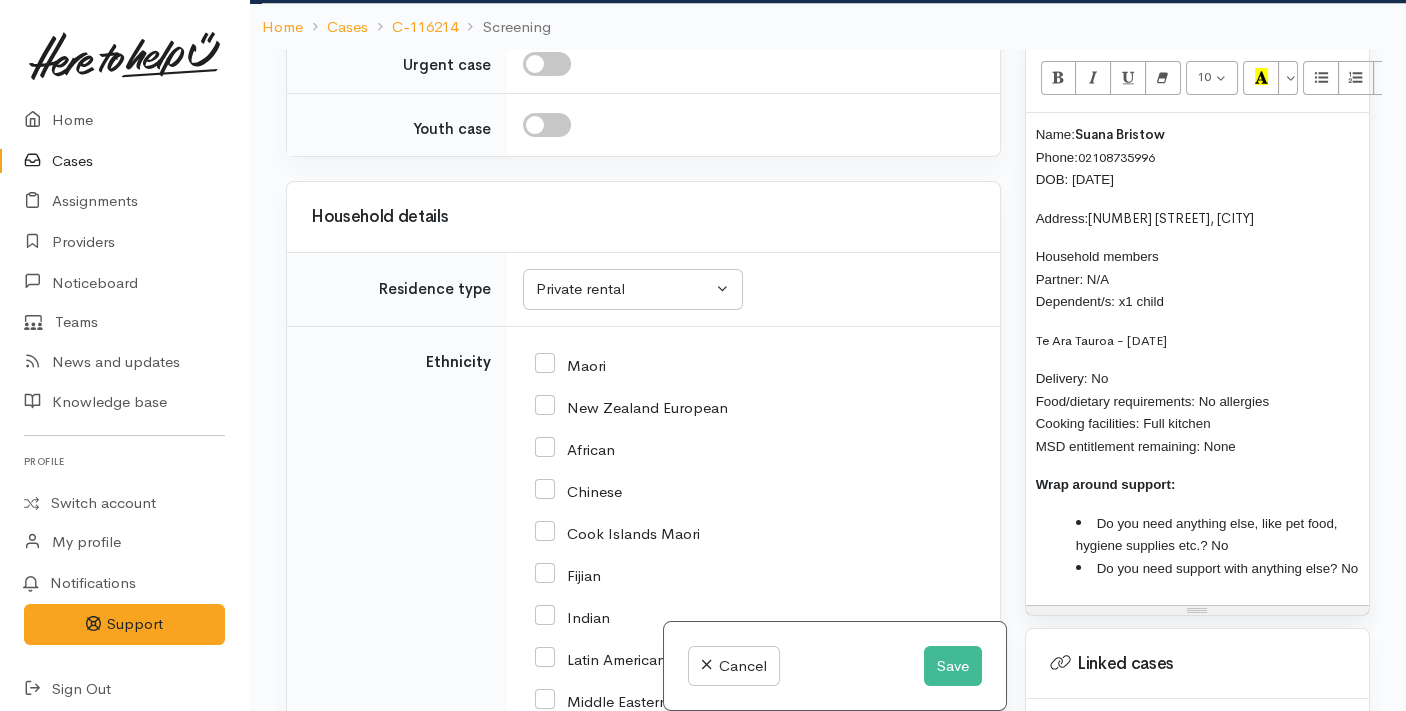 click on "Maori" at bounding box center (570, 364) 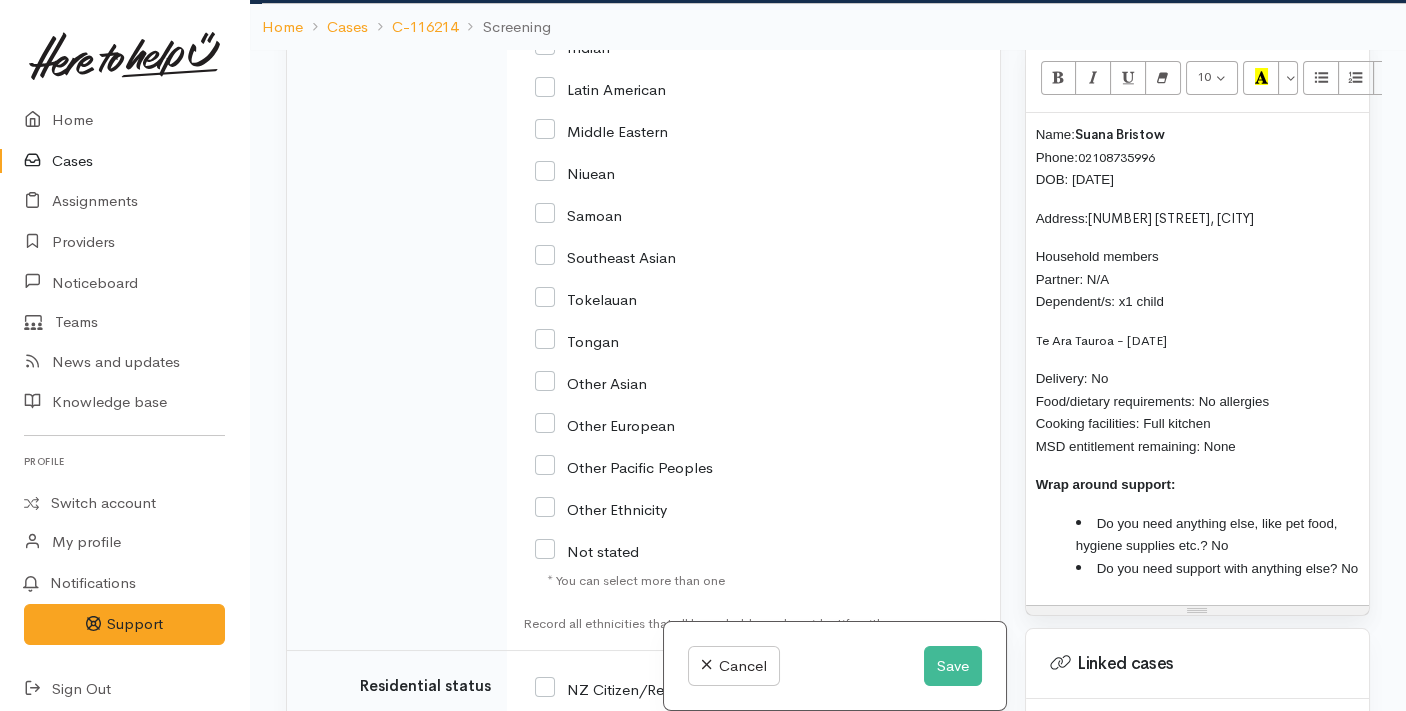 scroll, scrollTop: 4714, scrollLeft: 0, axis: vertical 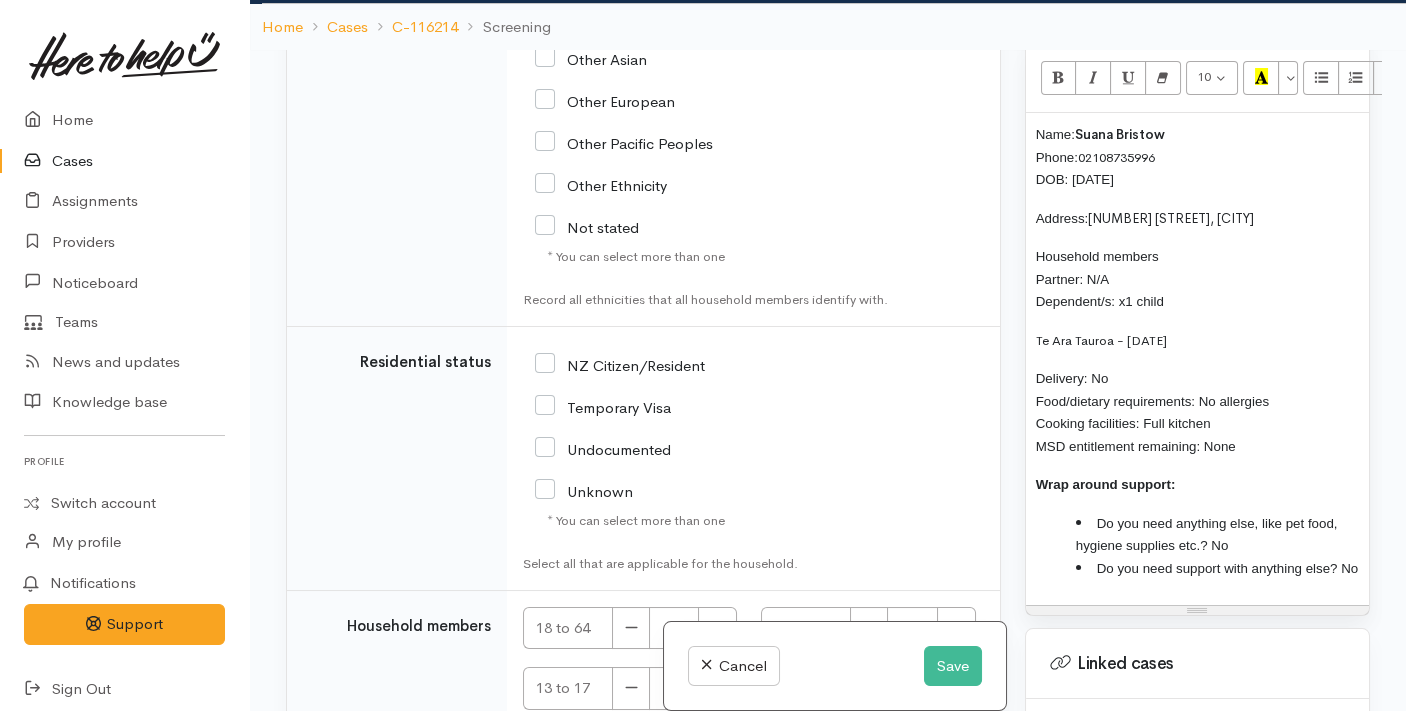 click on "NZ Citizen/Resident" at bounding box center [620, 364] 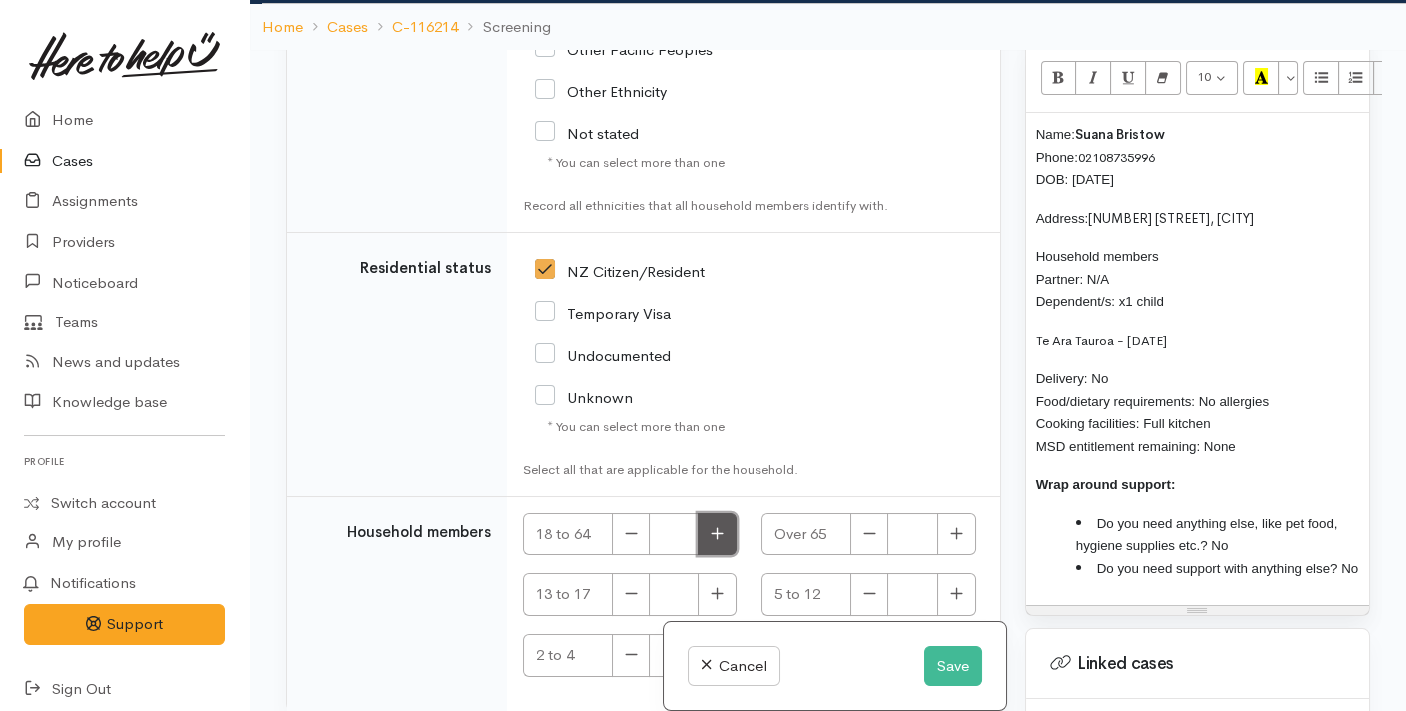 scroll, scrollTop: 4817, scrollLeft: 0, axis: vertical 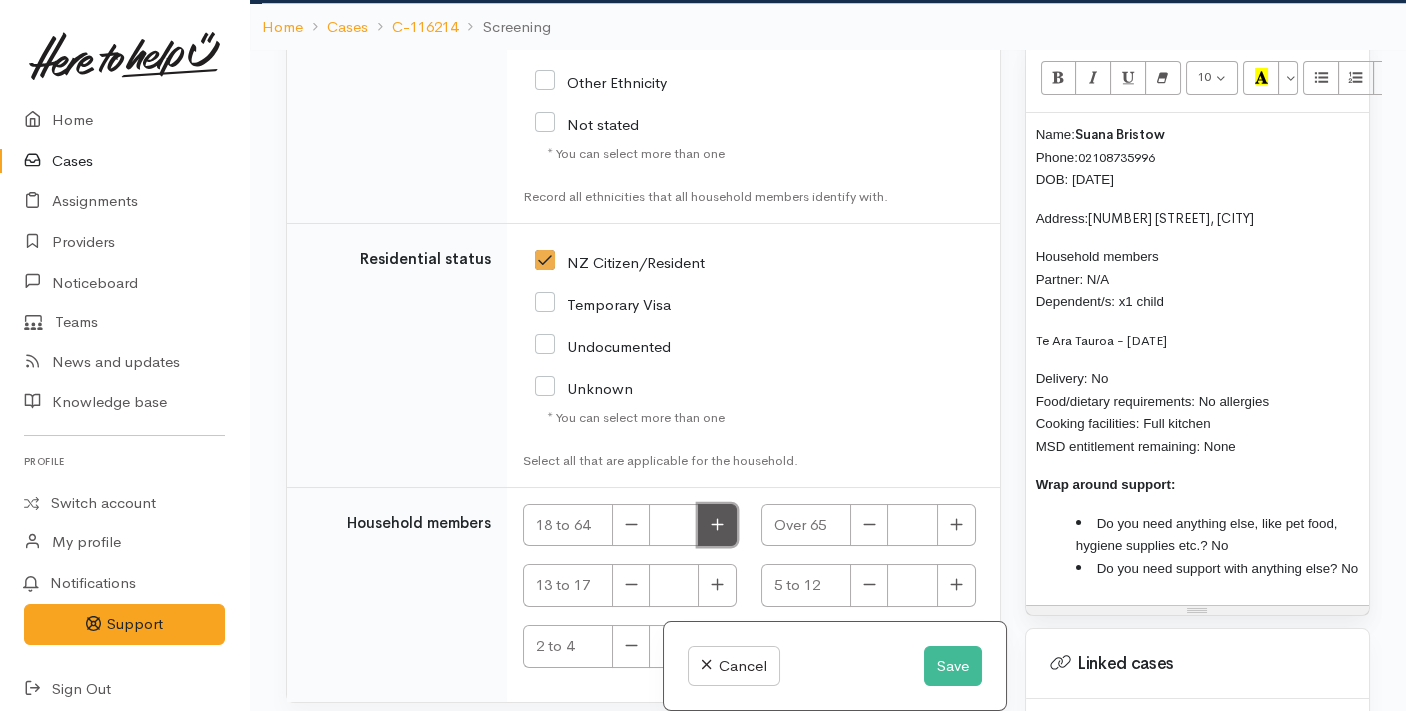 click 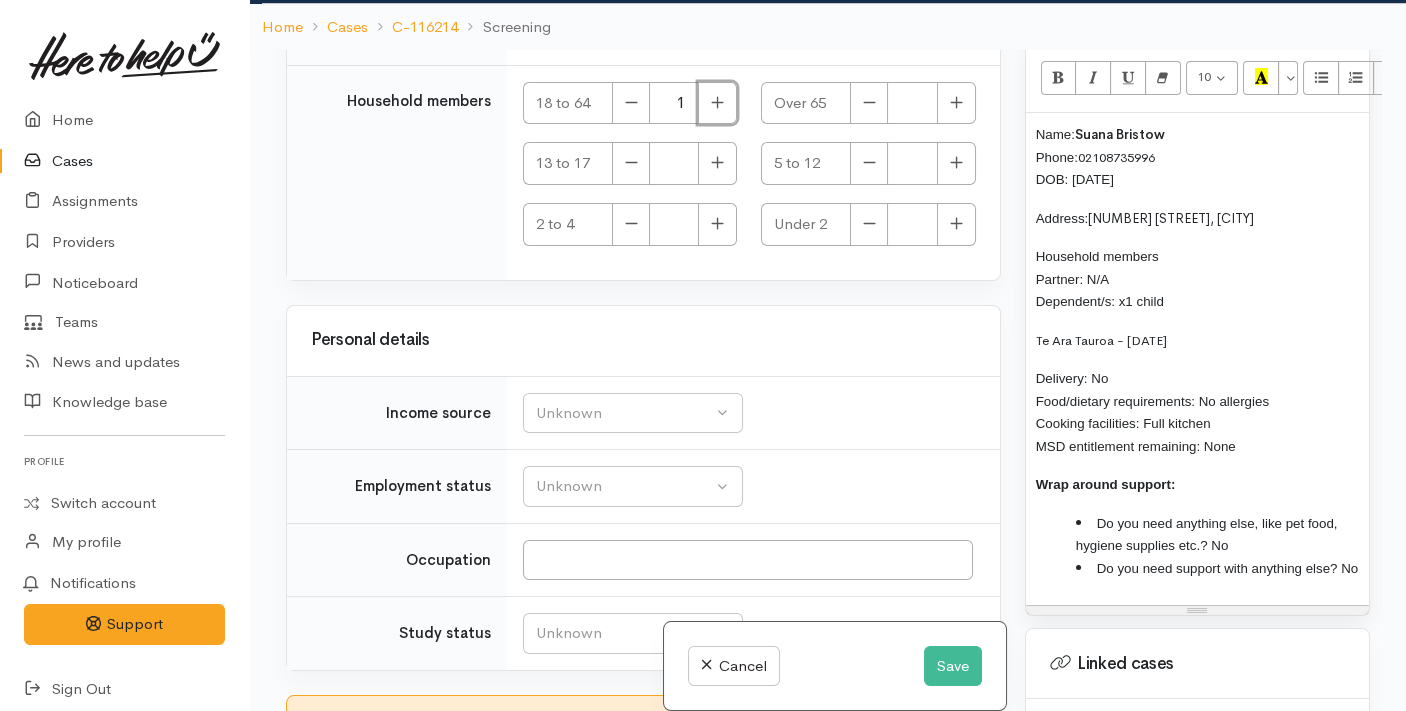 scroll, scrollTop: 5250, scrollLeft: 0, axis: vertical 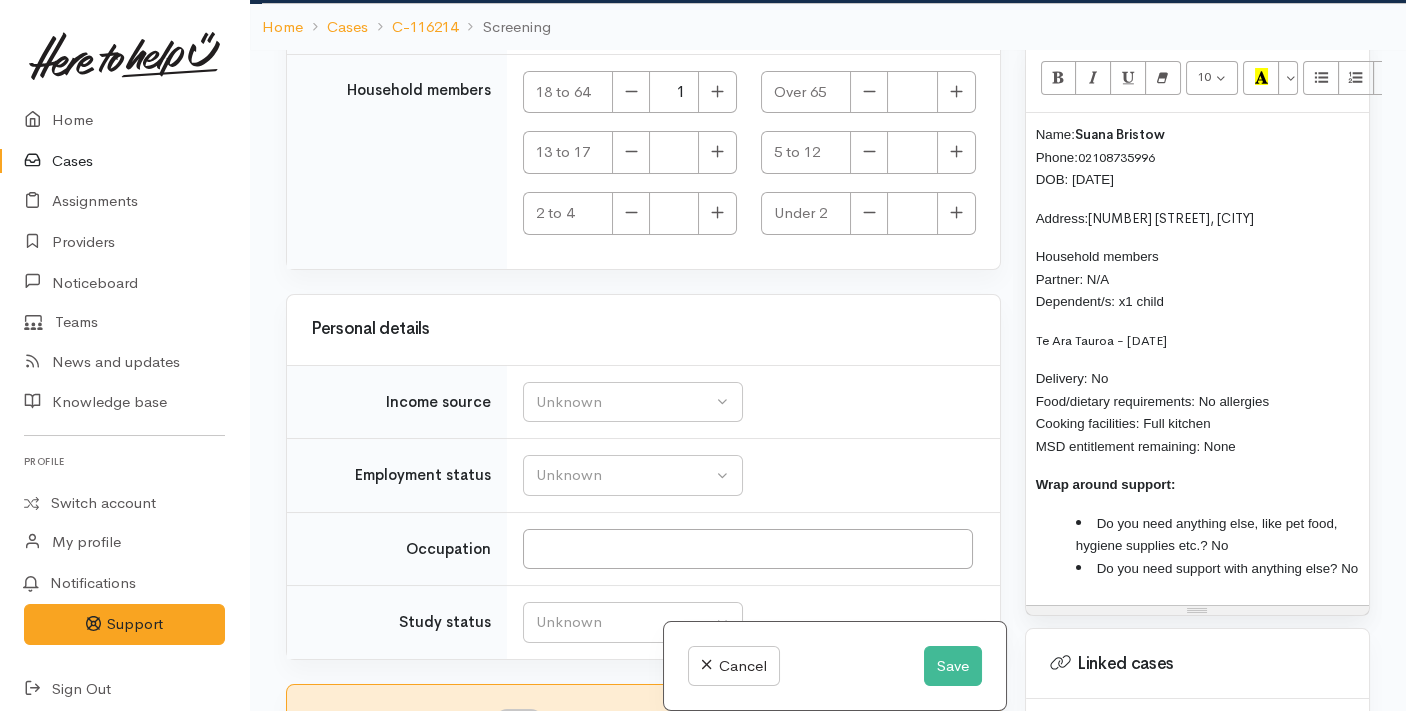 click on "Unknown
ACC
Maternity leave
MSD - Away from Home Allowance
MSD - Child Disability Allowance
MSD - Disability Allowance
MSD - Jobseeker Support
MSD - Other
MSD - Sole Parent Support
MSD - Student Allowance
MSD - Superannuation (Pension)
MSD - Supported Living Payment
MSD - Unsupported Child's Benefit
MSD - Youth Payment
No income Paid employment Self-funded" at bounding box center [753, 402] 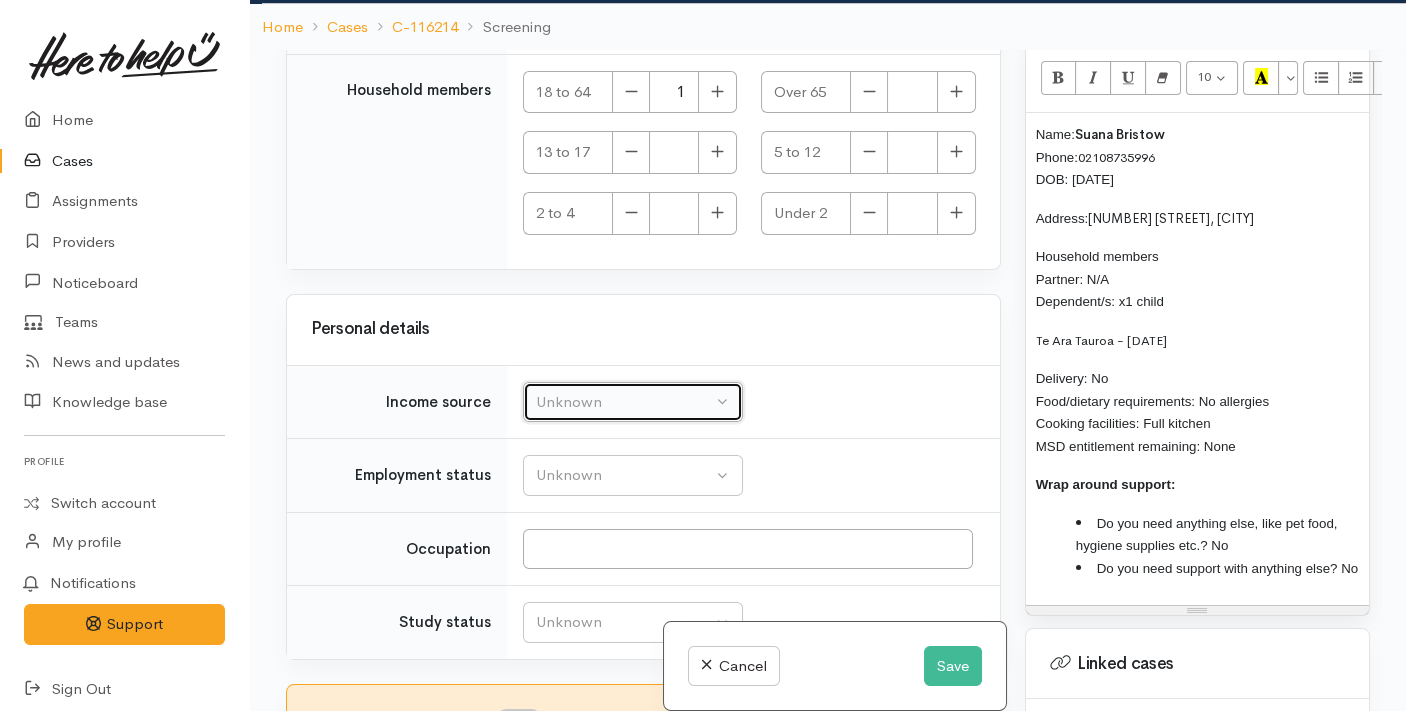 click on "Unknown" at bounding box center (624, 402) 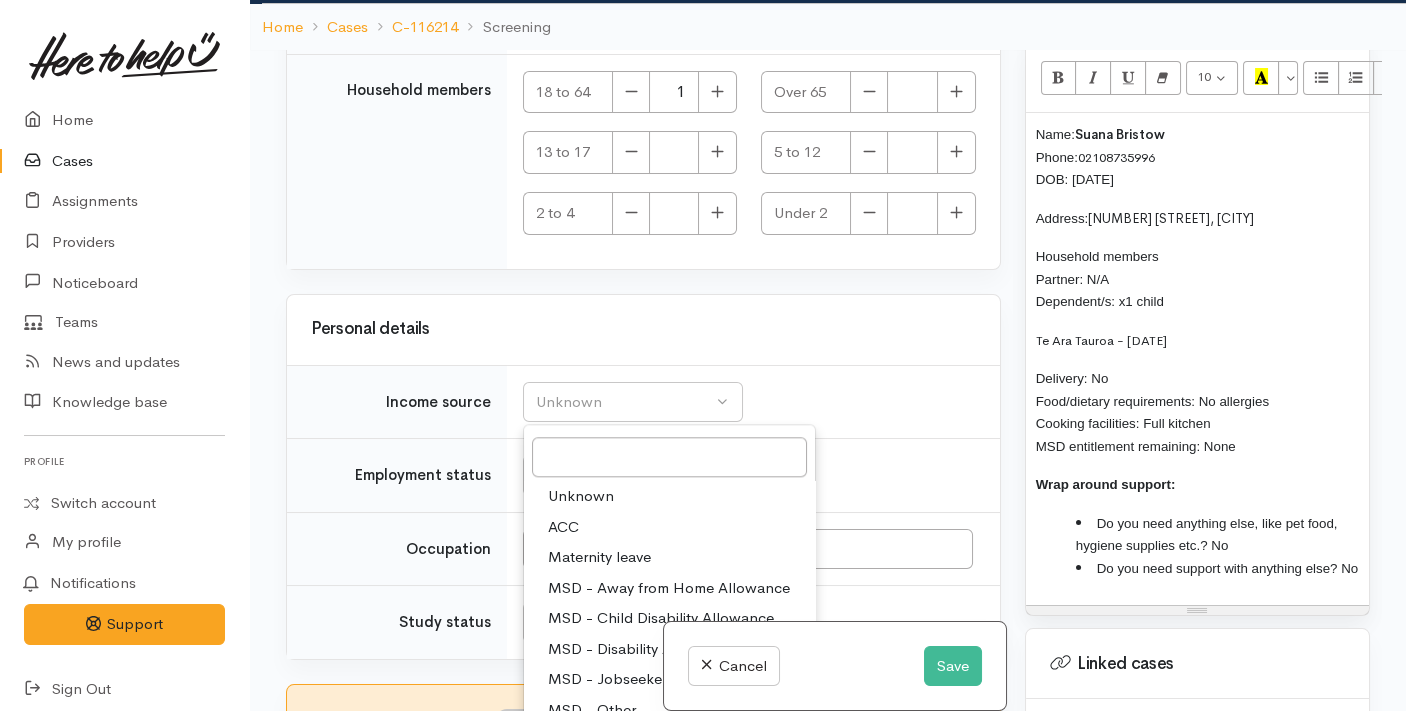 click on "Personal details" at bounding box center (643, 330) 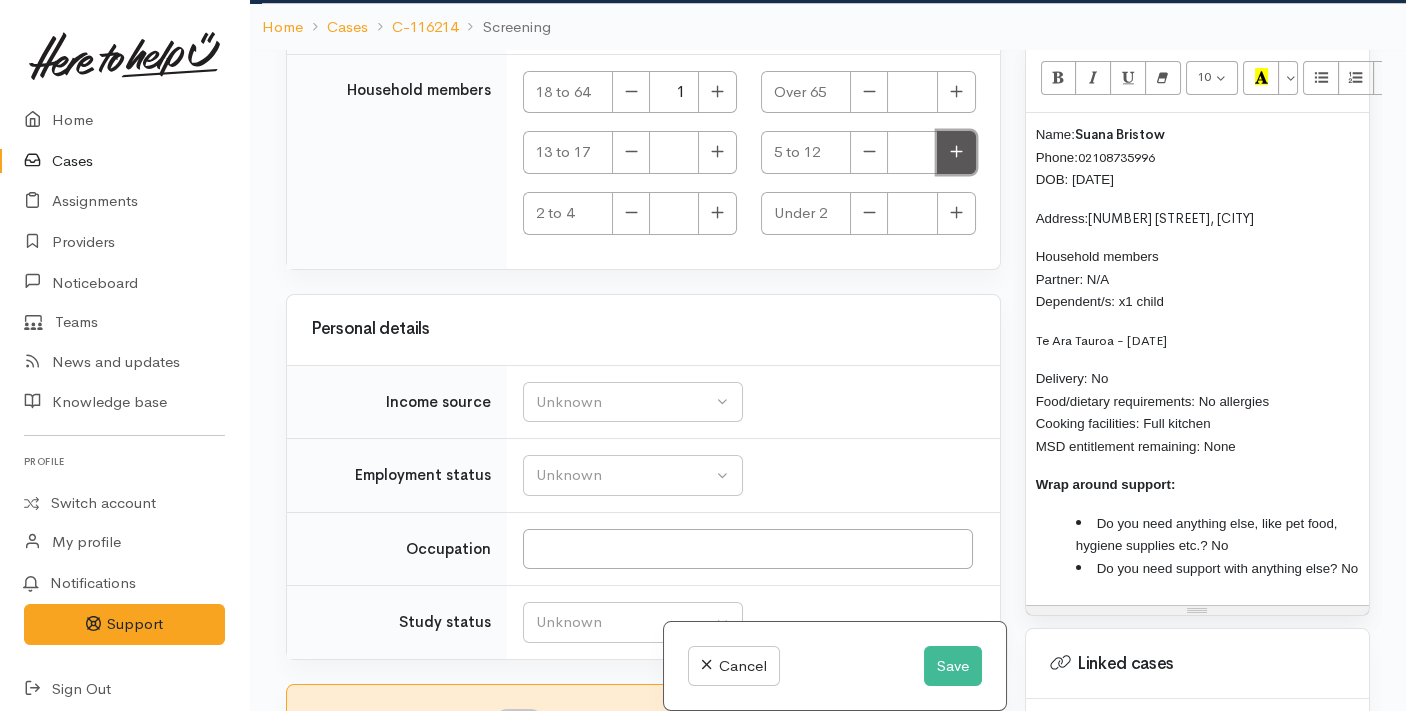 click at bounding box center (956, 152) 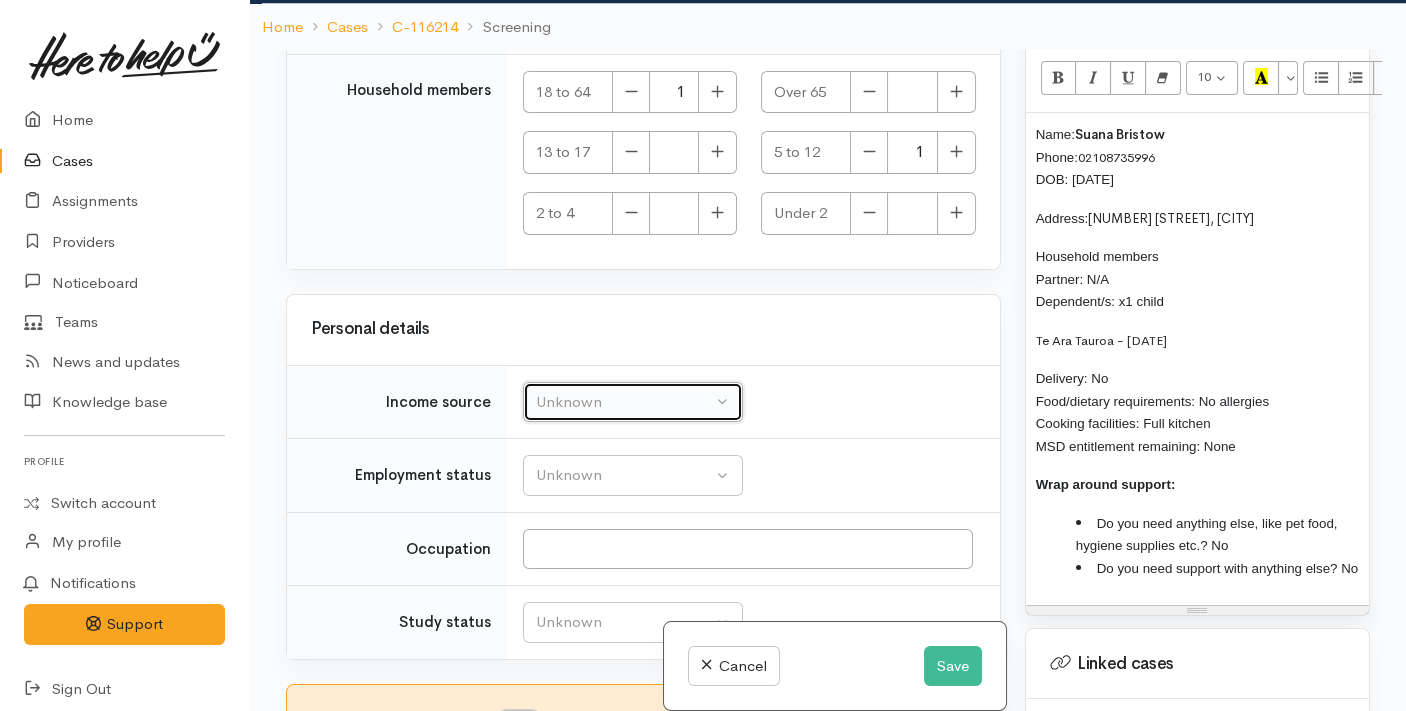click on "Unknown" at bounding box center (624, 402) 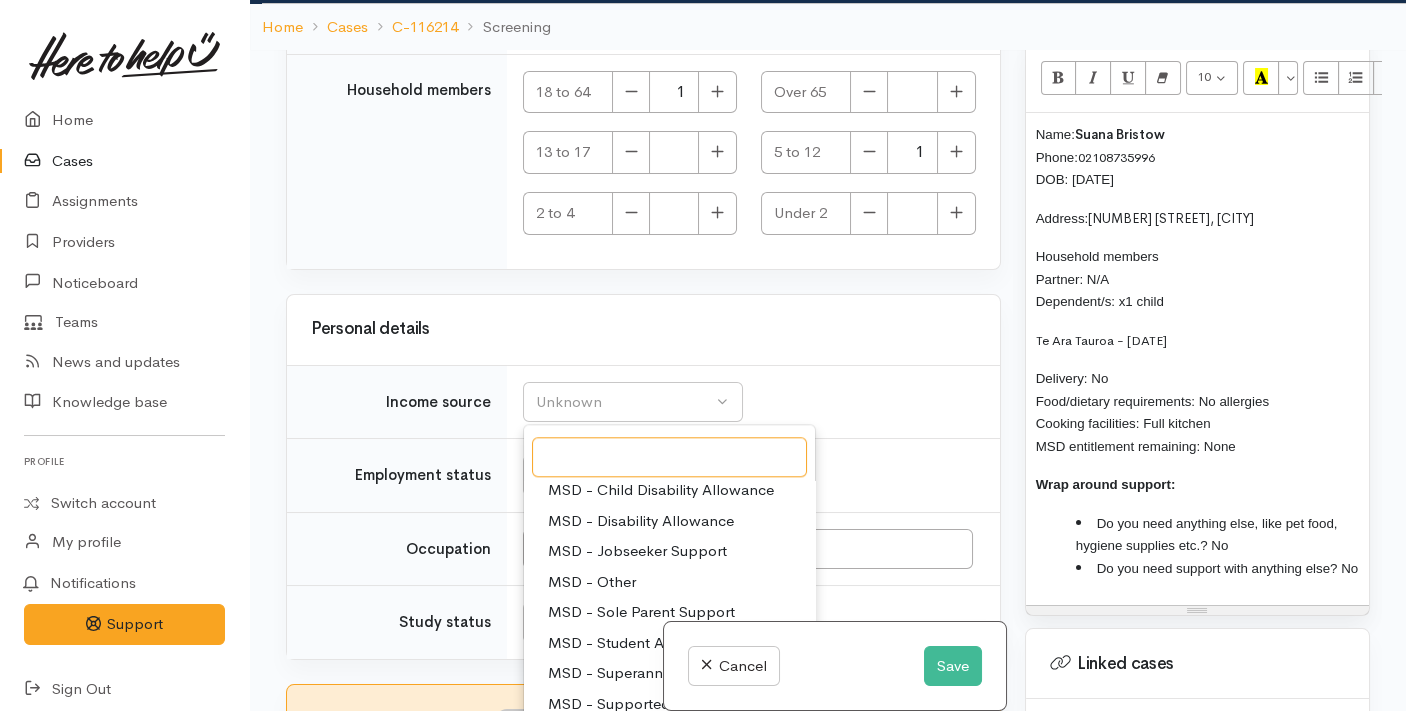 scroll, scrollTop: 128, scrollLeft: 0, axis: vertical 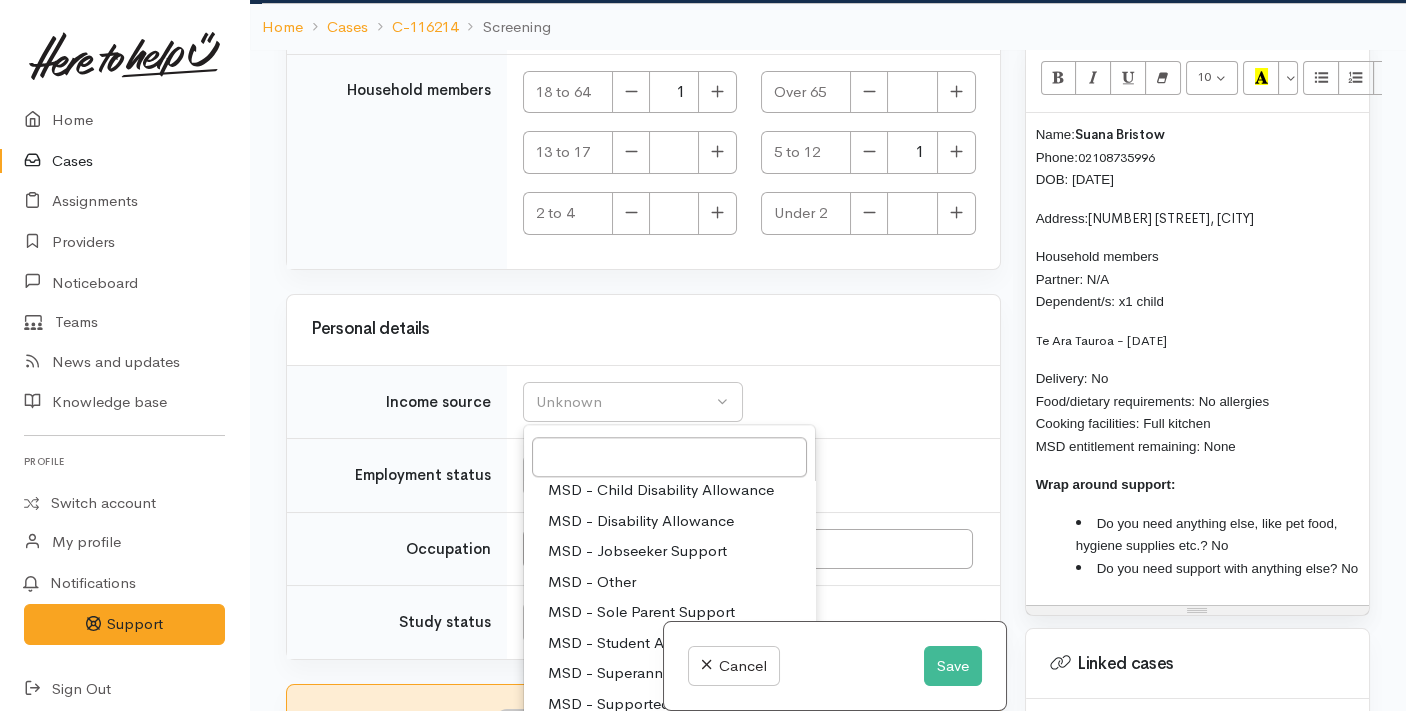 click on "MSD - Other" at bounding box center [669, 582] 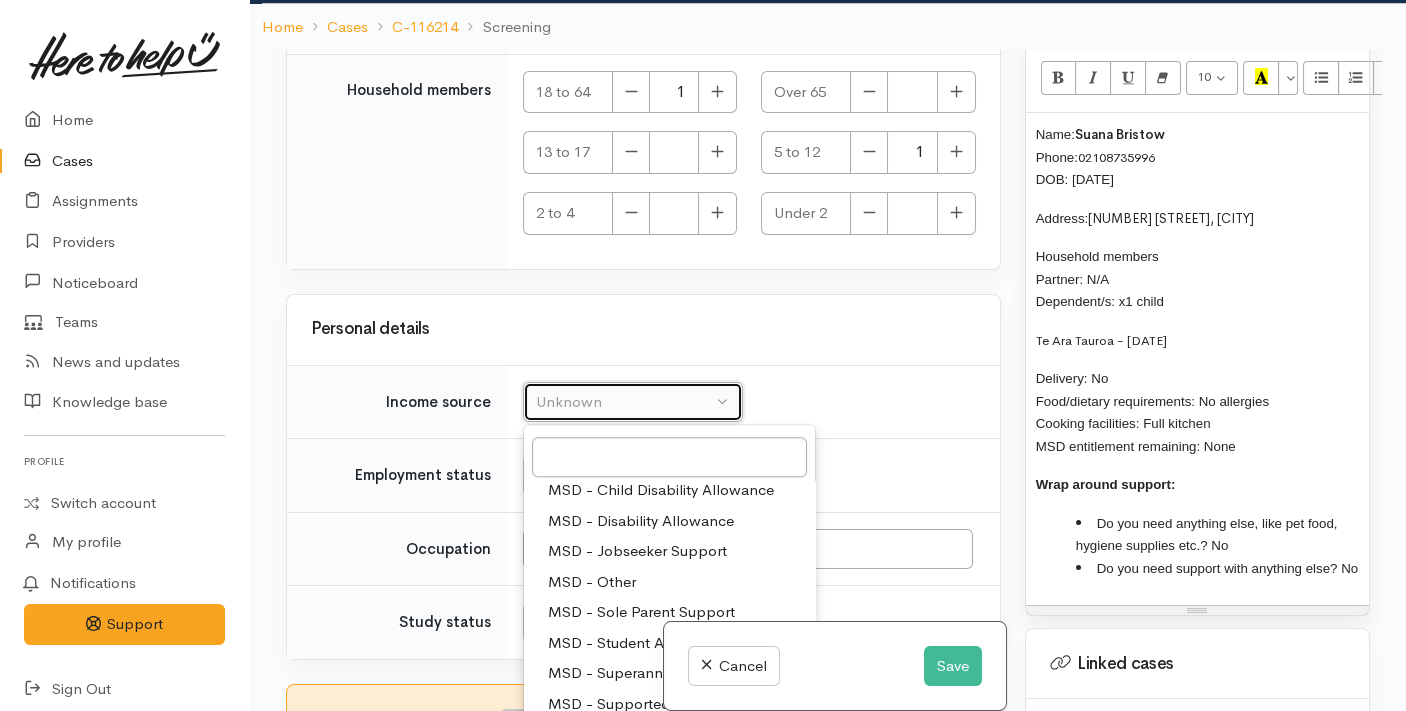 select on "6" 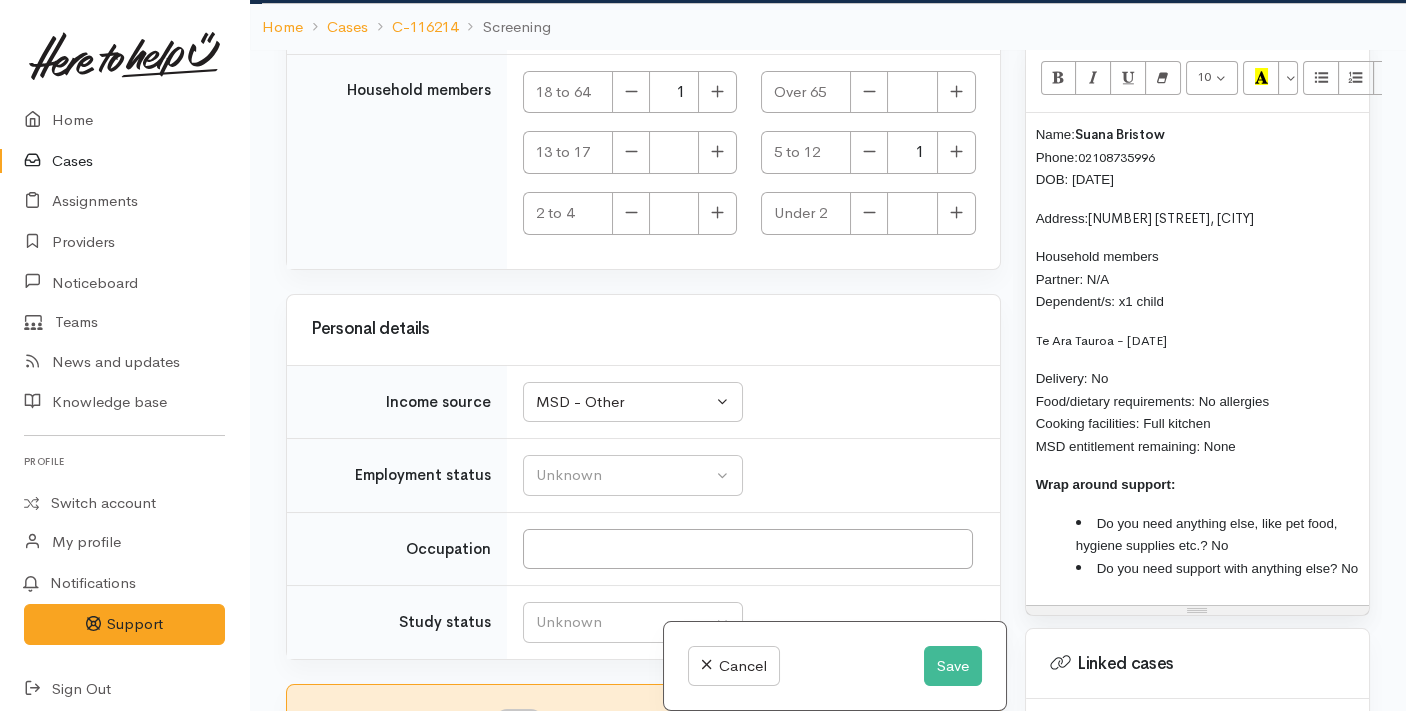 click on "Unknown
Employed casually
Employed full time
Employed part time
Retired
Unemployed
Volunteer
Unknown" at bounding box center (753, 476) 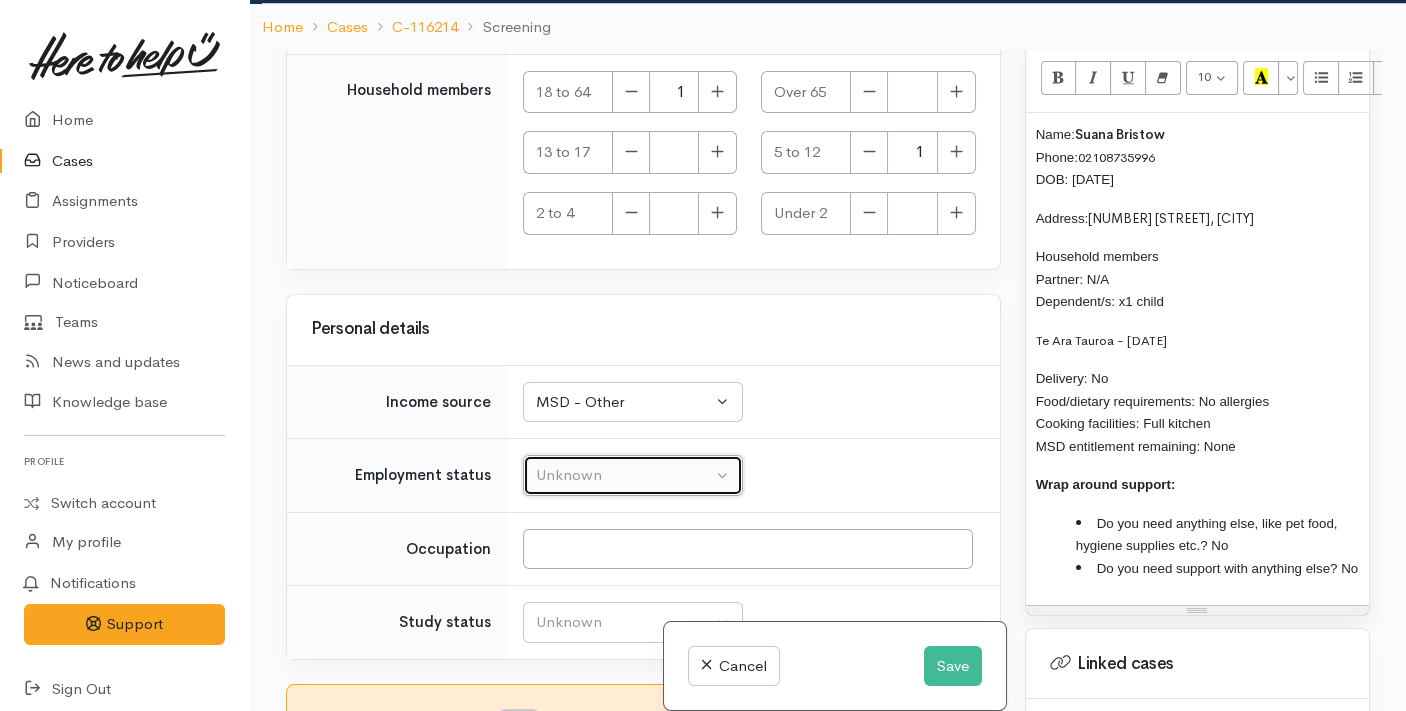 click on "Unknown" at bounding box center (624, 475) 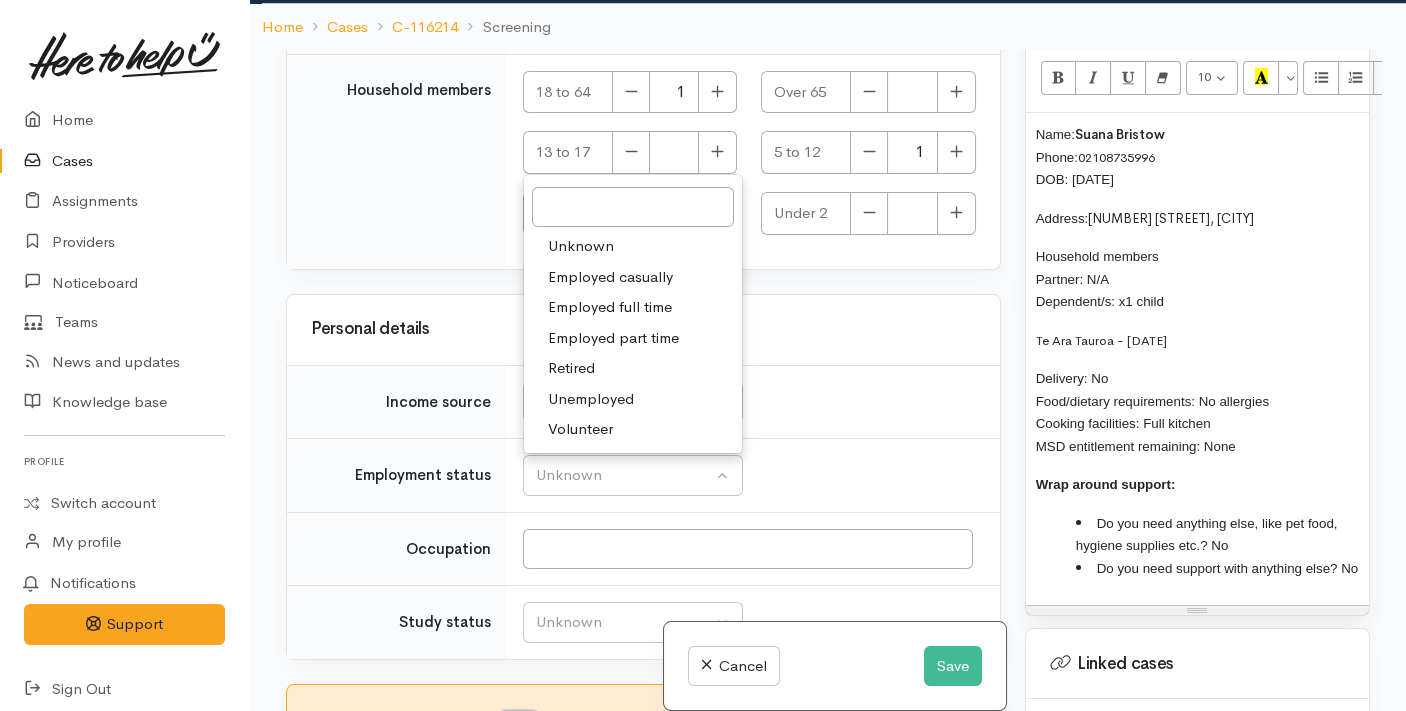 click on "Unemployed" at bounding box center (591, 399) 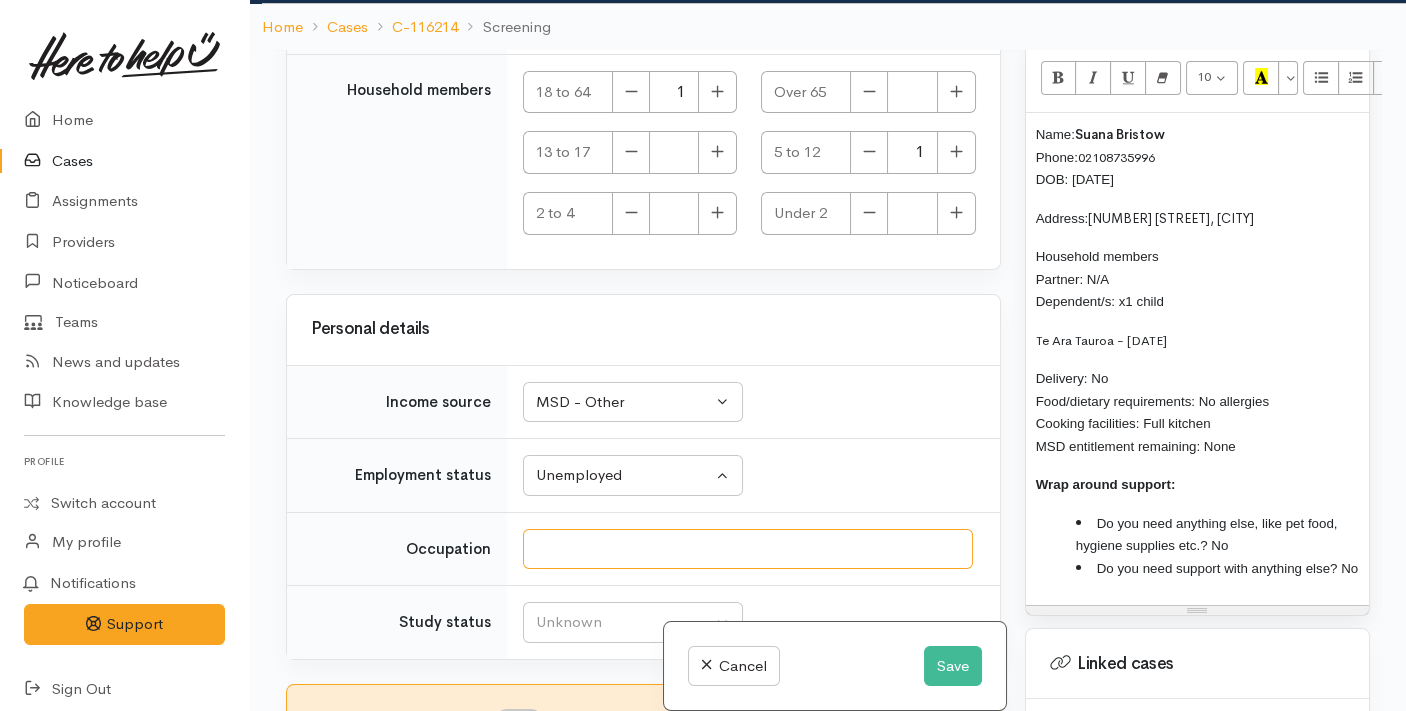 click on "Occupation" at bounding box center [748, 549] 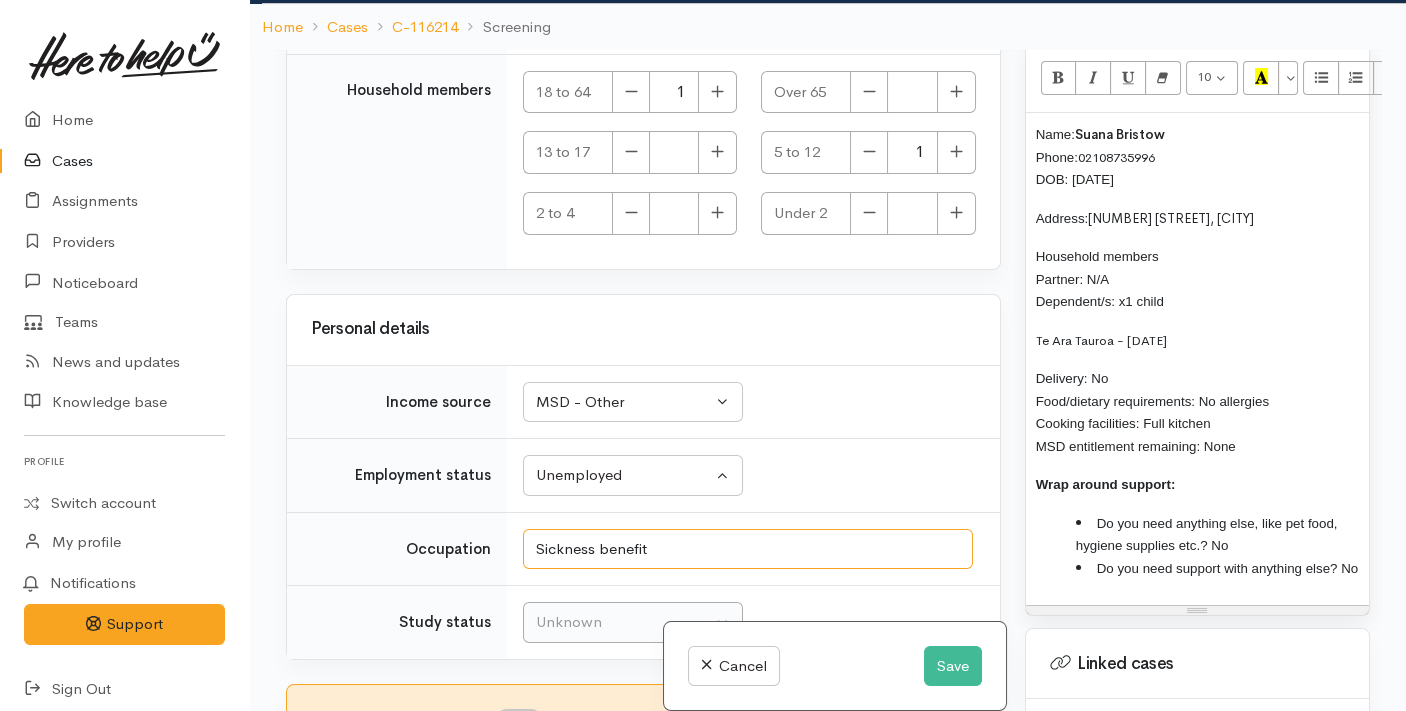 type on "Sickness benefit" 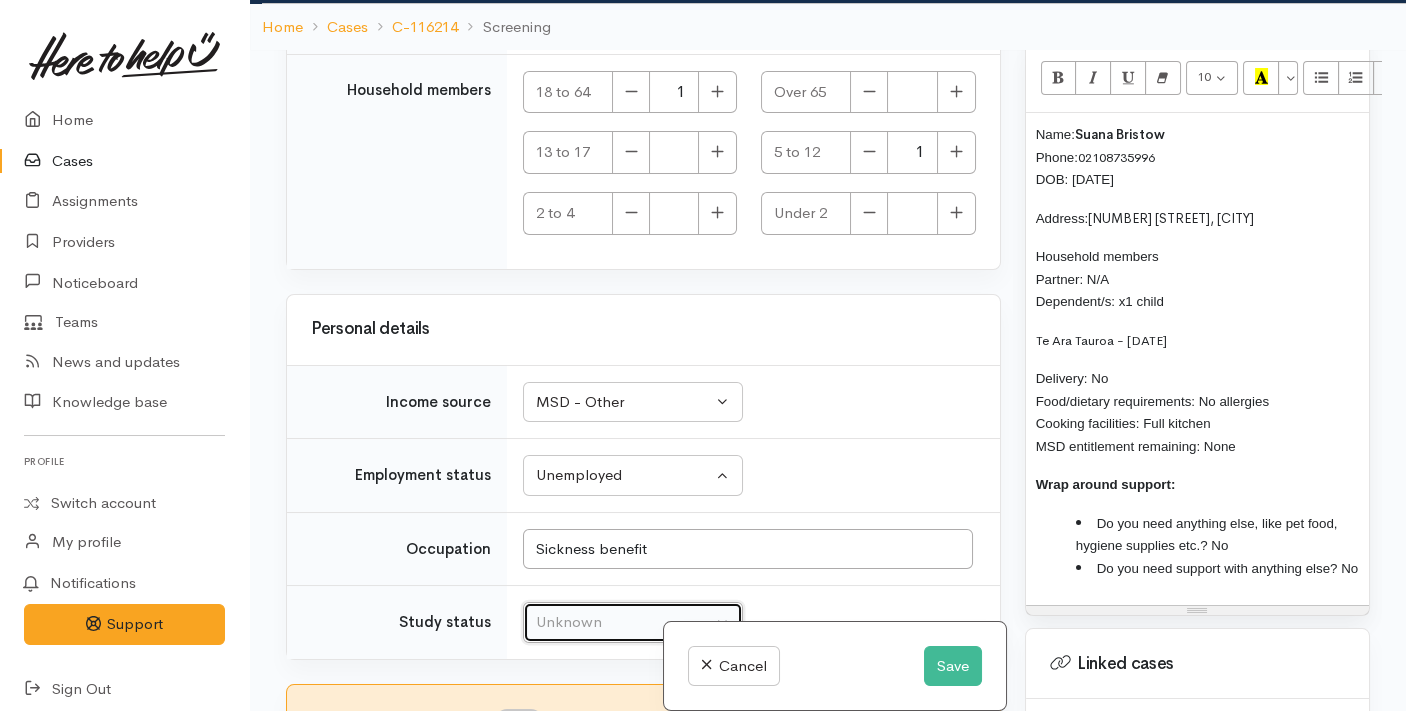 click on "Unknown" at bounding box center (624, 622) 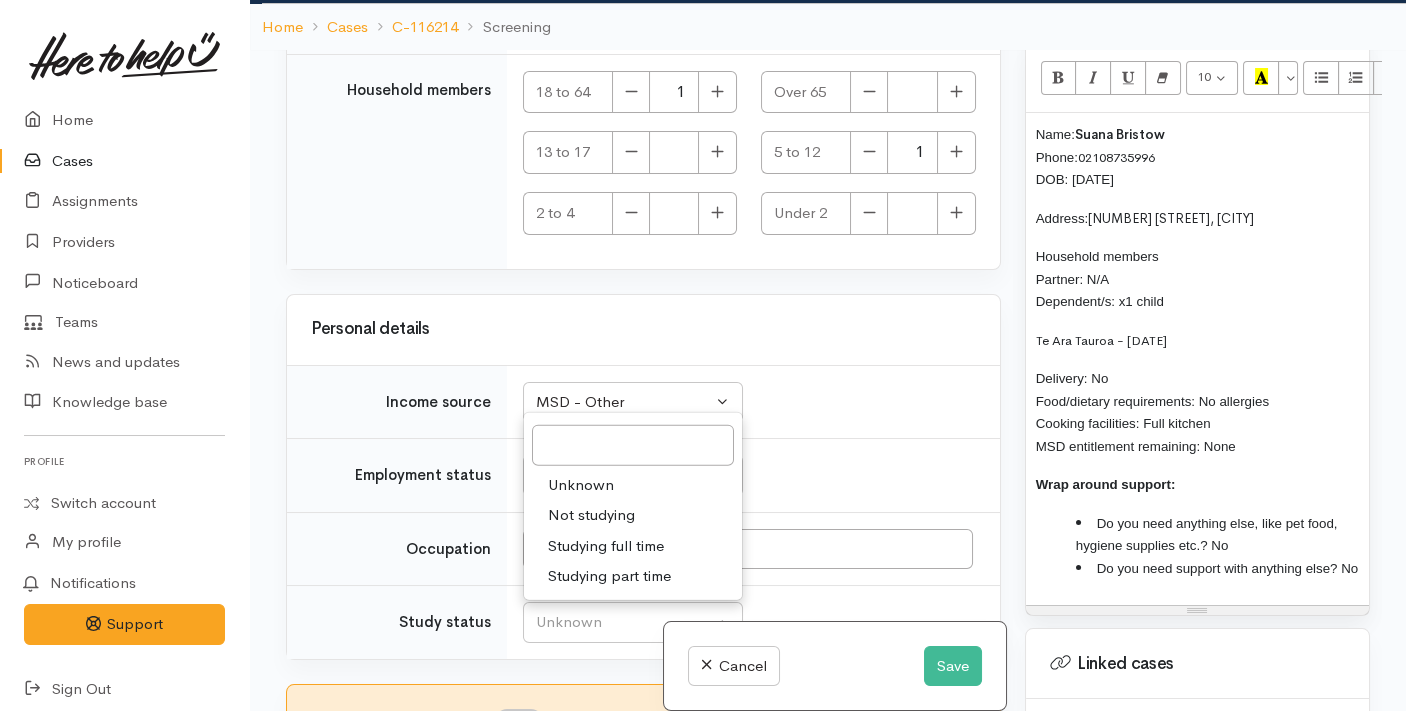 click on "Not studying" at bounding box center [591, 515] 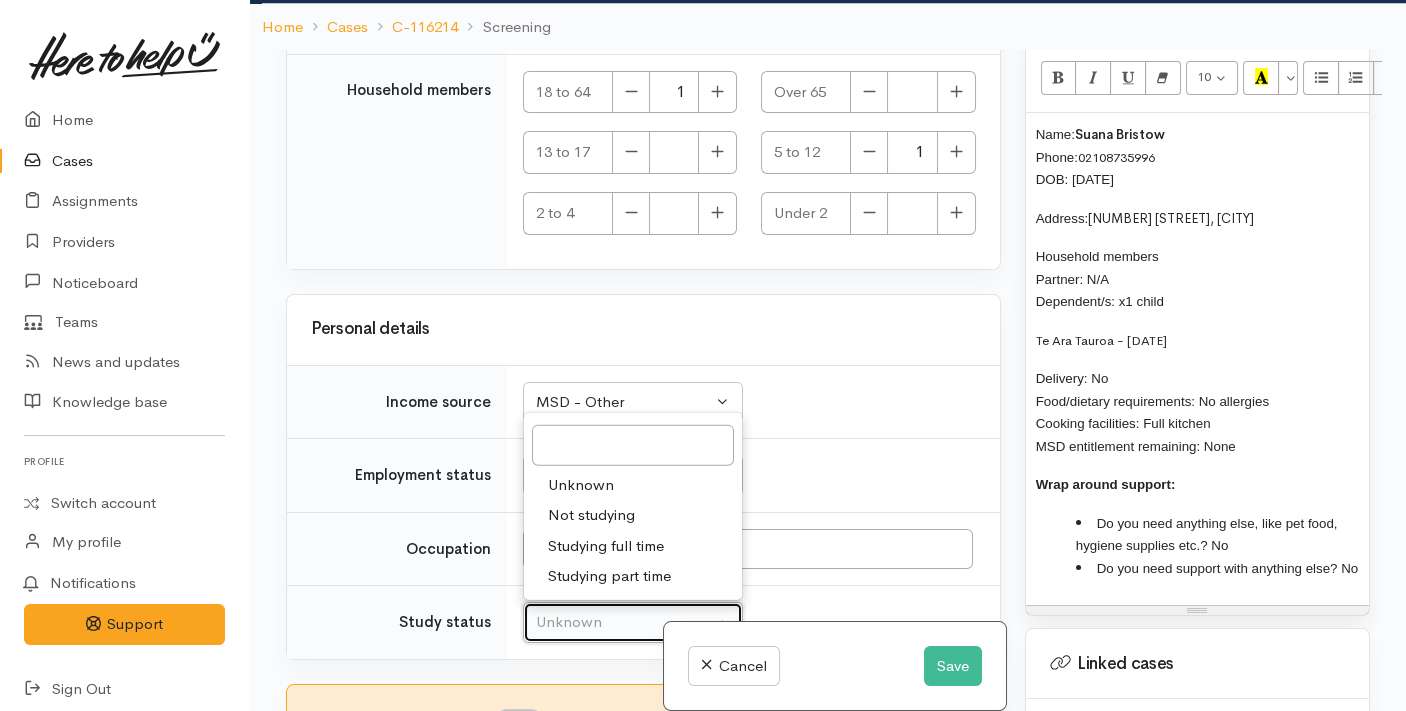 select on "1" 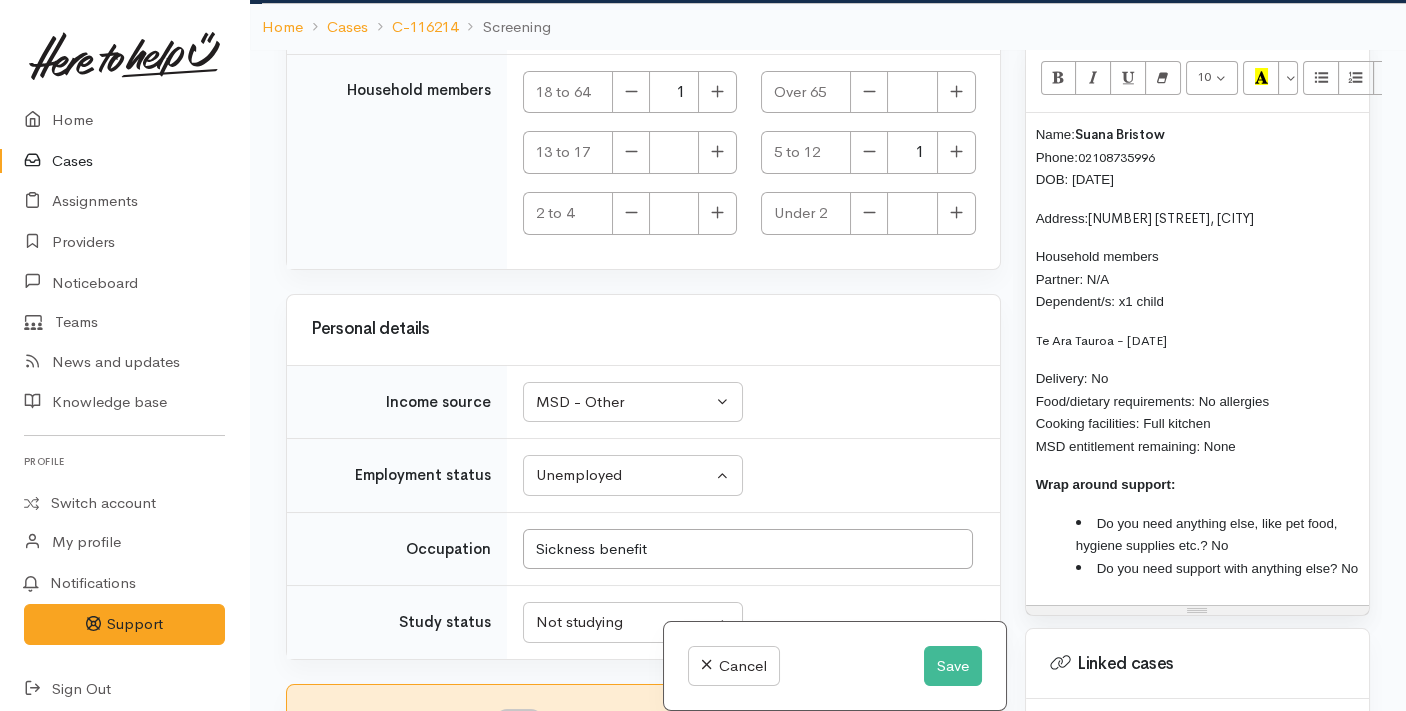 click on "I have been given consent to get help and share this information with appropriate providers" at bounding box center (519, 721) 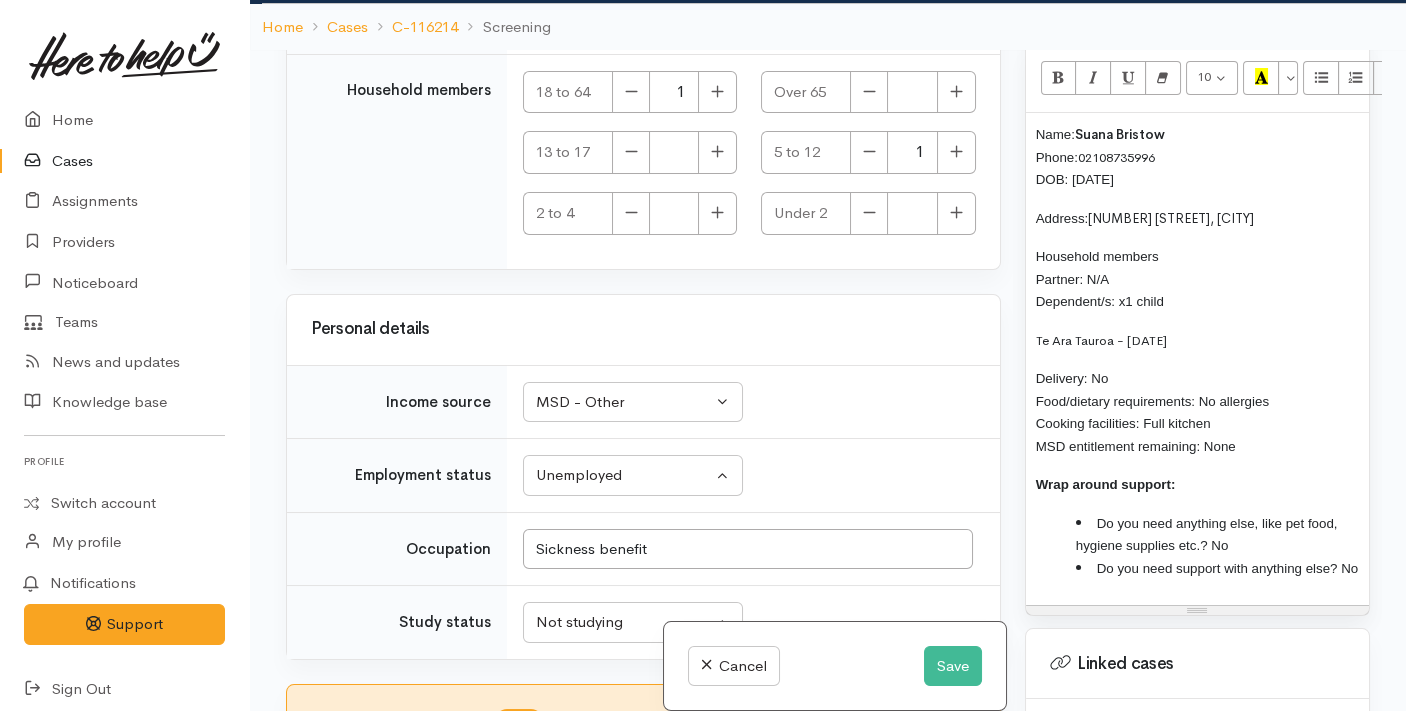 scroll, scrollTop: 1435, scrollLeft: 0, axis: vertical 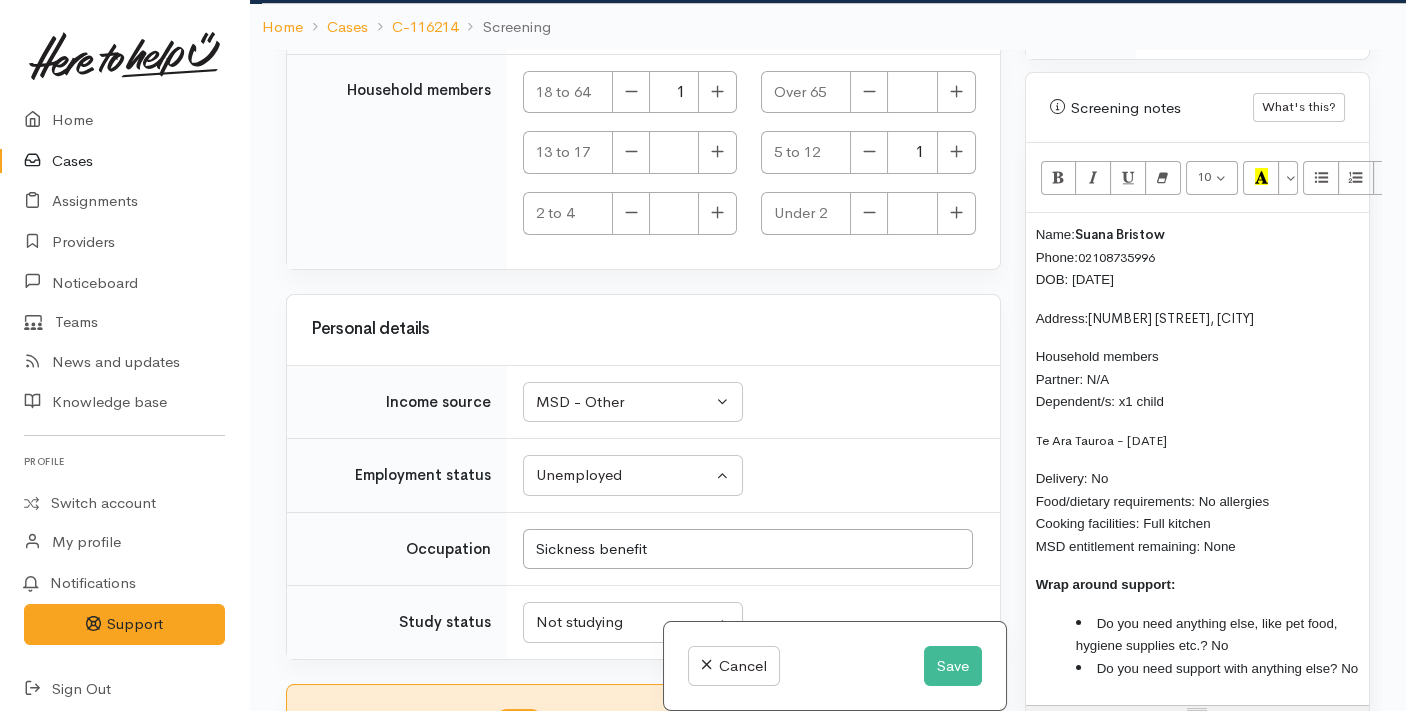 click on "Name:  Suana Bristow
Phone:  02108735996
DOB: 18/07/1961 Address:  142 Bethlehem Road, Bethlehem Household members
Partner: N/A
Dependent/s: x1 child Te Ara Tauroa - 15/12/2015  Delivery: No
Food/dietary requirements: No allergies
Cooking facilities: Full kitchen
MSD entitlement remaining: None Wrap around
support:
Do you need anything else,
like pet food, hygiene supplies etc.? No
Do you need support with
anything else? No" at bounding box center (1197, 459) 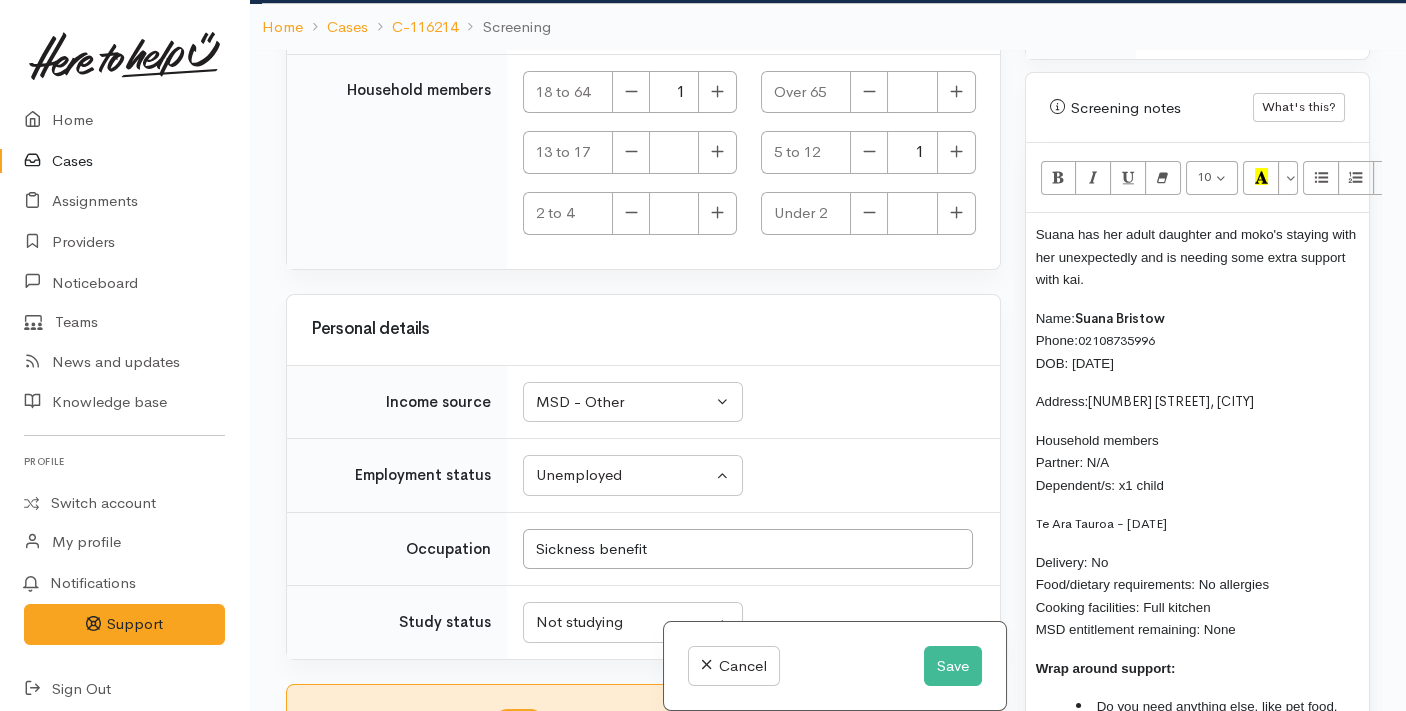 click on "Te Ara Tauroa - 15/12/2015" at bounding box center (1197, 523) 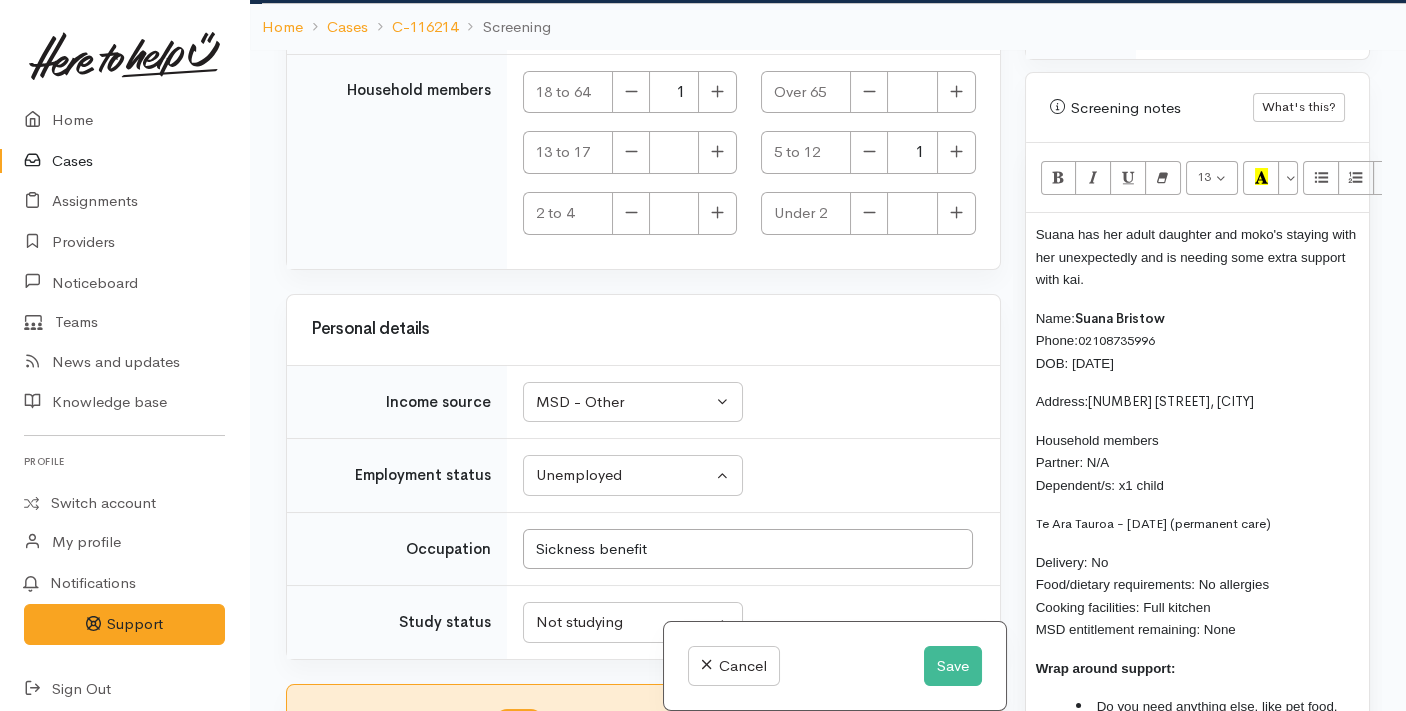 click on "Te Ara Tauroa - 15/12/2015 (permanent care)" at bounding box center (1153, 523) 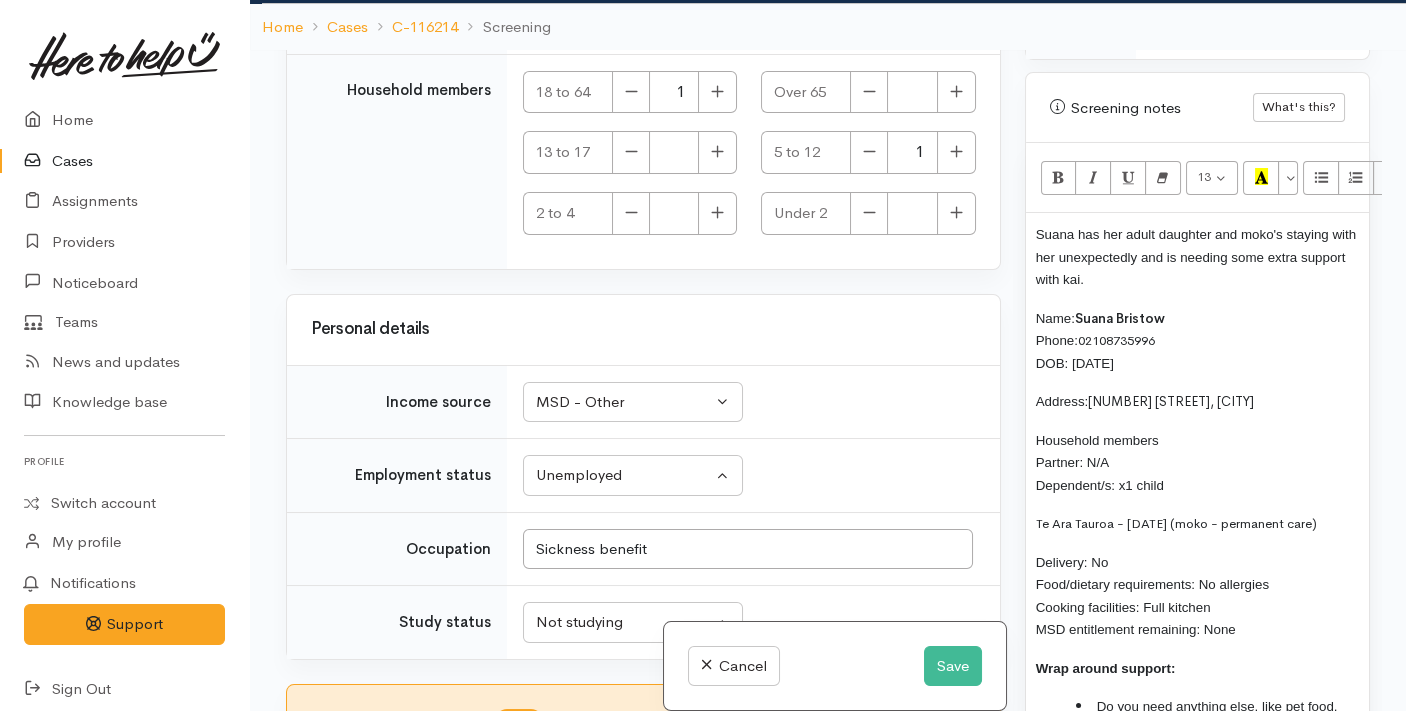 drag, startPoint x: 1251, startPoint y: 602, endPoint x: 1040, endPoint y: 293, distance: 374.16843 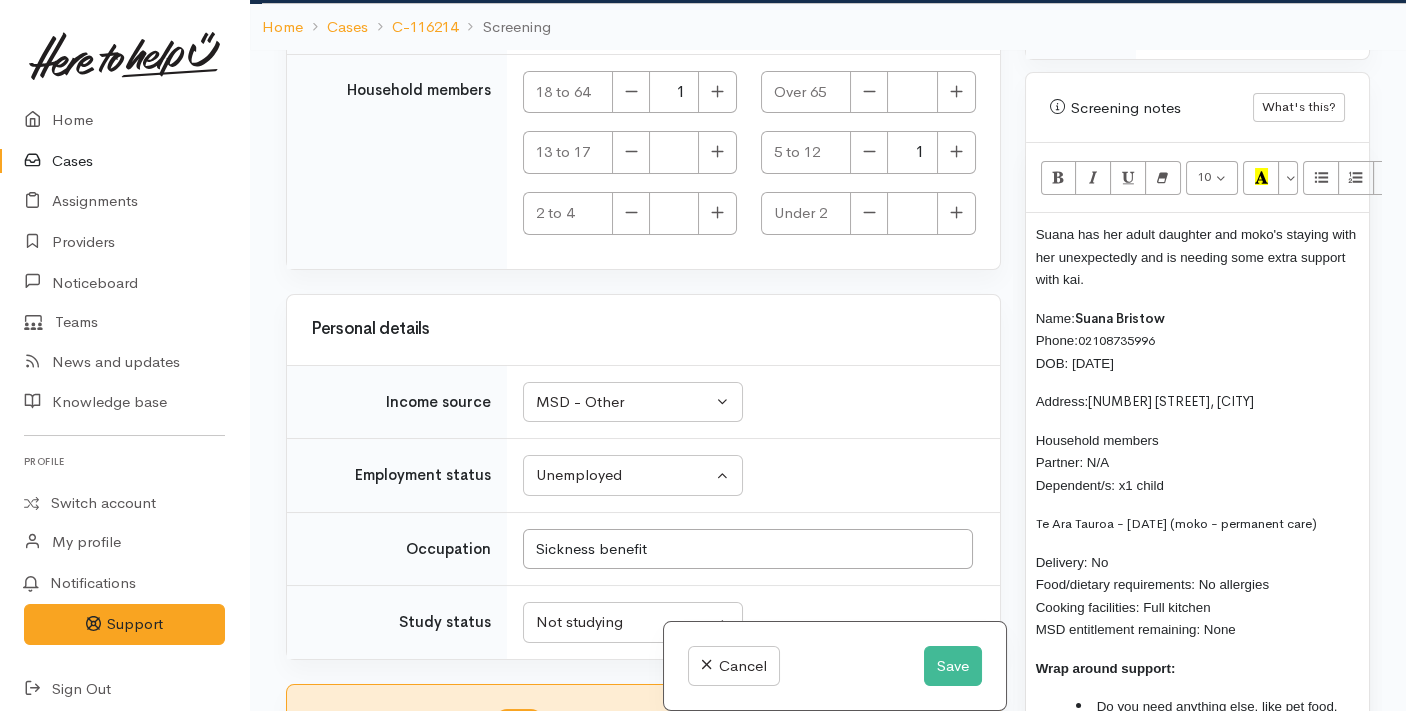 copy on "ame:  Suana Bristow
Phone:  02108735996
DOB: 18/07/1961 Address:  142 Bethlehem Road, Bethlehem Household members
Partner: N/A
Dependent/s: x1 child Te Ara Tauroa - 15/12/2015 (moko - permanent care) Delivery: No
Food/dietary requirements: No allergies
Cooking facilities: Full kitchen
MSD entitlement remaining: None" 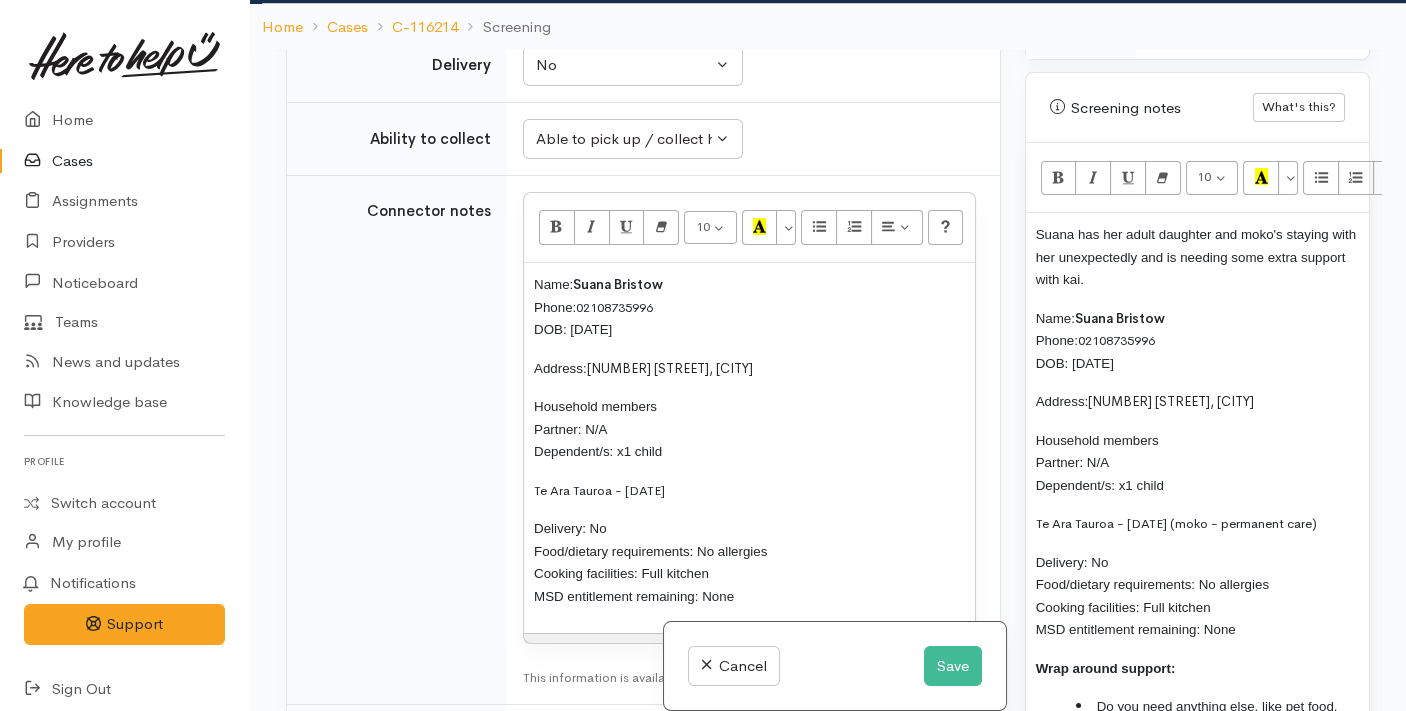 scroll, scrollTop: 3083, scrollLeft: 0, axis: vertical 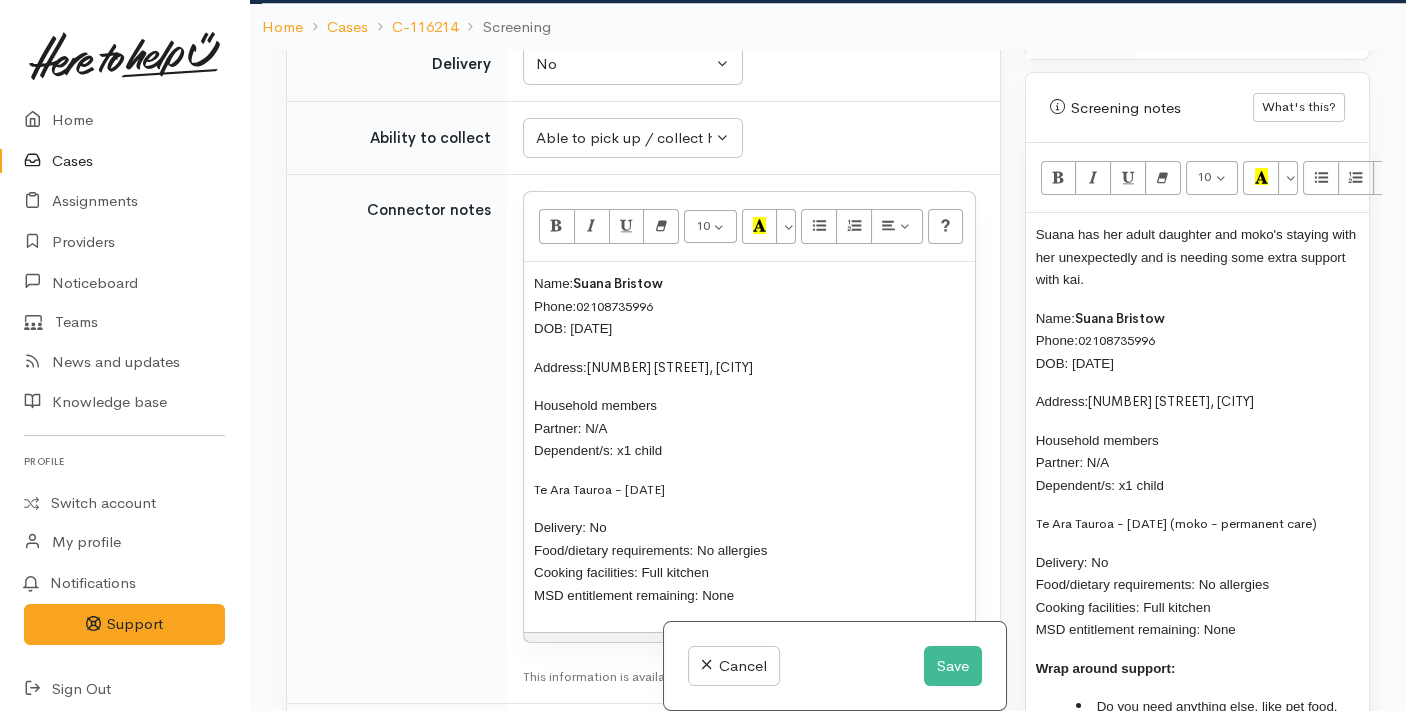 click on "Household members Partner: N/A Dependent/s: x1 child" at bounding box center [749, 428] 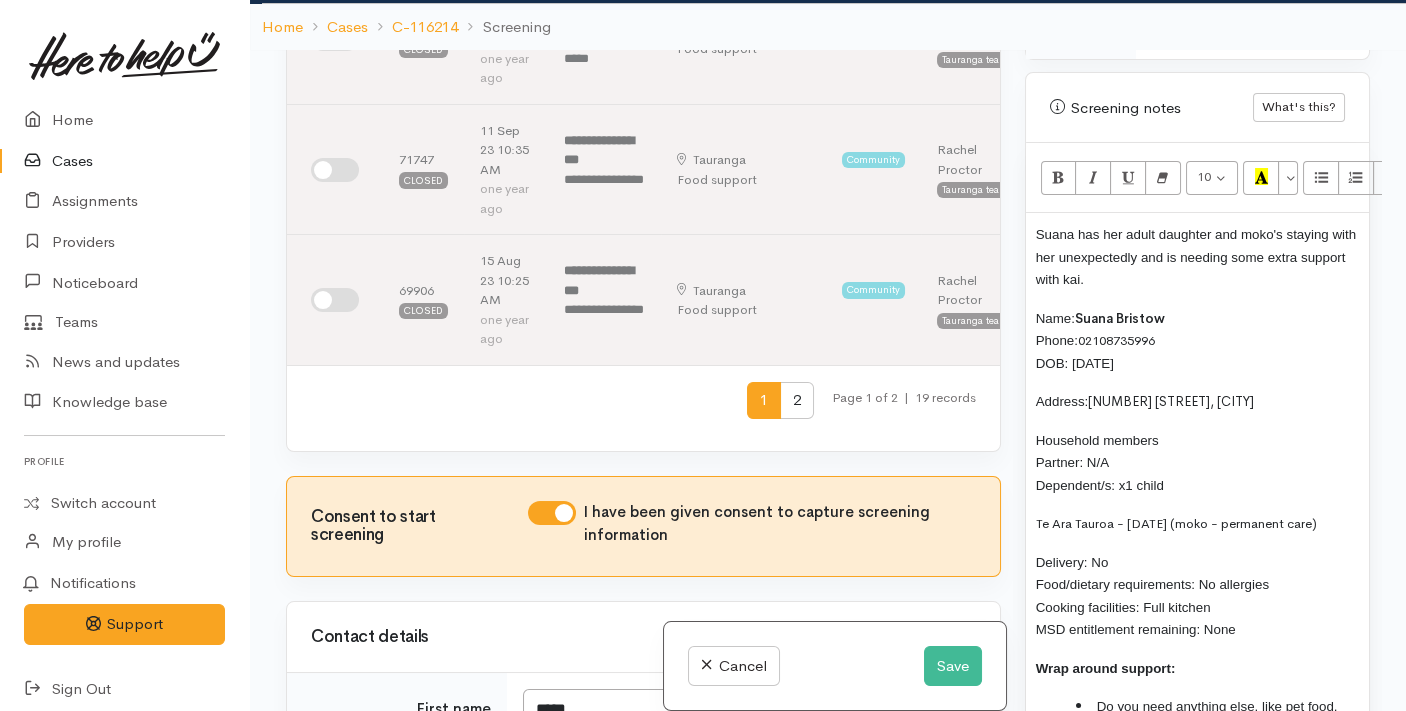 scroll, scrollTop: 1180, scrollLeft: 0, axis: vertical 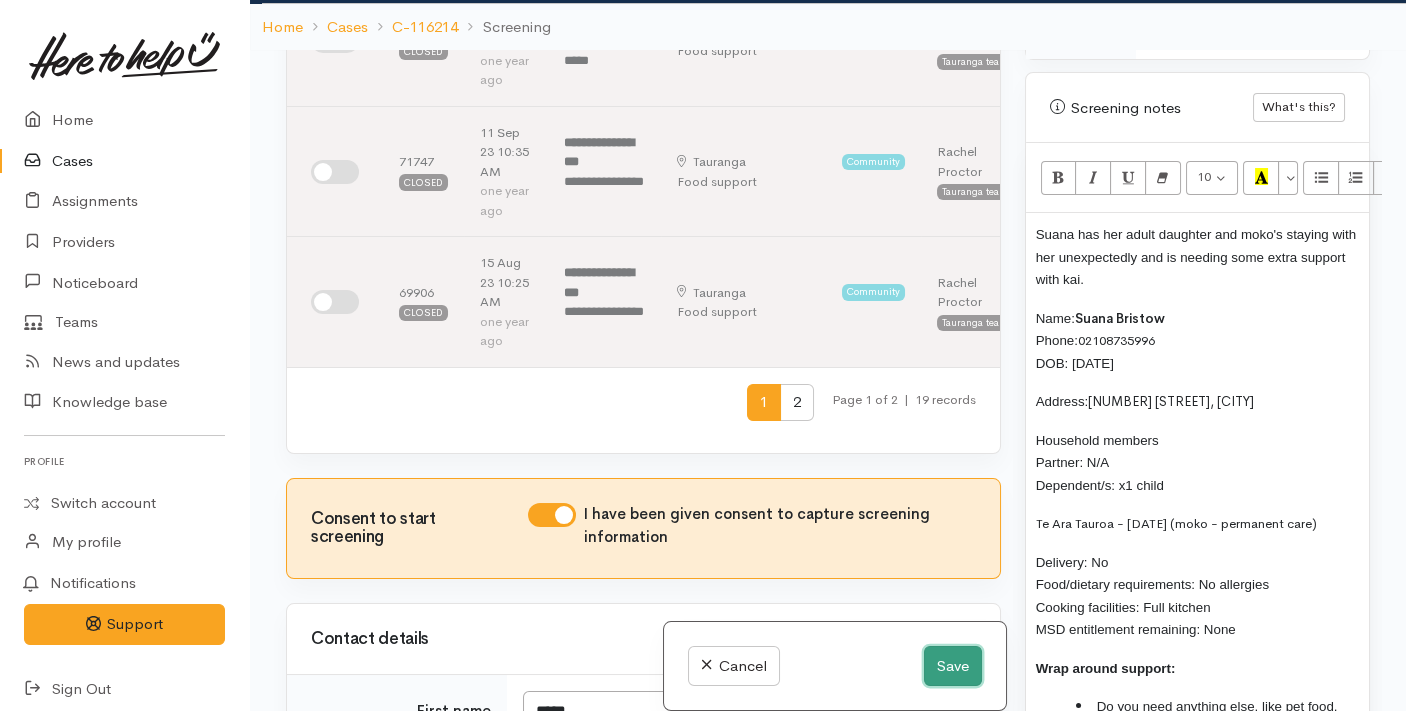 click on "Save" at bounding box center (953, 666) 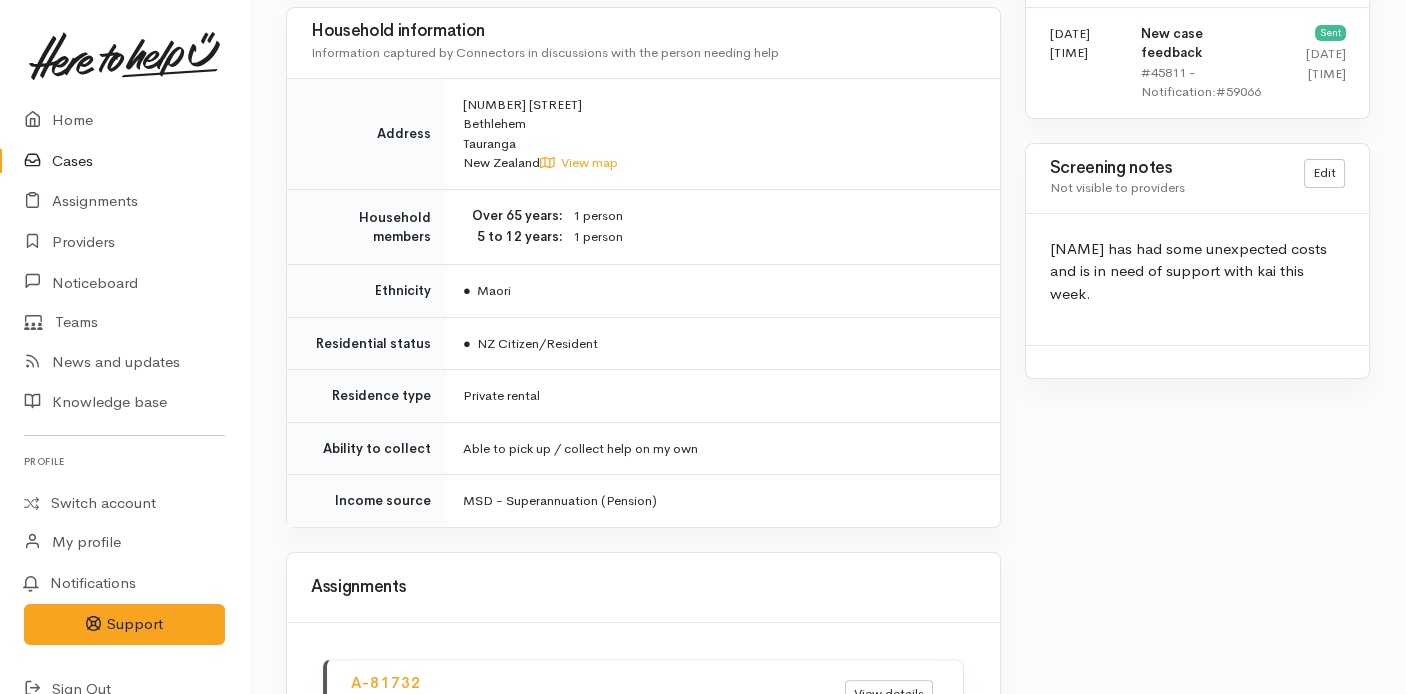 scroll, scrollTop: 1774, scrollLeft: 0, axis: vertical 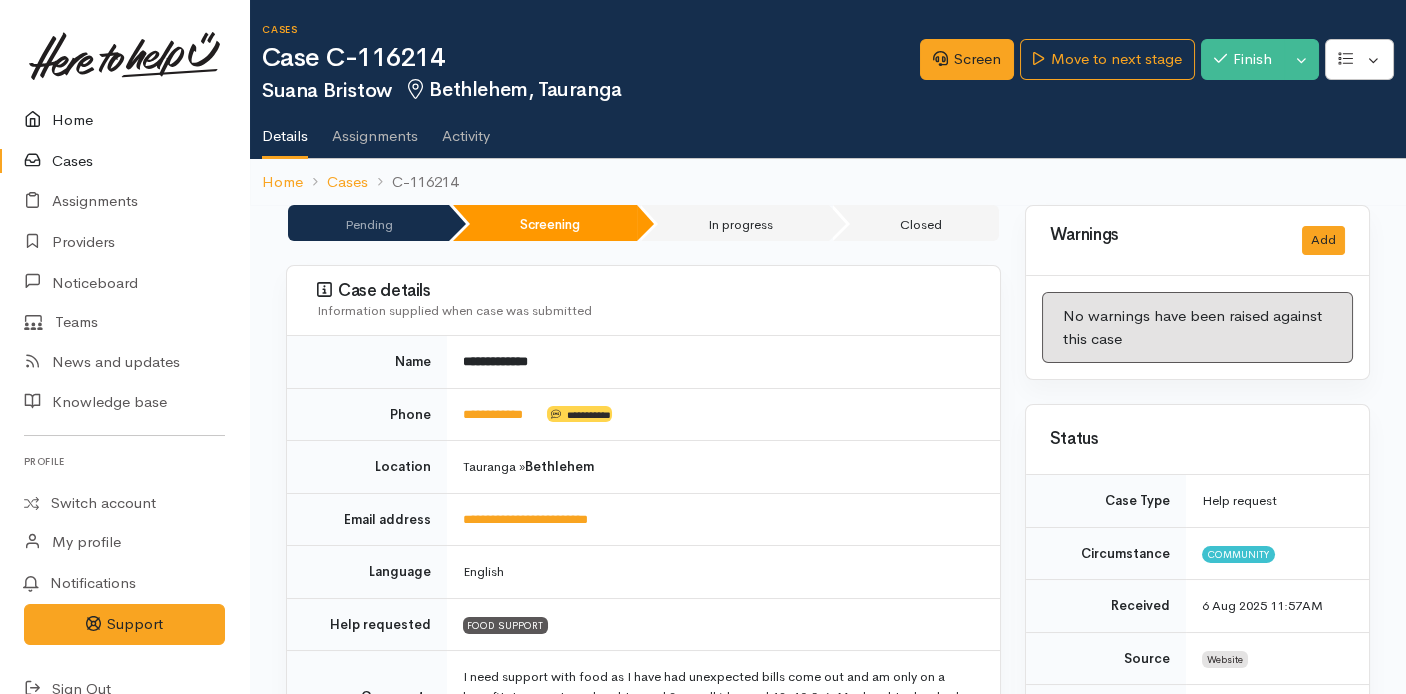 click on "Home" at bounding box center [124, 120] 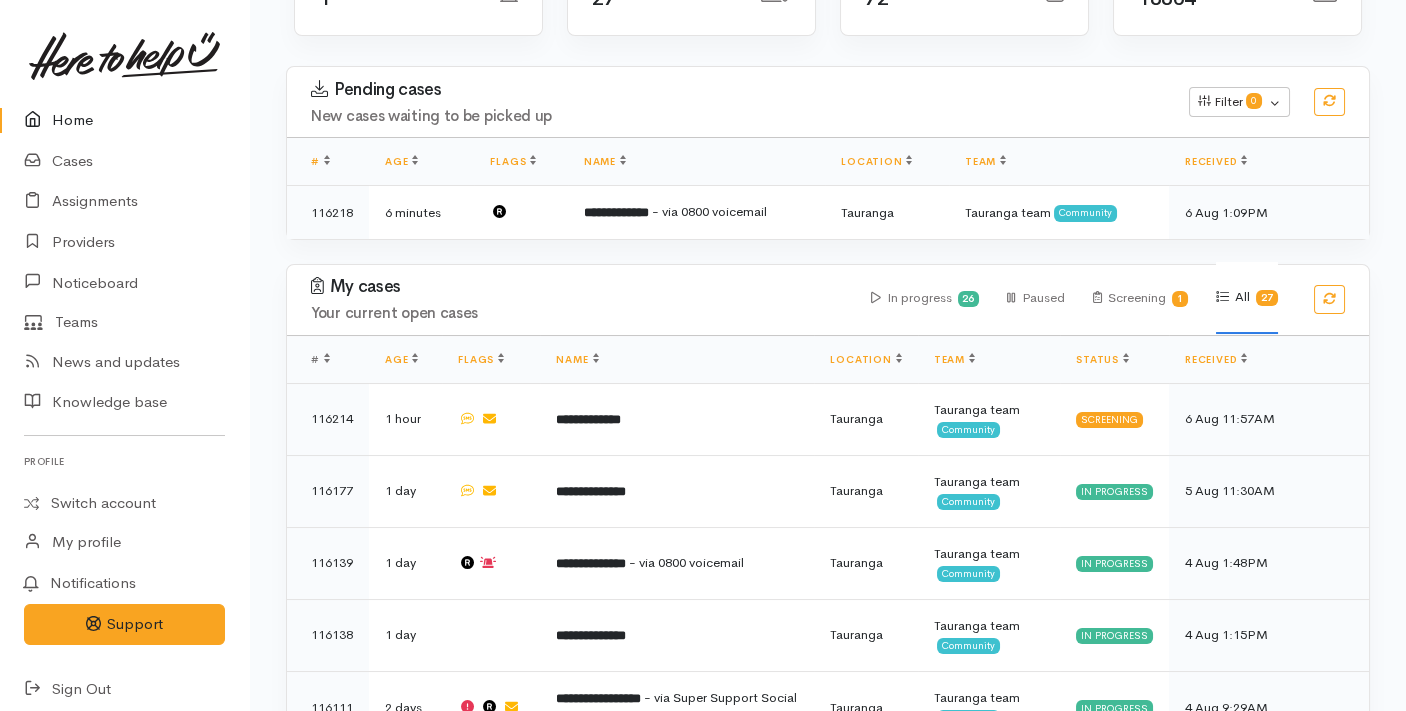 scroll, scrollTop: 254, scrollLeft: 0, axis: vertical 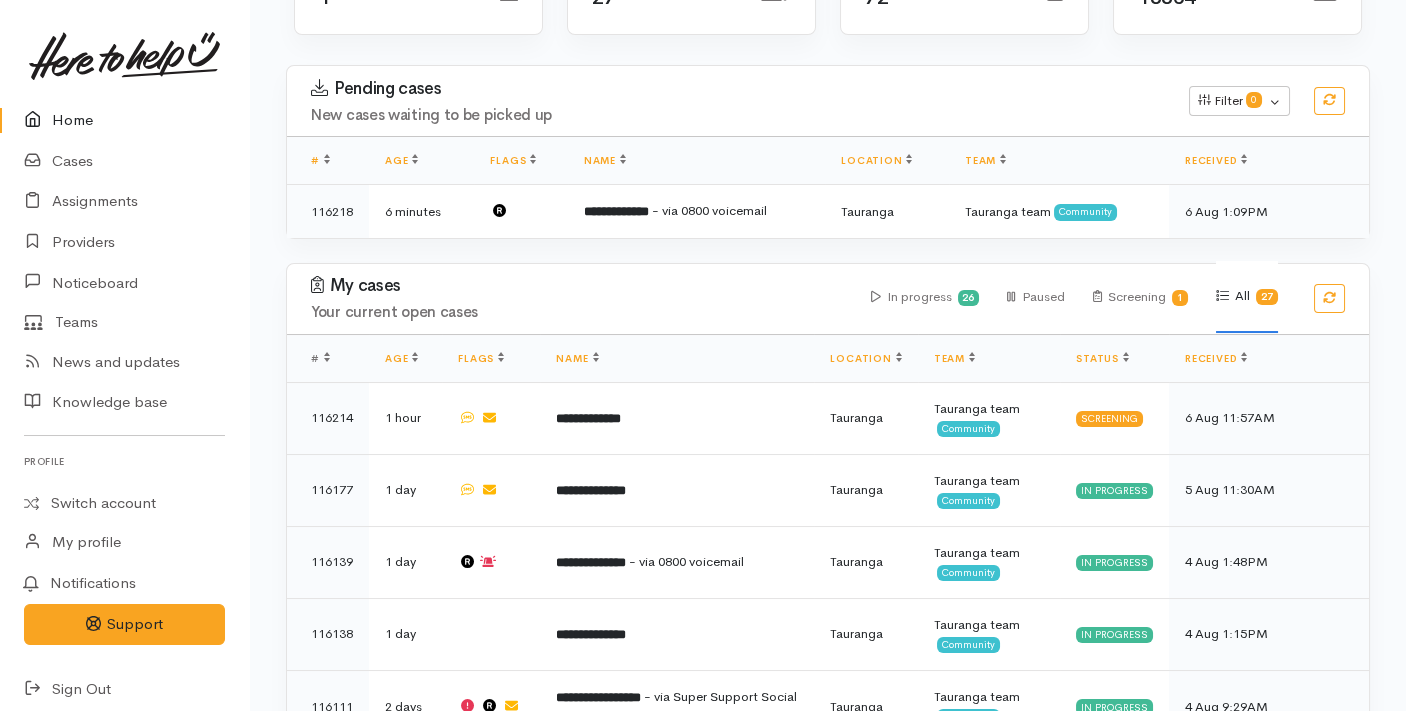 drag, startPoint x: 770, startPoint y: 202, endPoint x: 665, endPoint y: 105, distance: 142.94754 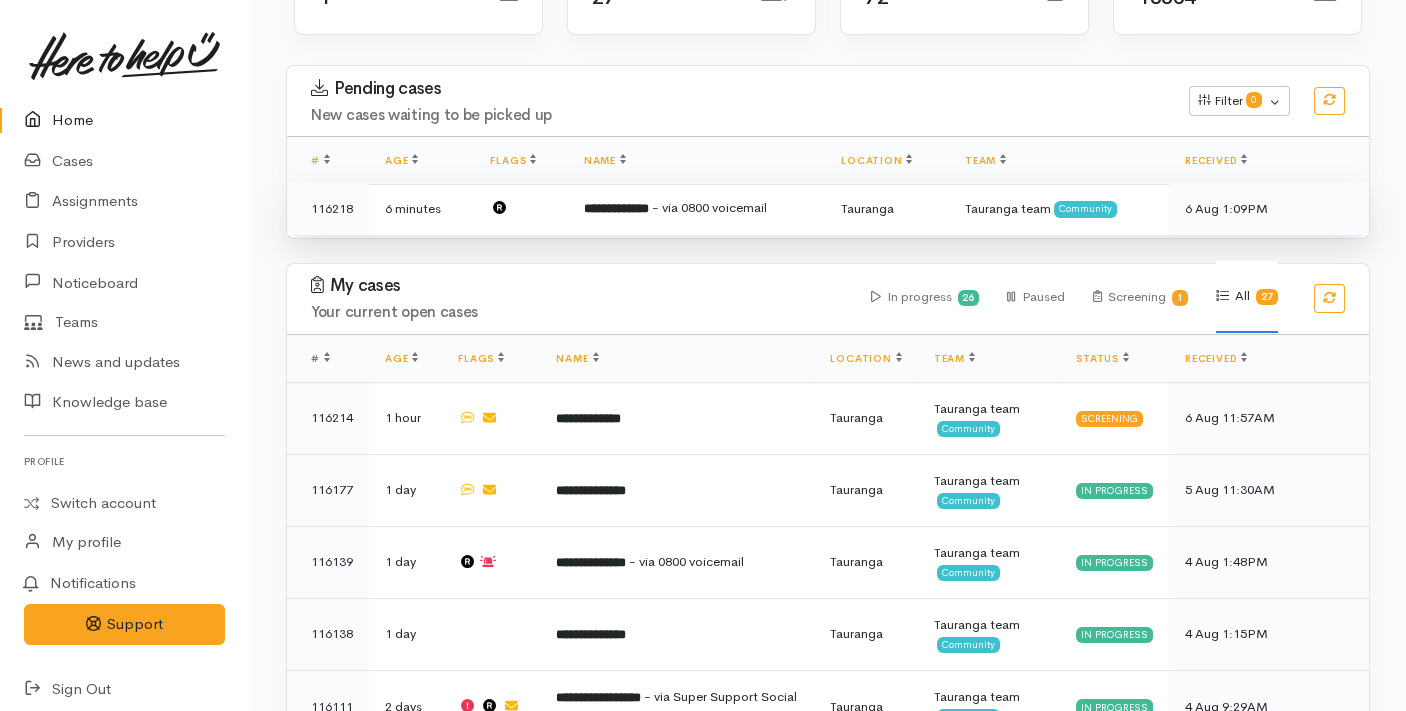 drag, startPoint x: 648, startPoint y: 201, endPoint x: 602, endPoint y: 201, distance: 46 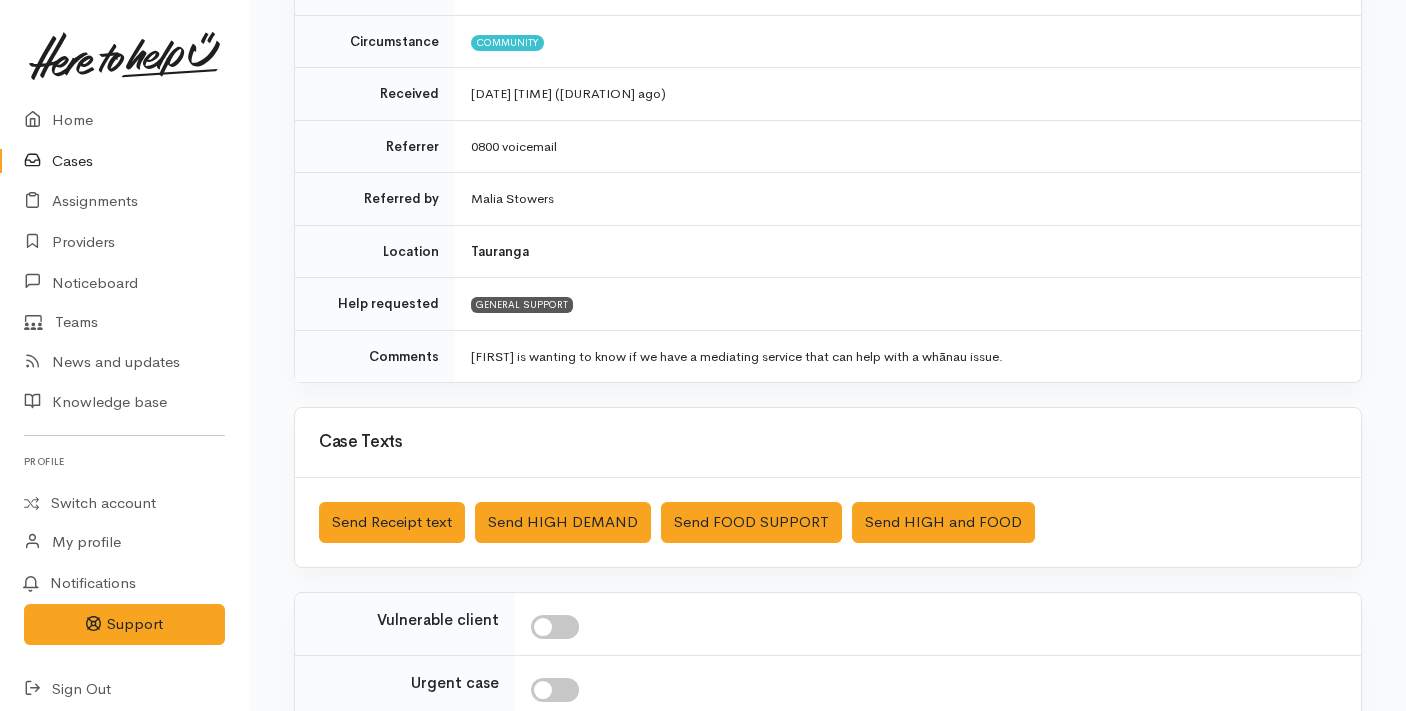 scroll, scrollTop: 524, scrollLeft: 0, axis: vertical 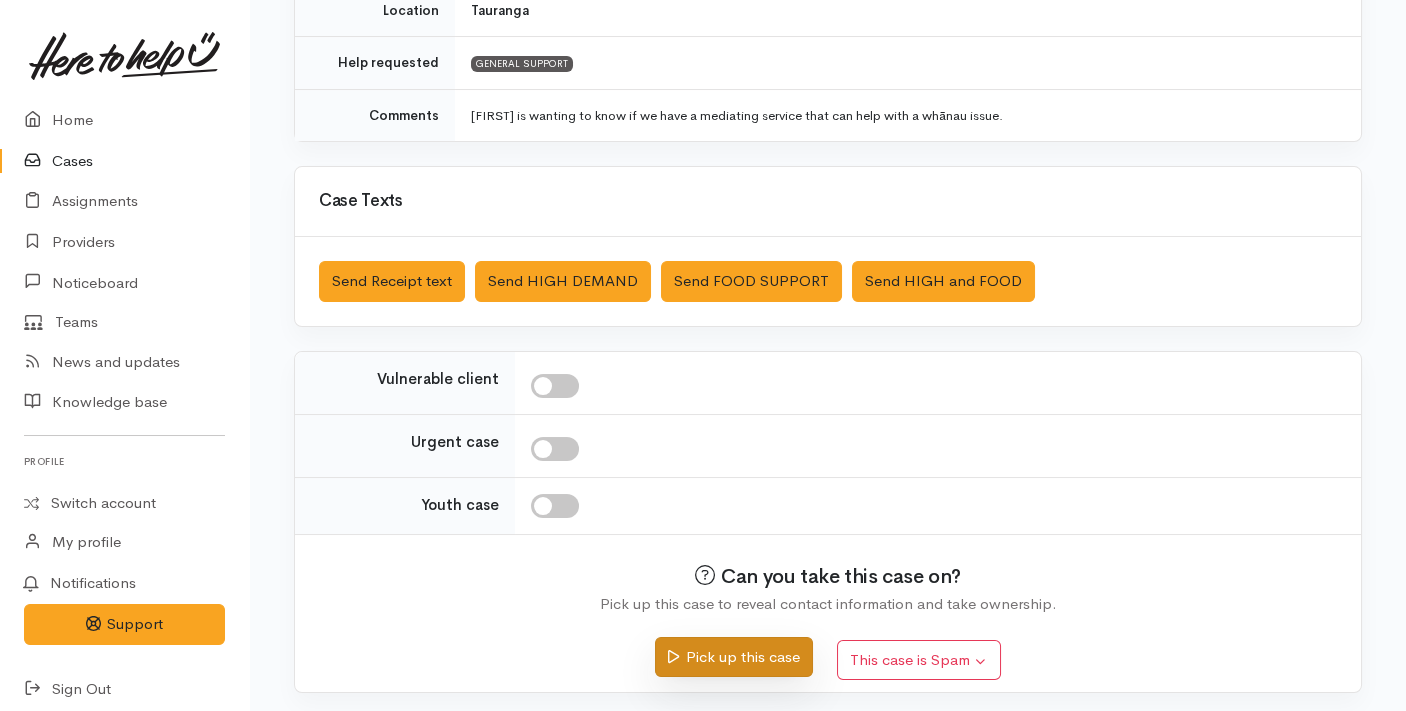 click on "Pick up this case" at bounding box center [733, 657] 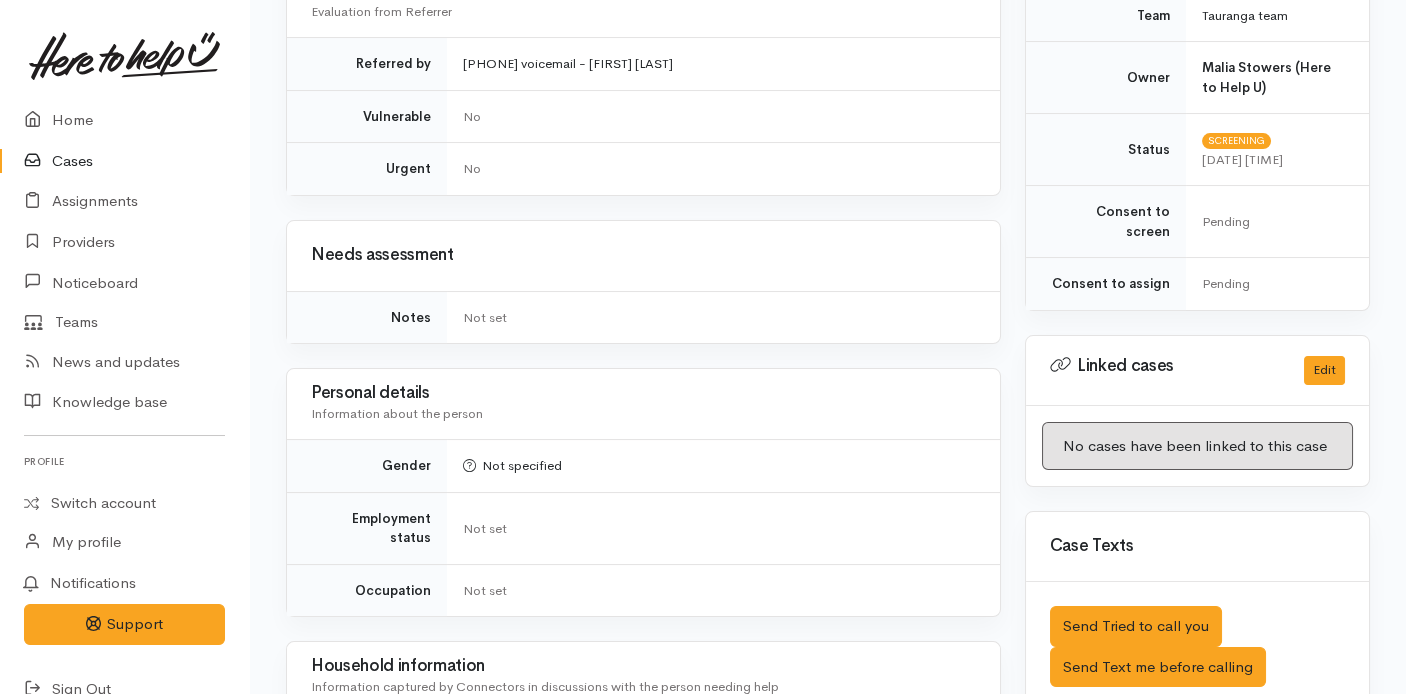 scroll, scrollTop: 992, scrollLeft: 0, axis: vertical 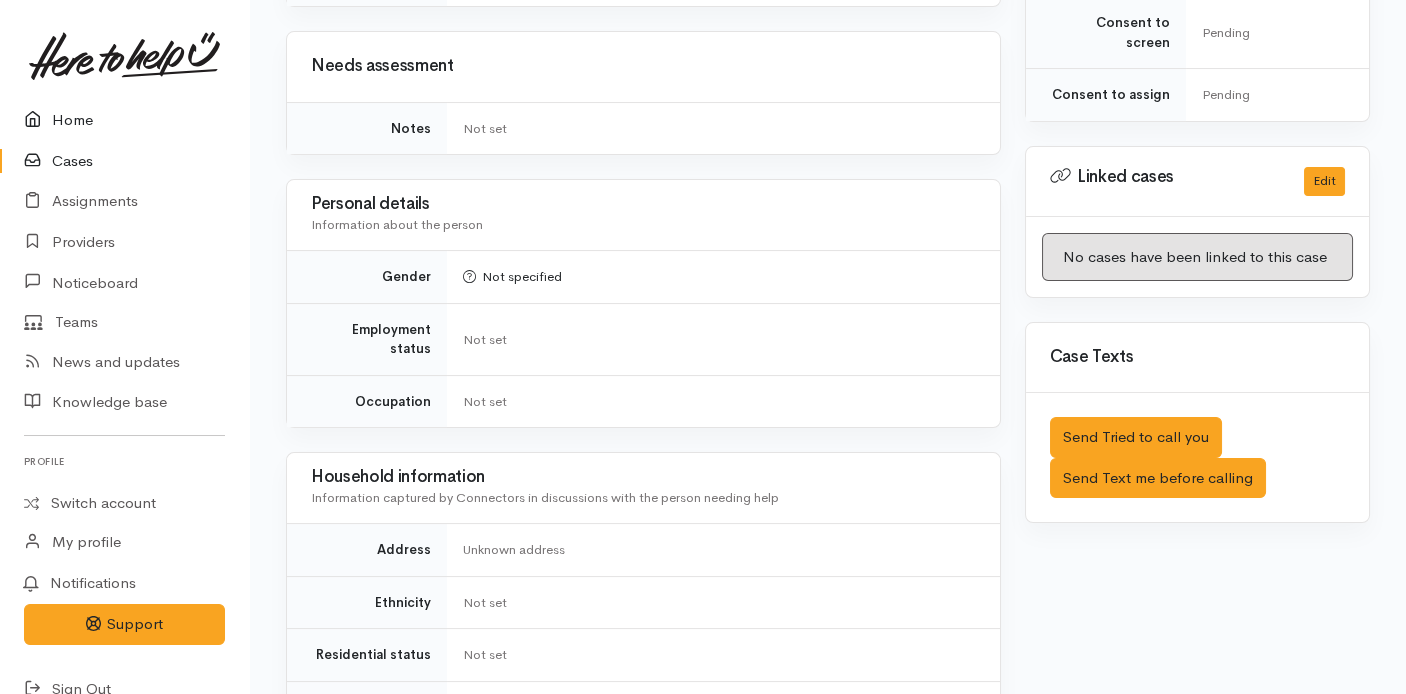 click at bounding box center [38, 120] 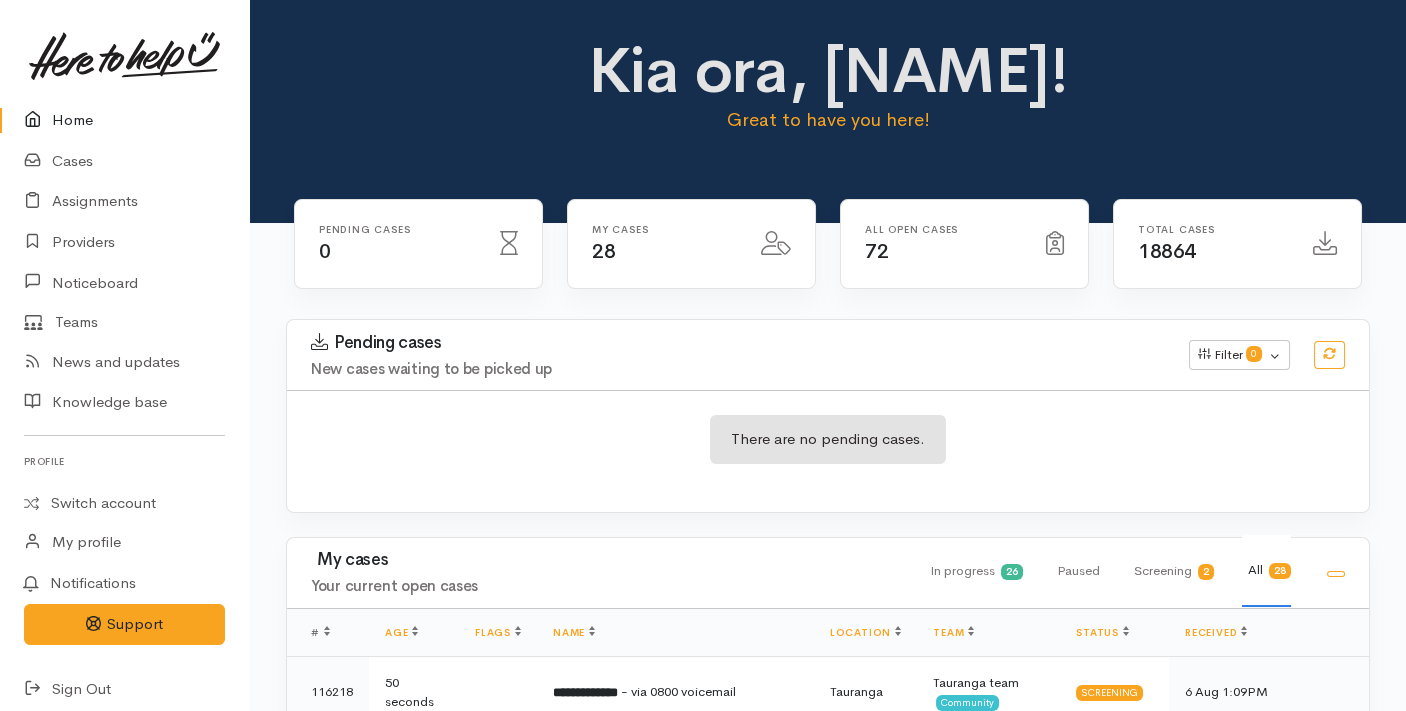 scroll, scrollTop: 337, scrollLeft: 0, axis: vertical 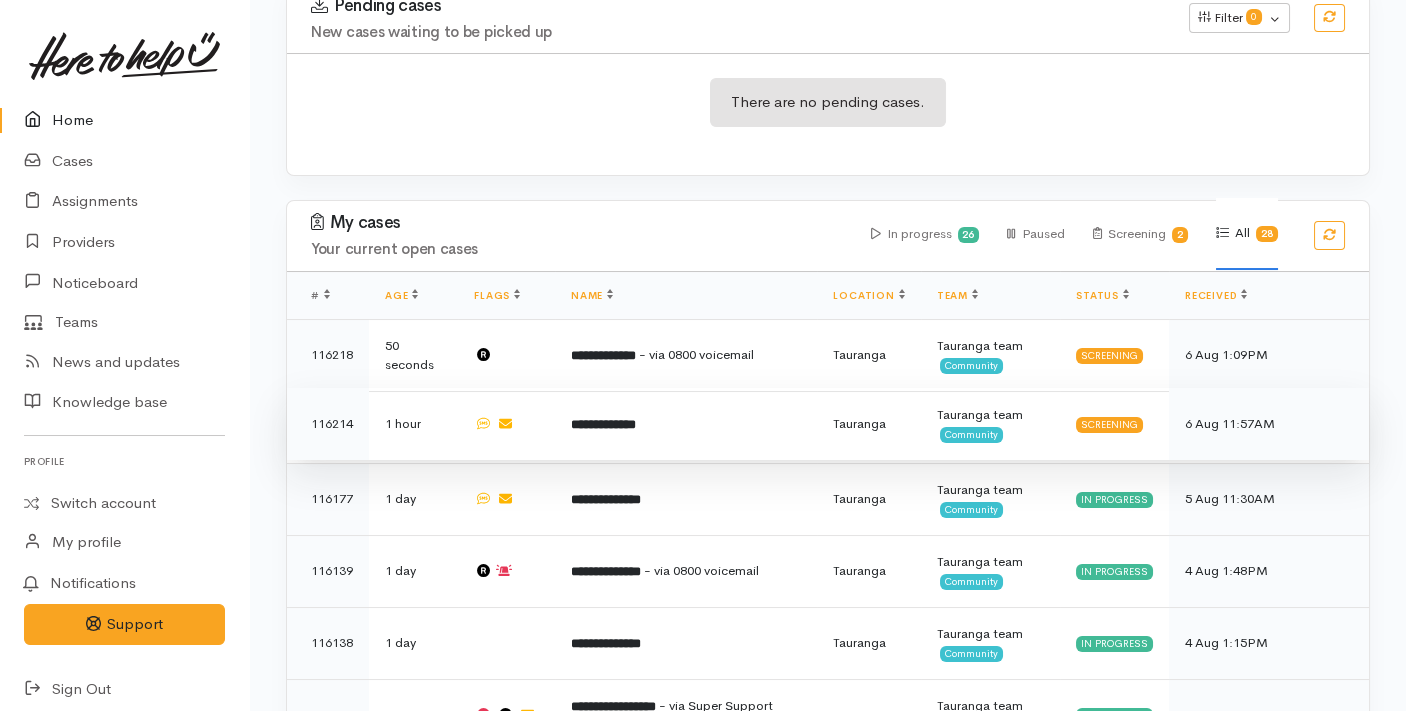 click on "**********" at bounding box center (686, 424) 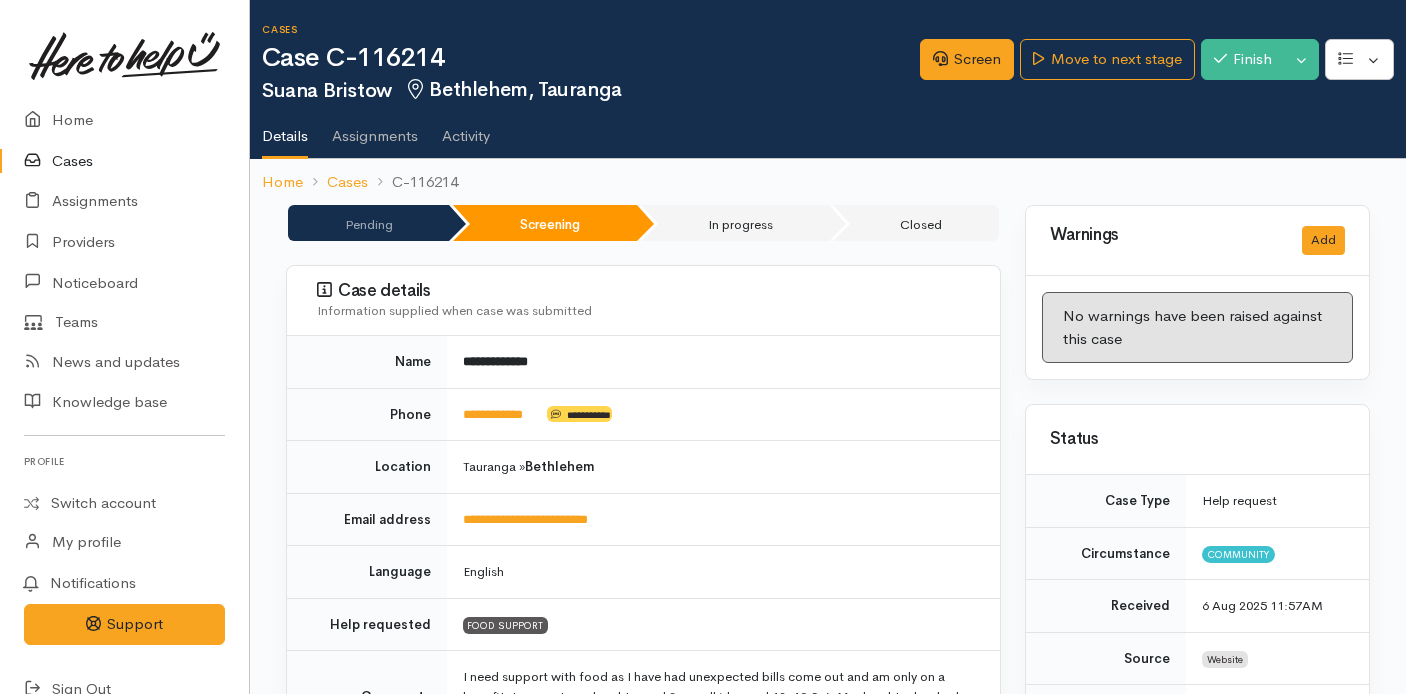 scroll, scrollTop: 0, scrollLeft: 0, axis: both 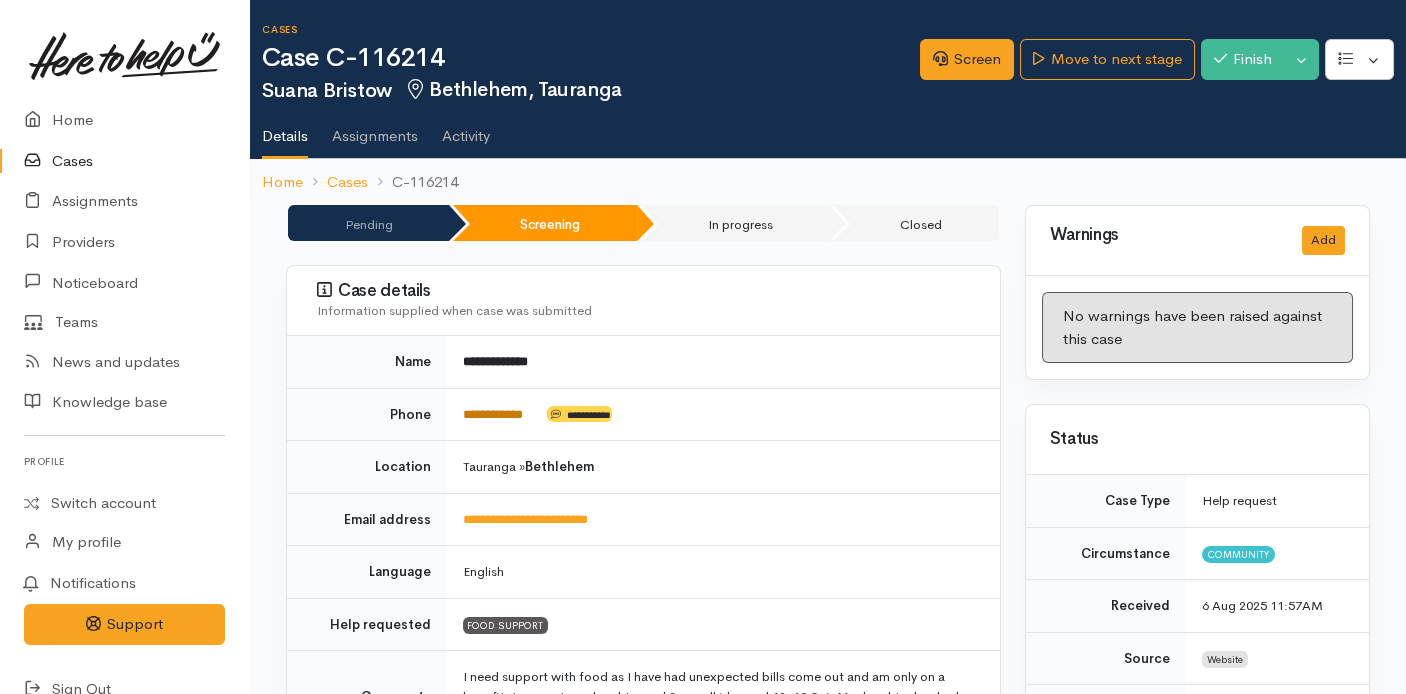 click on "**********" at bounding box center [493, 414] 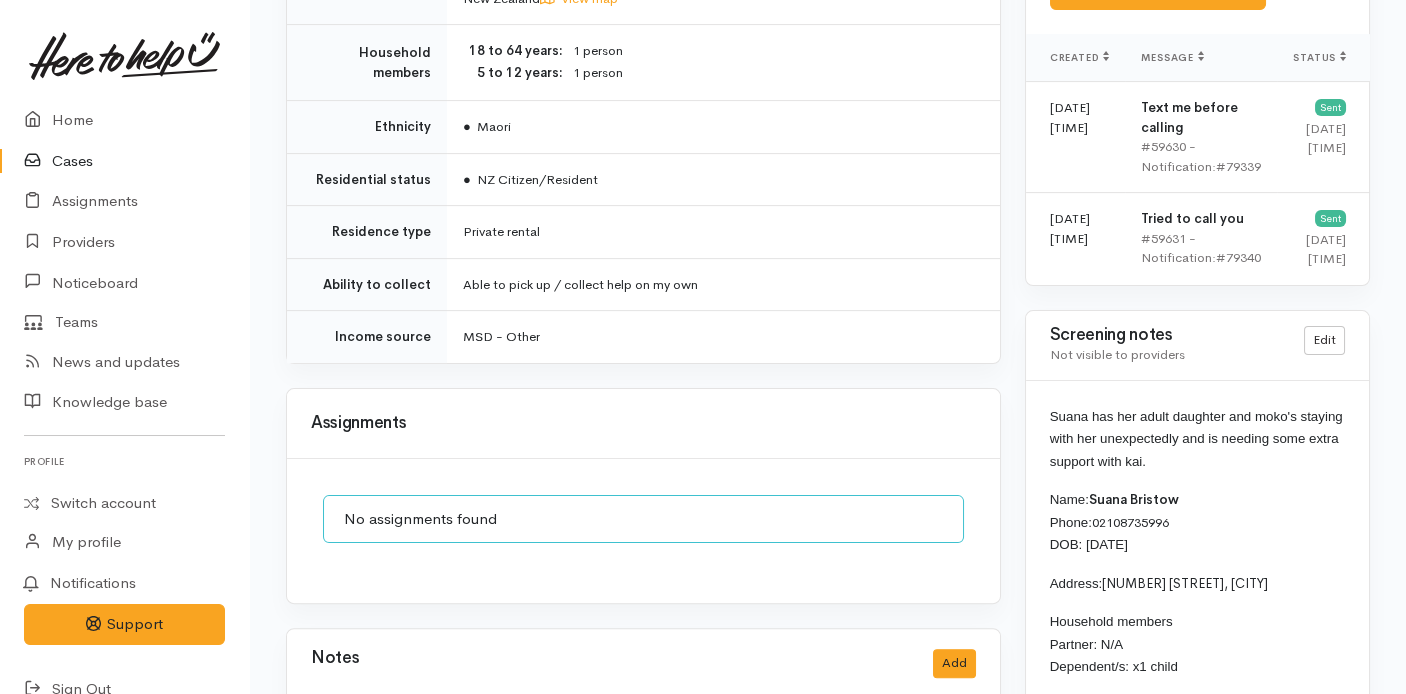 scroll, scrollTop: 1797, scrollLeft: 0, axis: vertical 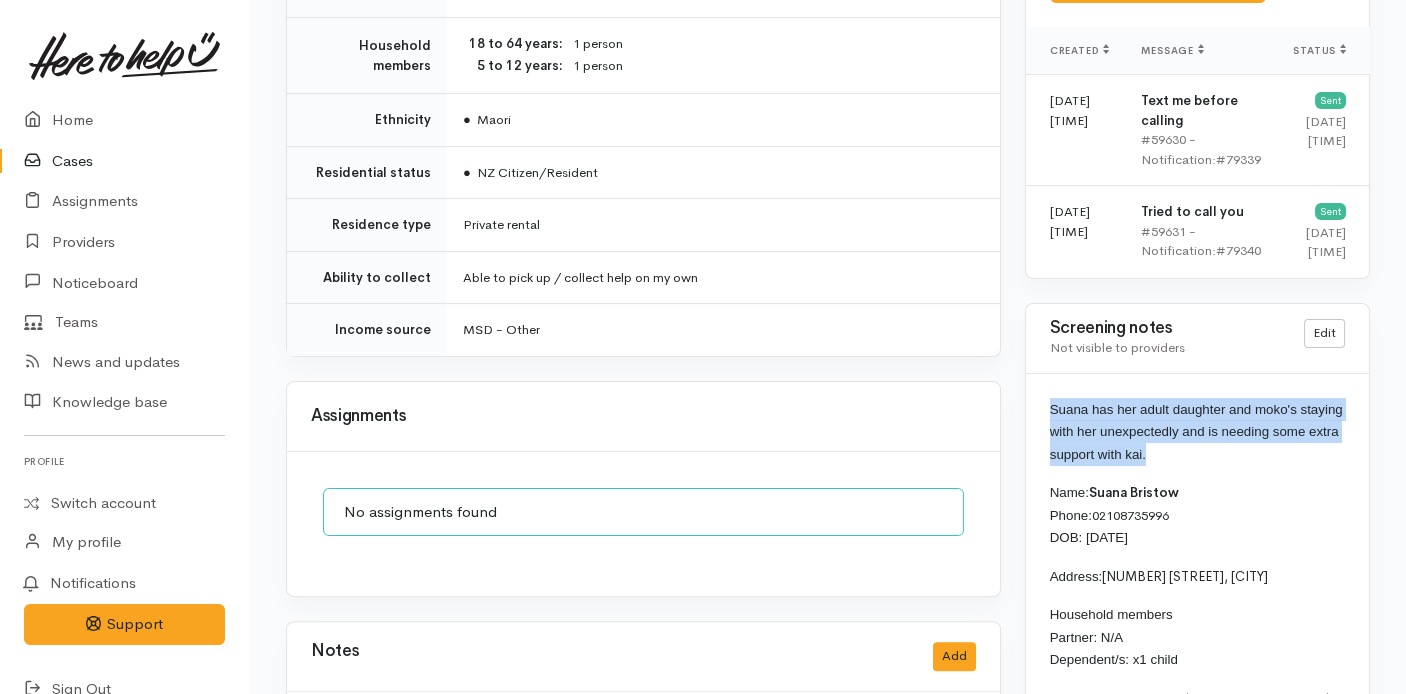 drag, startPoint x: 1172, startPoint y: 409, endPoint x: 1052, endPoint y: 365, distance: 127.81236 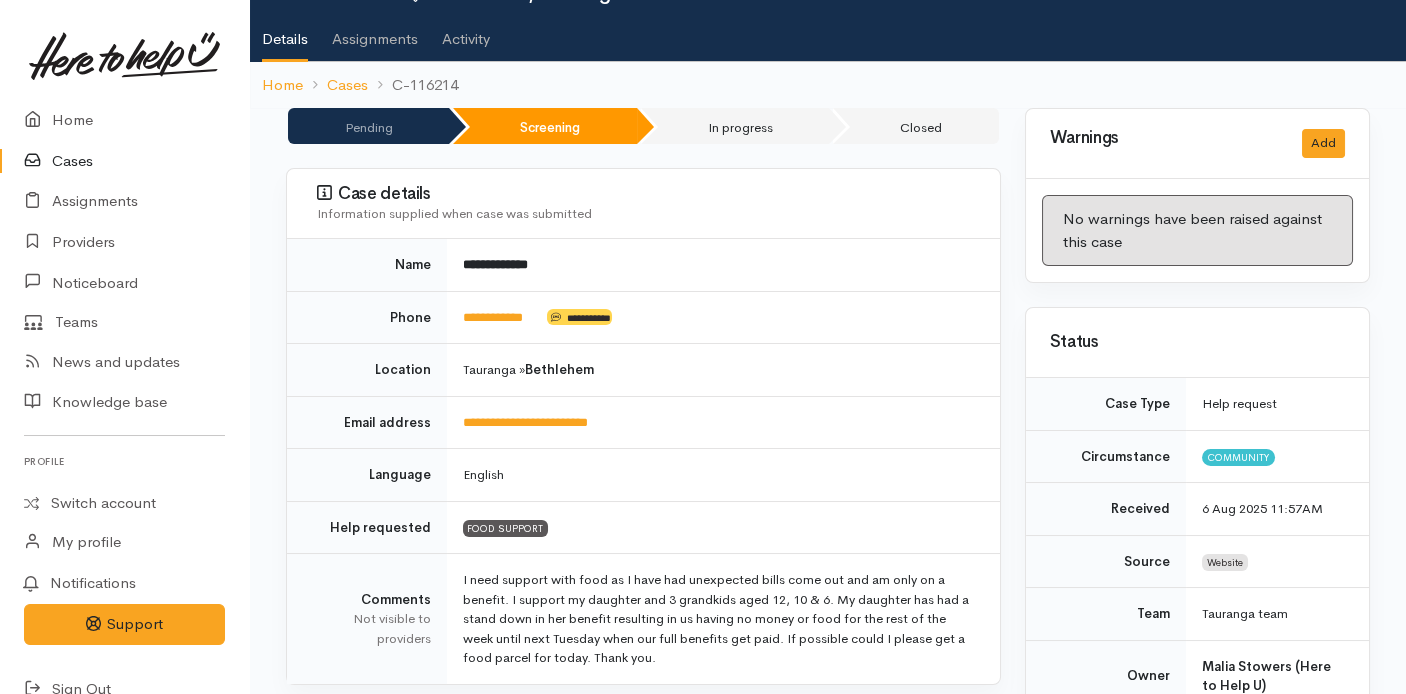 scroll, scrollTop: 0, scrollLeft: 0, axis: both 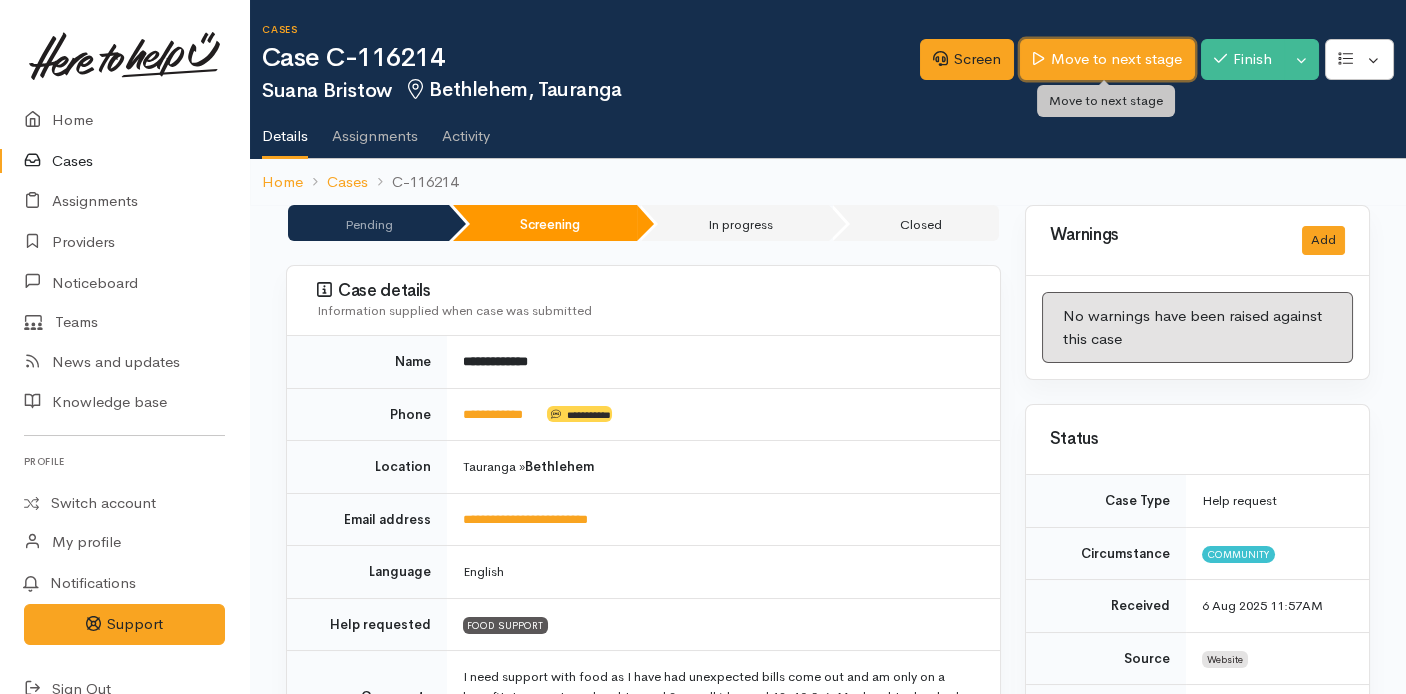 click on "Move to next stage" at bounding box center [1107, 59] 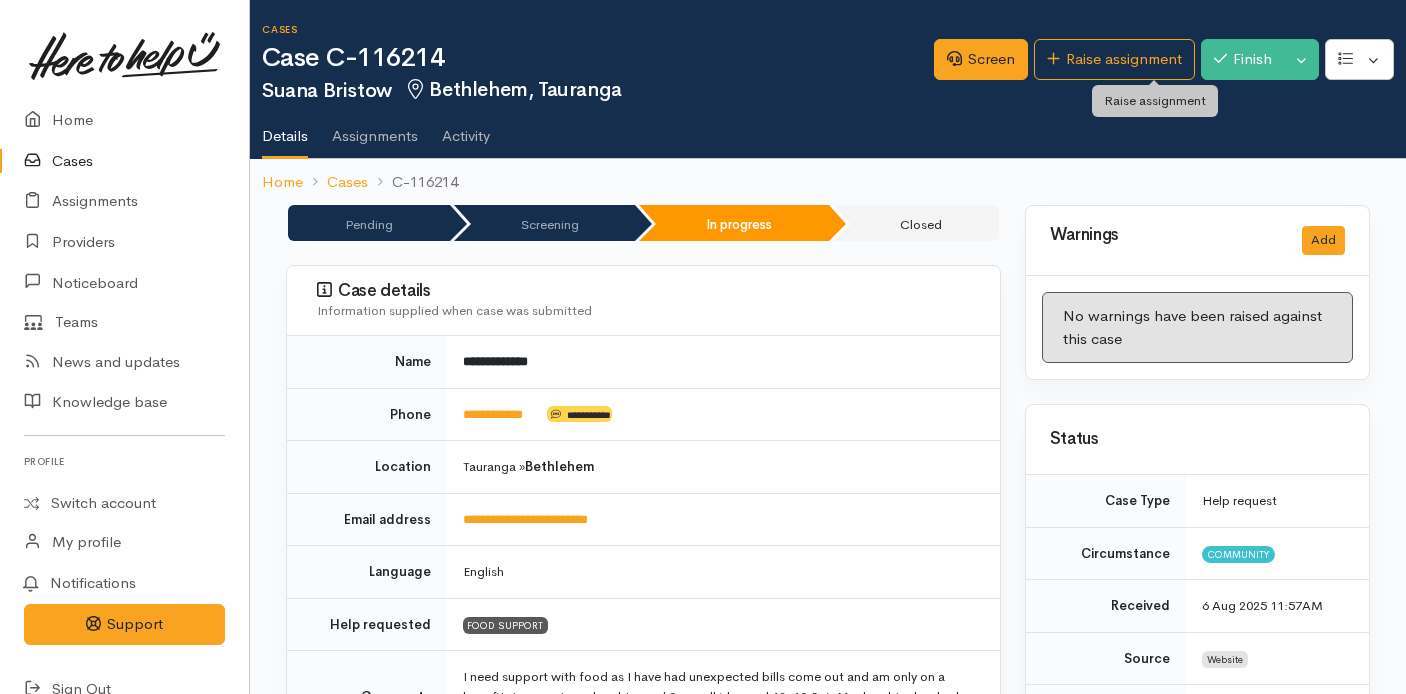 scroll, scrollTop: 0, scrollLeft: 0, axis: both 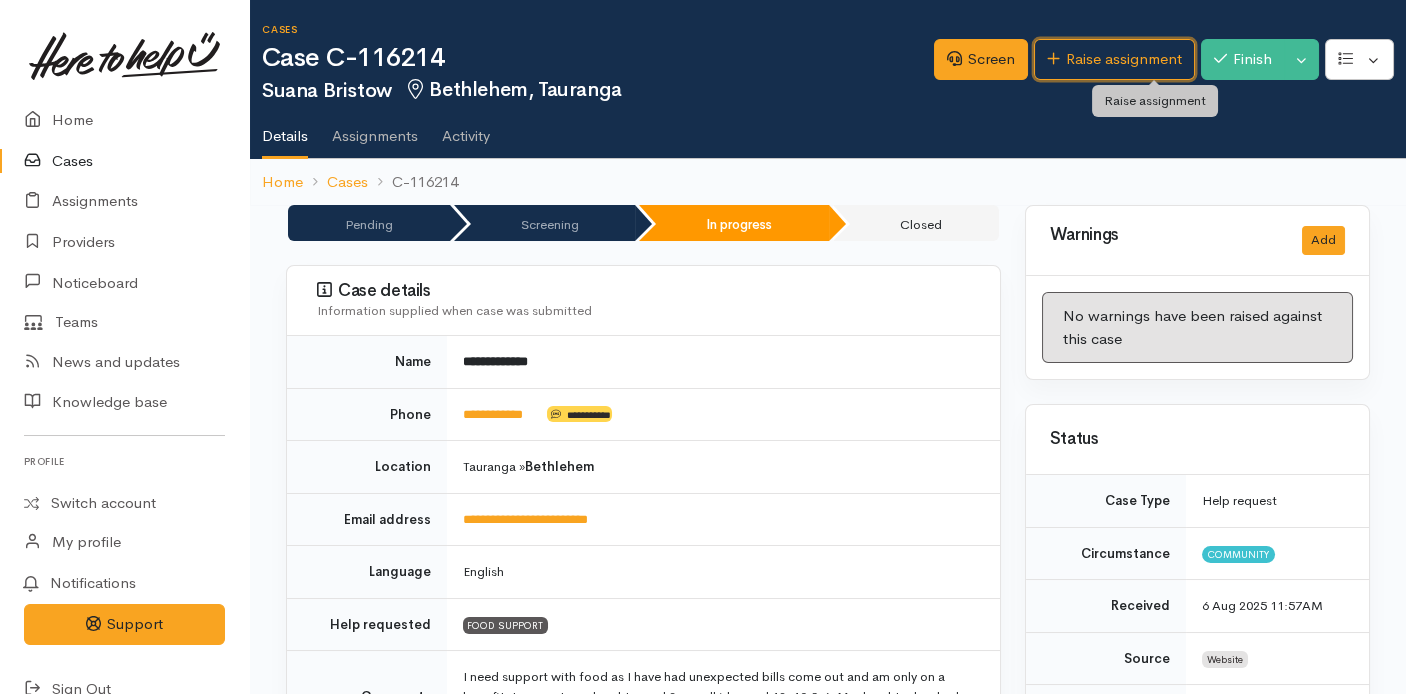 click on "Raise assignment" at bounding box center (1114, 59) 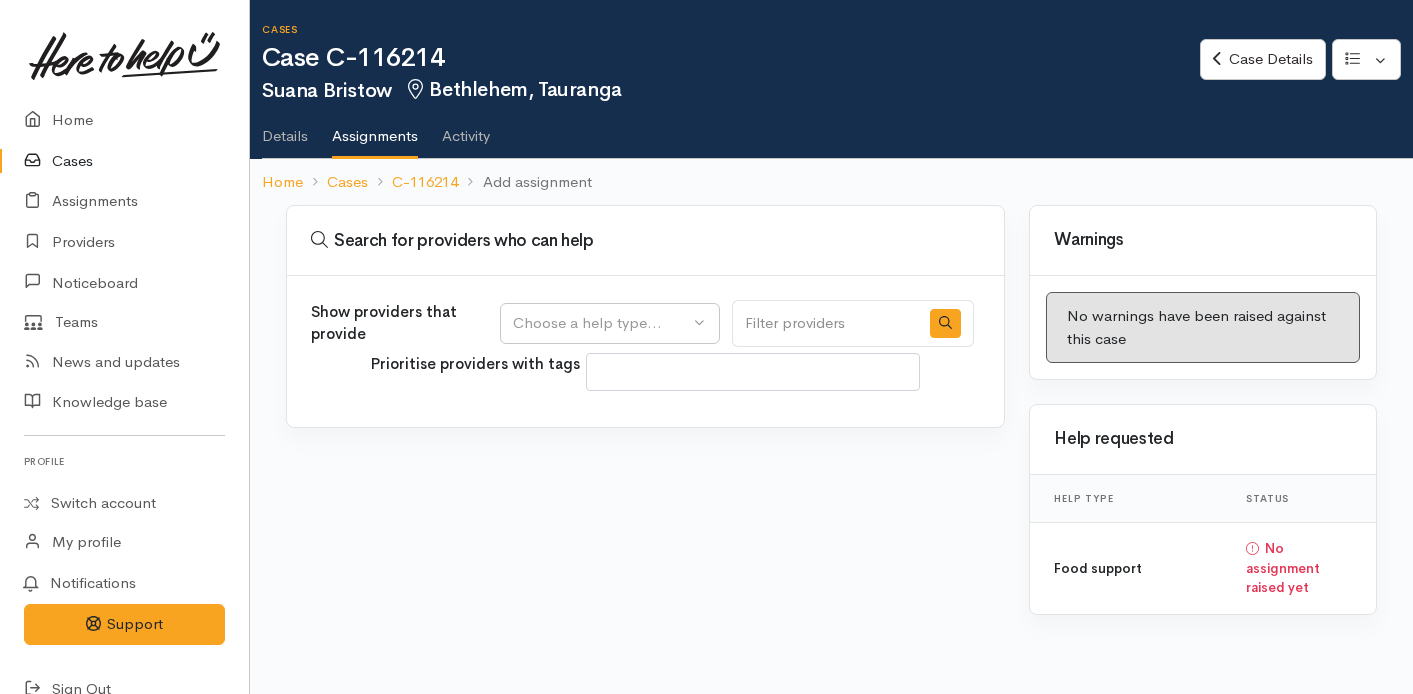 select 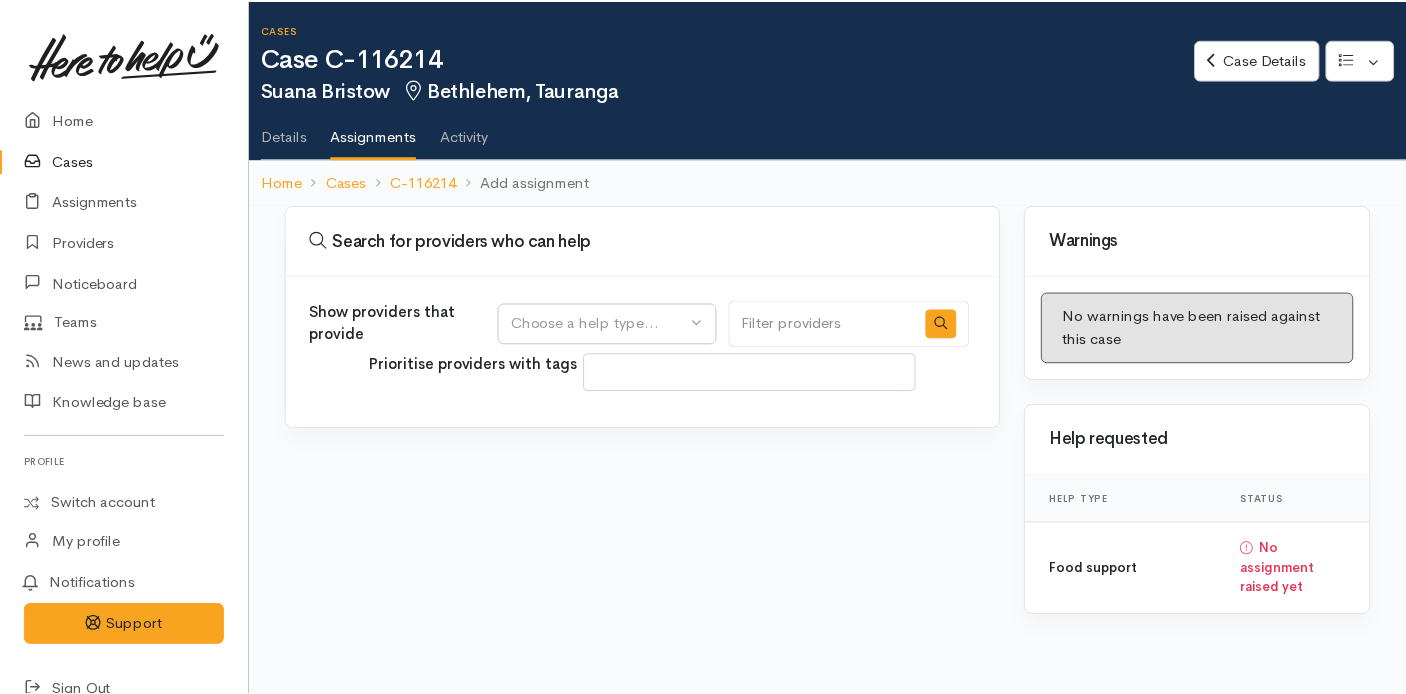 scroll, scrollTop: 0, scrollLeft: 0, axis: both 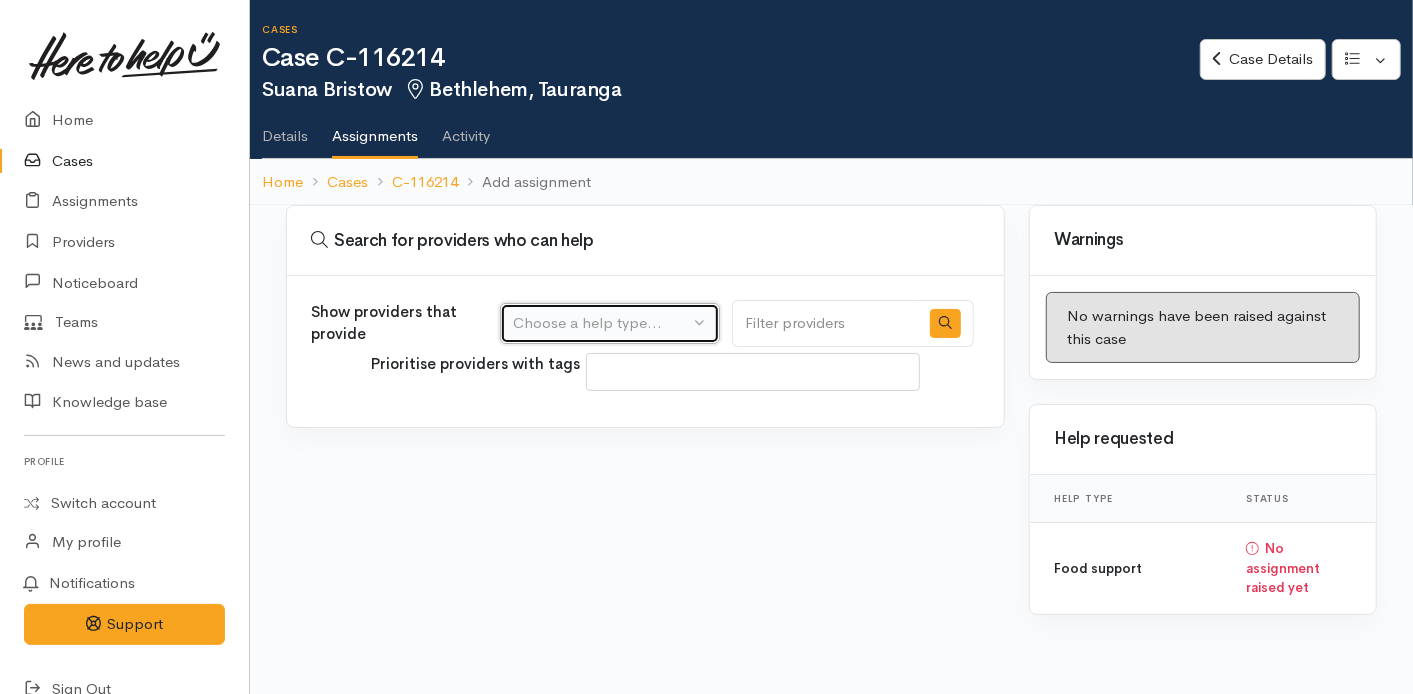 click on "Choose a help type..." at bounding box center (601, 323) 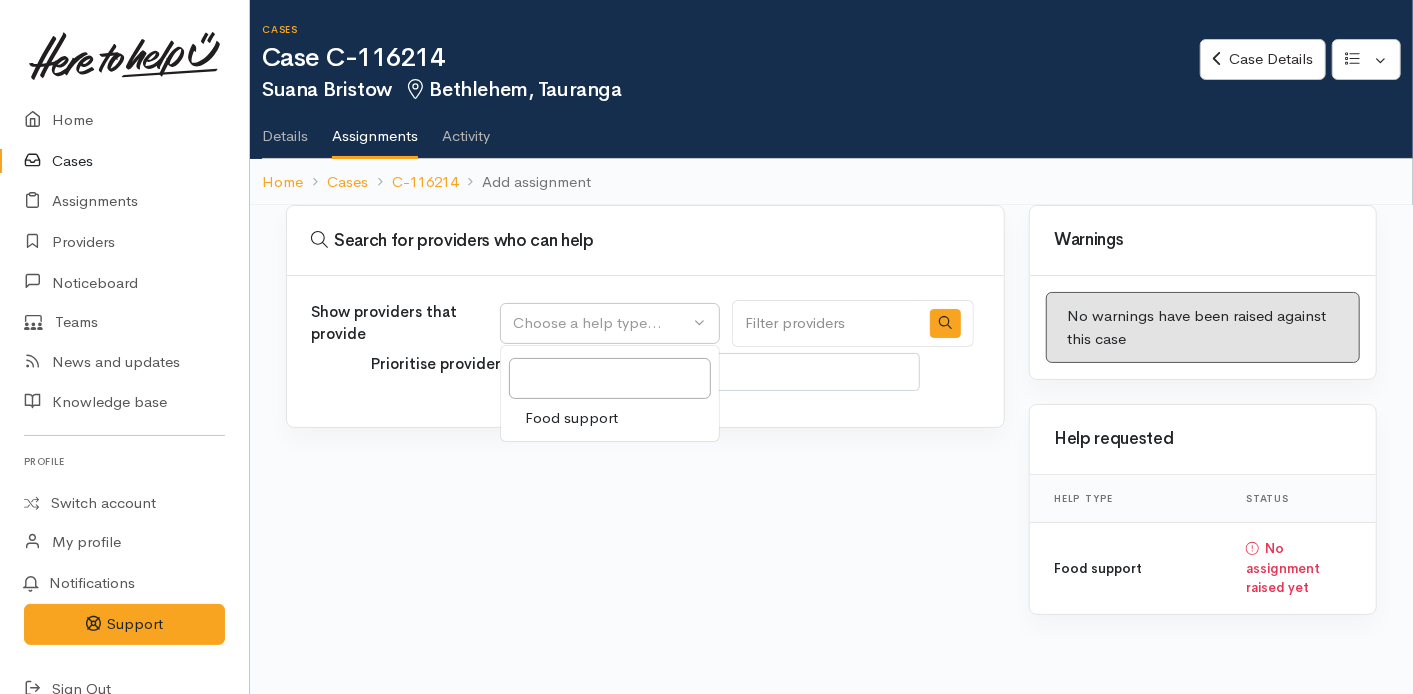click on "Food support" at bounding box center (571, 418) 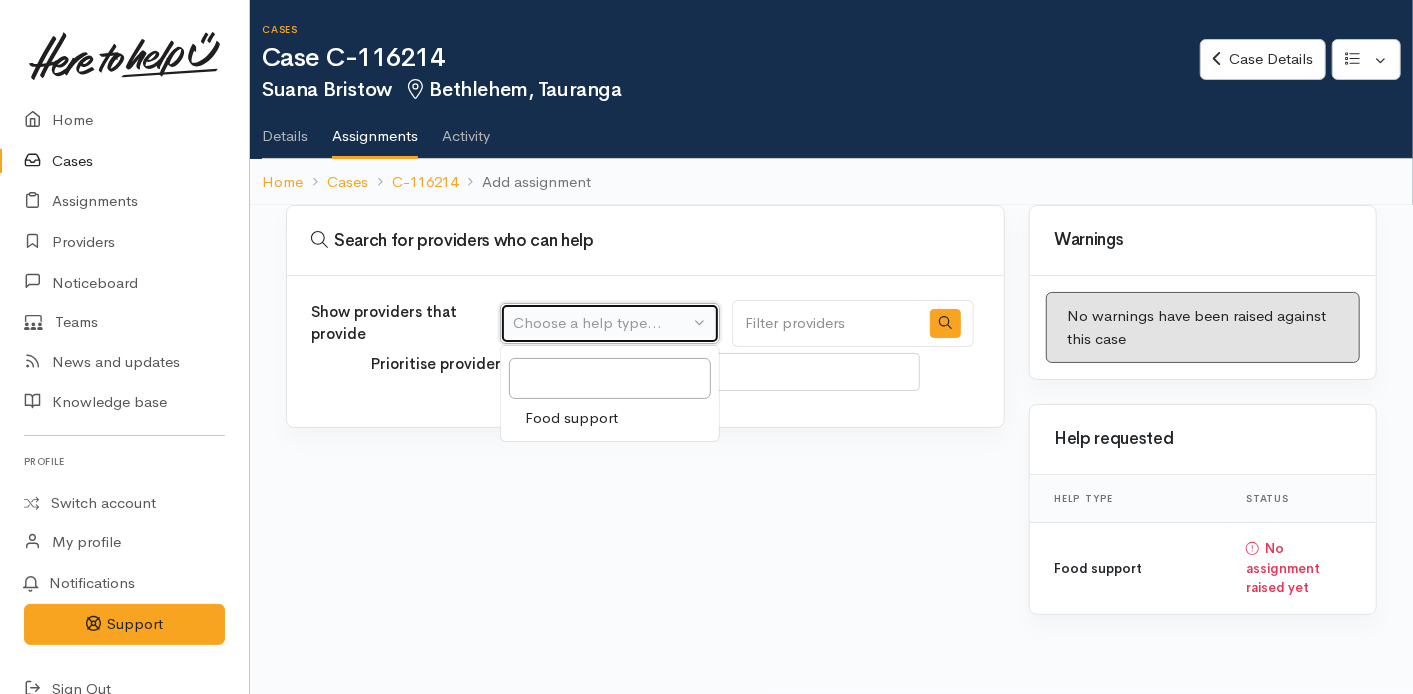 select on "3" 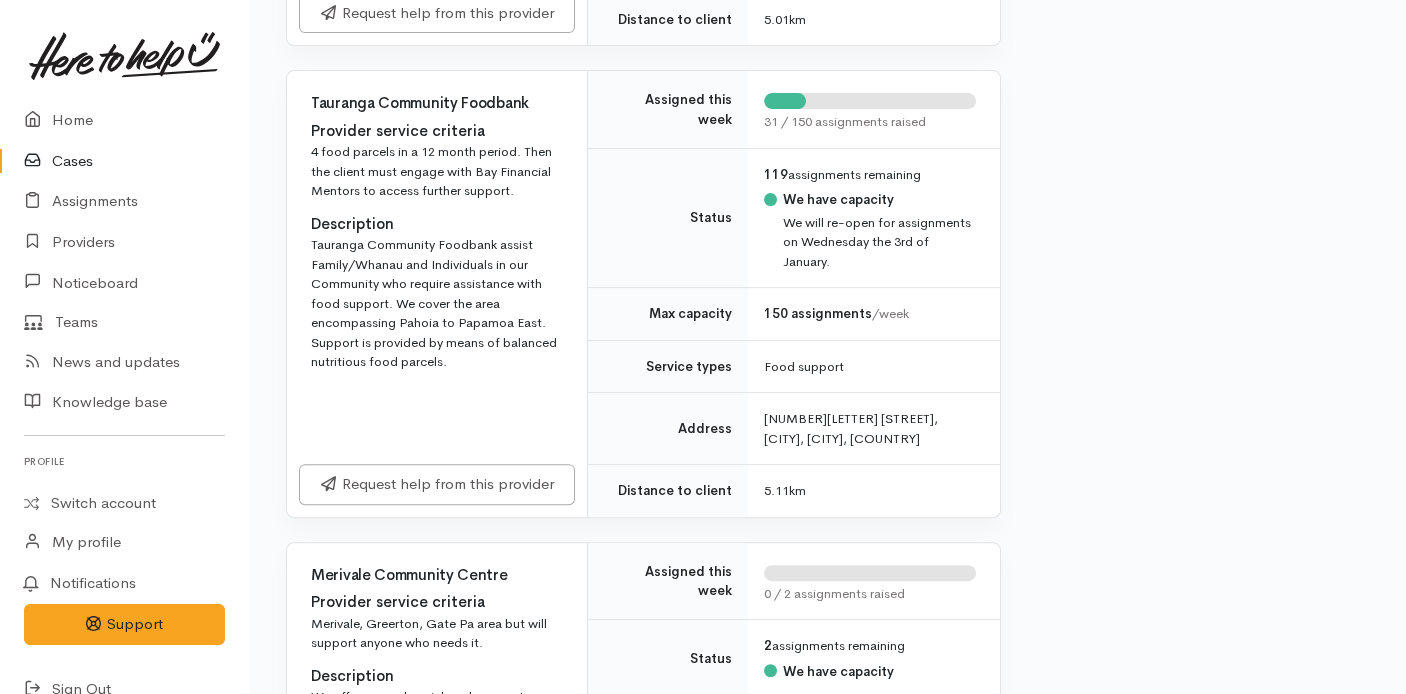 scroll, scrollTop: 2052, scrollLeft: 0, axis: vertical 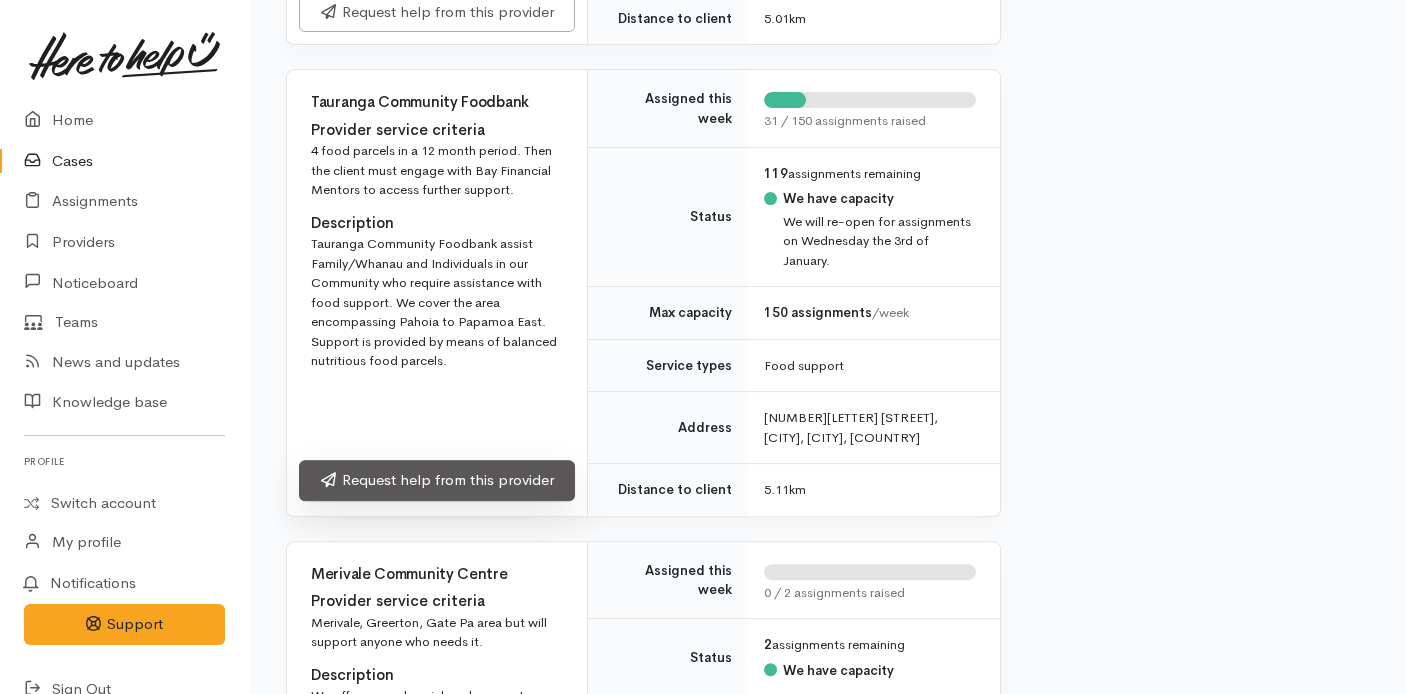click on "Request help from this provider" at bounding box center (437, 480) 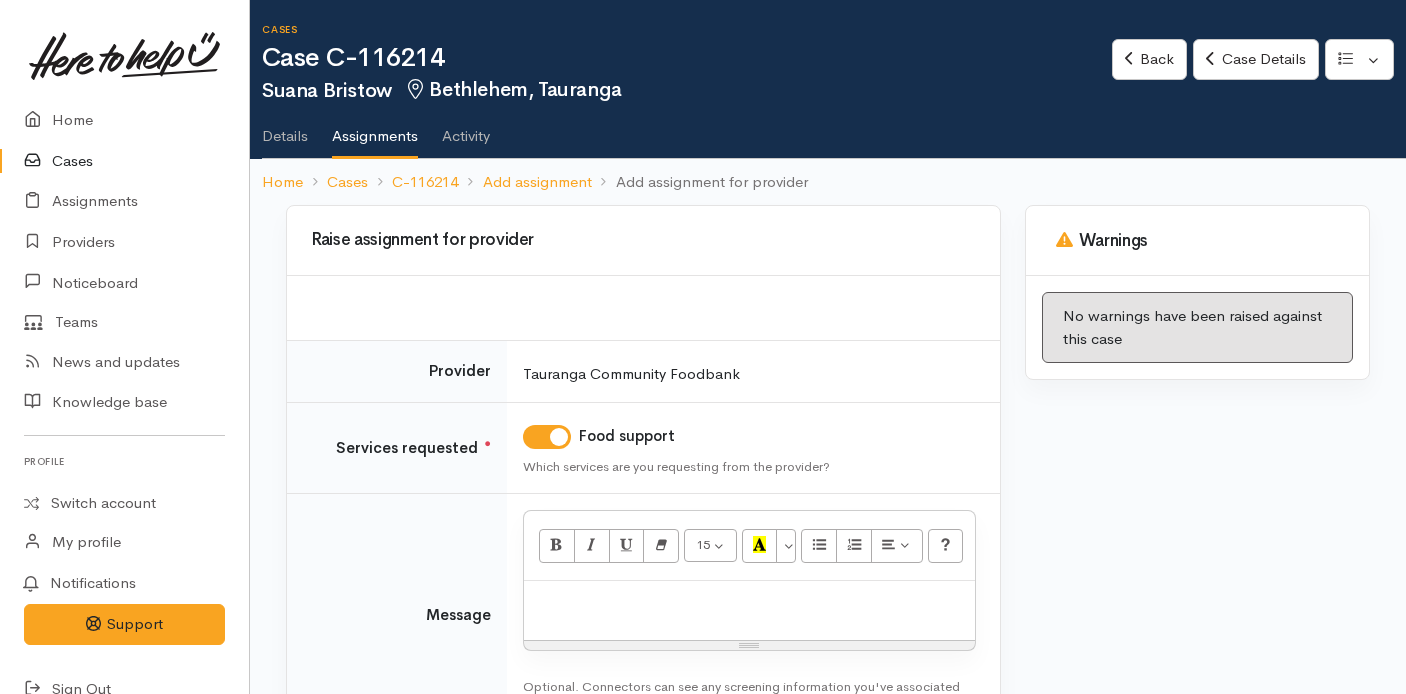 scroll, scrollTop: 0, scrollLeft: 0, axis: both 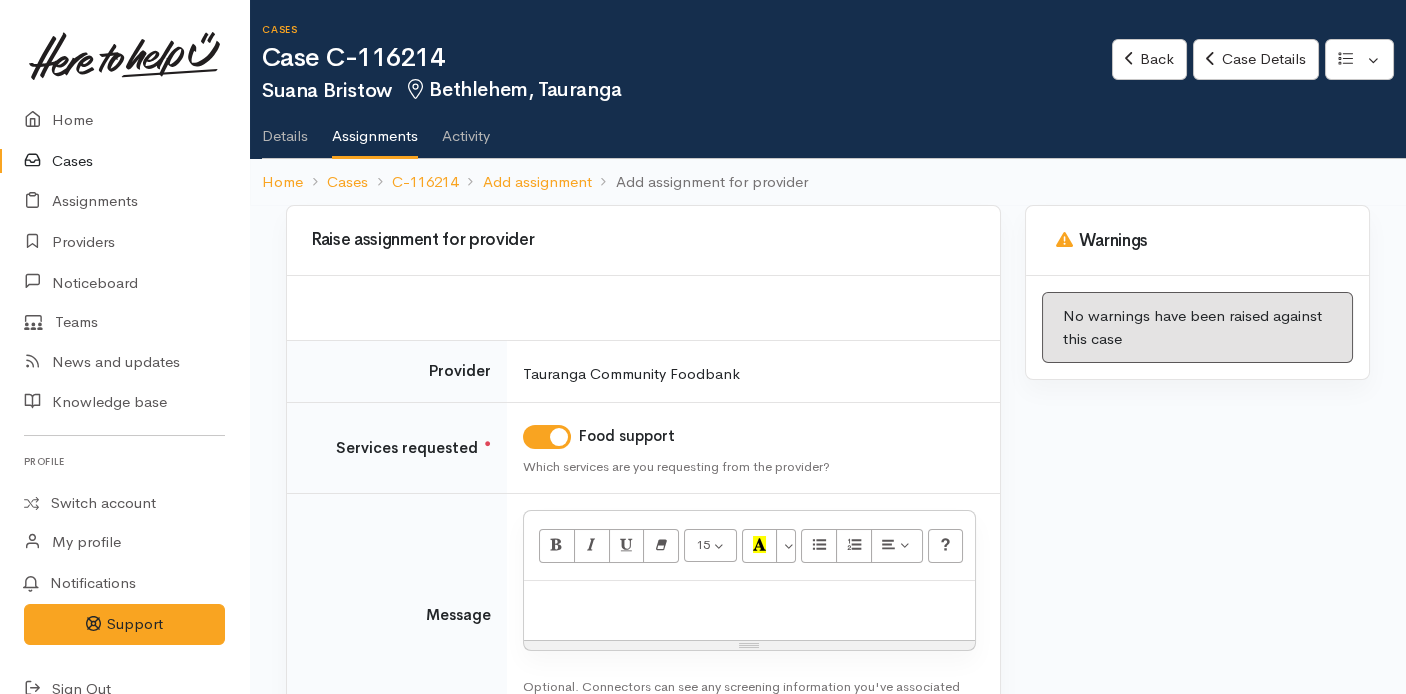 click at bounding box center [749, 610] 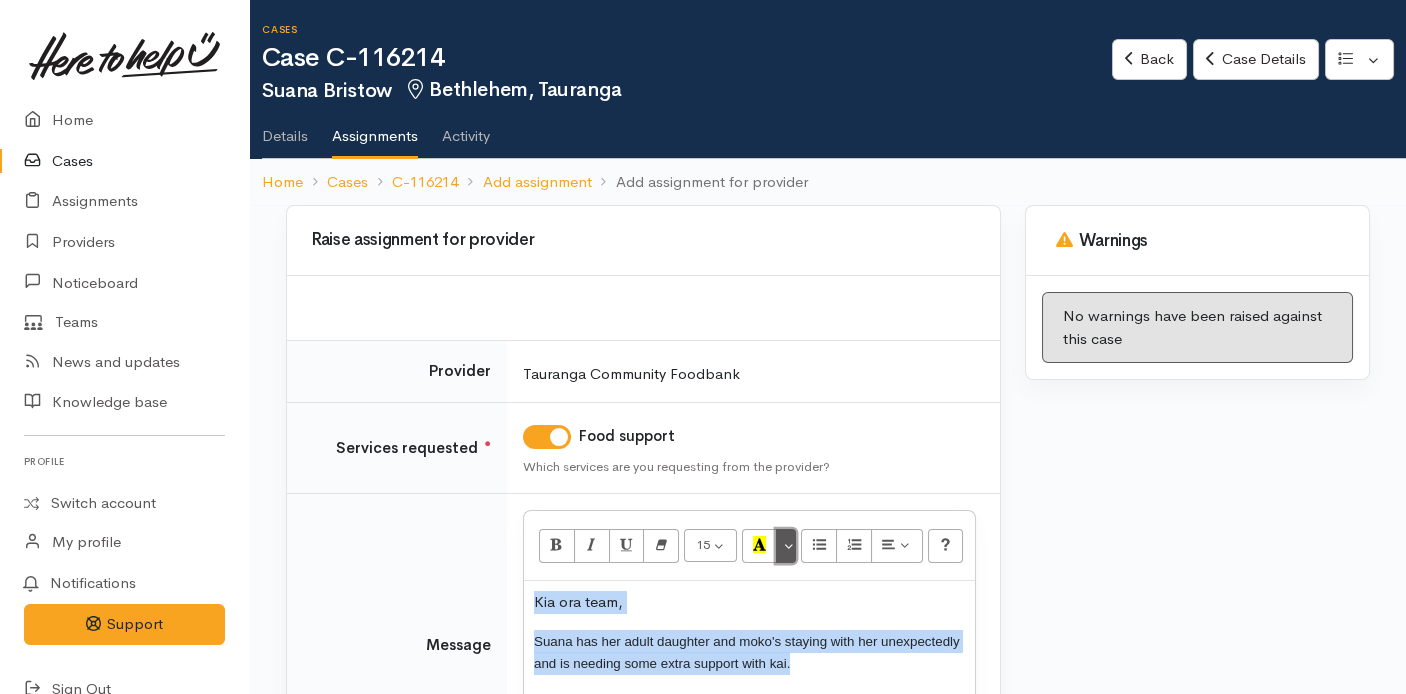 click at bounding box center [786, 546] 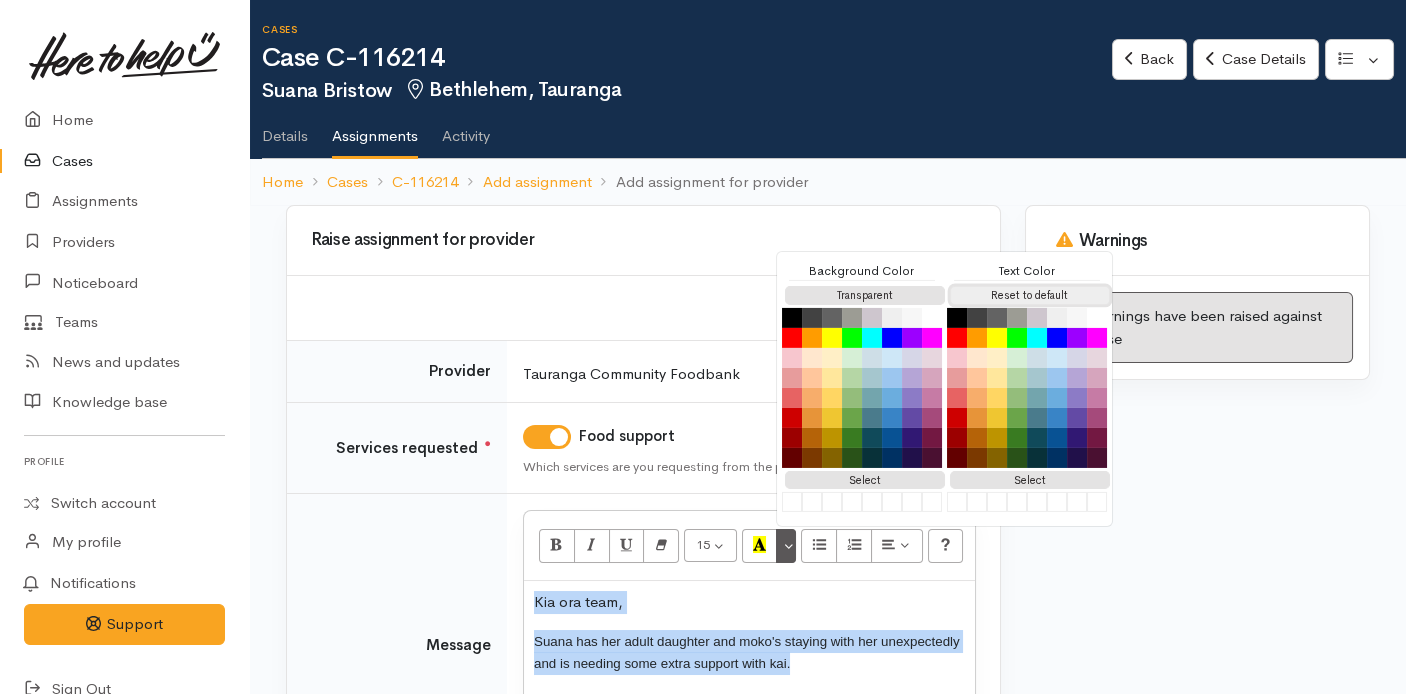click on "Reset to default" at bounding box center [1030, 295] 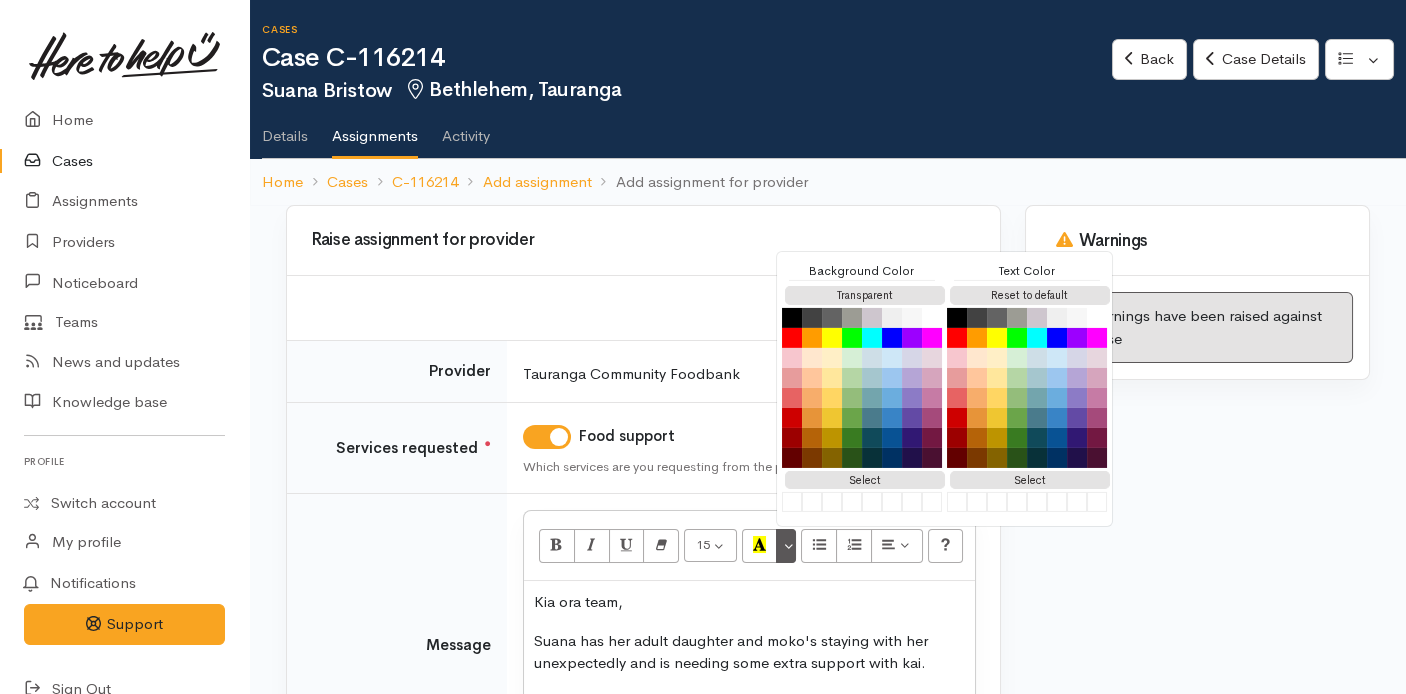 click on "Tauranga Community Foodbank" at bounding box center (753, 372) 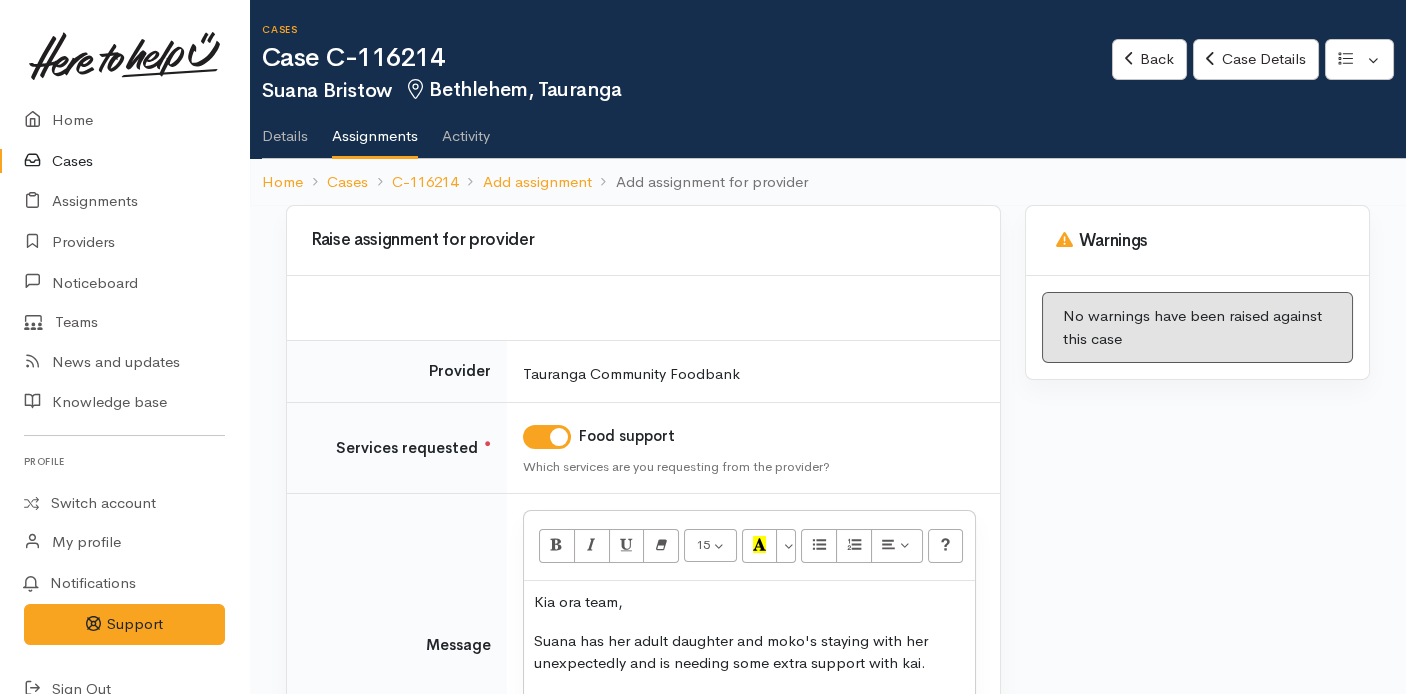 scroll, scrollTop: 205, scrollLeft: 0, axis: vertical 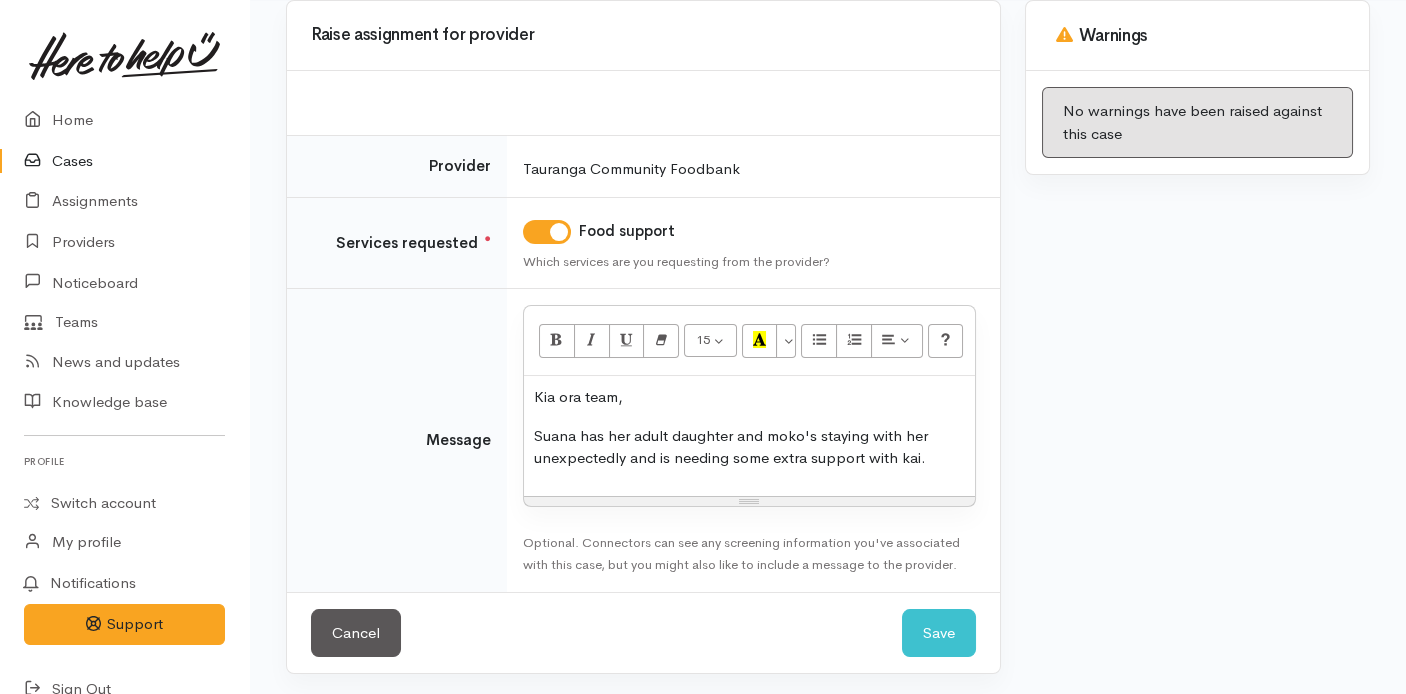 click on "Suana has her adult daughter and moko's staying with her unexpectedly and is needing some extra support with kai." at bounding box center [749, 447] 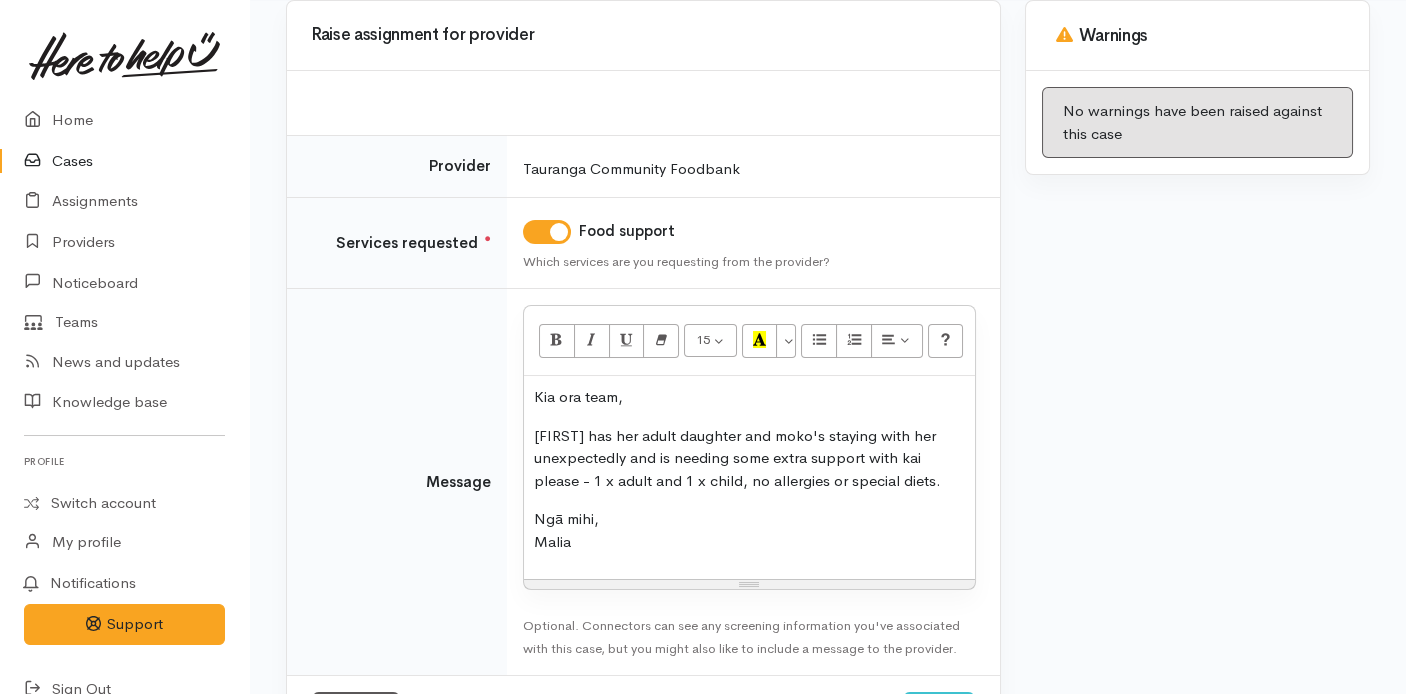 click on "Ngā mihi, [FIRST]" at bounding box center [749, 530] 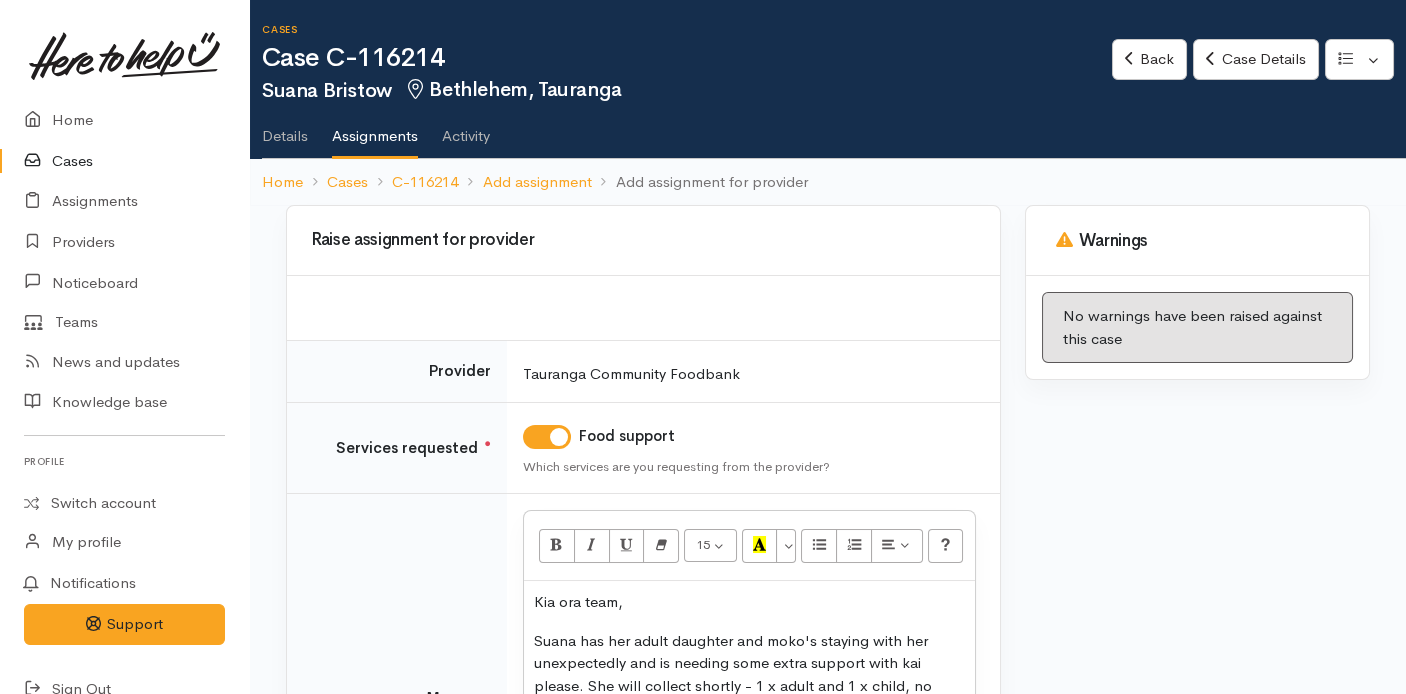 scroll, scrollTop: 311, scrollLeft: 0, axis: vertical 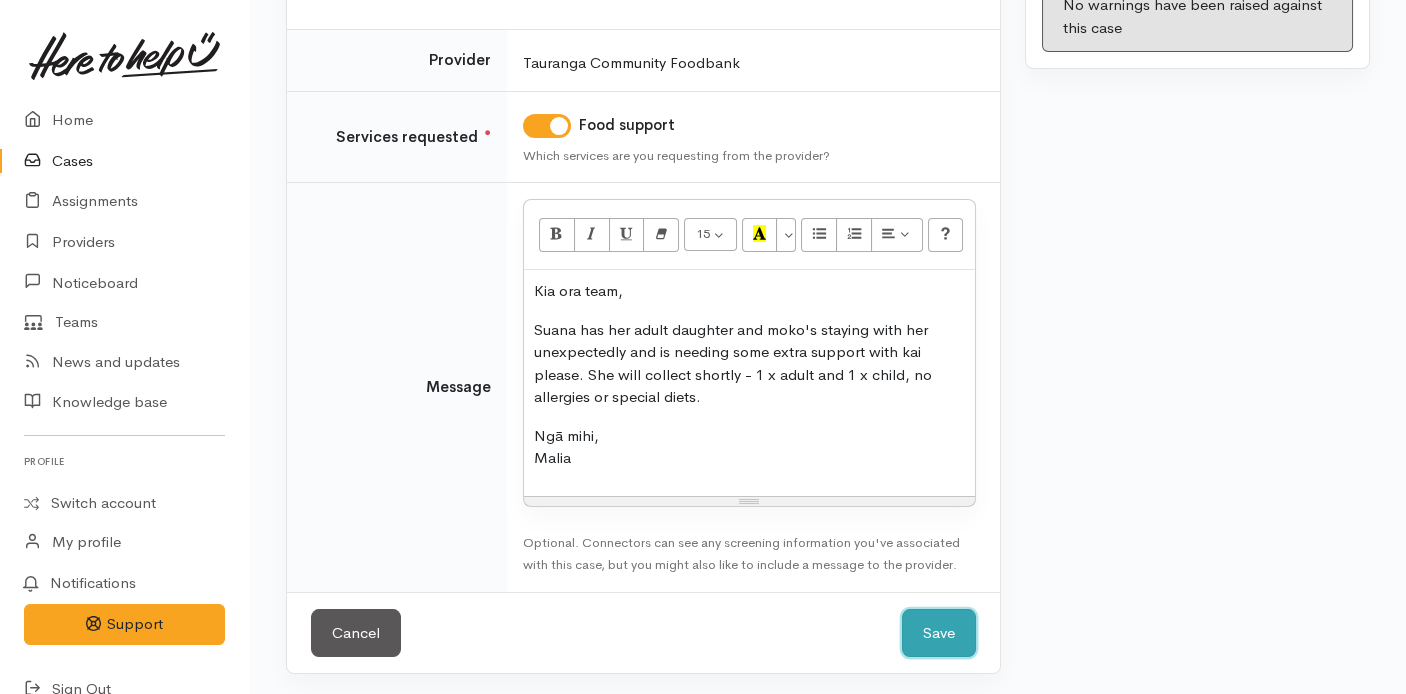 click on "Save" at bounding box center (939, 633) 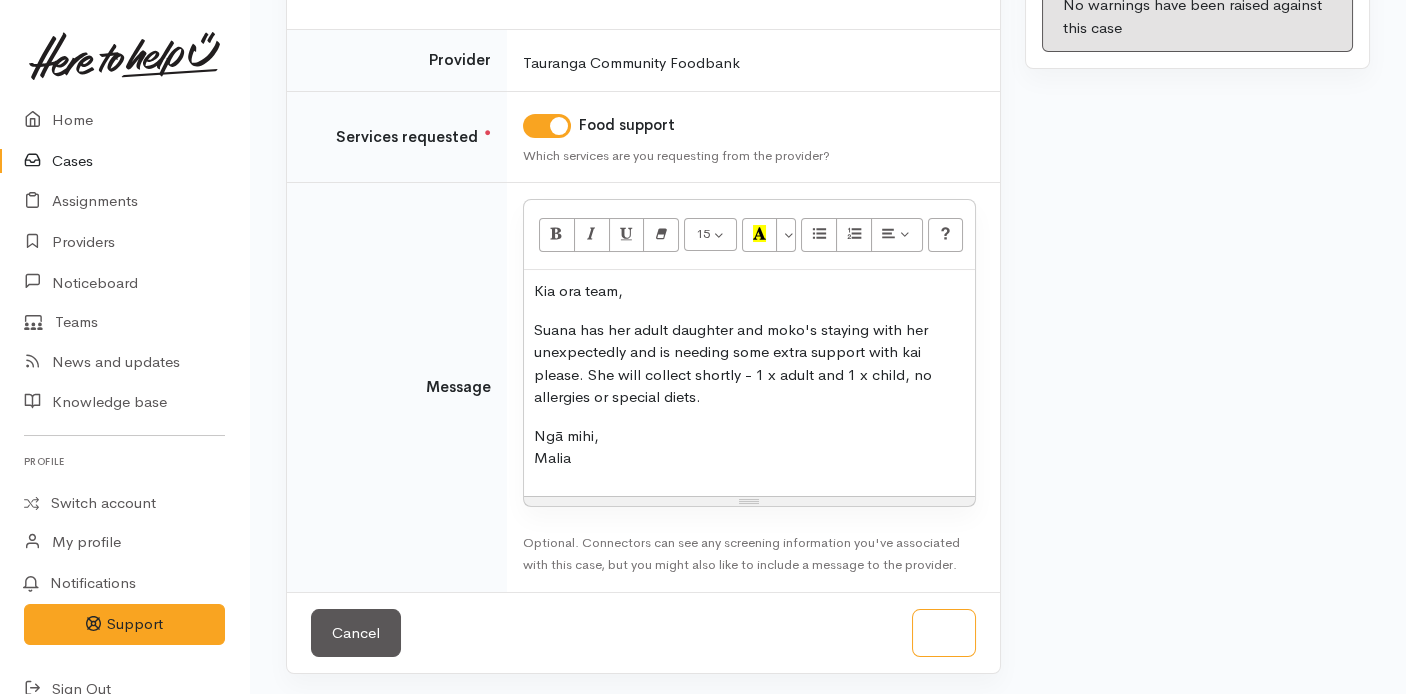 click at bounding box center [944, 633] 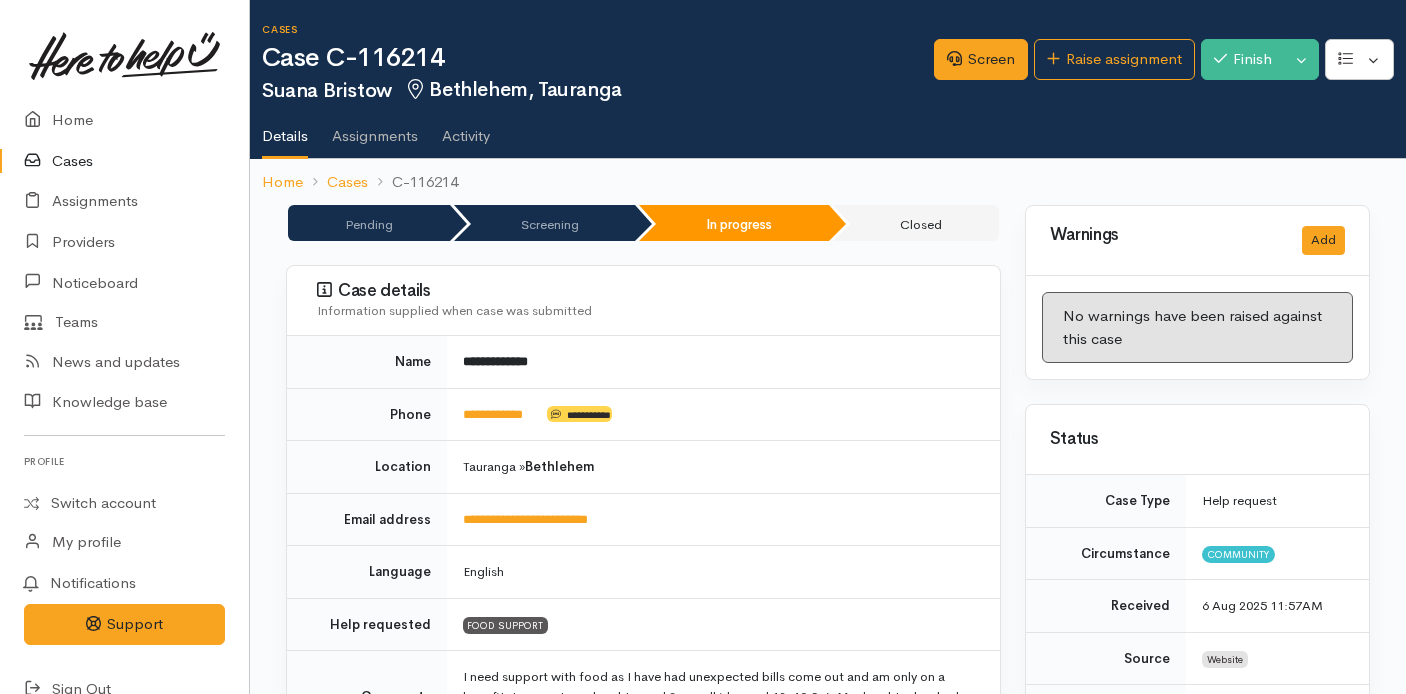 scroll, scrollTop: 0, scrollLeft: 0, axis: both 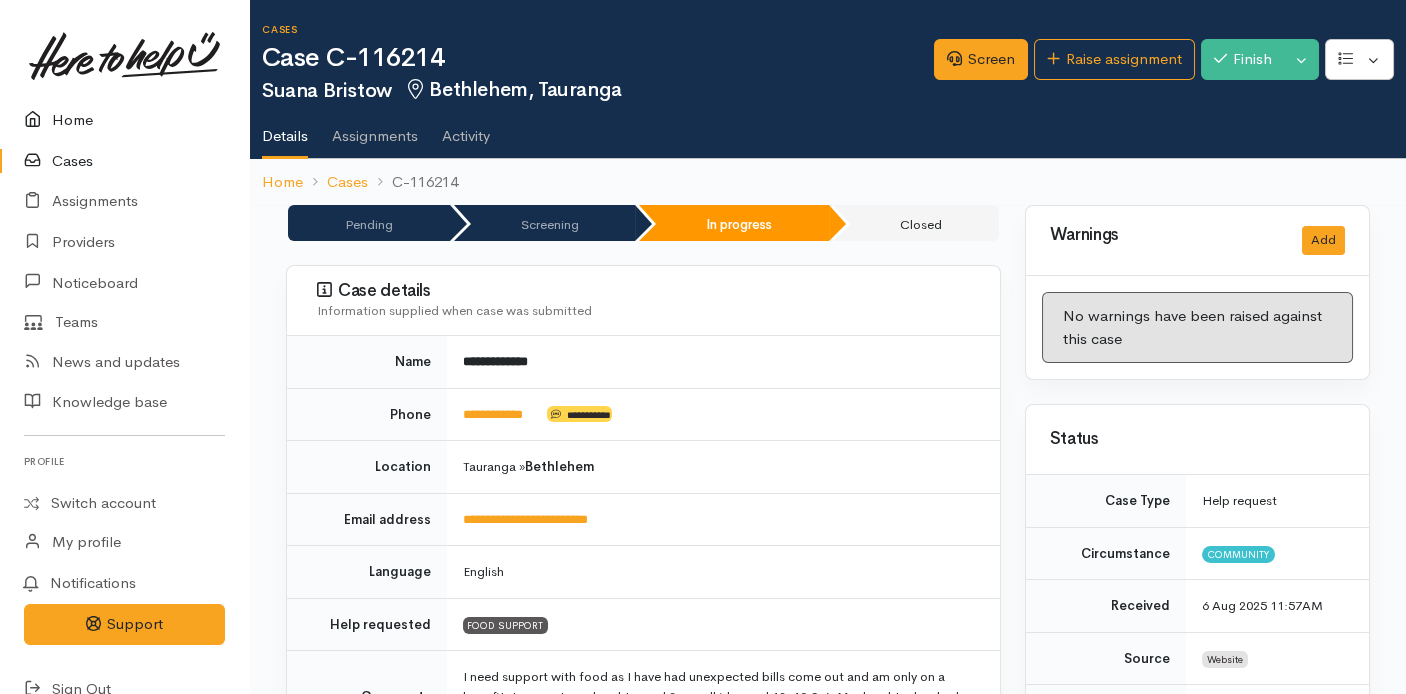 click on "Home" at bounding box center [124, 120] 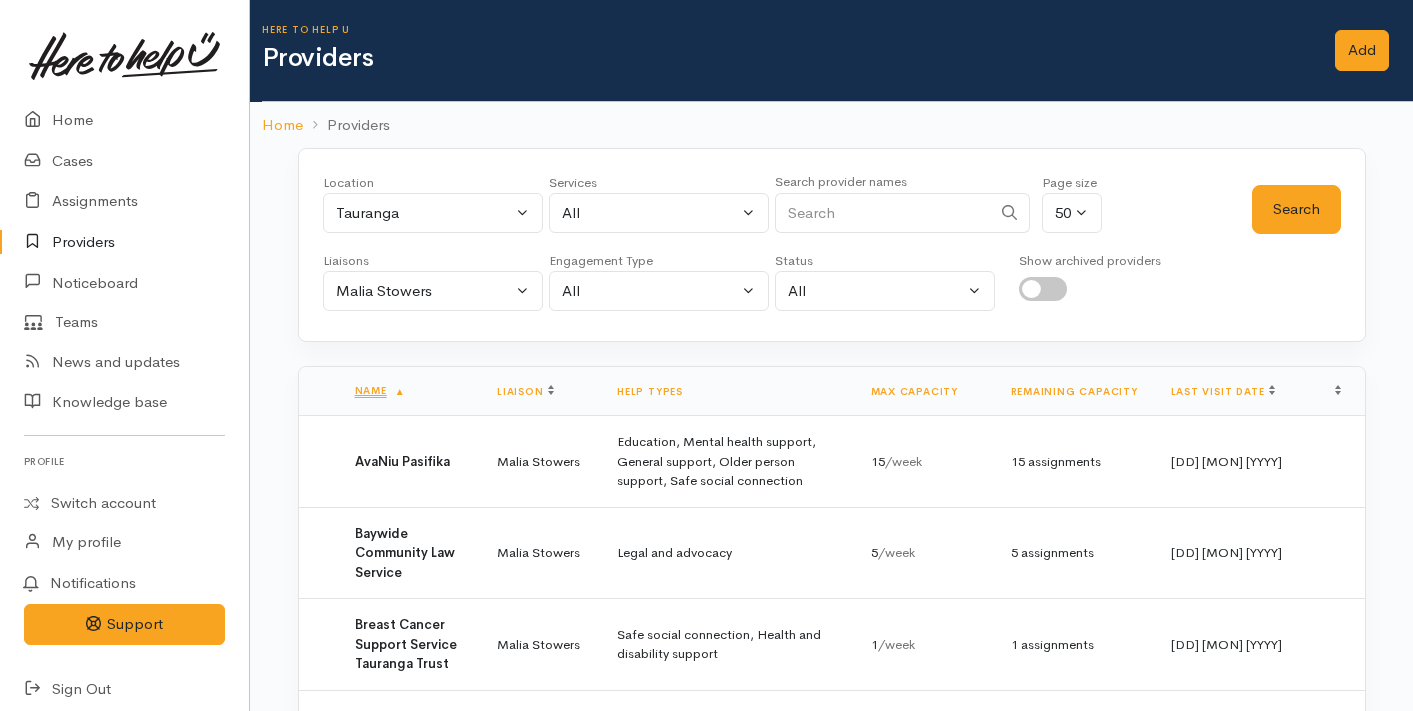 scroll, scrollTop: 0, scrollLeft: 0, axis: both 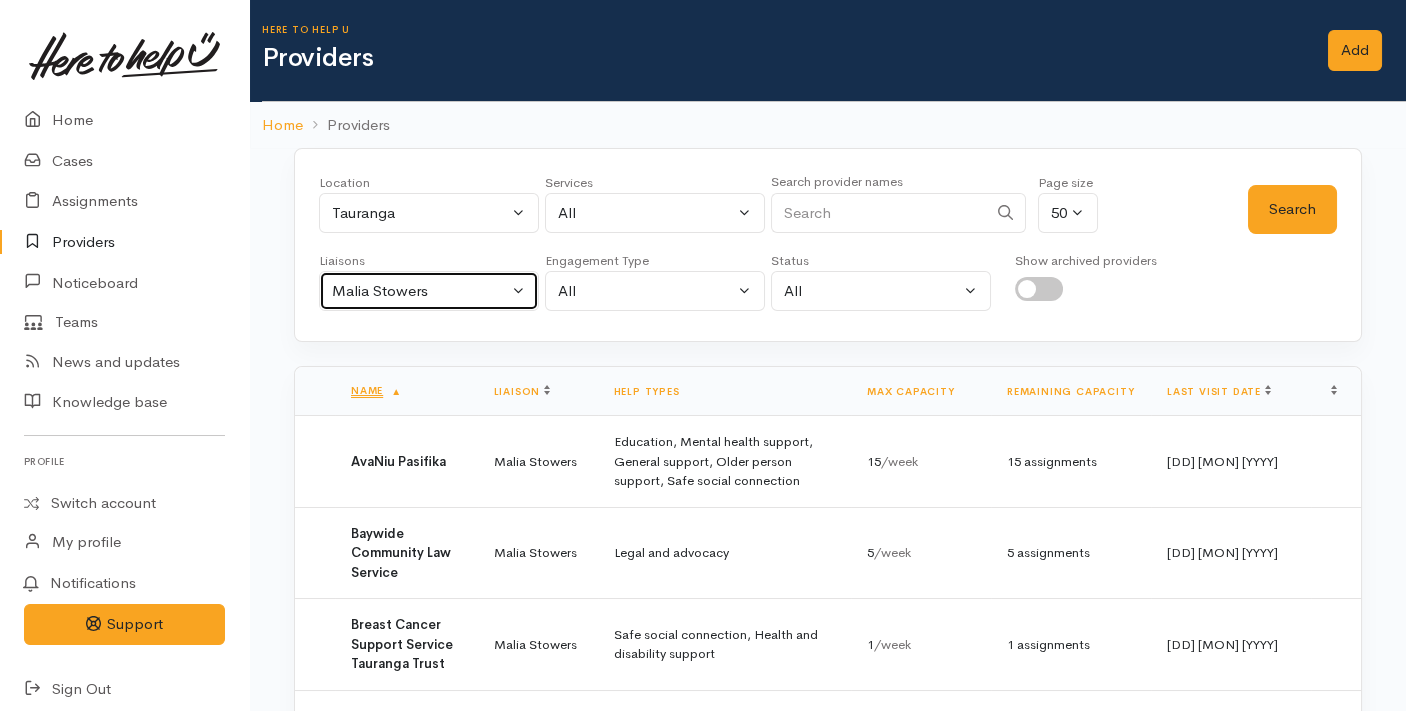click on "Malia Stowers" at bounding box center (420, 291) 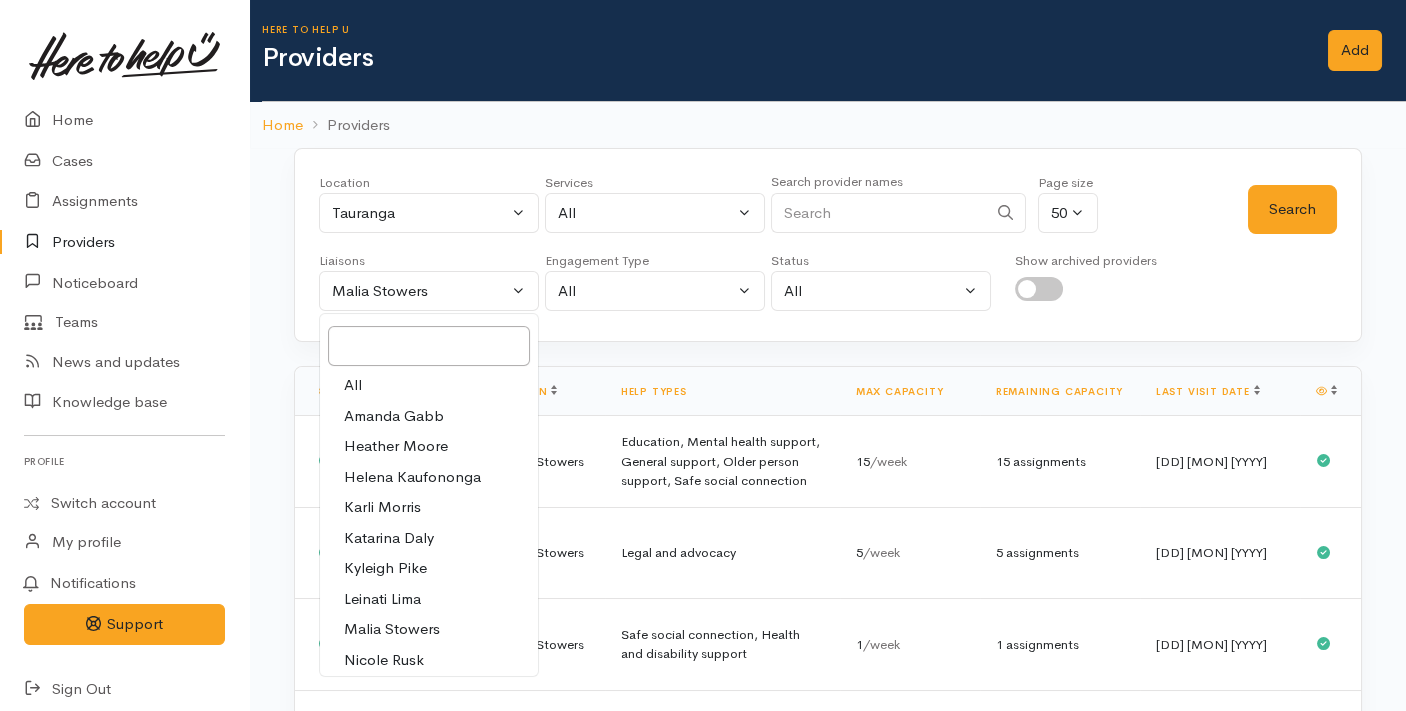 click on "All" at bounding box center (429, 385) 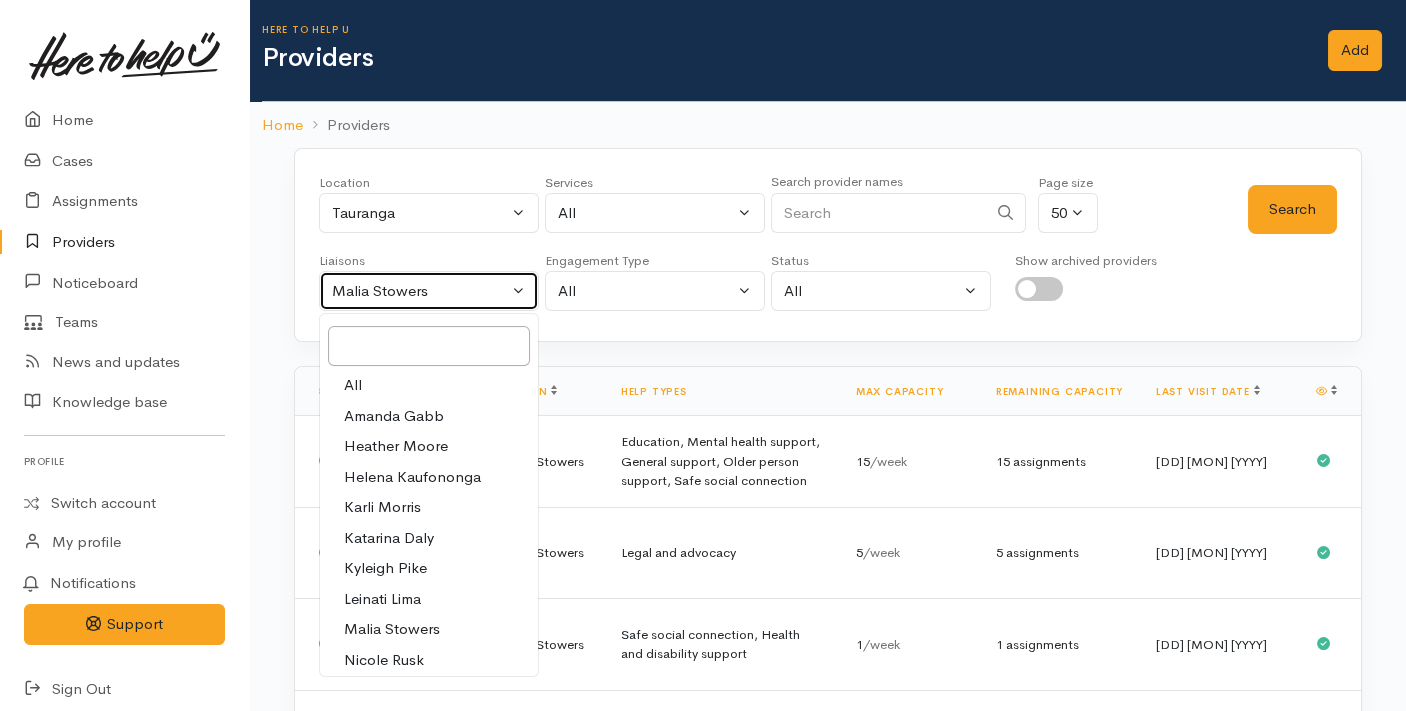 select on "null" 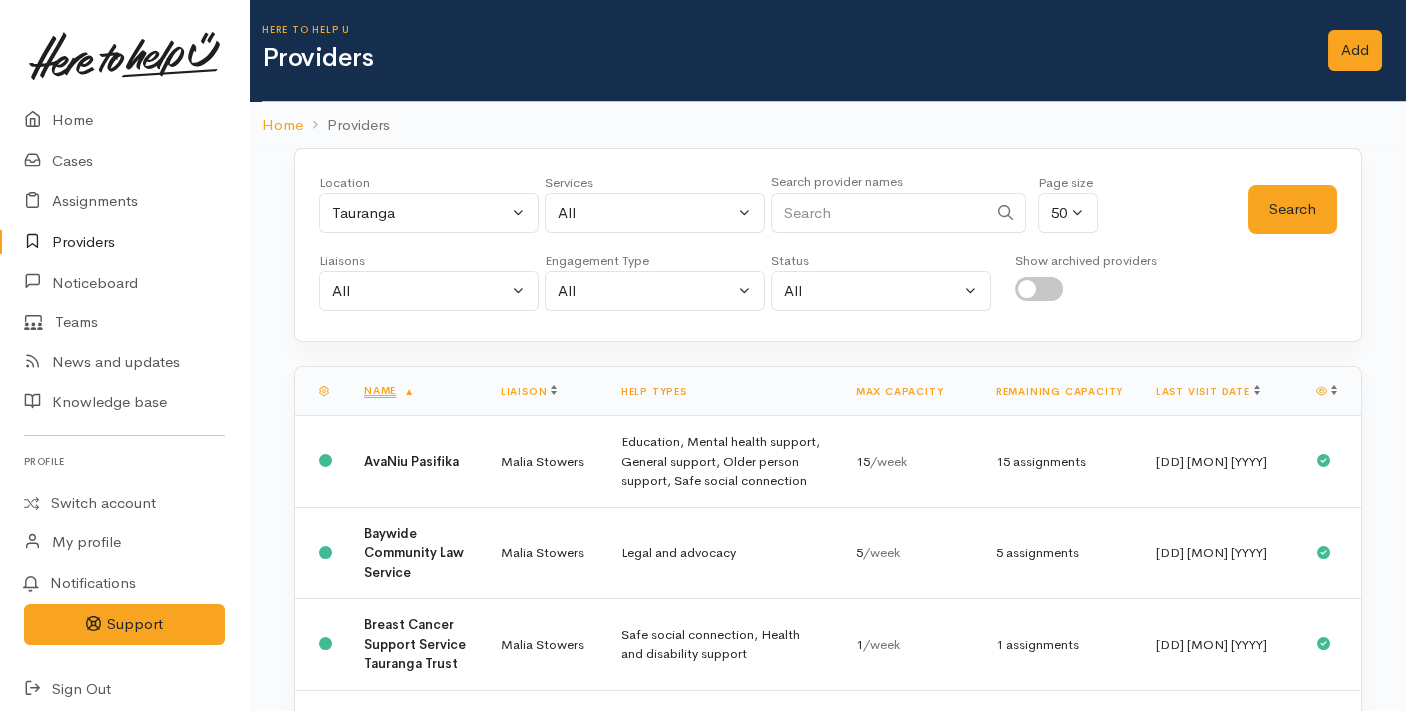 click at bounding box center (879, 213) 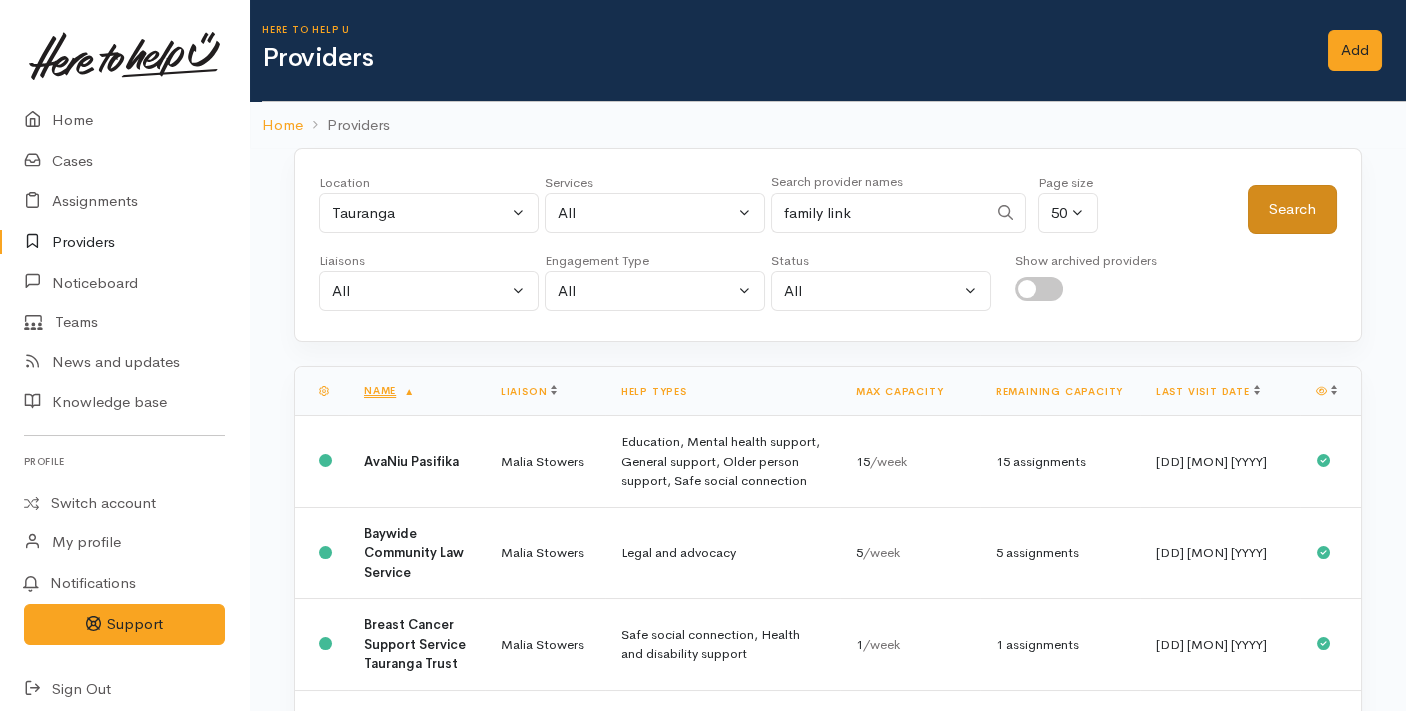 type on "family link" 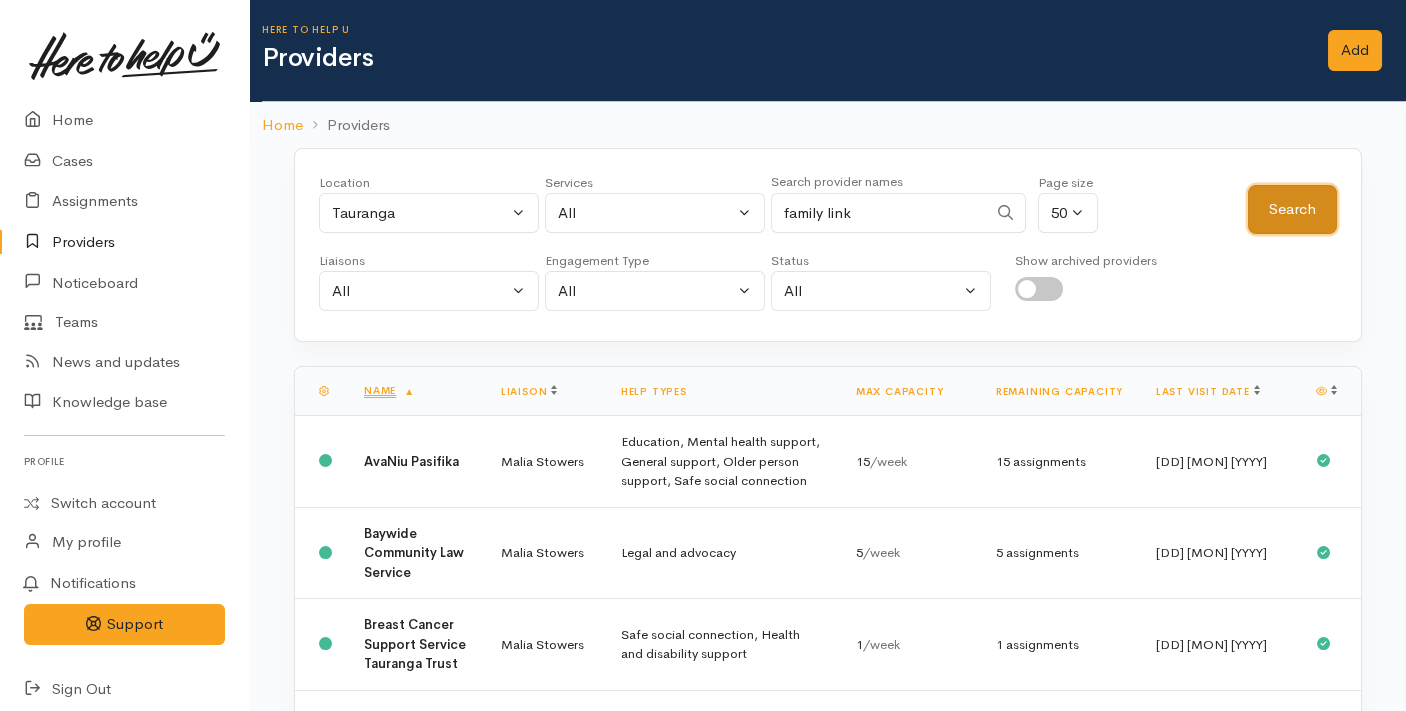 click on "Search" at bounding box center (1292, 209) 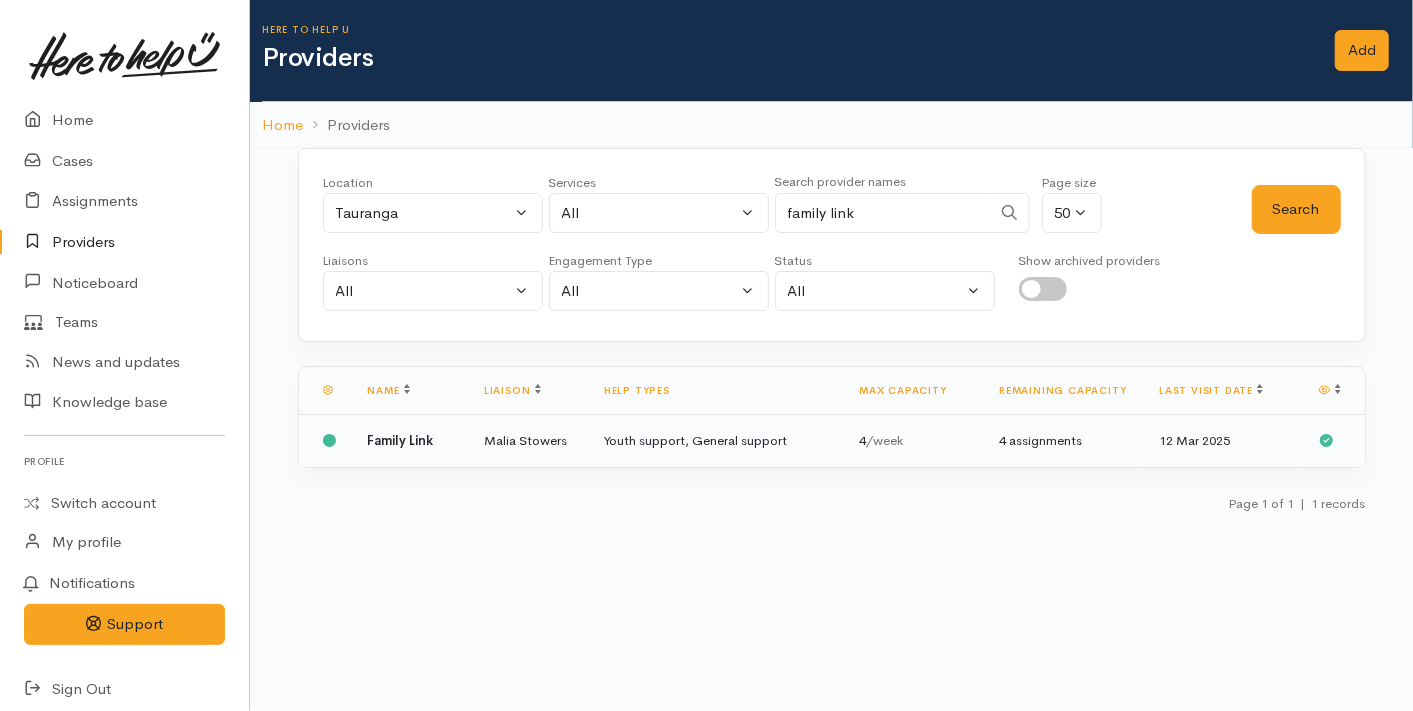 click on "Youth support, General support" at bounding box center (715, 441) 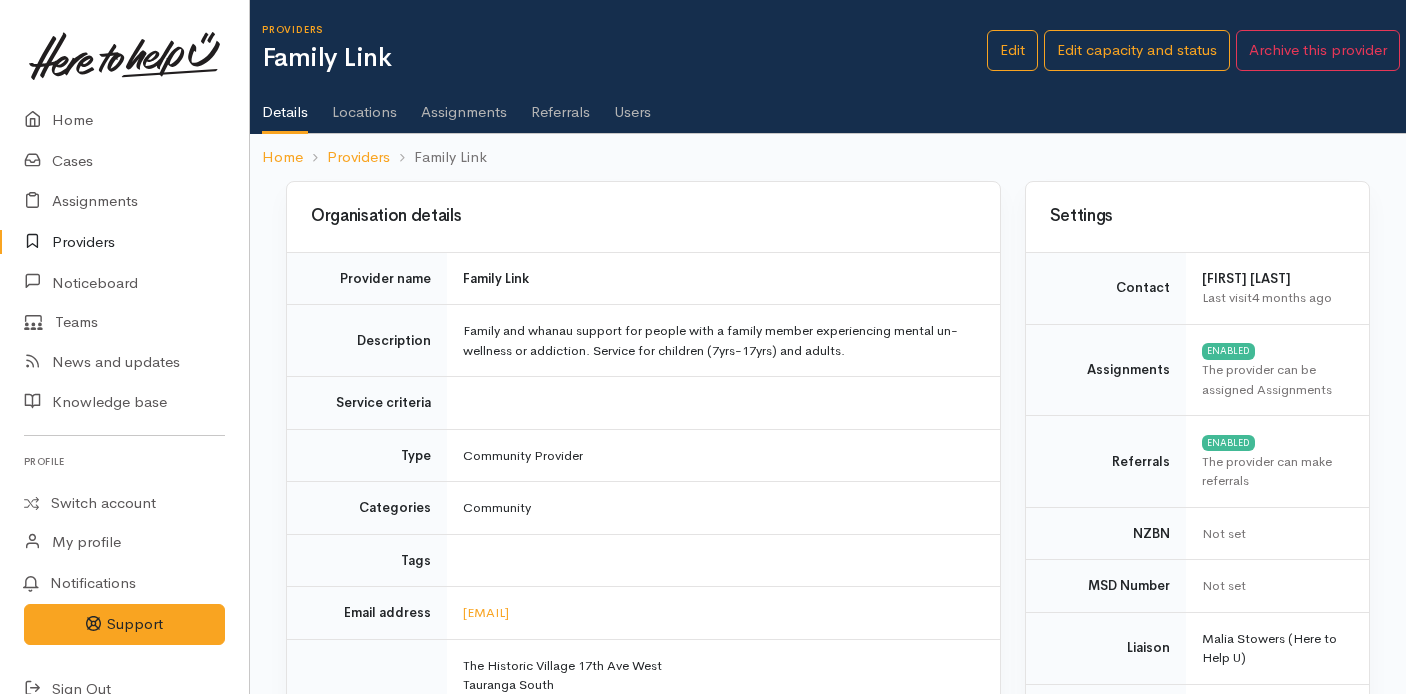 scroll, scrollTop: 0, scrollLeft: 0, axis: both 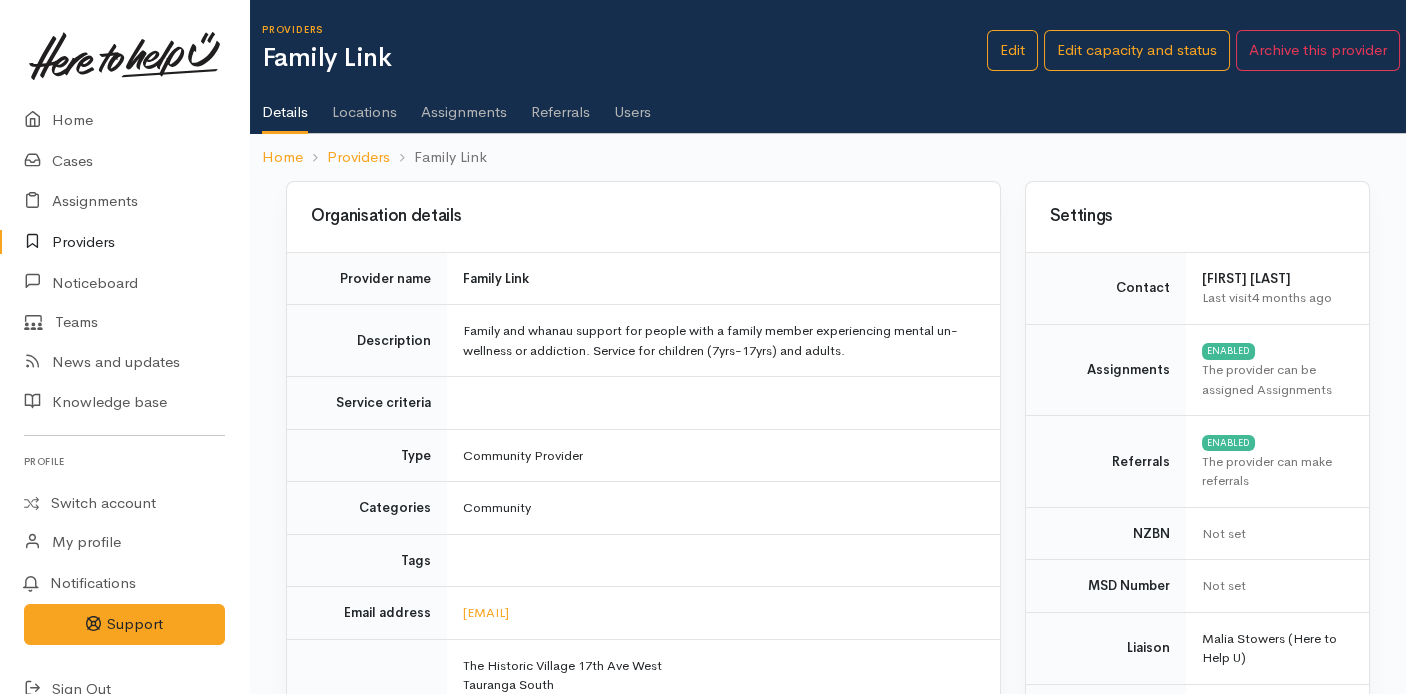 click on "Users" at bounding box center [632, 105] 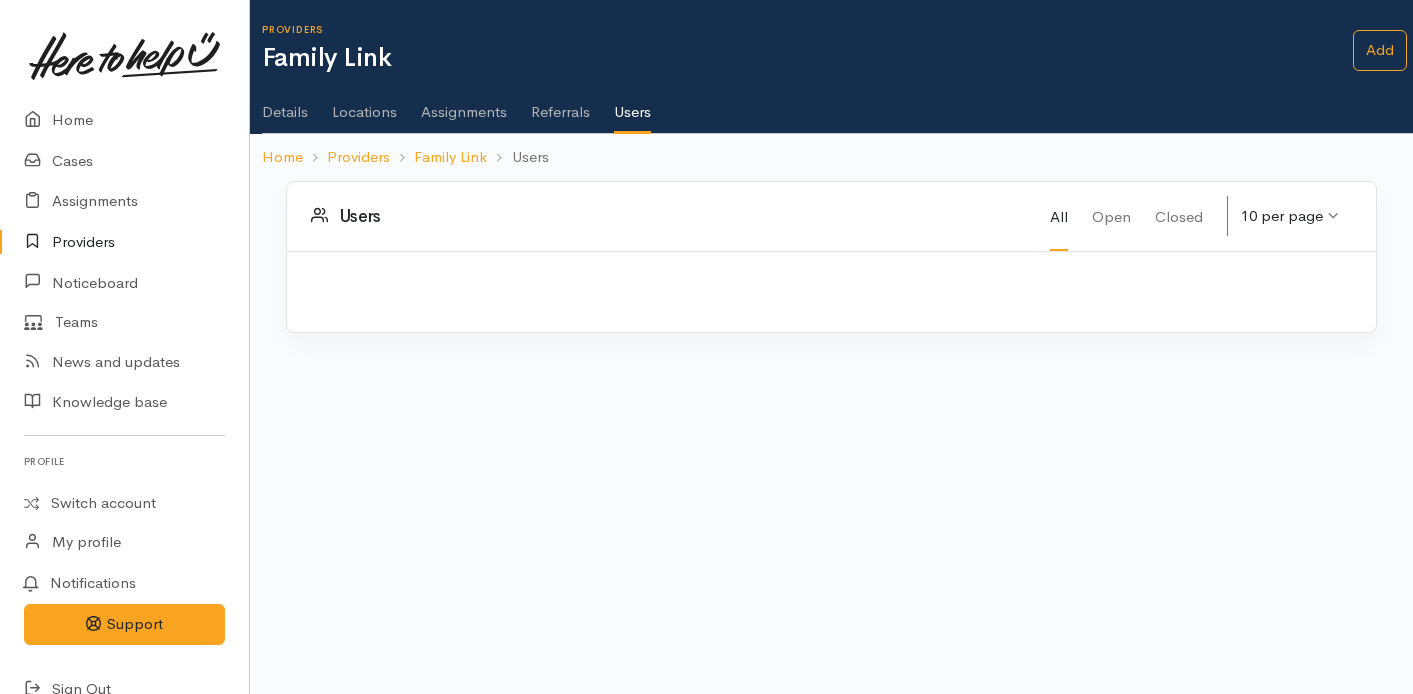 scroll, scrollTop: 0, scrollLeft: 0, axis: both 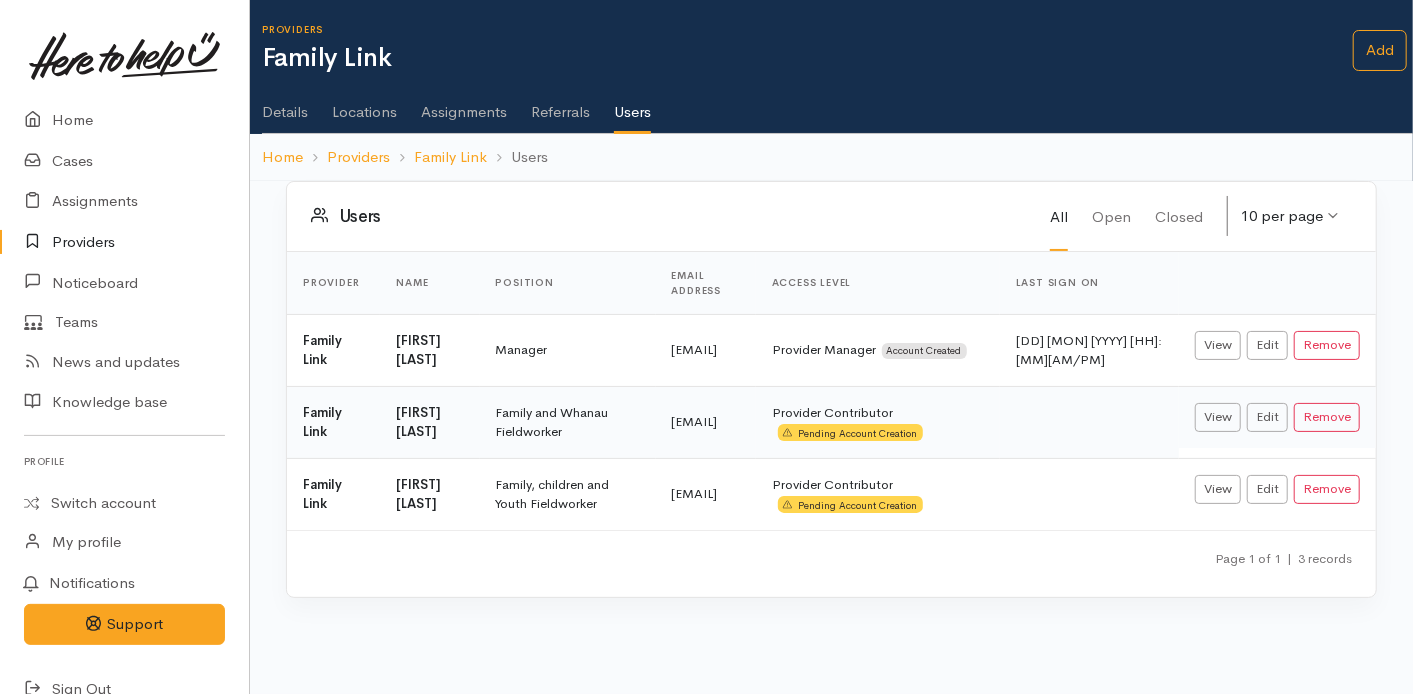 click on "Details" at bounding box center [285, 105] 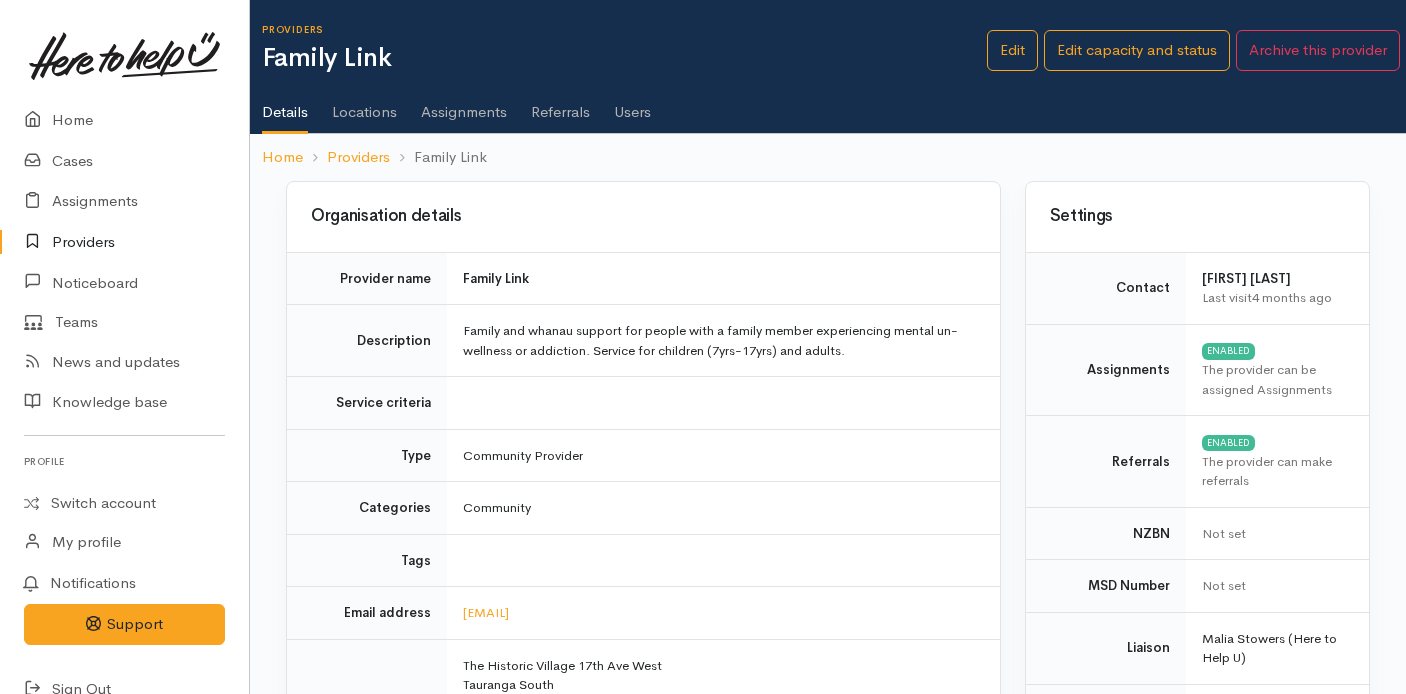 scroll, scrollTop: 0, scrollLeft: 0, axis: both 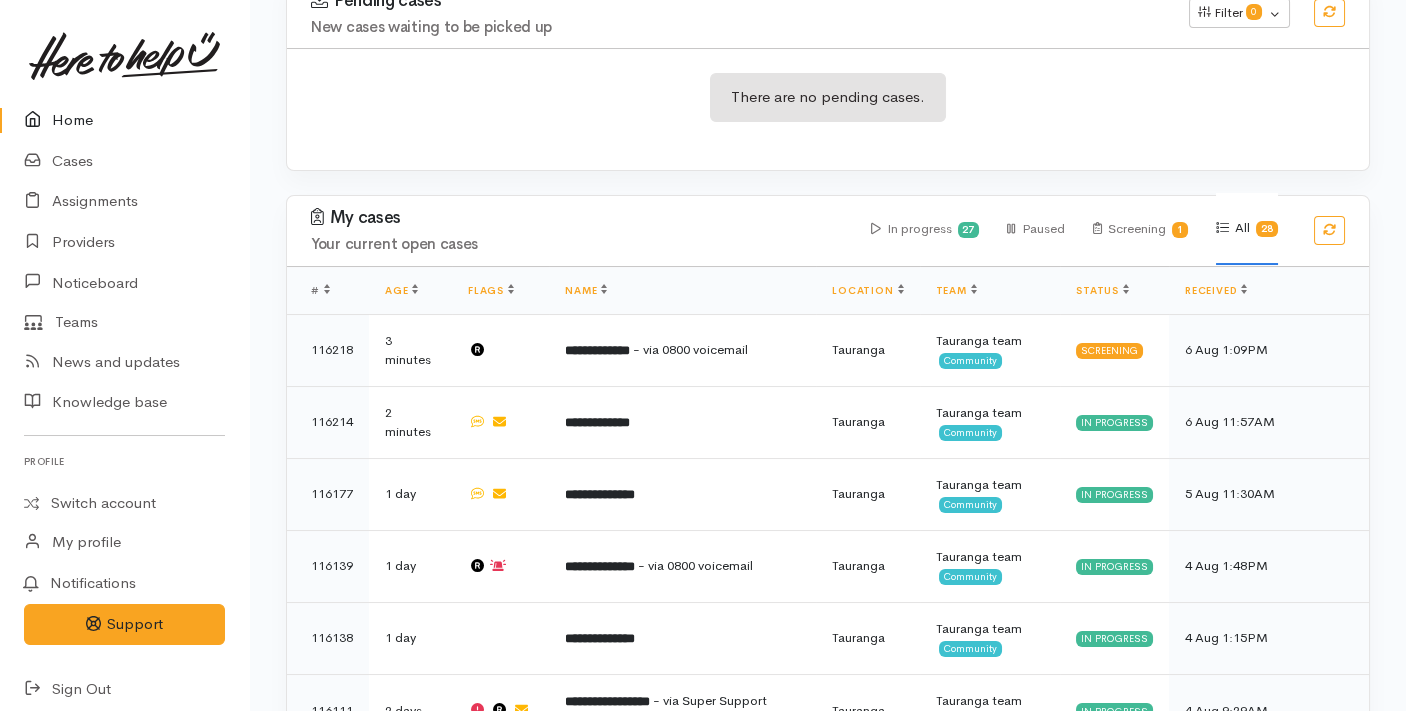drag, startPoint x: 717, startPoint y: 316, endPoint x: 589, endPoint y: 231, distance: 153.6522 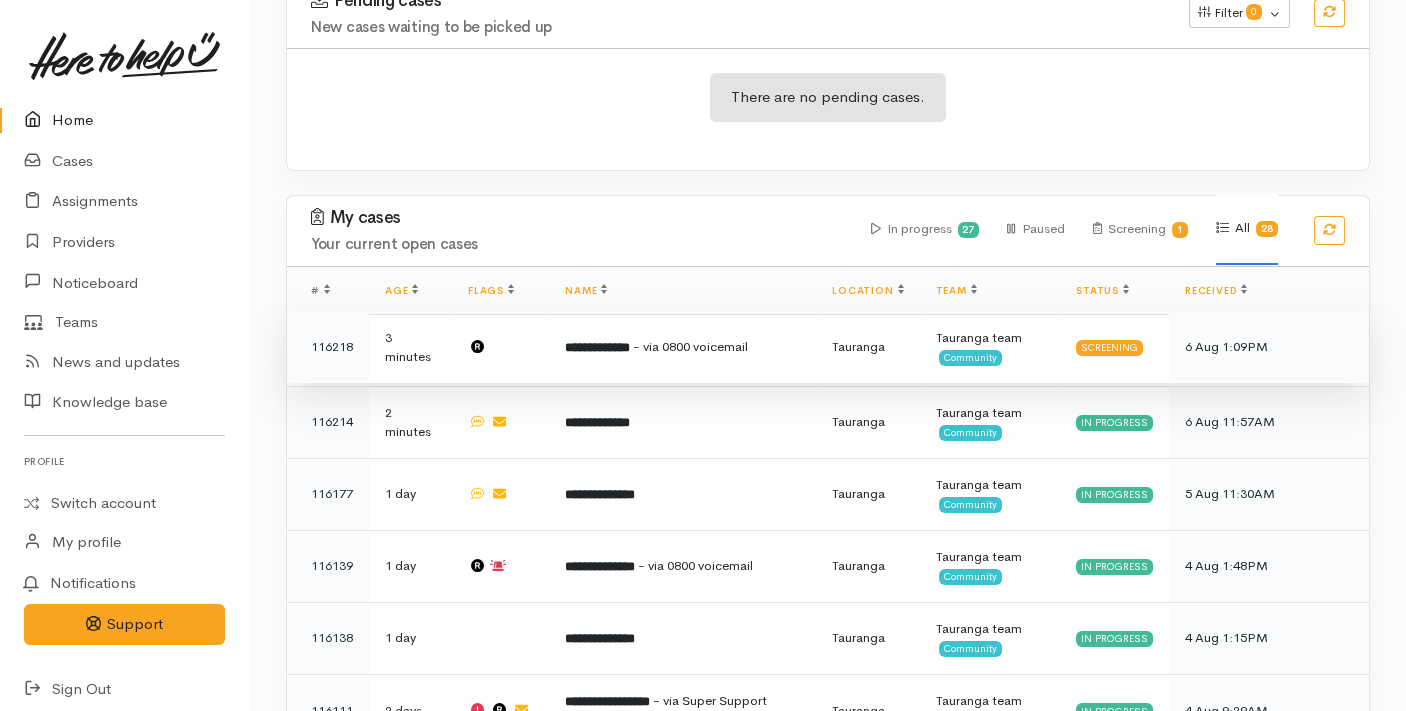 click on "**********" at bounding box center (682, 347) 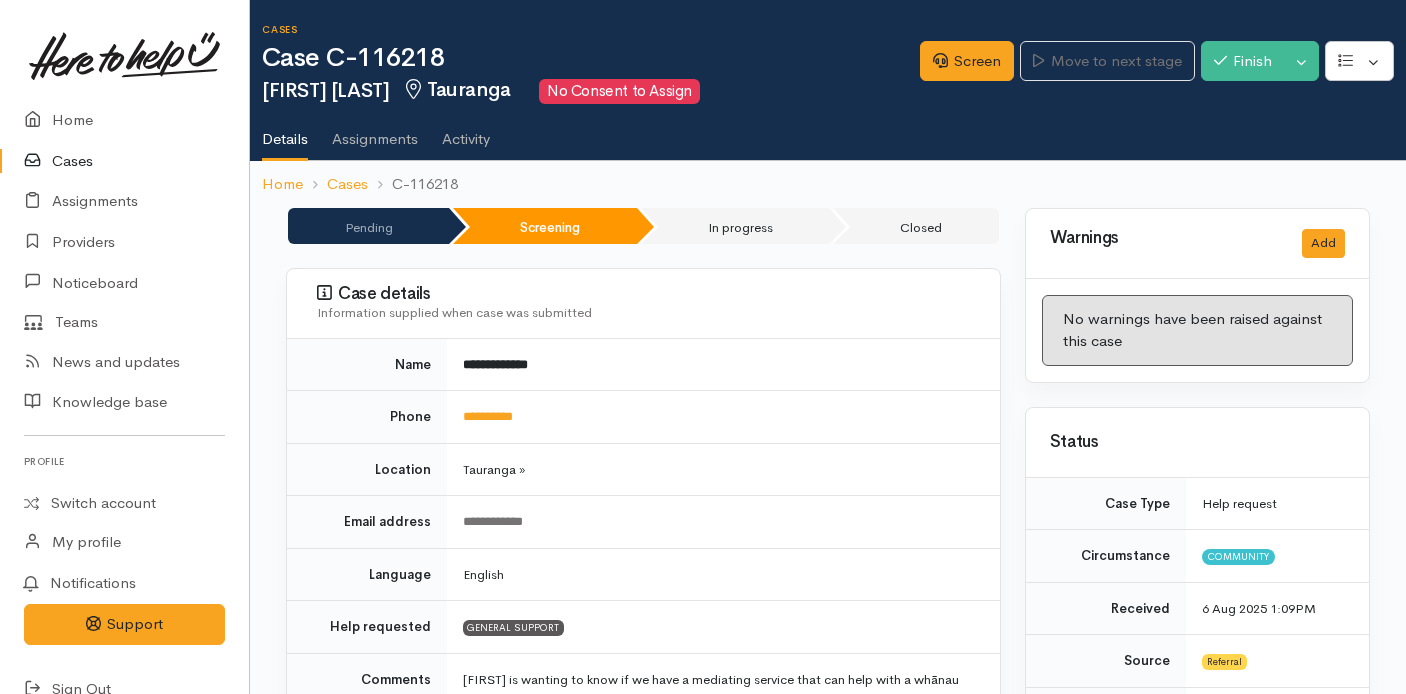 scroll, scrollTop: 0, scrollLeft: 0, axis: both 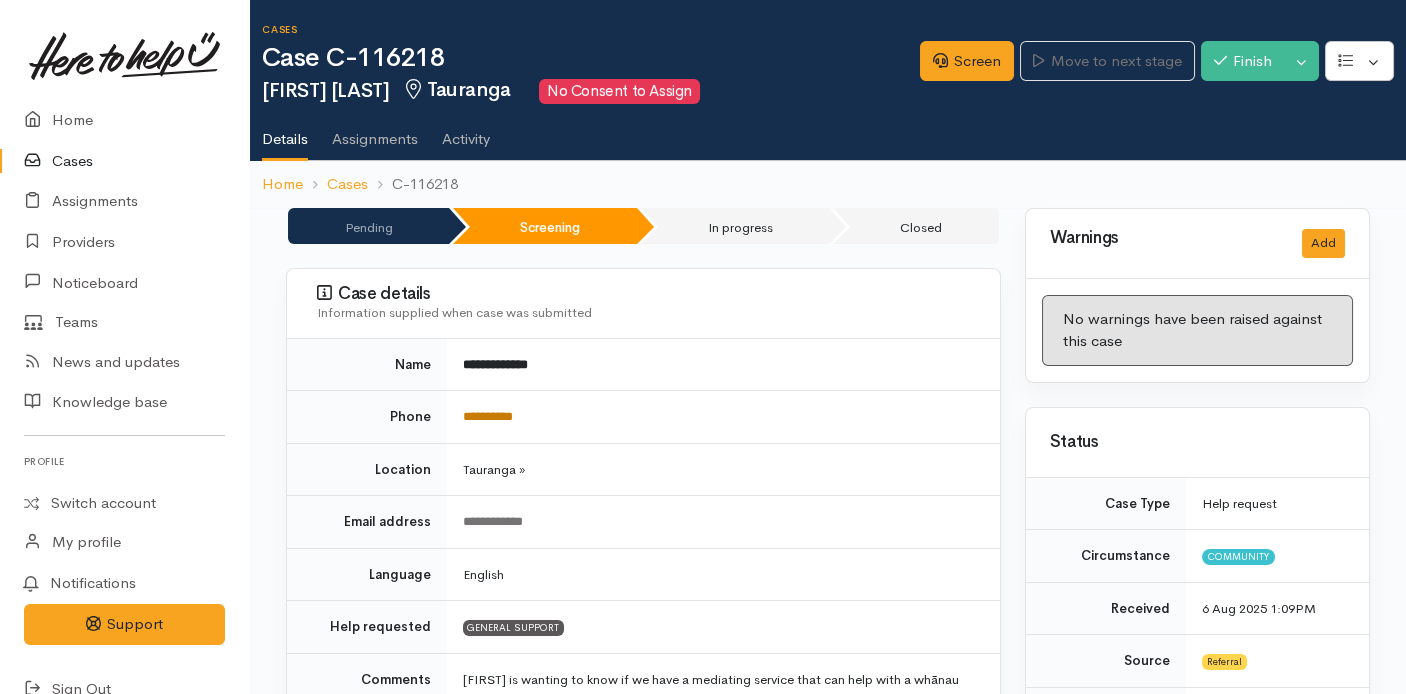 click on "**********" at bounding box center [488, 416] 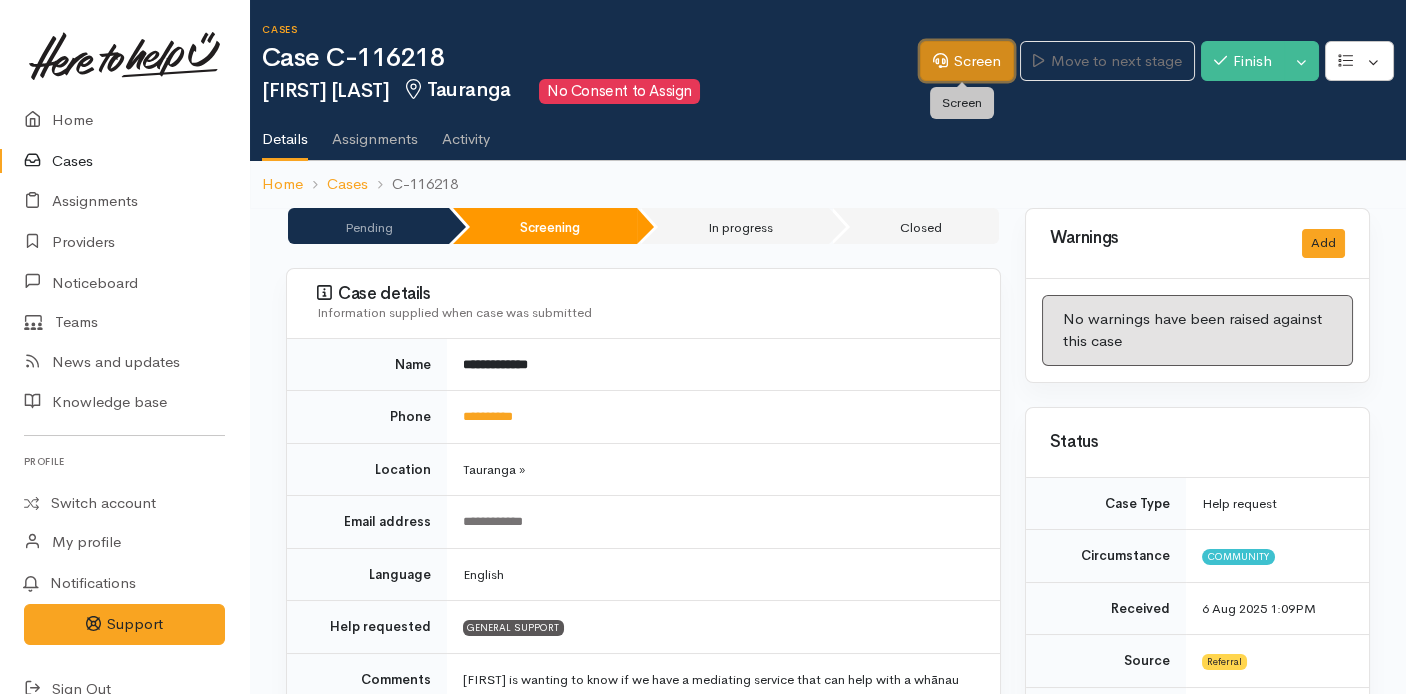 click on "Screen" at bounding box center [967, 61] 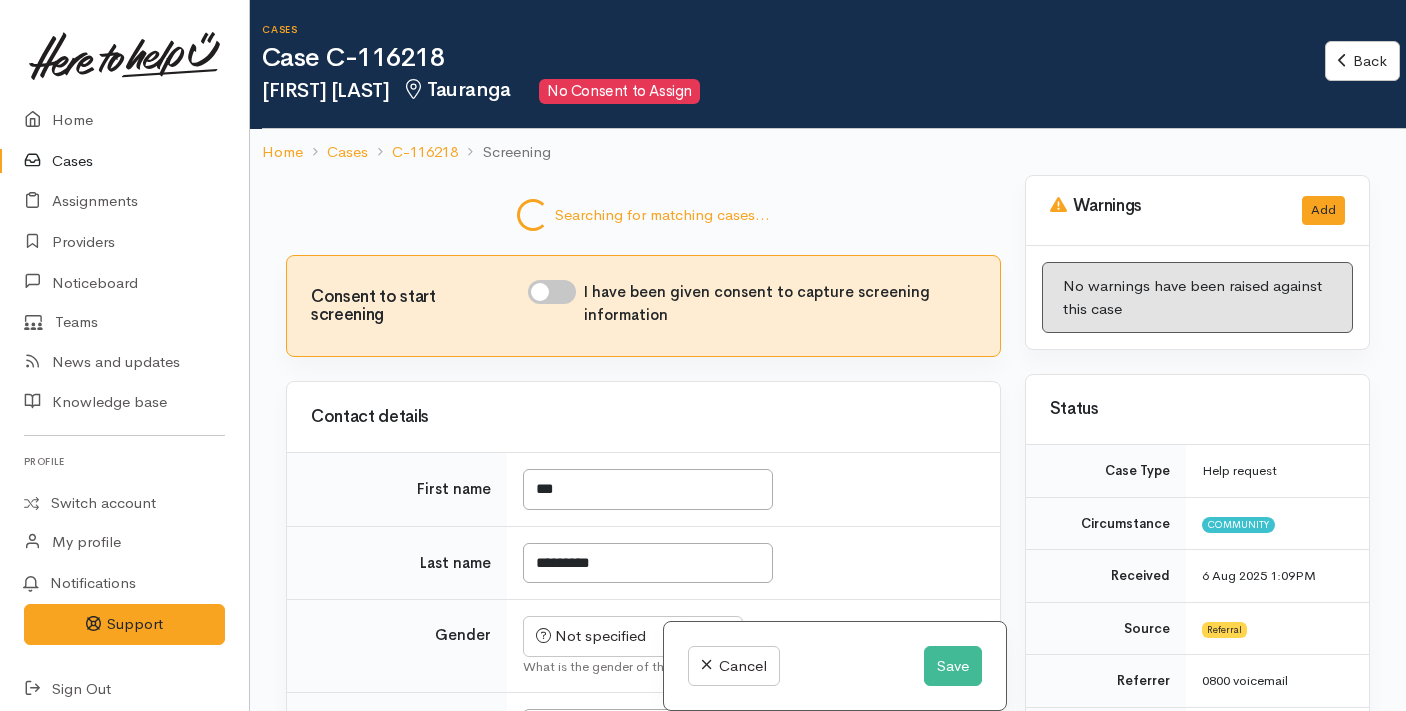 scroll, scrollTop: 0, scrollLeft: 0, axis: both 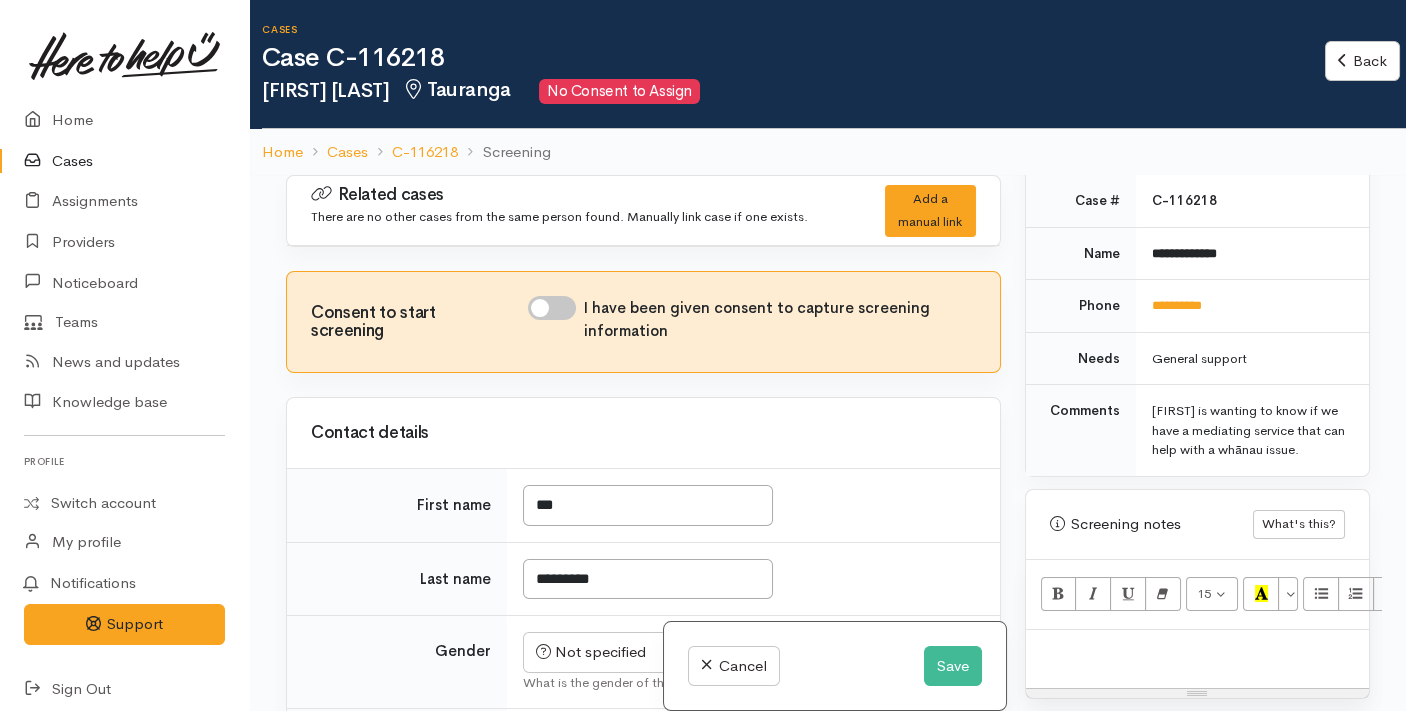 click at bounding box center [1197, 659] 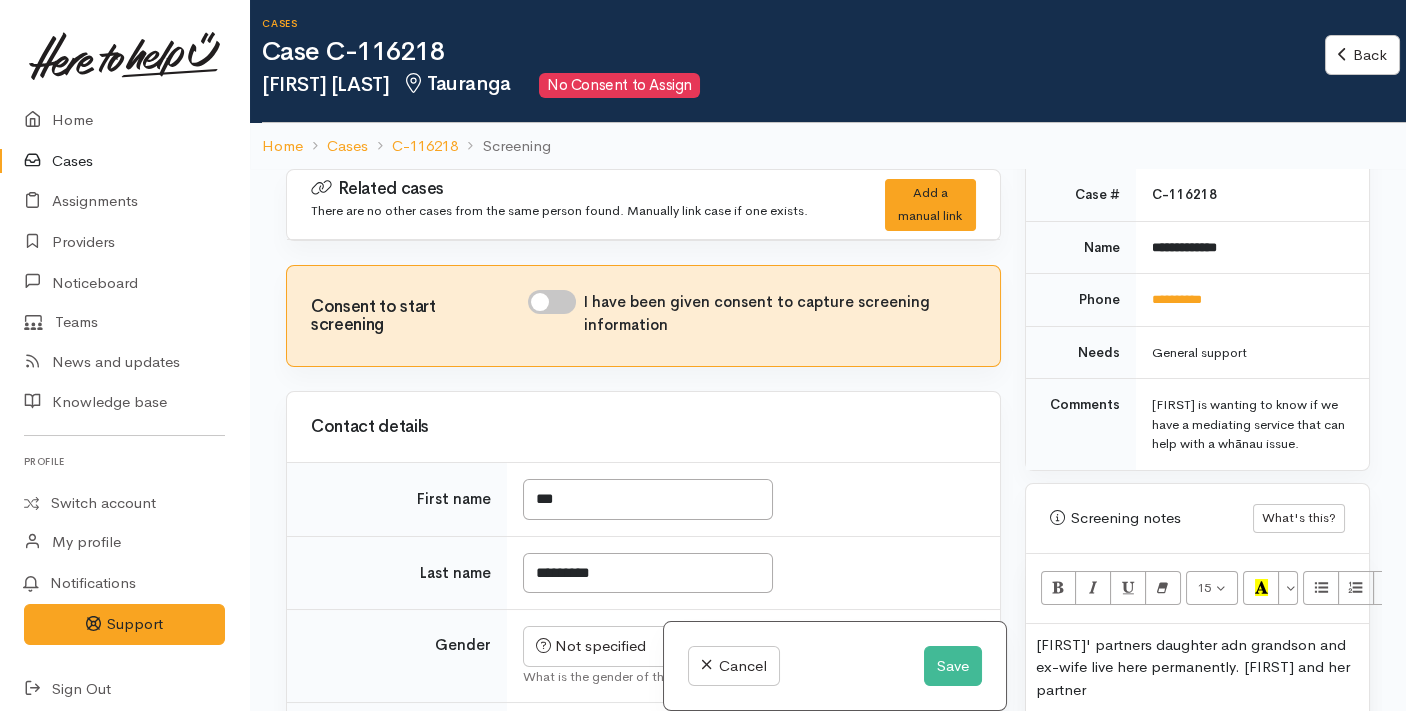 scroll, scrollTop: 28, scrollLeft: 0, axis: vertical 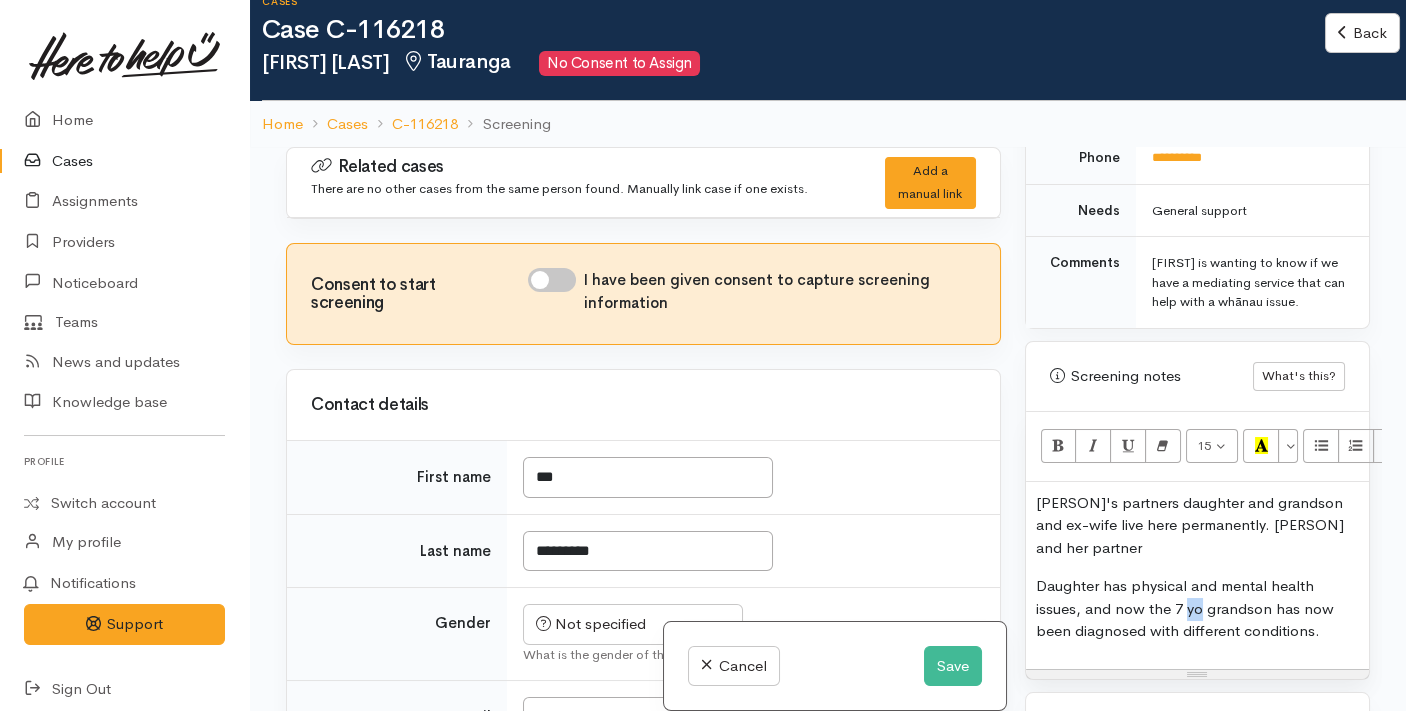 click on "Daughter has physical and mental health issues, and now the 7 yo grandson has now been diagnosed with different conditions." at bounding box center (1197, 609) 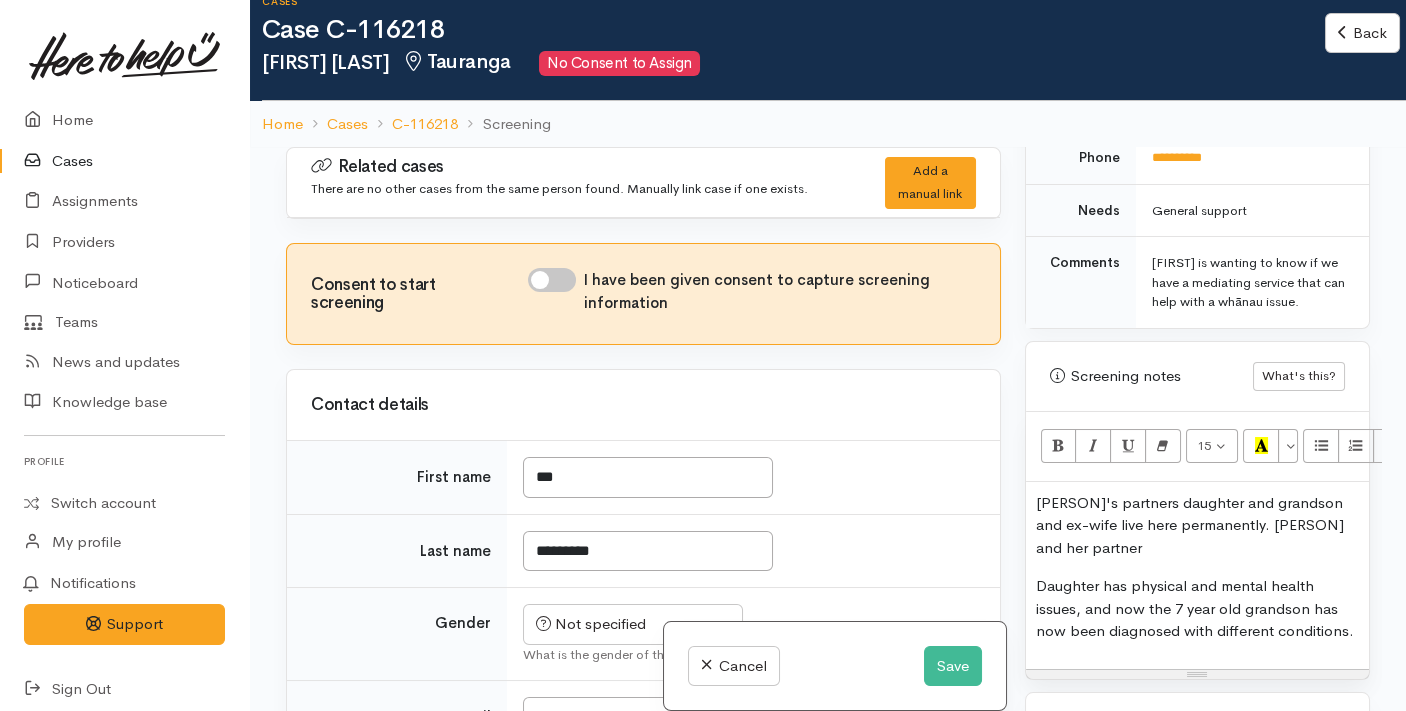 click on "Daughter has physical and mental health issues, and now the 7 year old grandson has now been diagnosed with different conditions." at bounding box center [1197, 609] 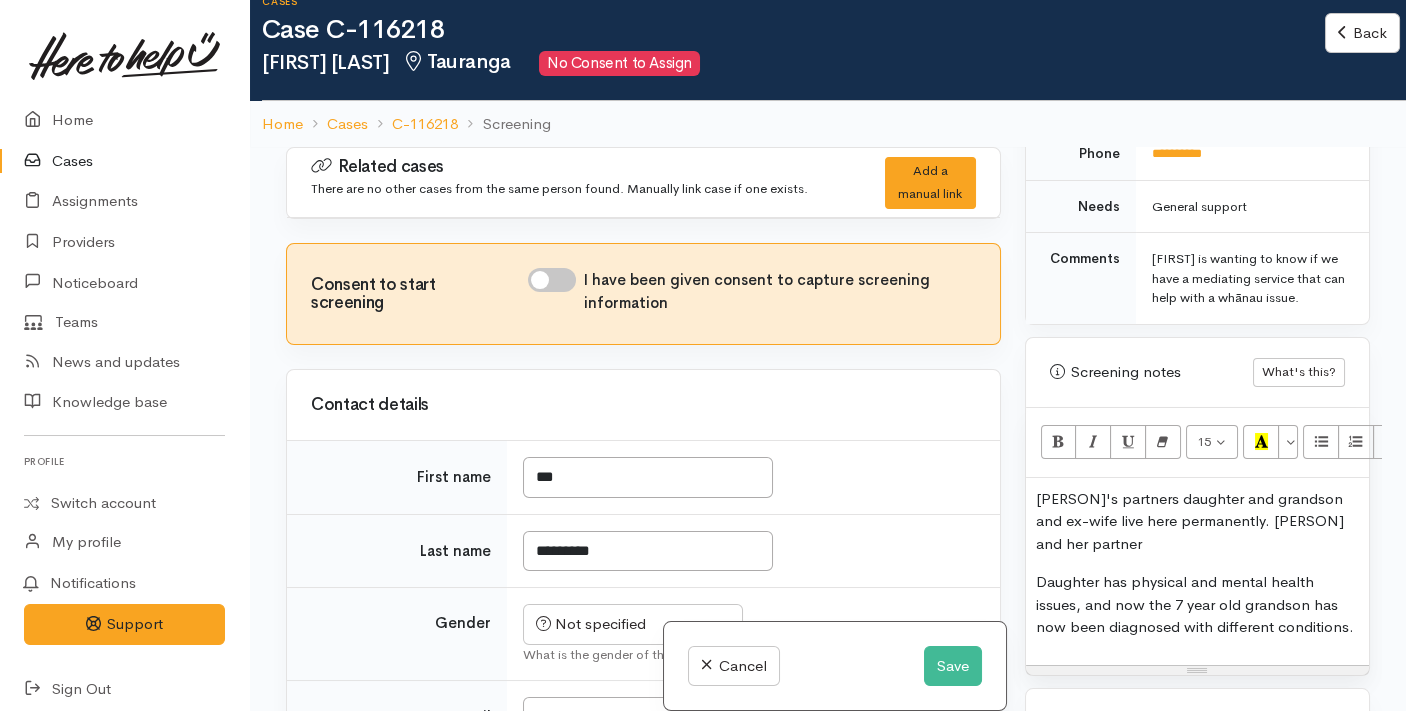 click on "[PERSON]'s partners daughter and grandson and ex-wife live here permanently. [PERSON] and her partner" at bounding box center [1197, 522] 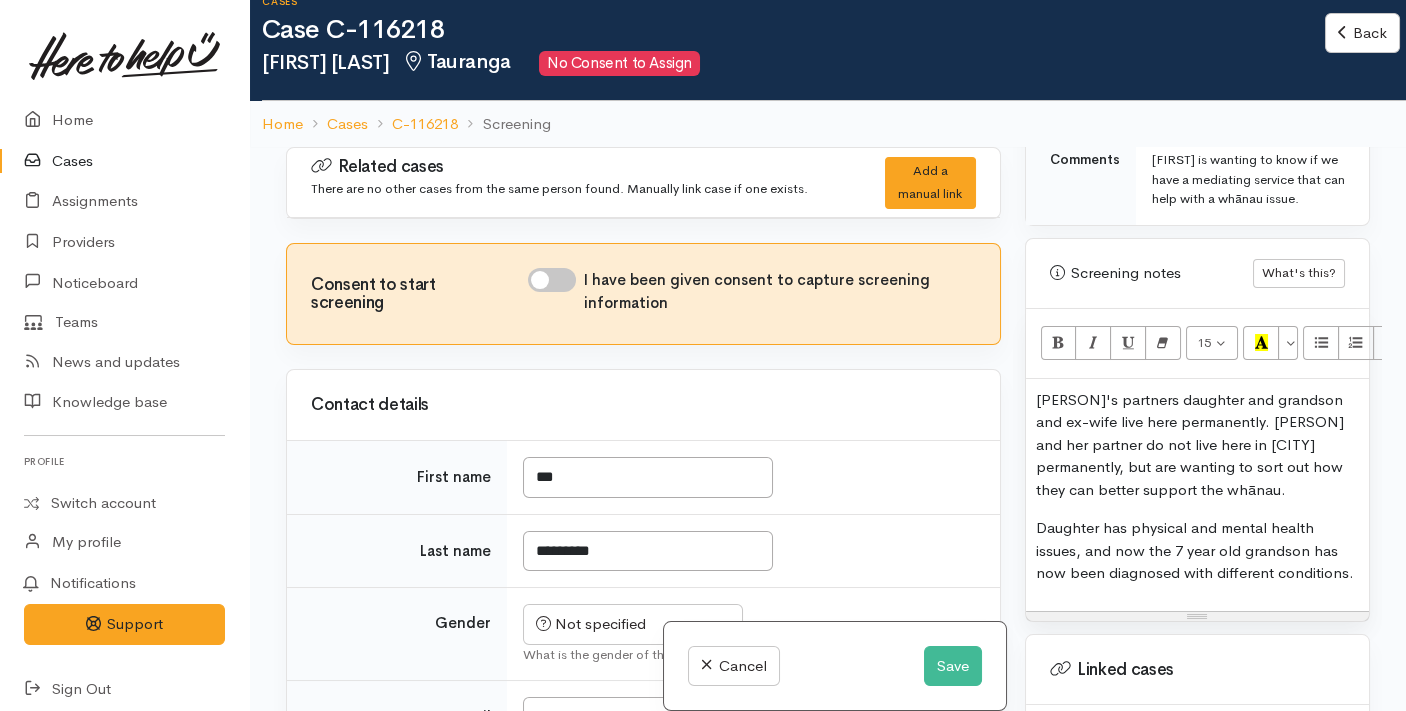 scroll, scrollTop: 1225, scrollLeft: 0, axis: vertical 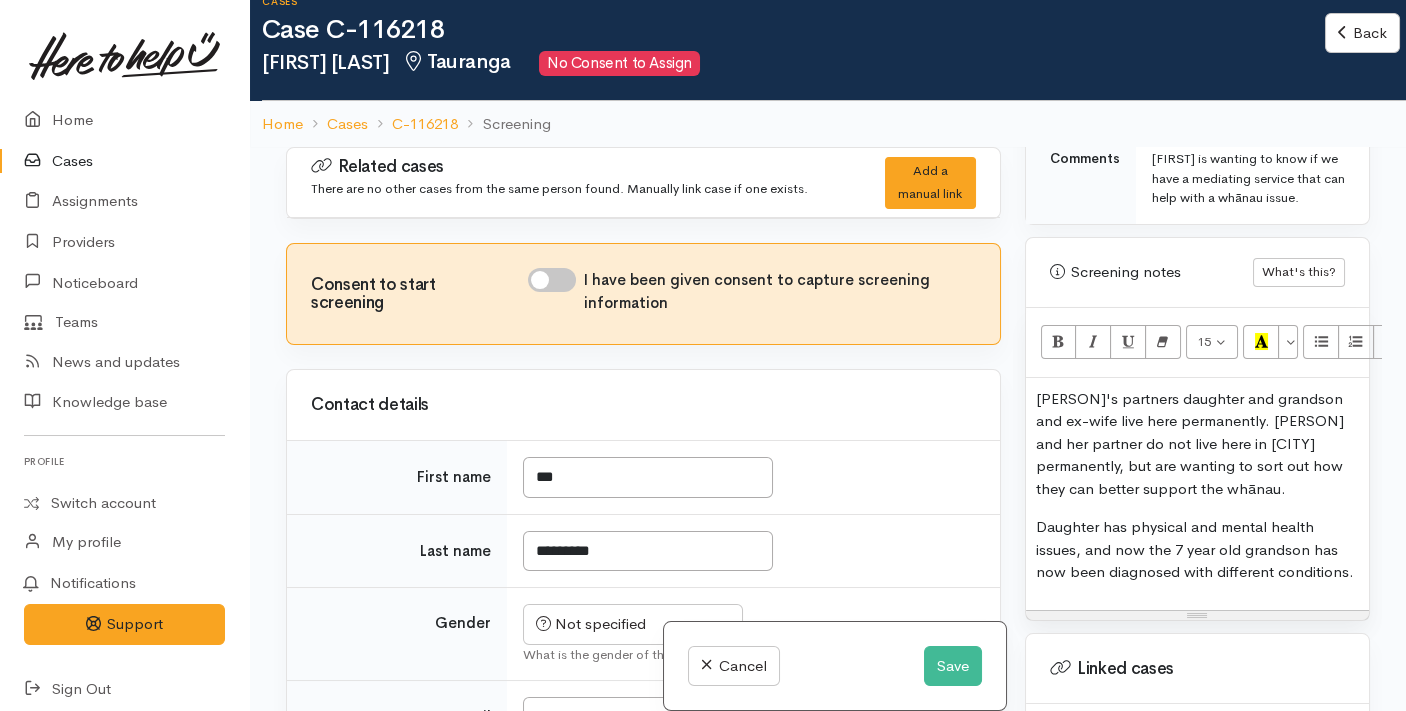 click on "Daughter has physical and mental health issues, and now the 7 year old grandson has now been diagnosed with different conditions." at bounding box center [1197, 550] 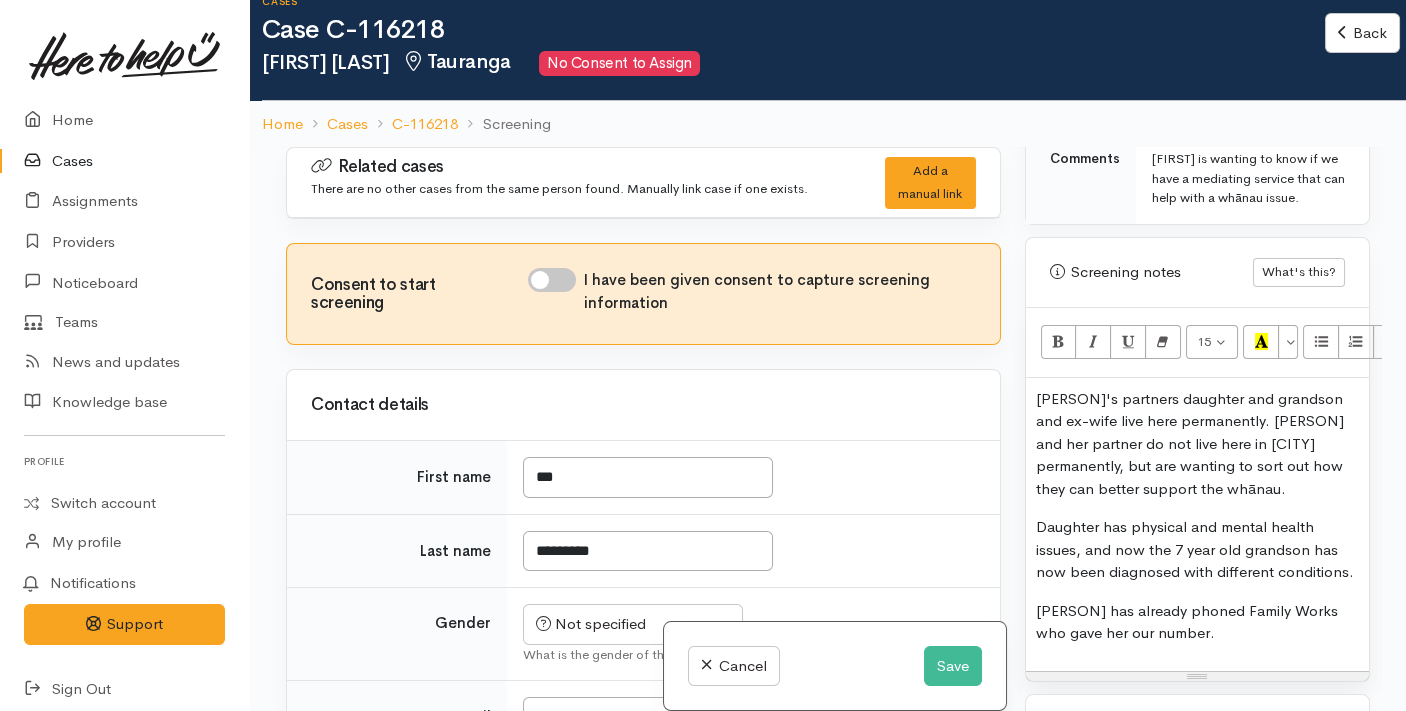 click on "[PERSON] has already phoned Family Works who gave her our number." at bounding box center [1197, 622] 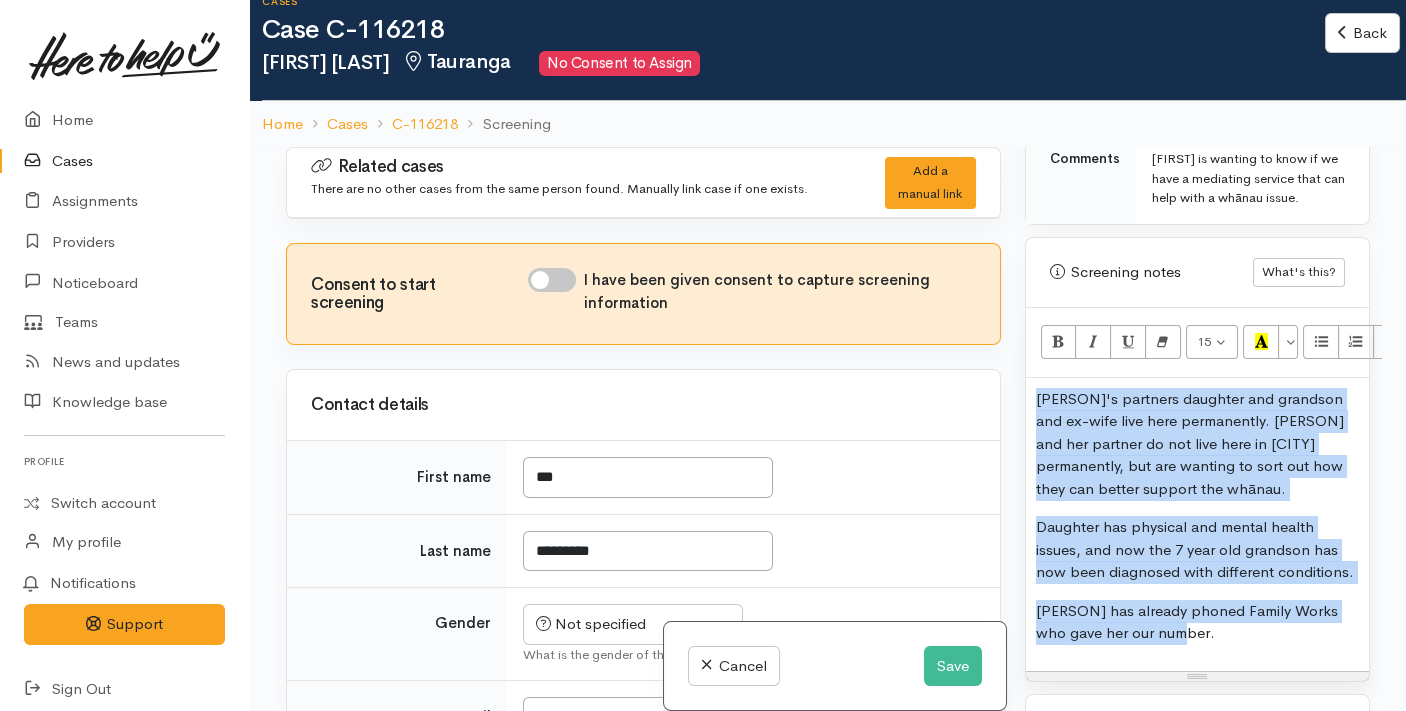 copy on "[PERSON]'s partners daughter and grandson and ex-wife live here permanently. [PERSON] and her partner do not live here in [CITY] permanently, but are wanting to sort out how they can better support the whānau.  [PERSON]'s daughter has physical and mental health issues, and now the 7 year old grandson has now been diagnosed with different conditions.  [PERSON] has already phoned Family Works who gave her our number." 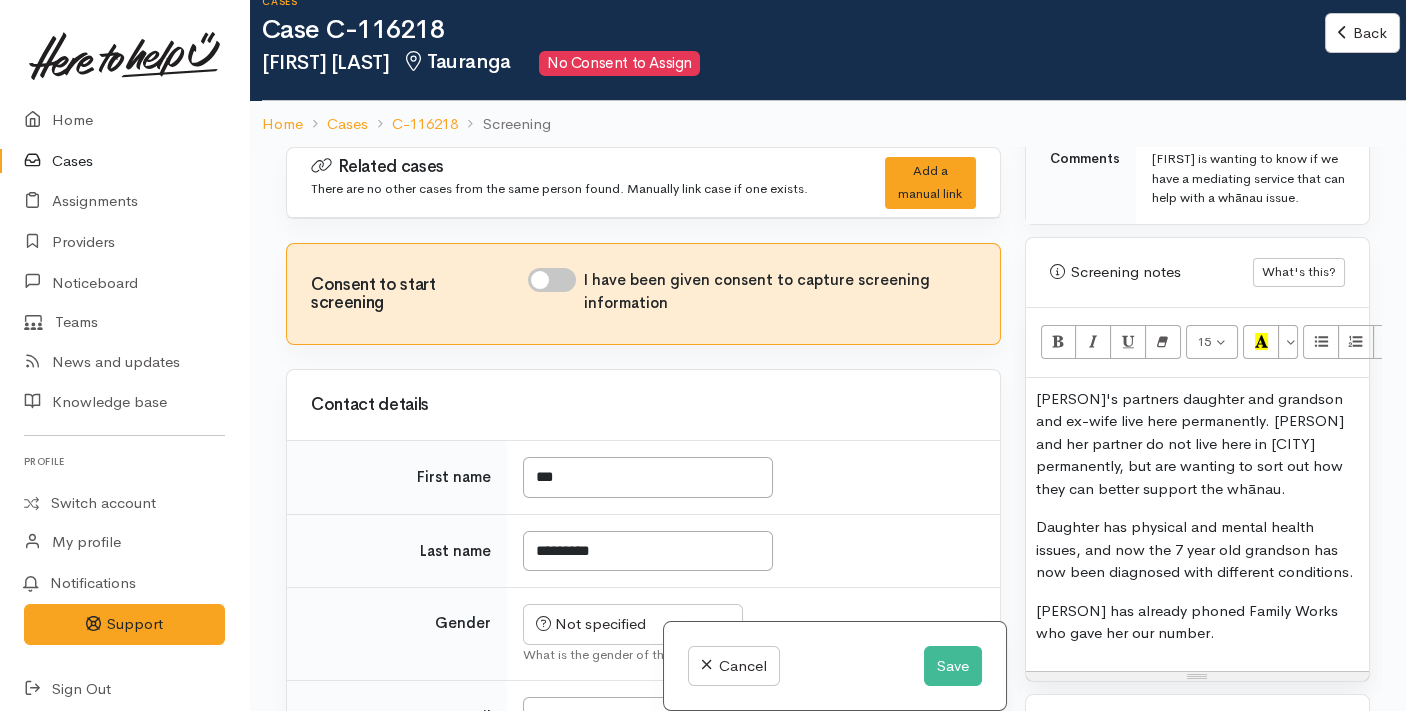 click on "[PERSON]'s partners daughter and grandson and ex-wife live here permanently. [PERSON] and her partner do not live here in [CITY] permanently, but are wanting to sort out how they can better support the whānau." at bounding box center (1197, 444) 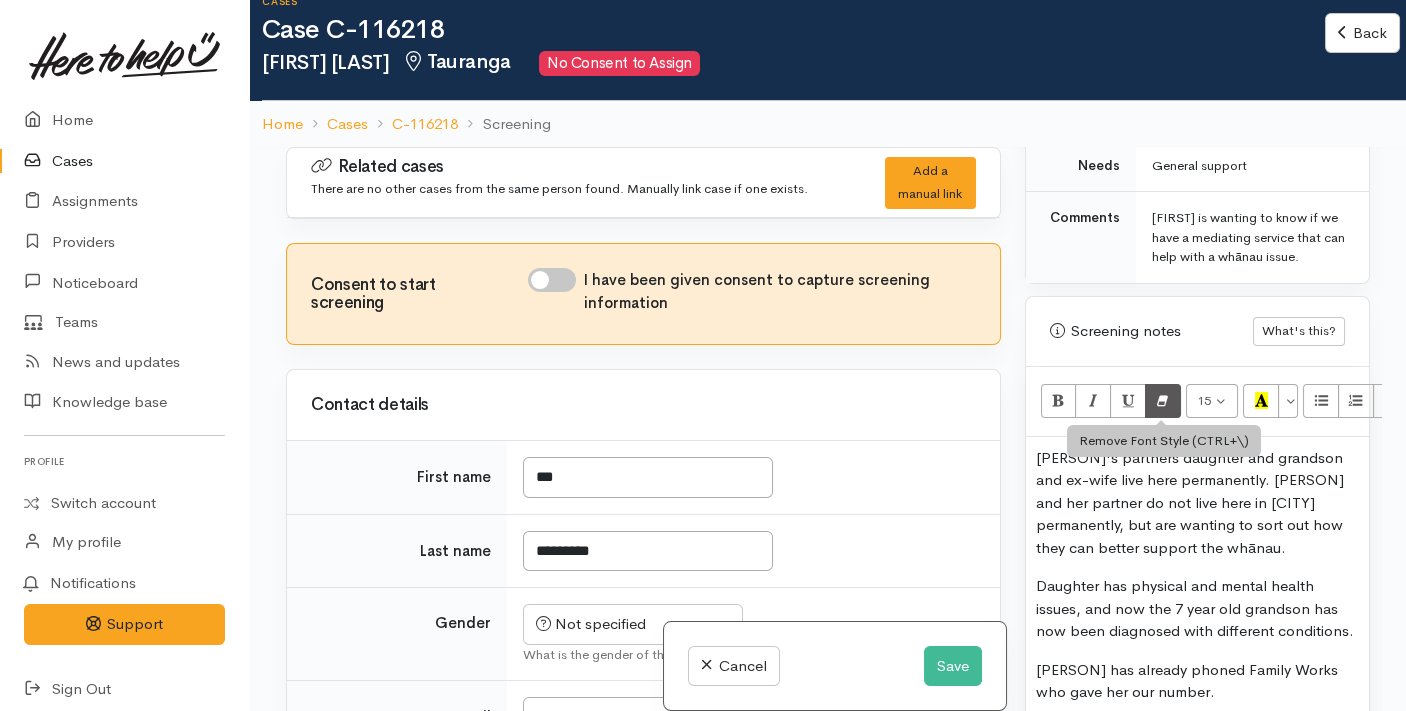 scroll, scrollTop: 1165, scrollLeft: 0, axis: vertical 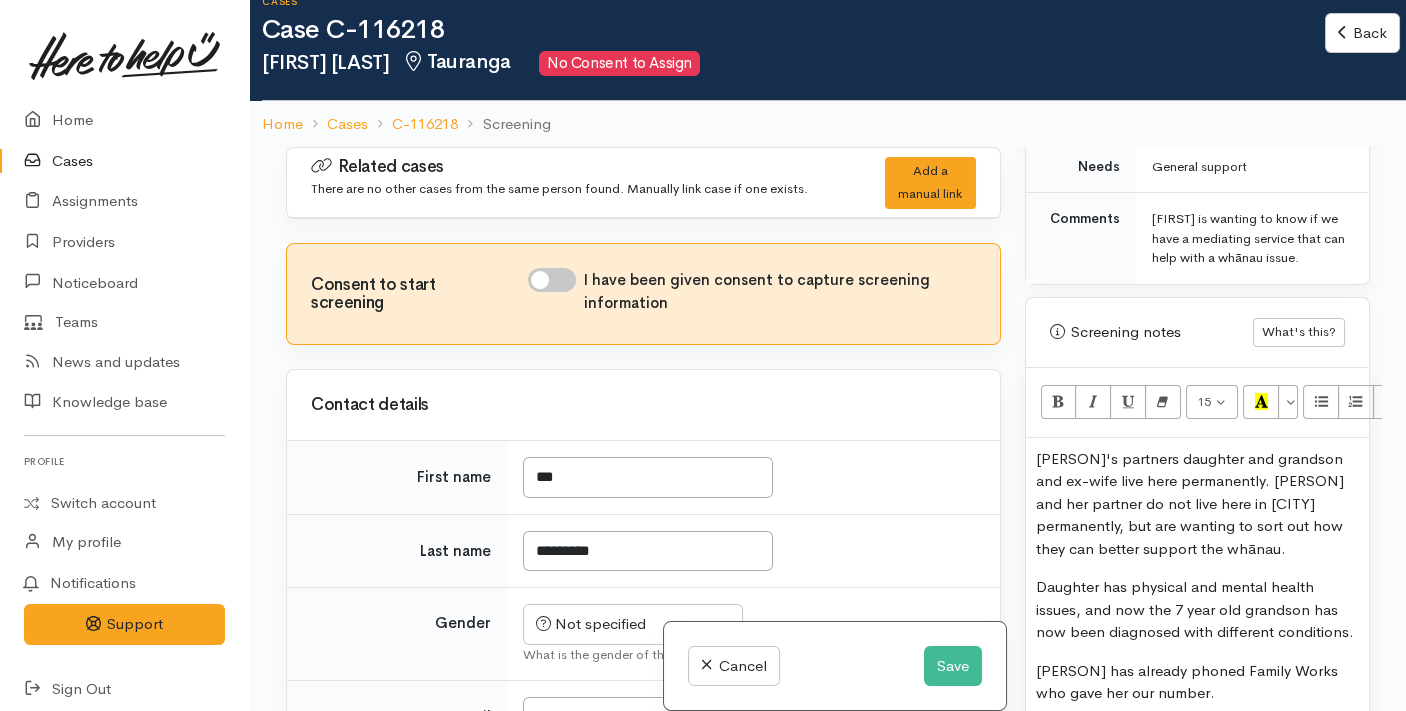 click on "[PERSON] has already phoned Family Works who gave her our number." at bounding box center (1197, 682) 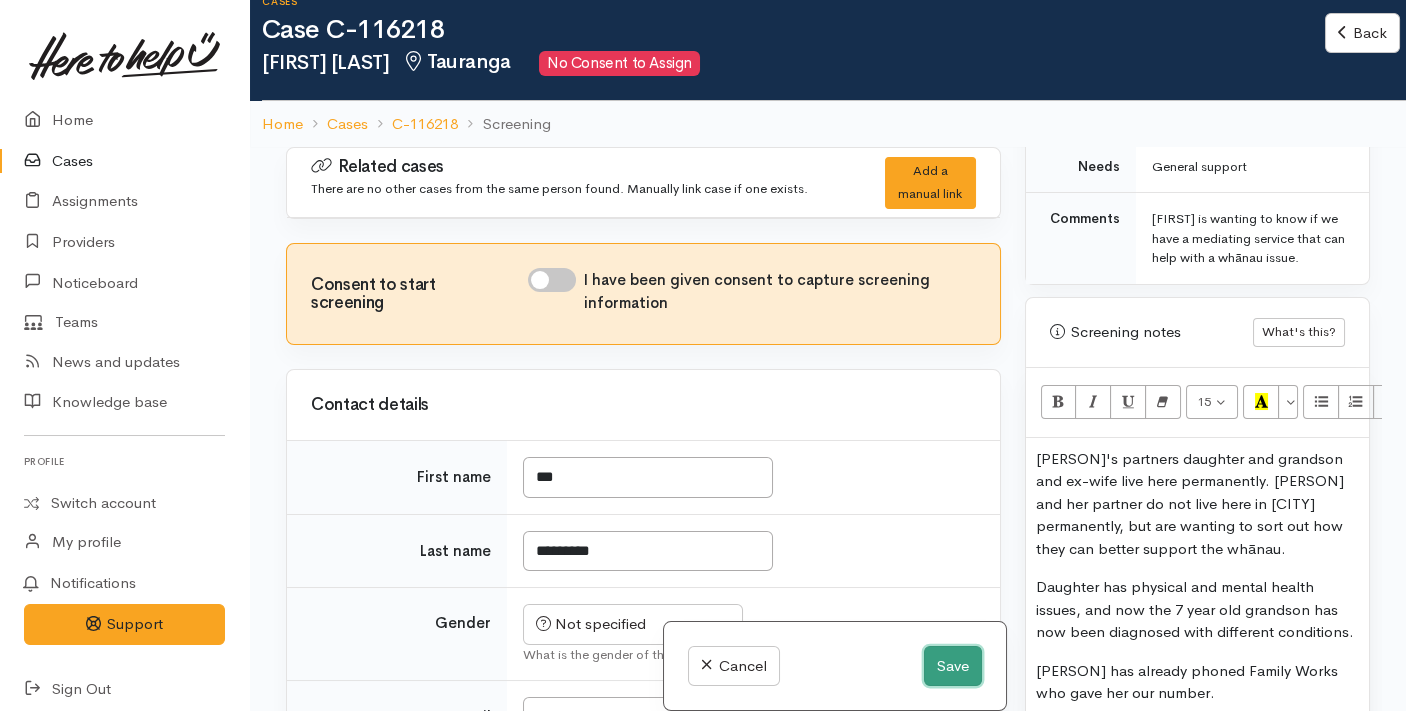click on "Save" at bounding box center [953, 666] 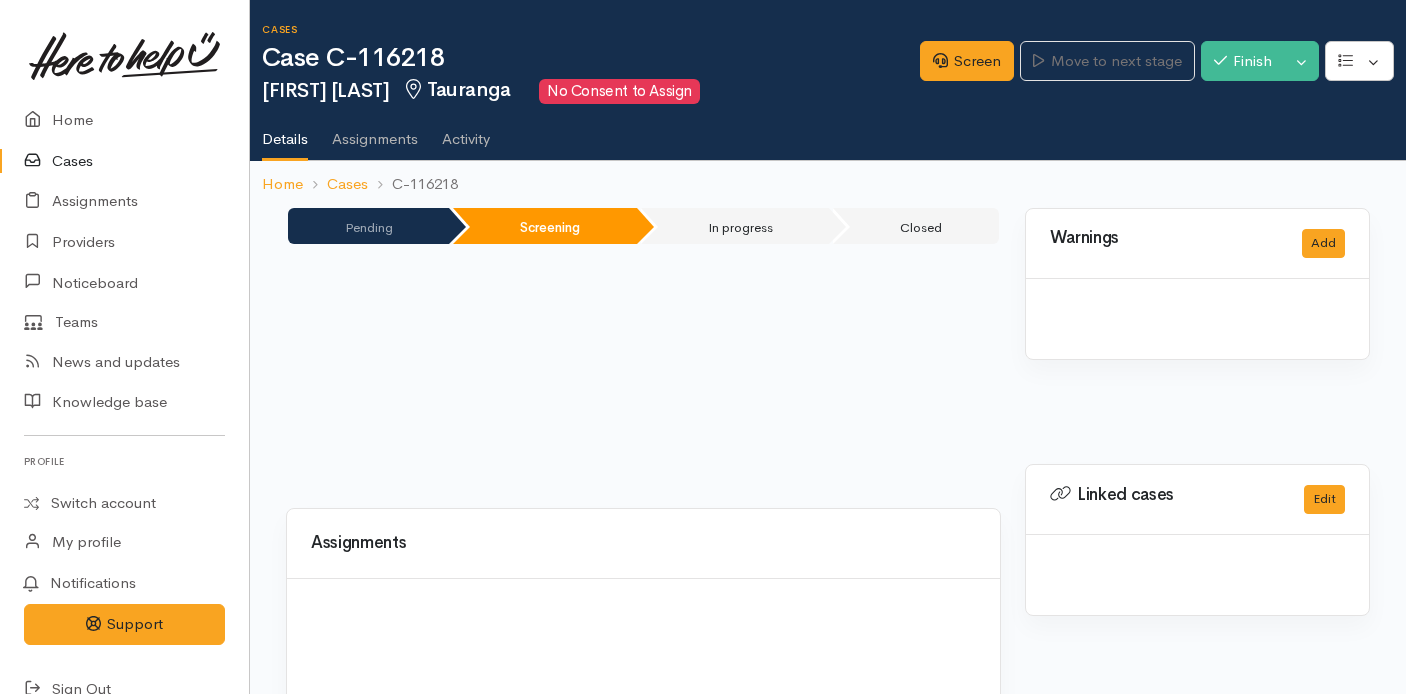 scroll, scrollTop: 0, scrollLeft: 0, axis: both 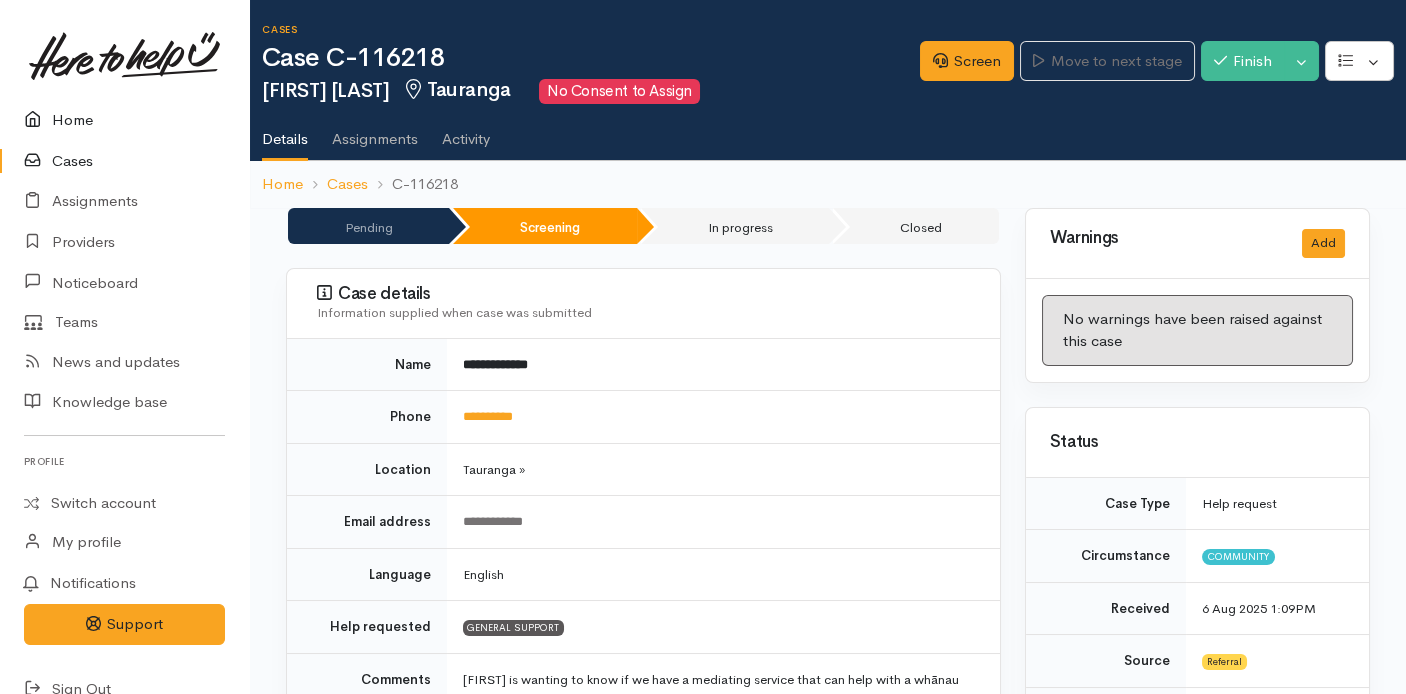 click on "Home" at bounding box center (124, 120) 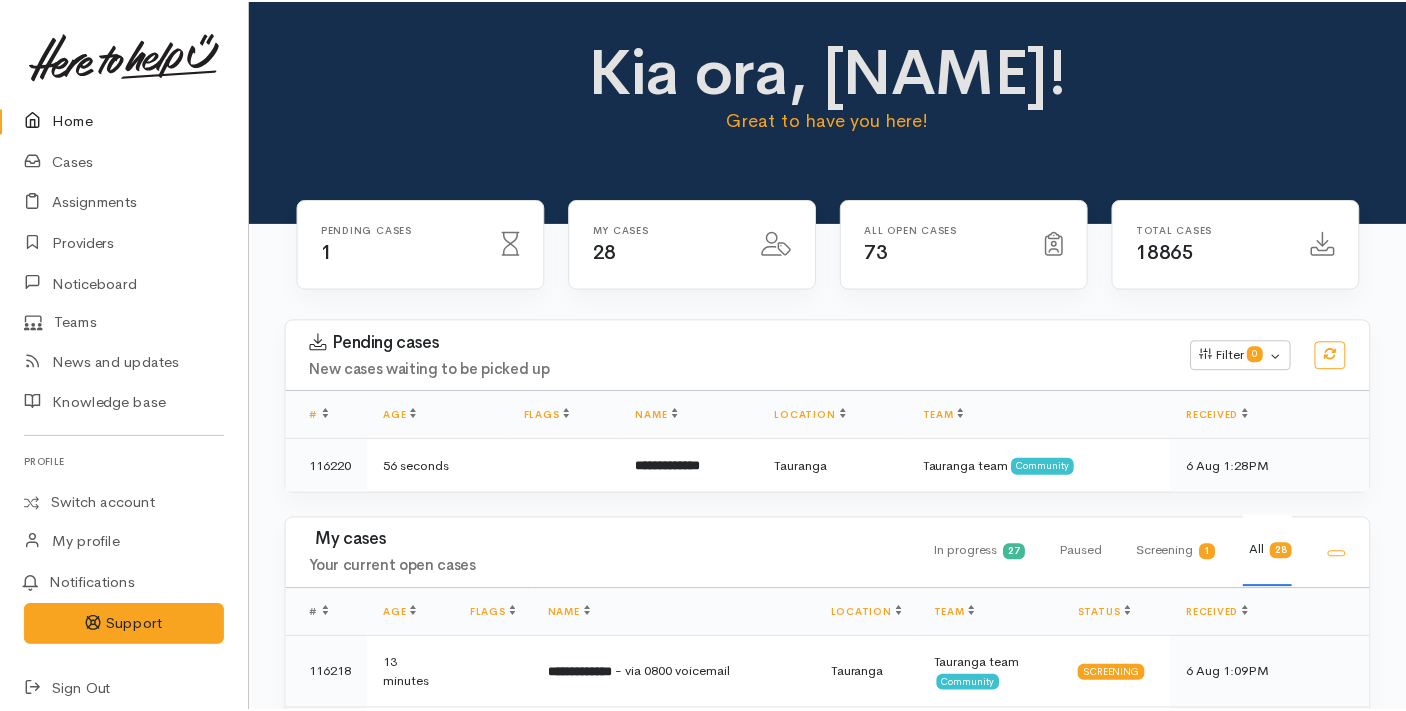 scroll, scrollTop: 0, scrollLeft: 0, axis: both 